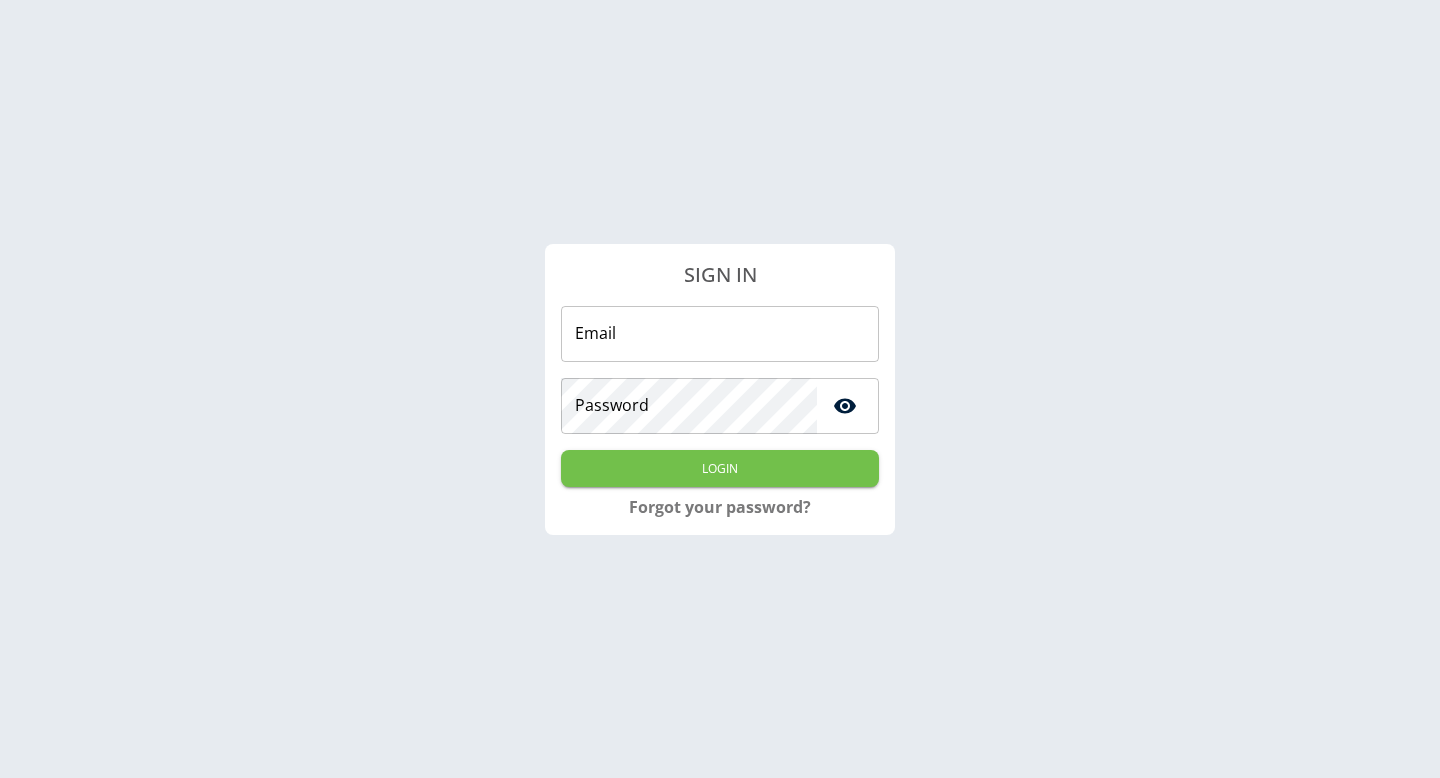 scroll, scrollTop: 0, scrollLeft: 0, axis: both 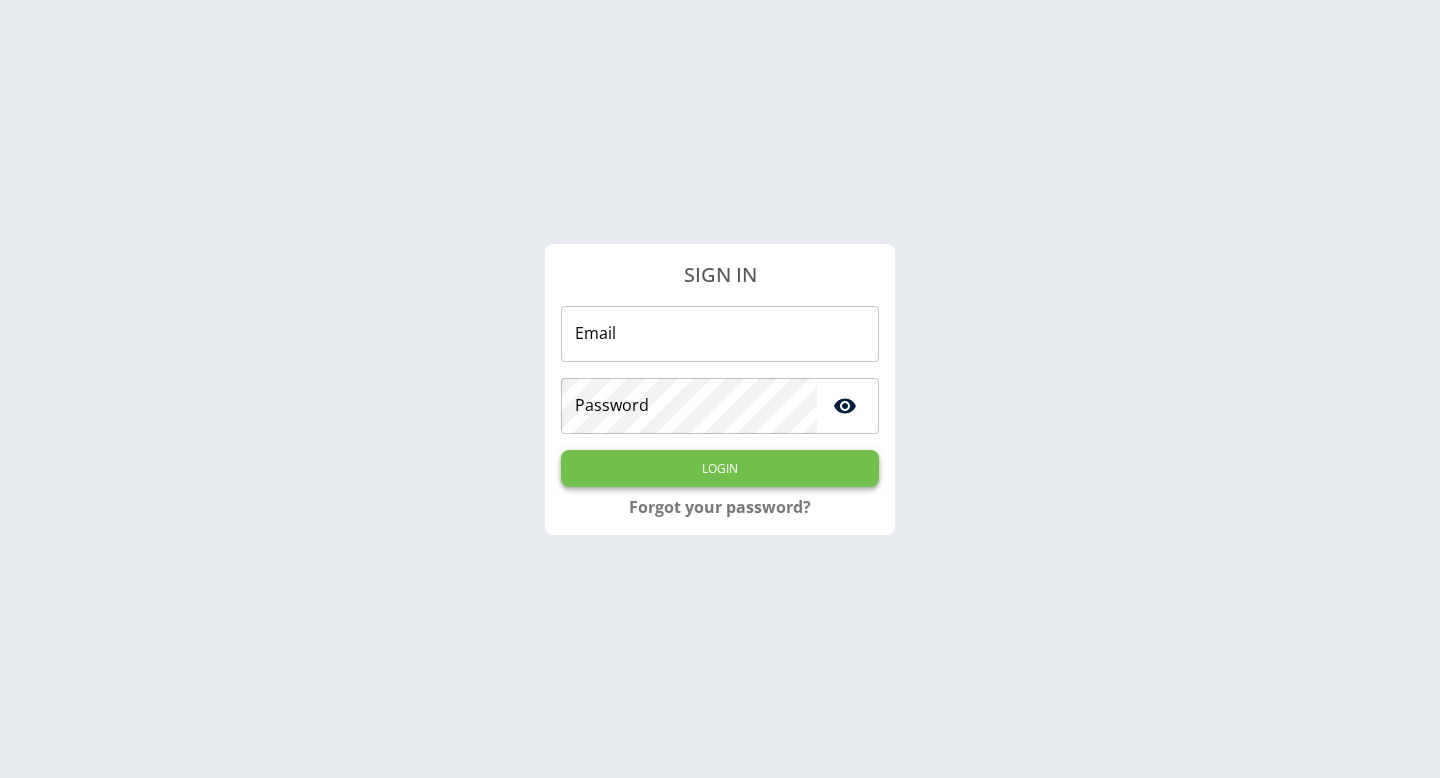 type on "**********" 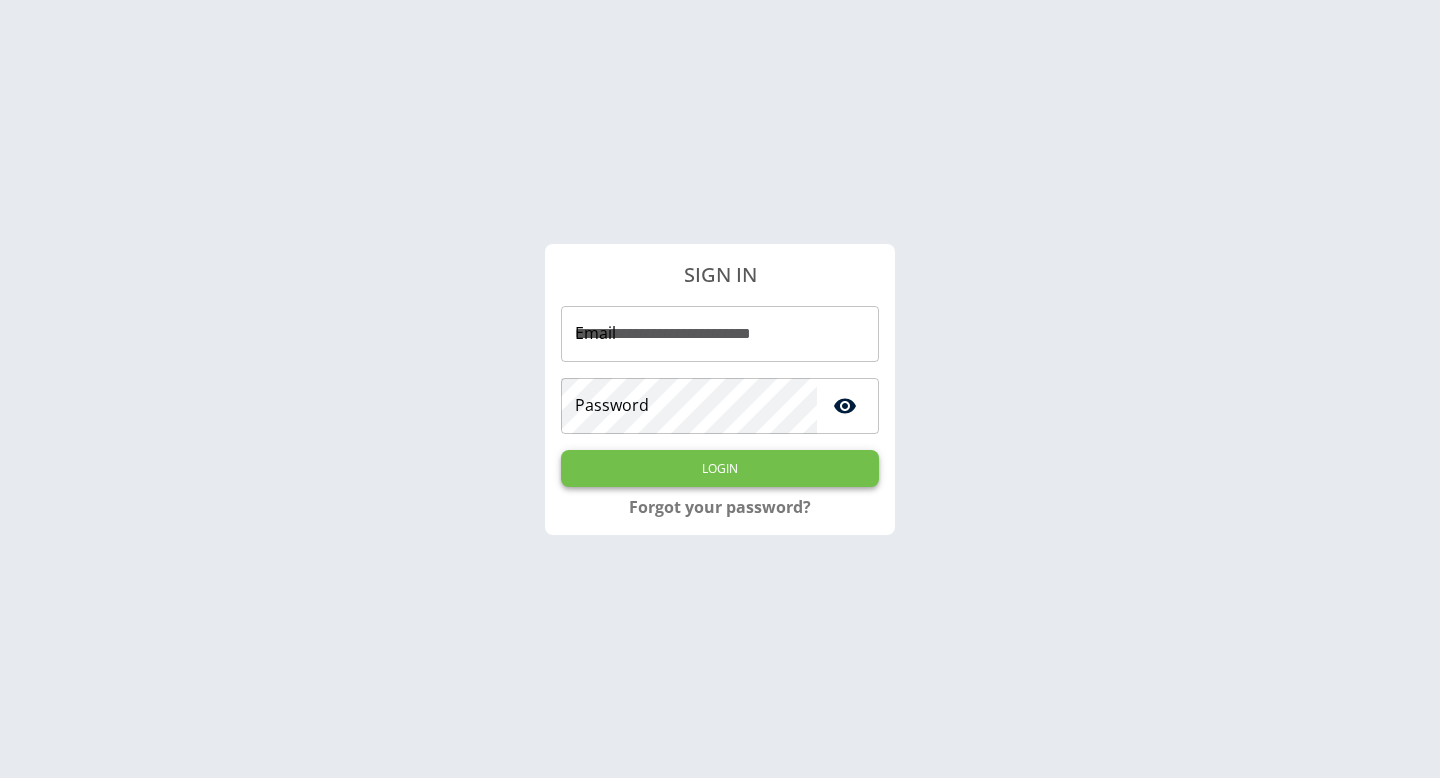 click on "Login" at bounding box center [720, 468] 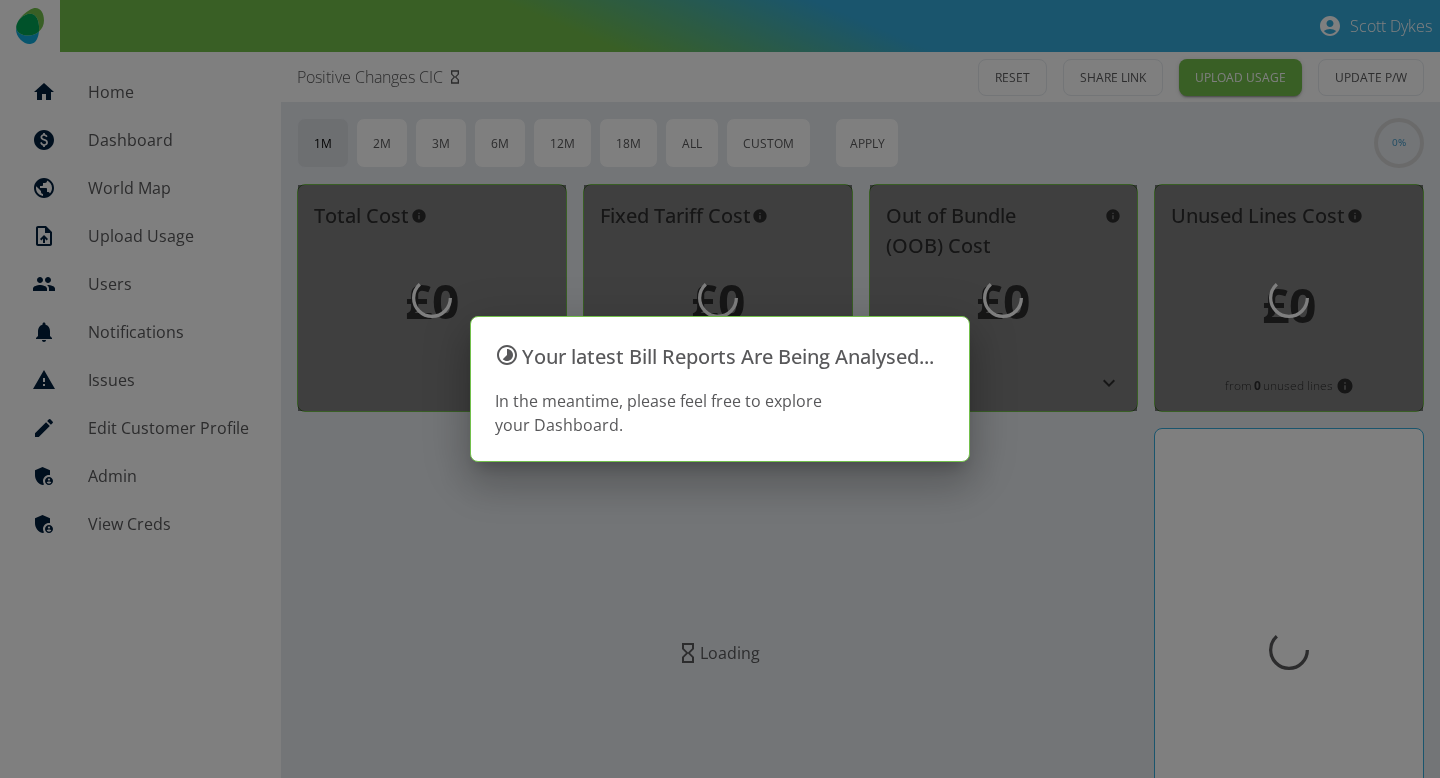 click at bounding box center (720, 389) 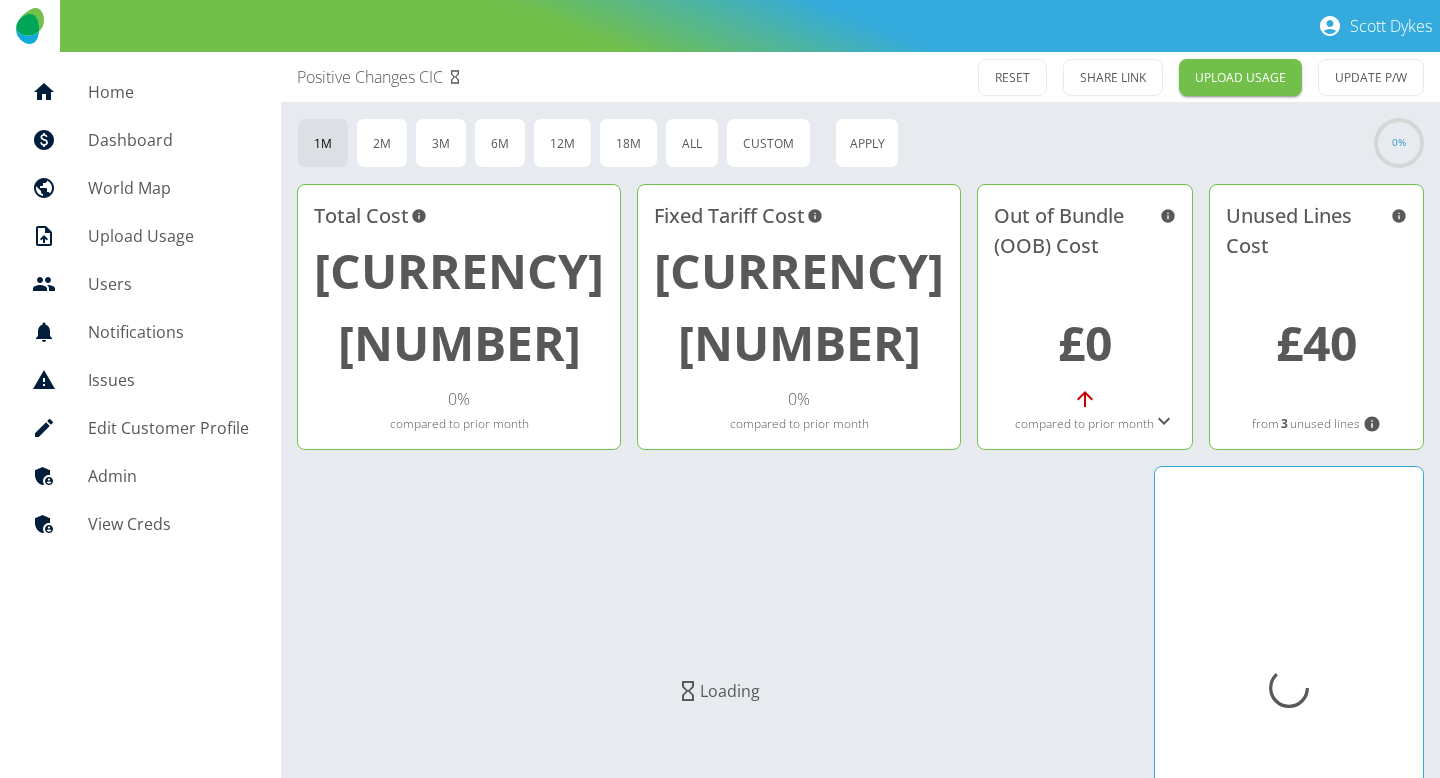 click on "Home" at bounding box center (168, 92) 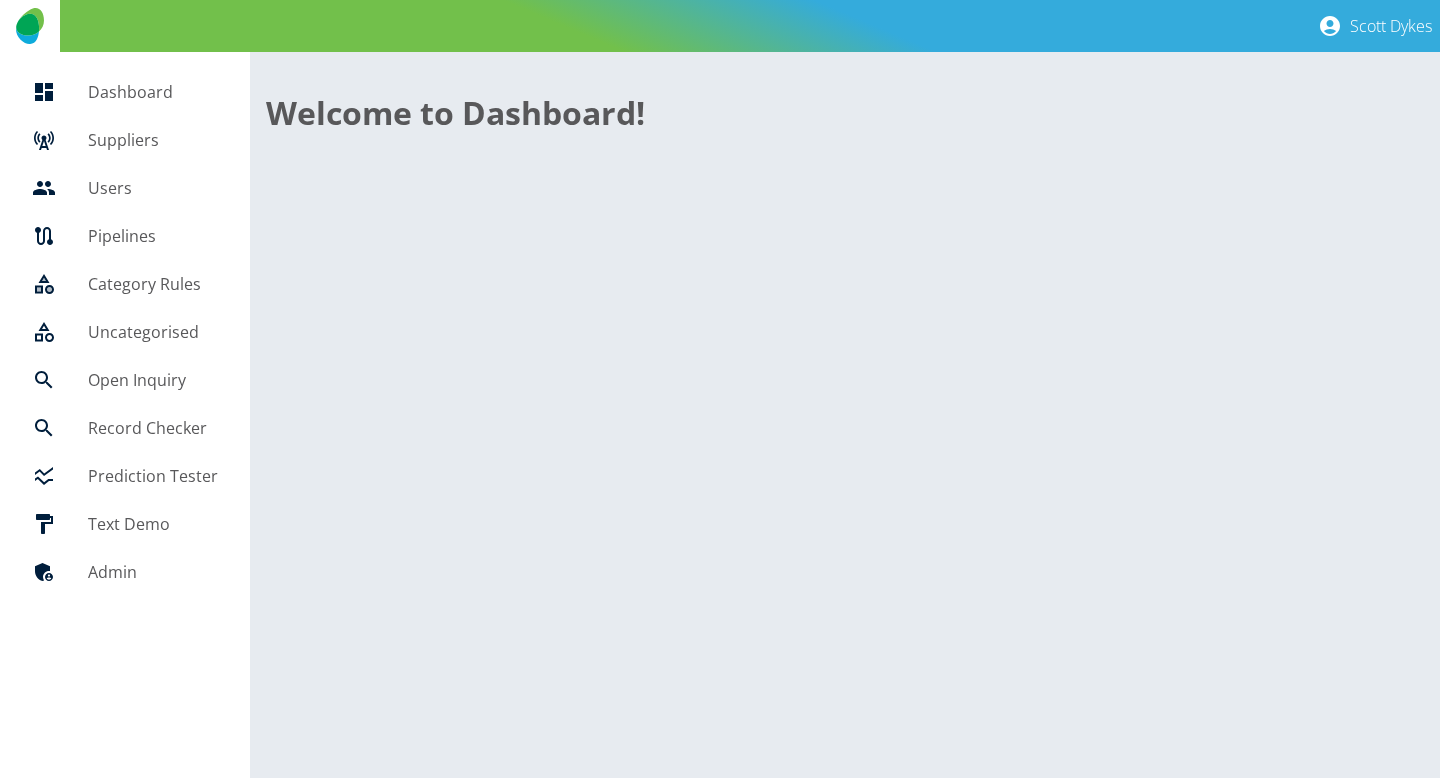 click on "Suppliers" at bounding box center [153, 140] 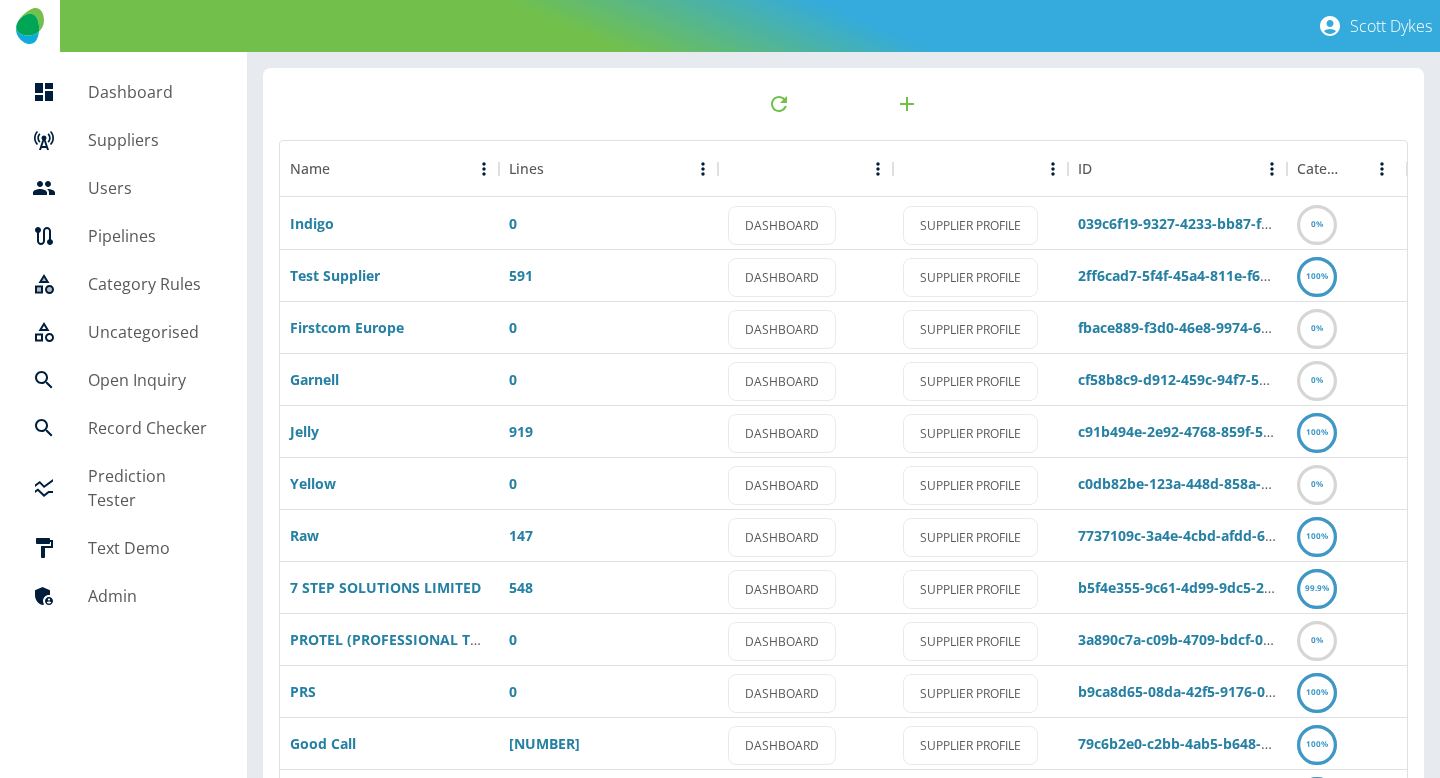 scroll, scrollTop: 285, scrollLeft: 0, axis: vertical 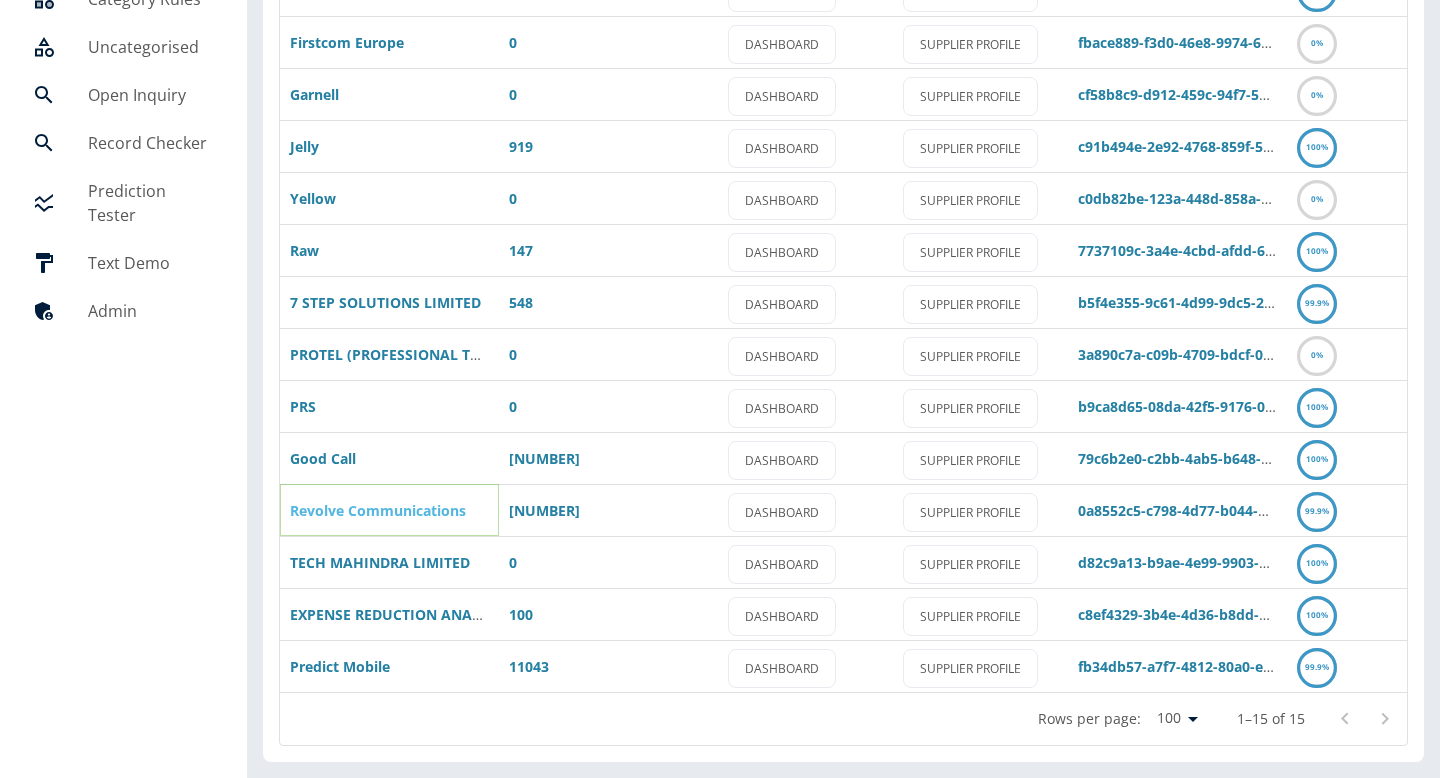 click on "Revolve Communications" at bounding box center [378, 510] 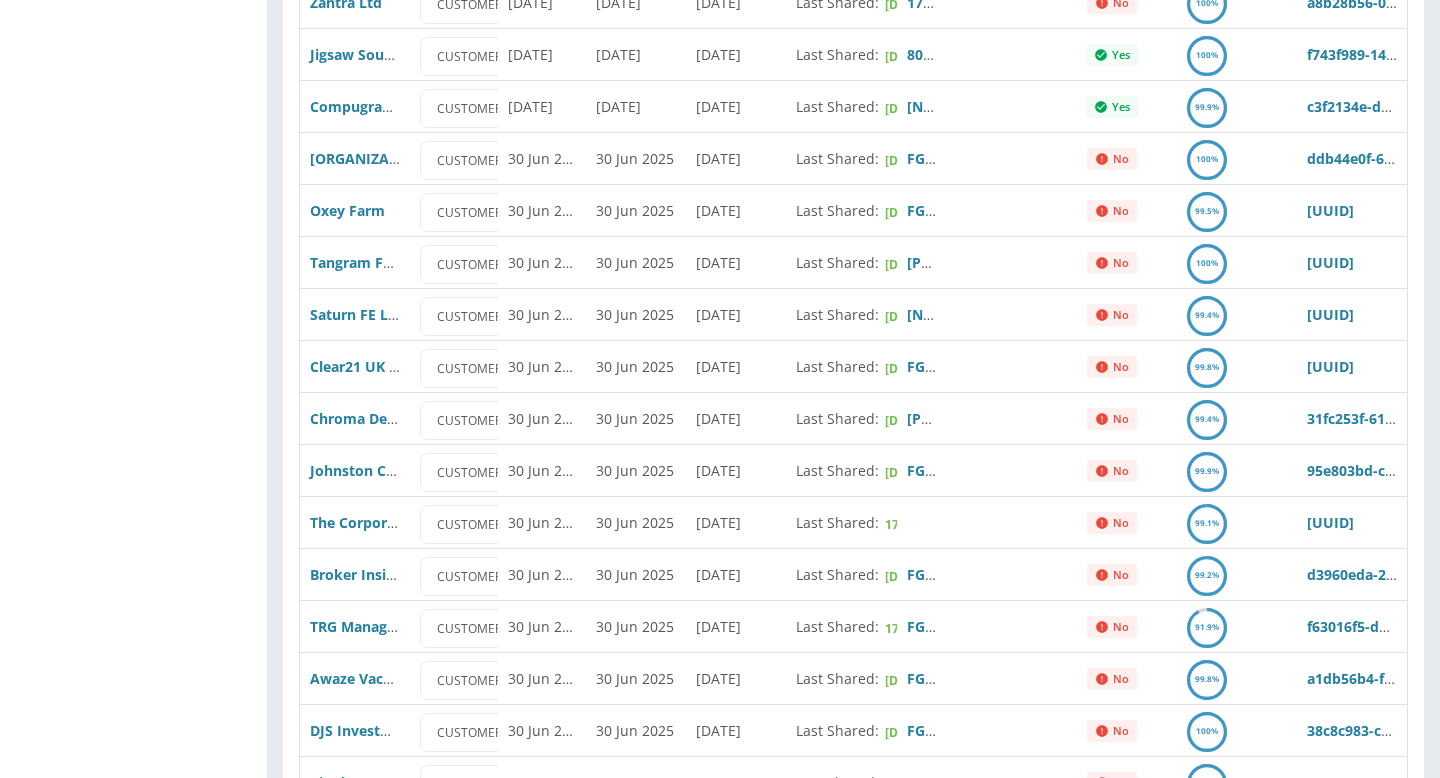 scroll, scrollTop: 1875, scrollLeft: 0, axis: vertical 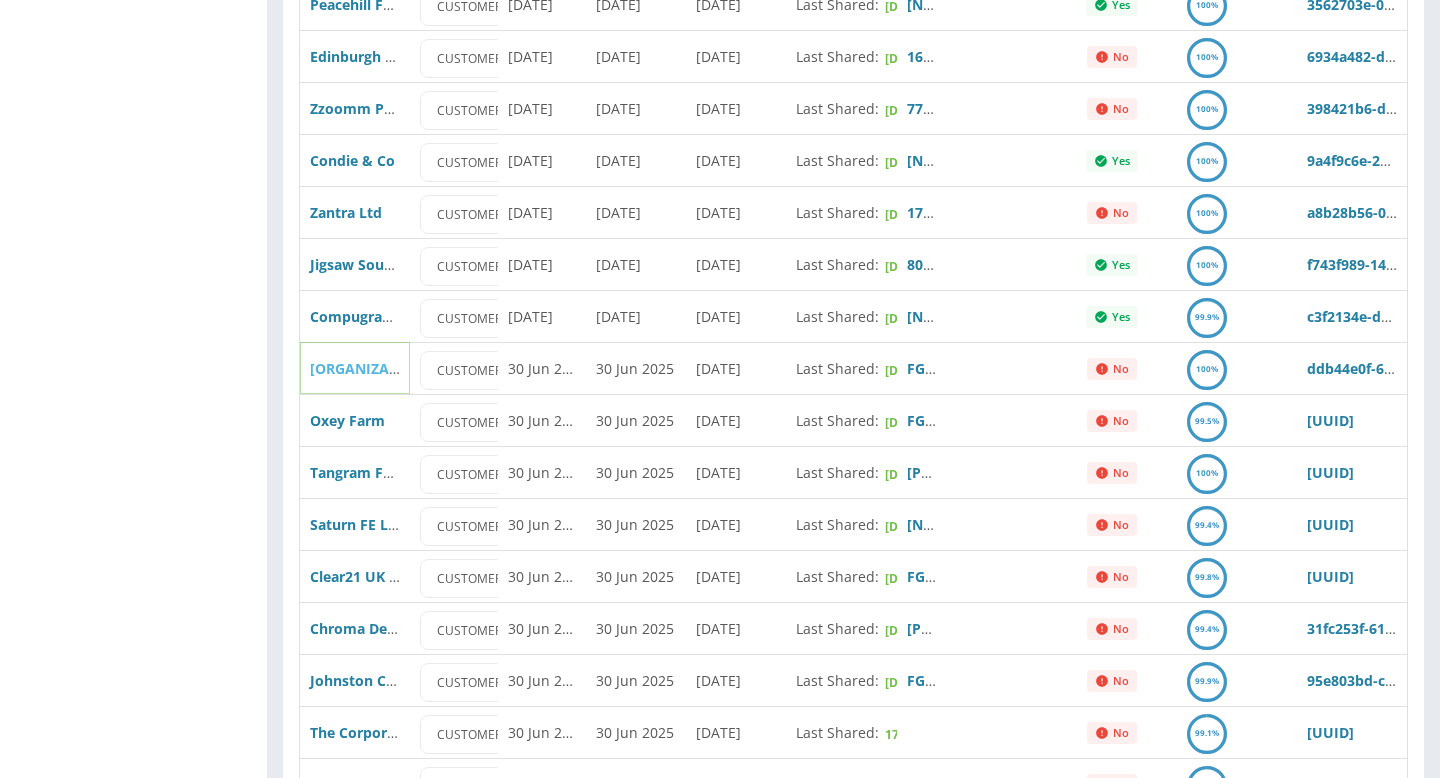 click on "Edinburgh Chamber of Commerce (Abzorb)" at bounding box center (488, 368) 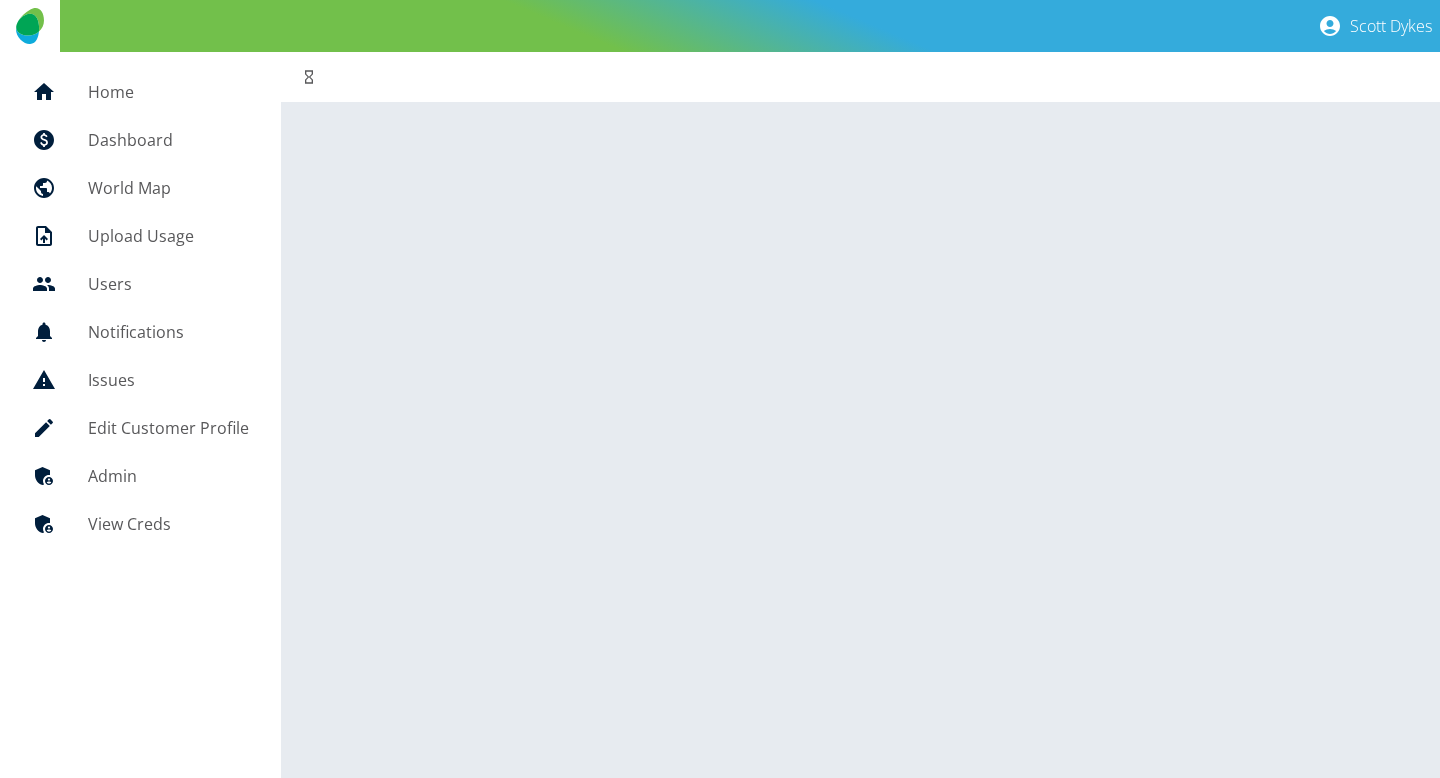 scroll, scrollTop: 0, scrollLeft: 0, axis: both 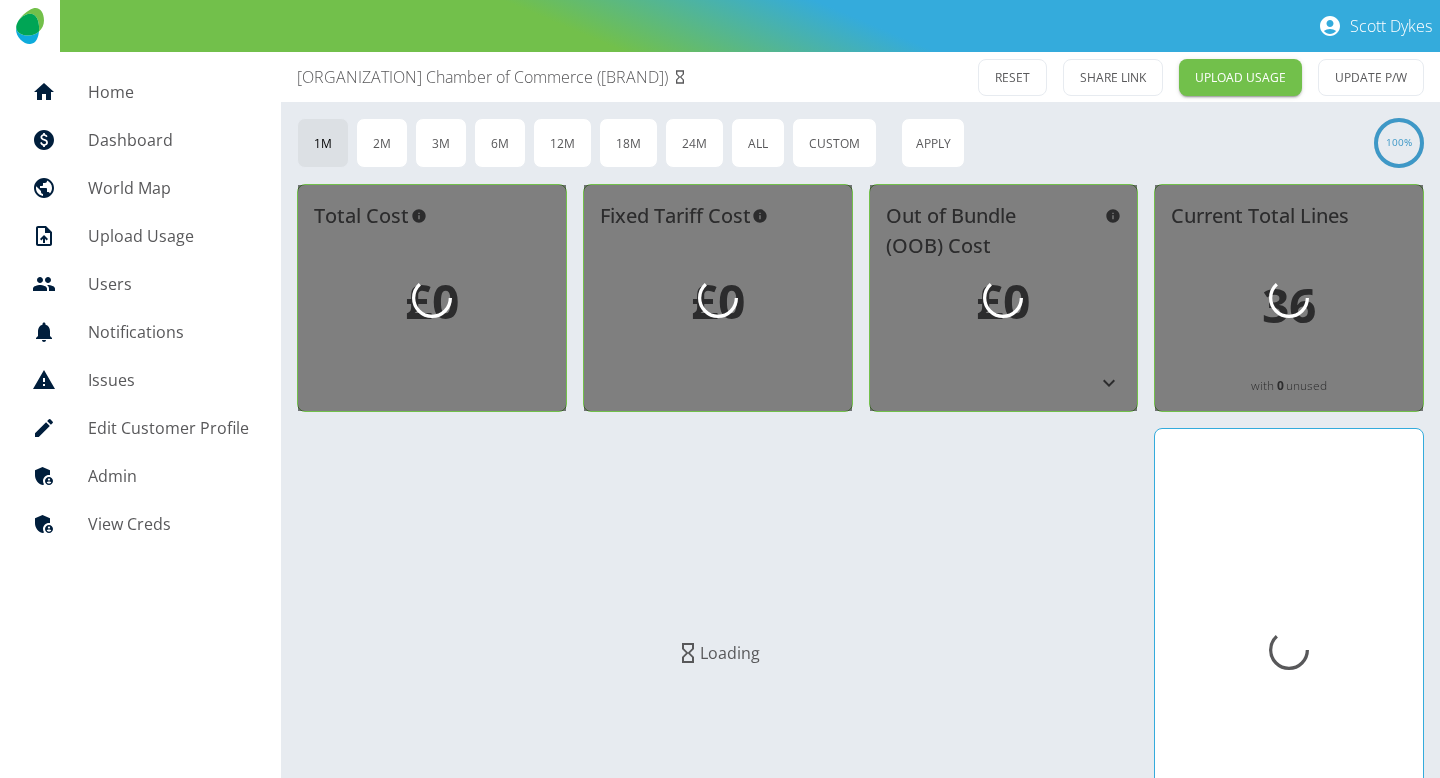 click on "Admin" at bounding box center [140, 476] 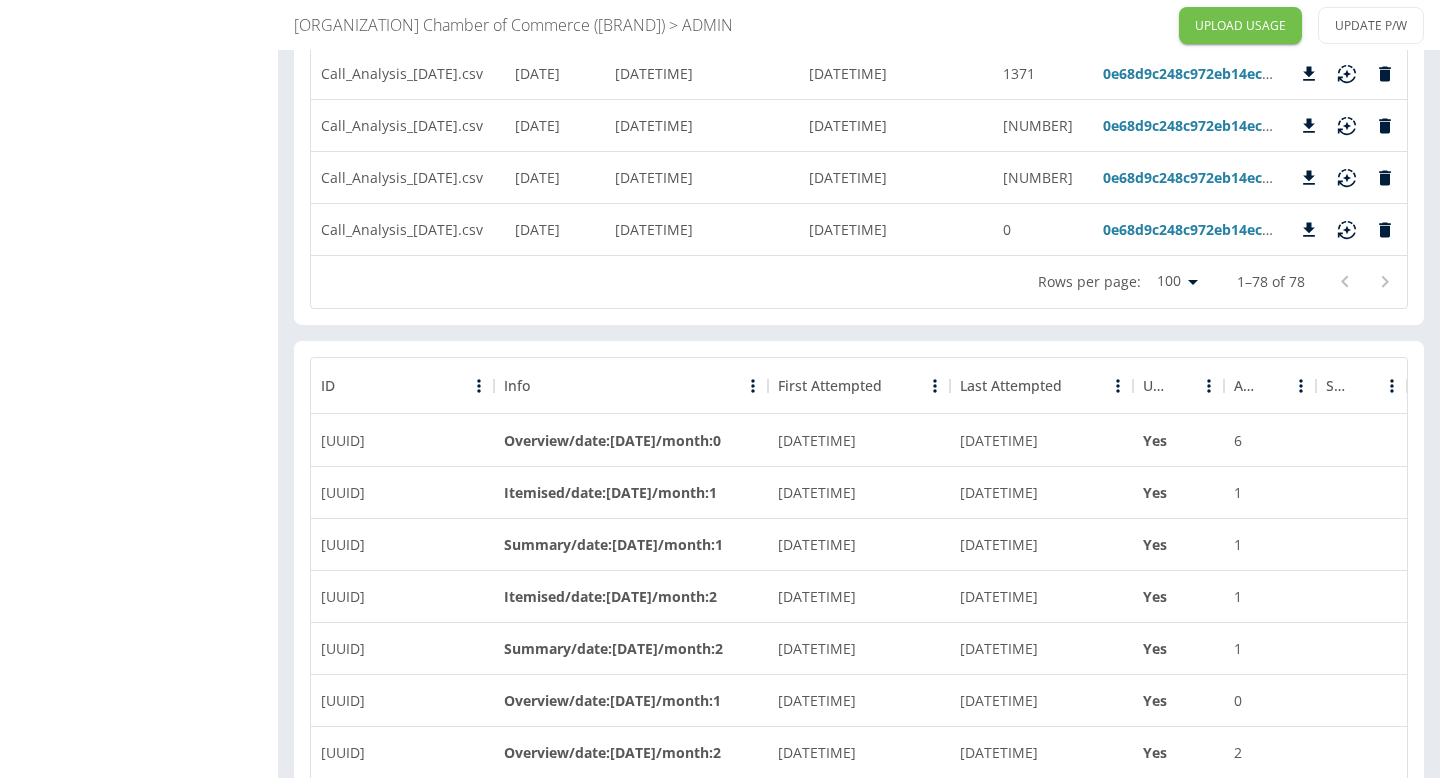 scroll, scrollTop: 4368, scrollLeft: 0, axis: vertical 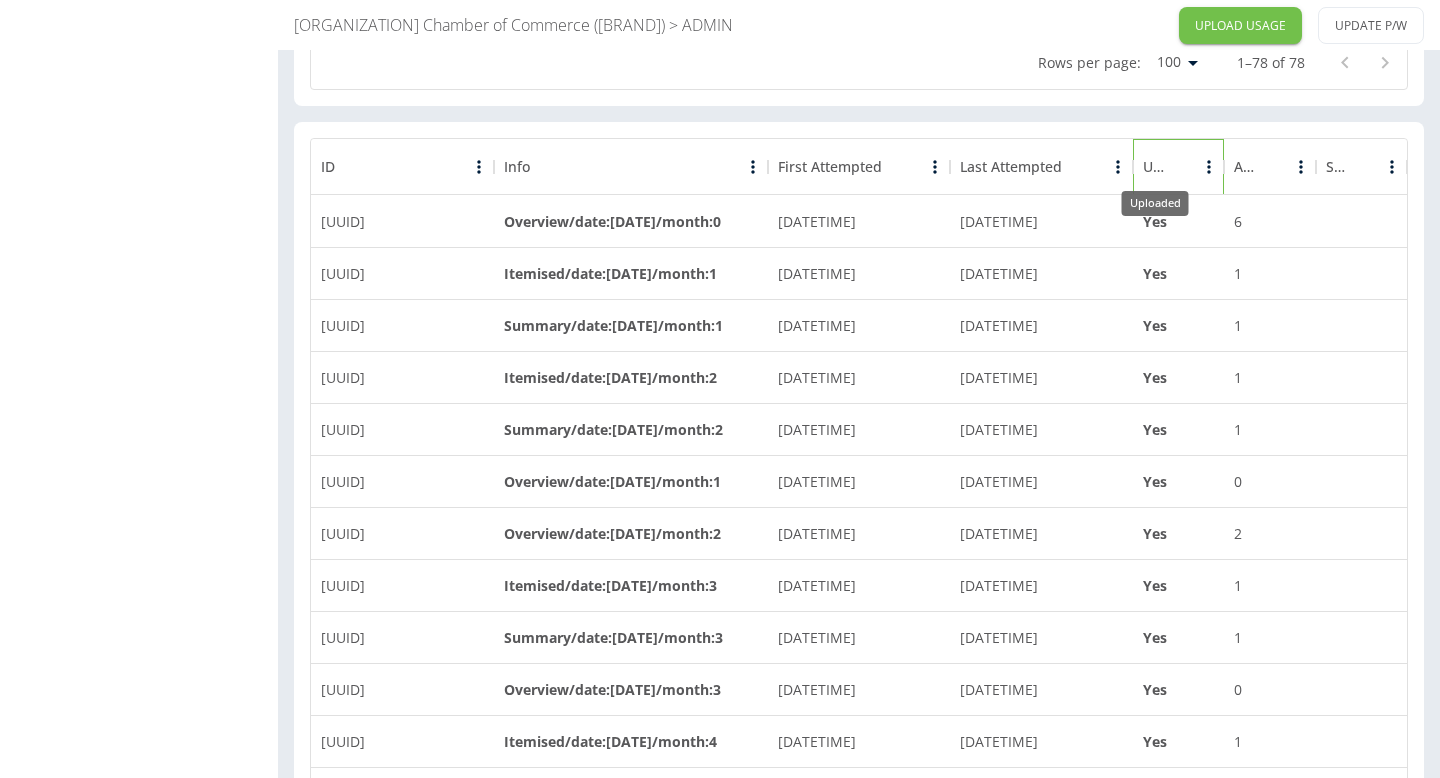 click on "Uploaded" at bounding box center (1154, 167) 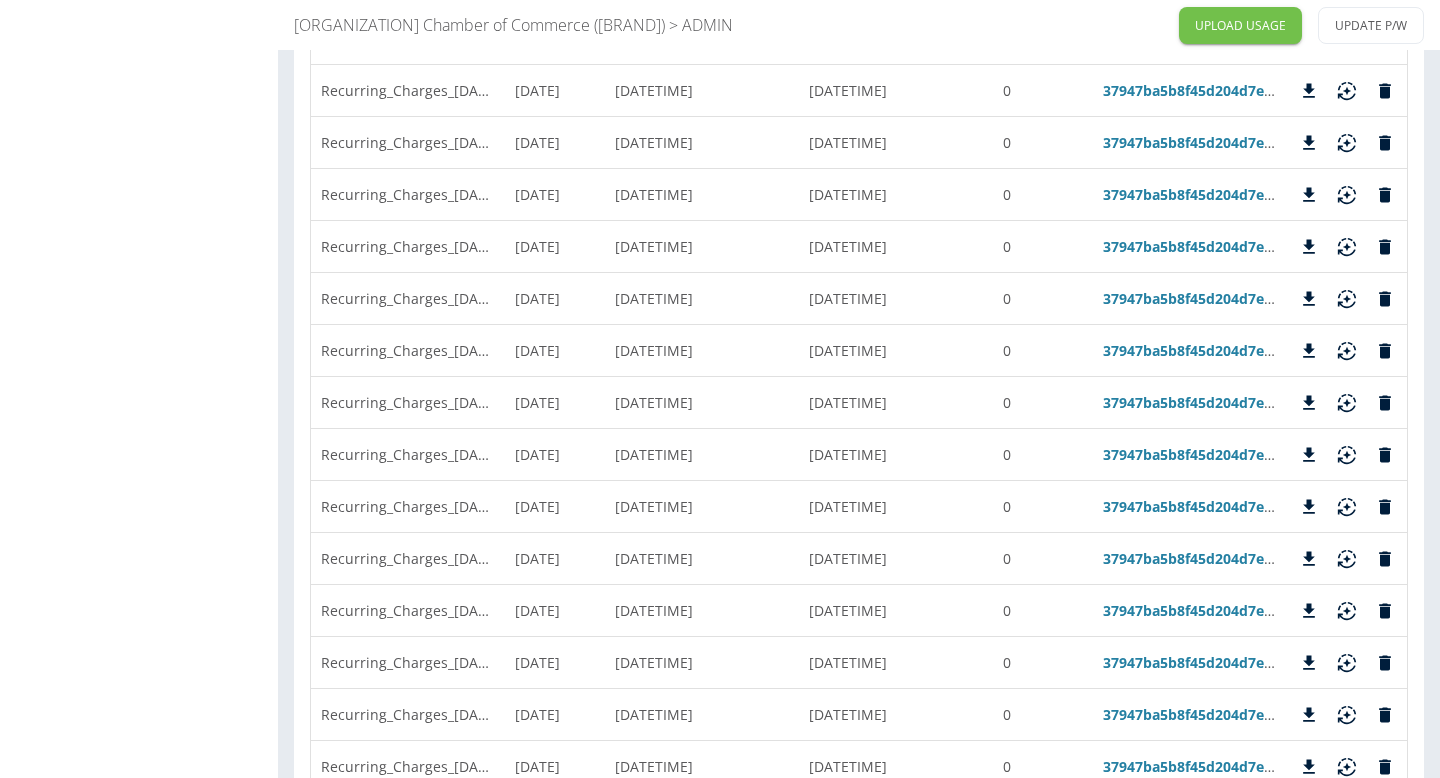 scroll, scrollTop: 0, scrollLeft: 0, axis: both 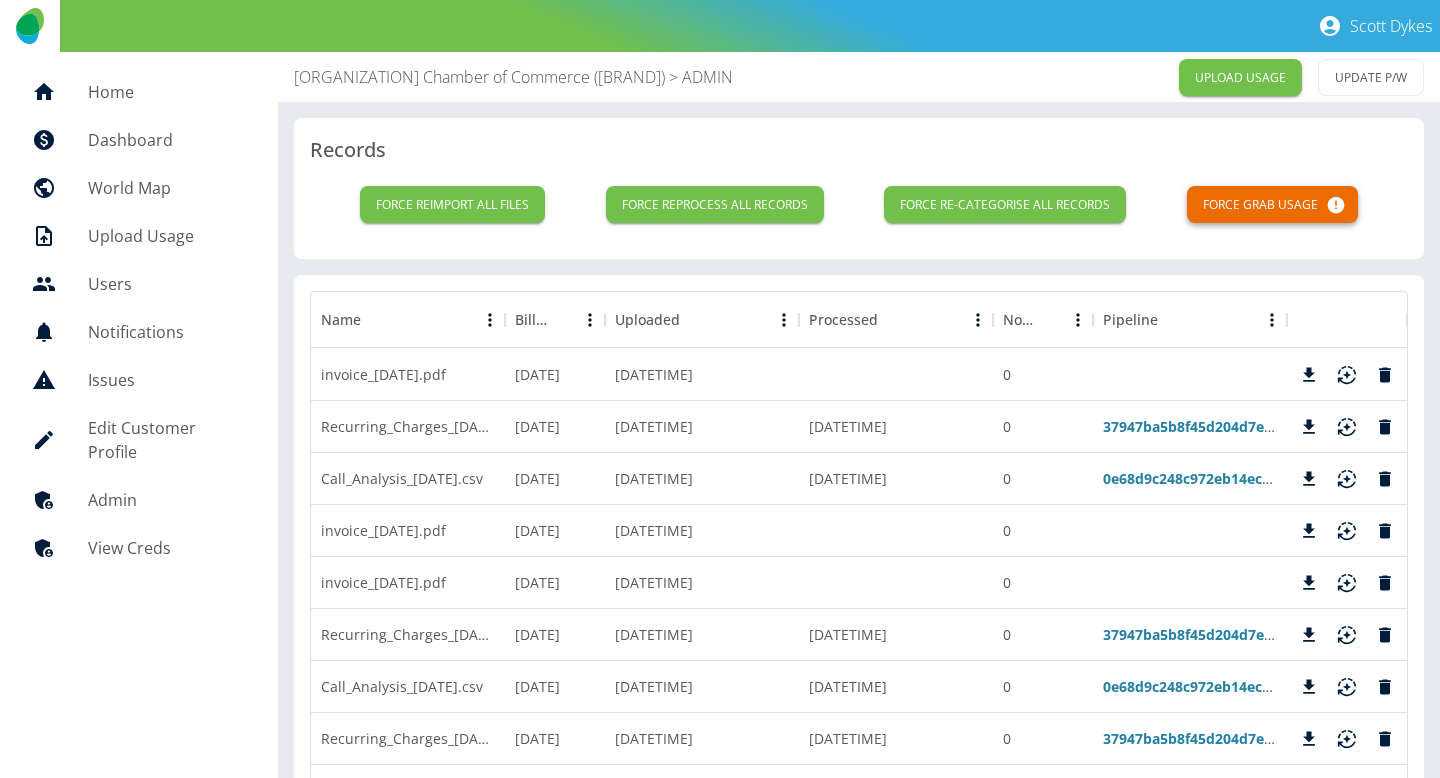 click on "Force grab usage" at bounding box center [1272, 204] 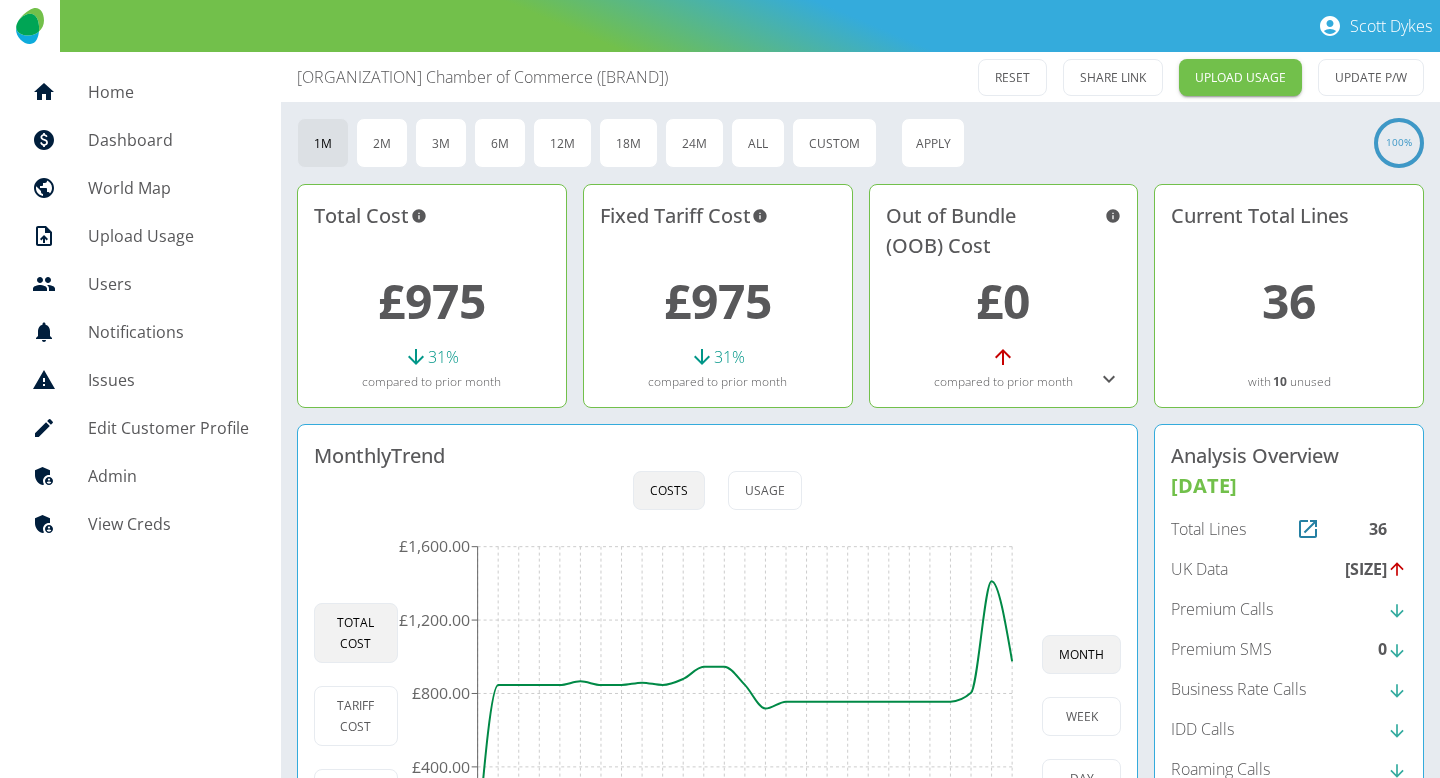 scroll, scrollTop: 209, scrollLeft: 0, axis: vertical 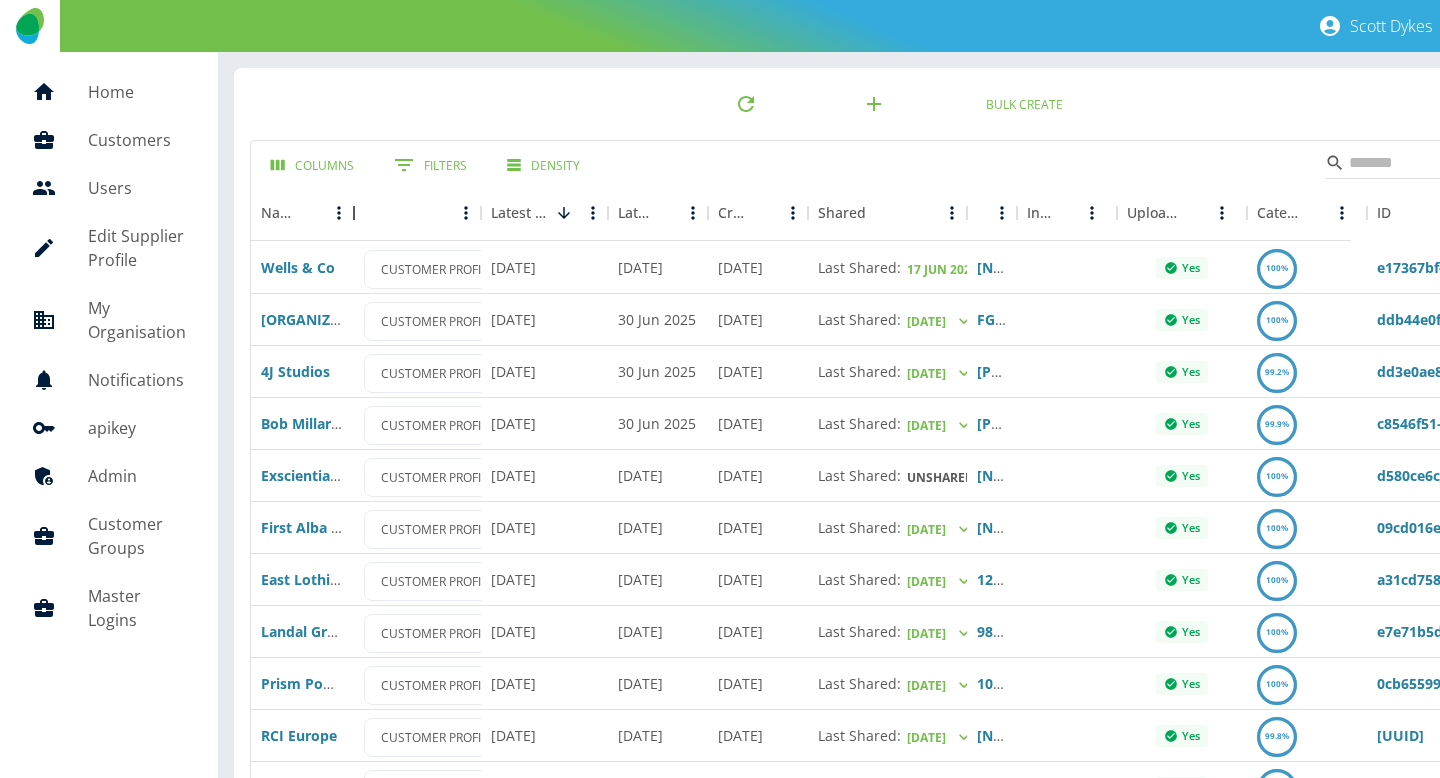 drag, startPoint x: 415, startPoint y: 225, endPoint x: 357, endPoint y: 234, distance: 58.694122 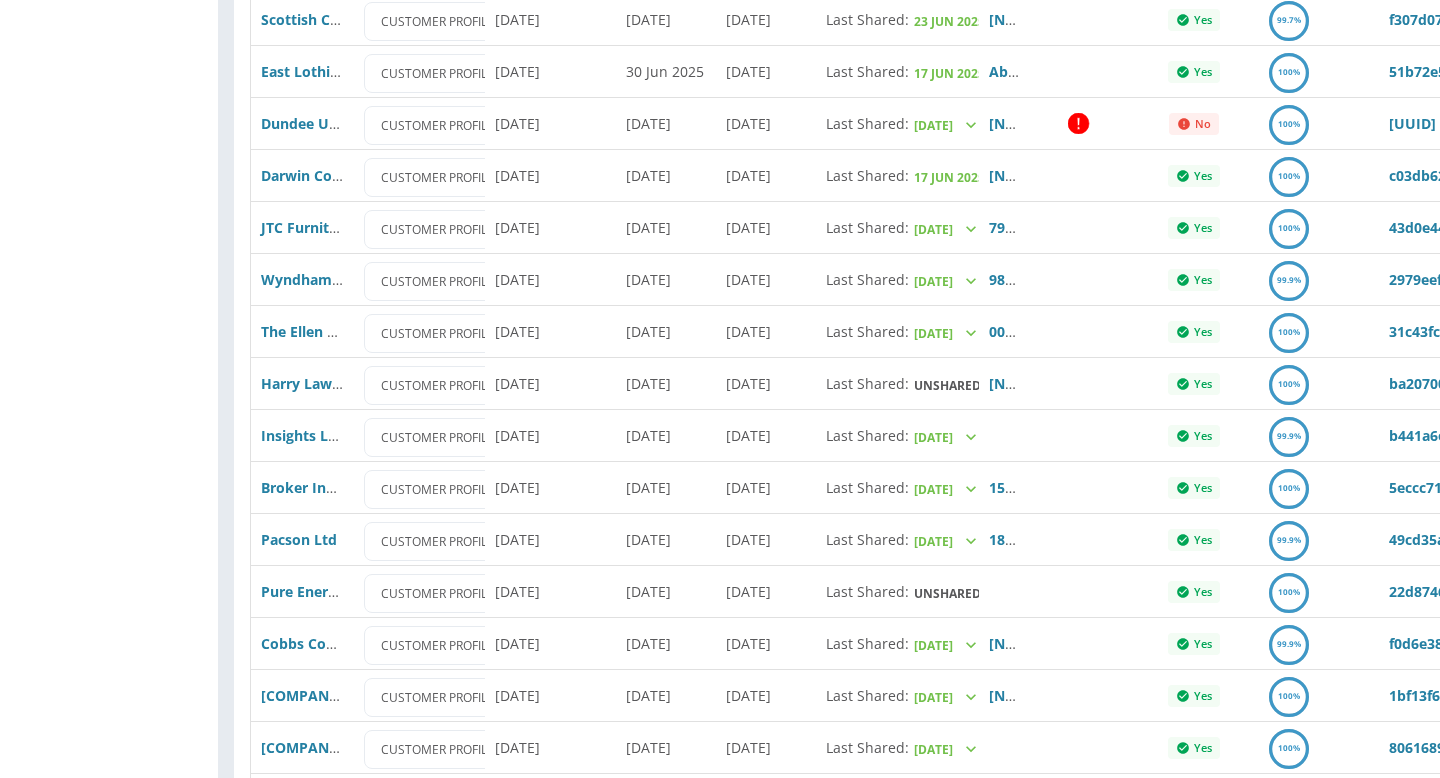 scroll, scrollTop: 765, scrollLeft: 0, axis: vertical 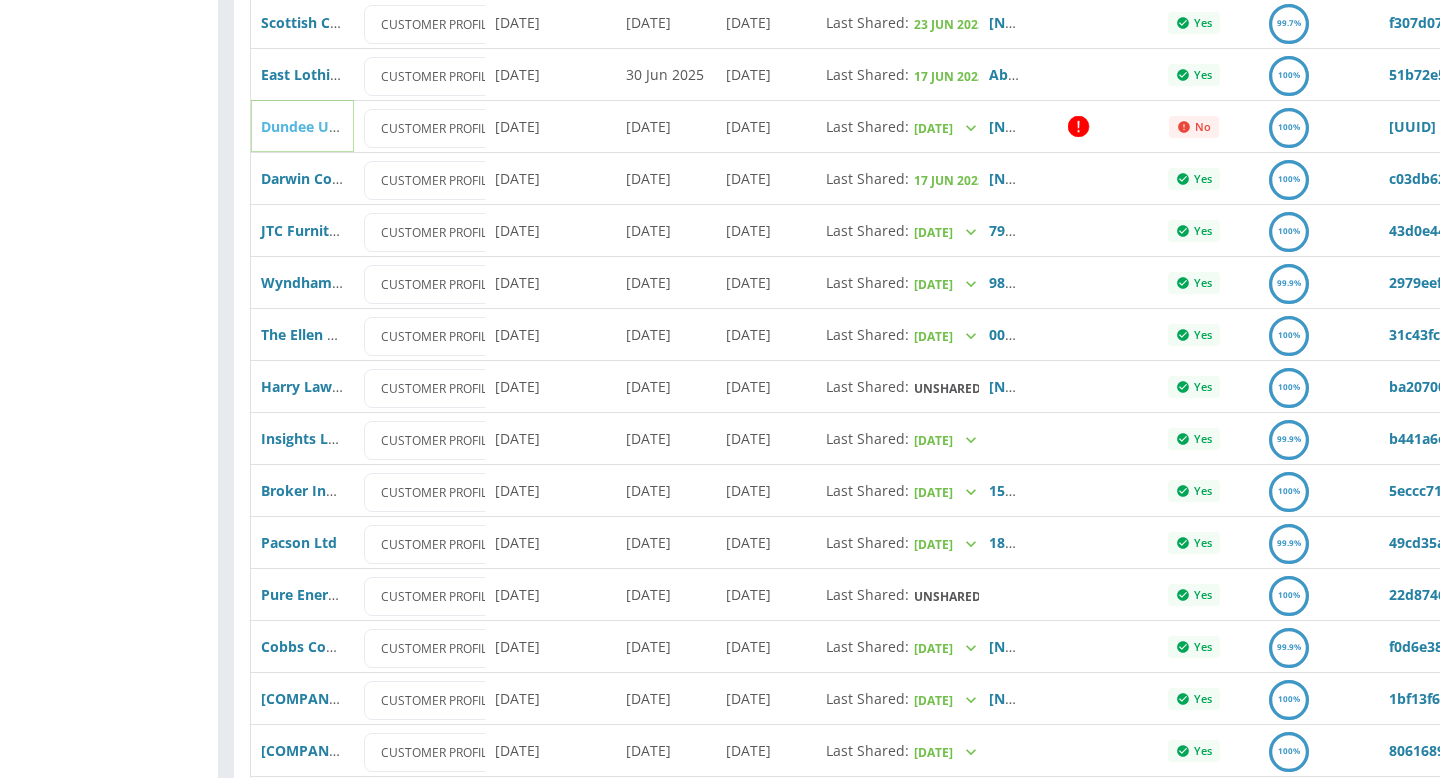 click on "Dundee United Community Trust" at bounding box center [376, 126] 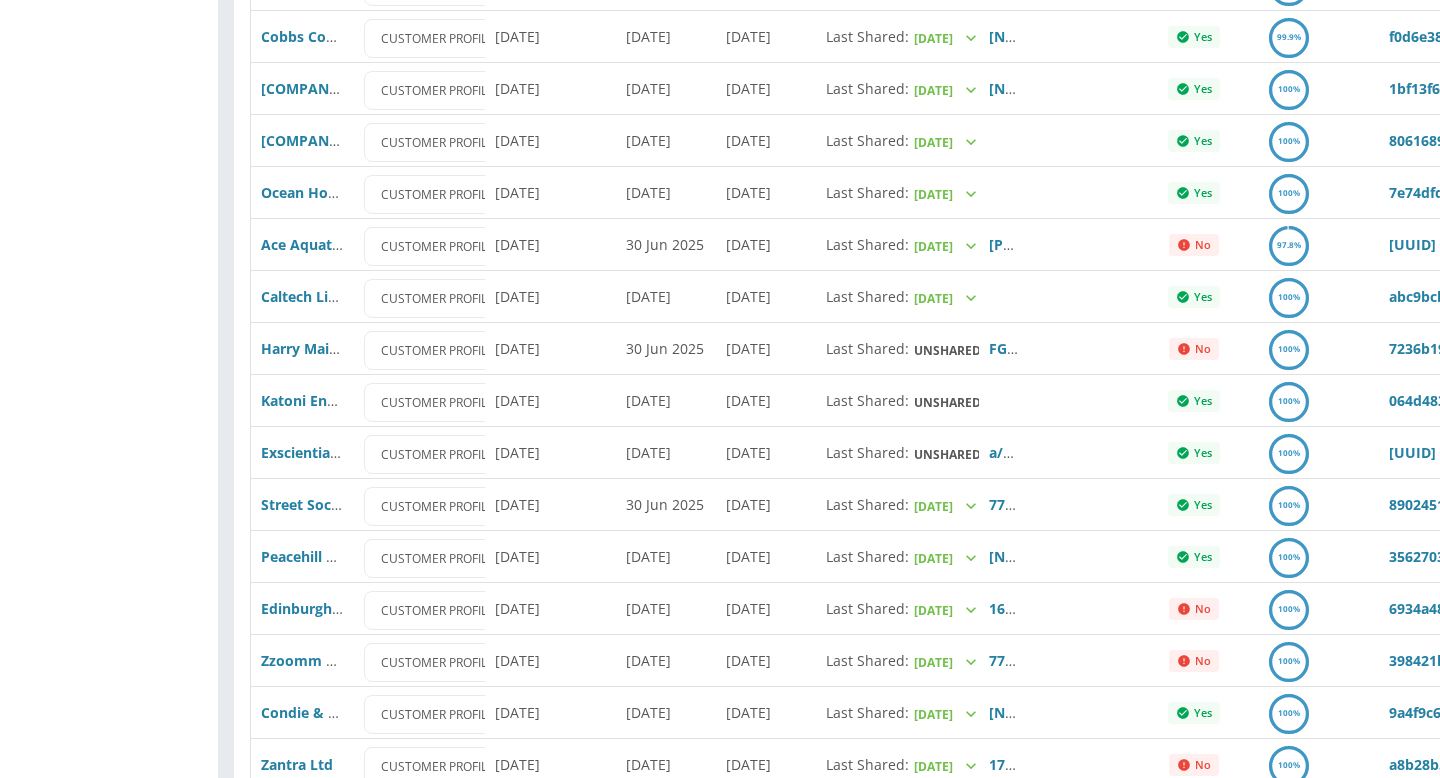 scroll, scrollTop: 1440, scrollLeft: 0, axis: vertical 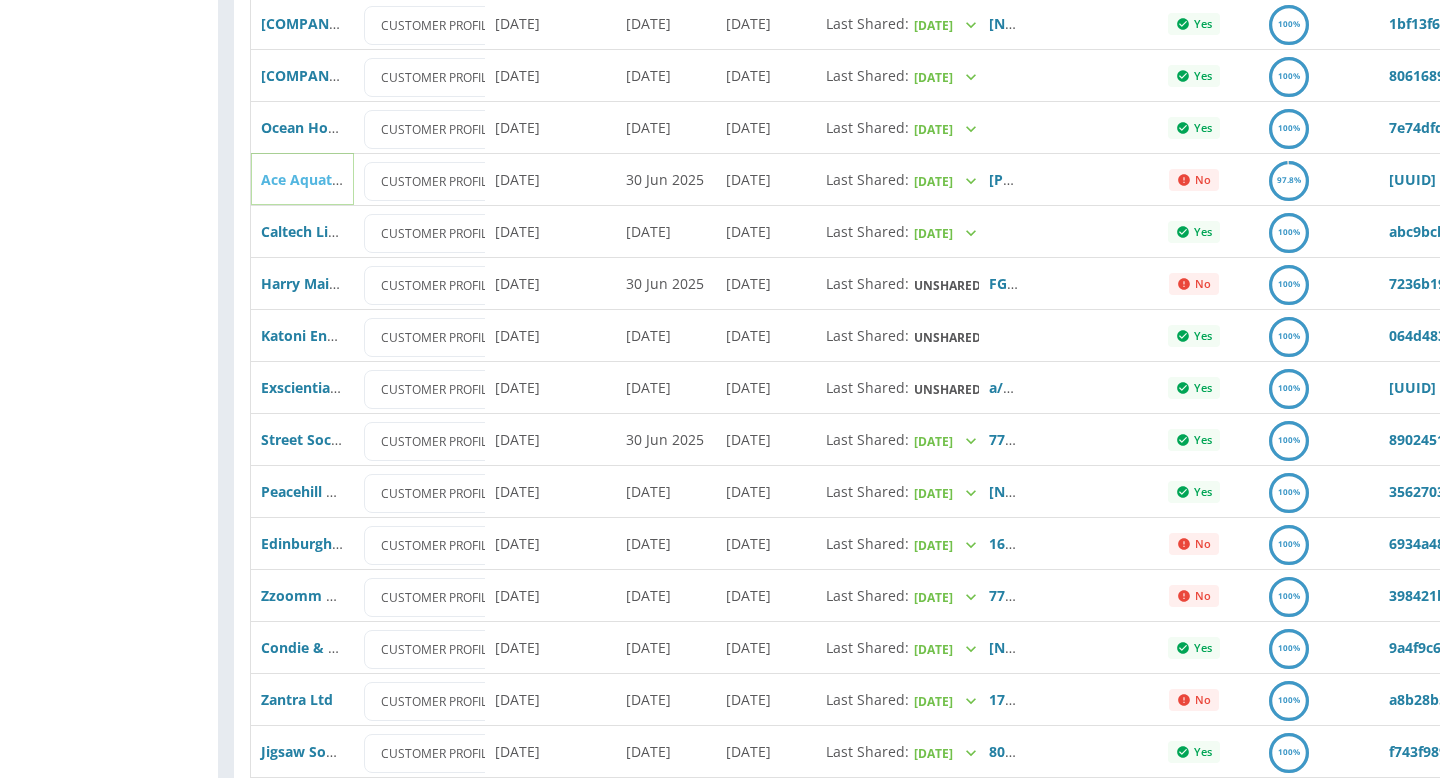 click on "Ace Aquatec" at bounding box center [304, 179] 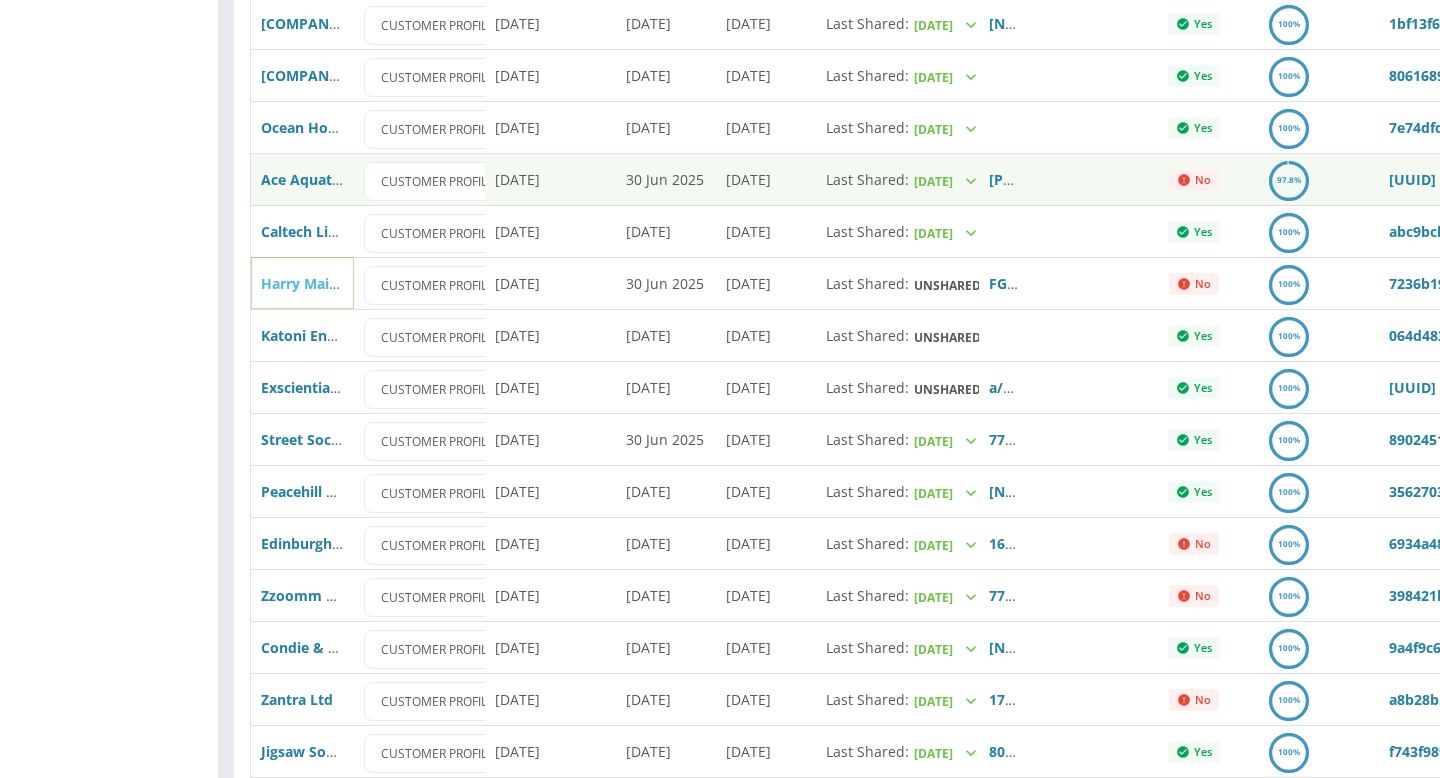 click on "Harry Maiden Ltd" at bounding box center (321, 283) 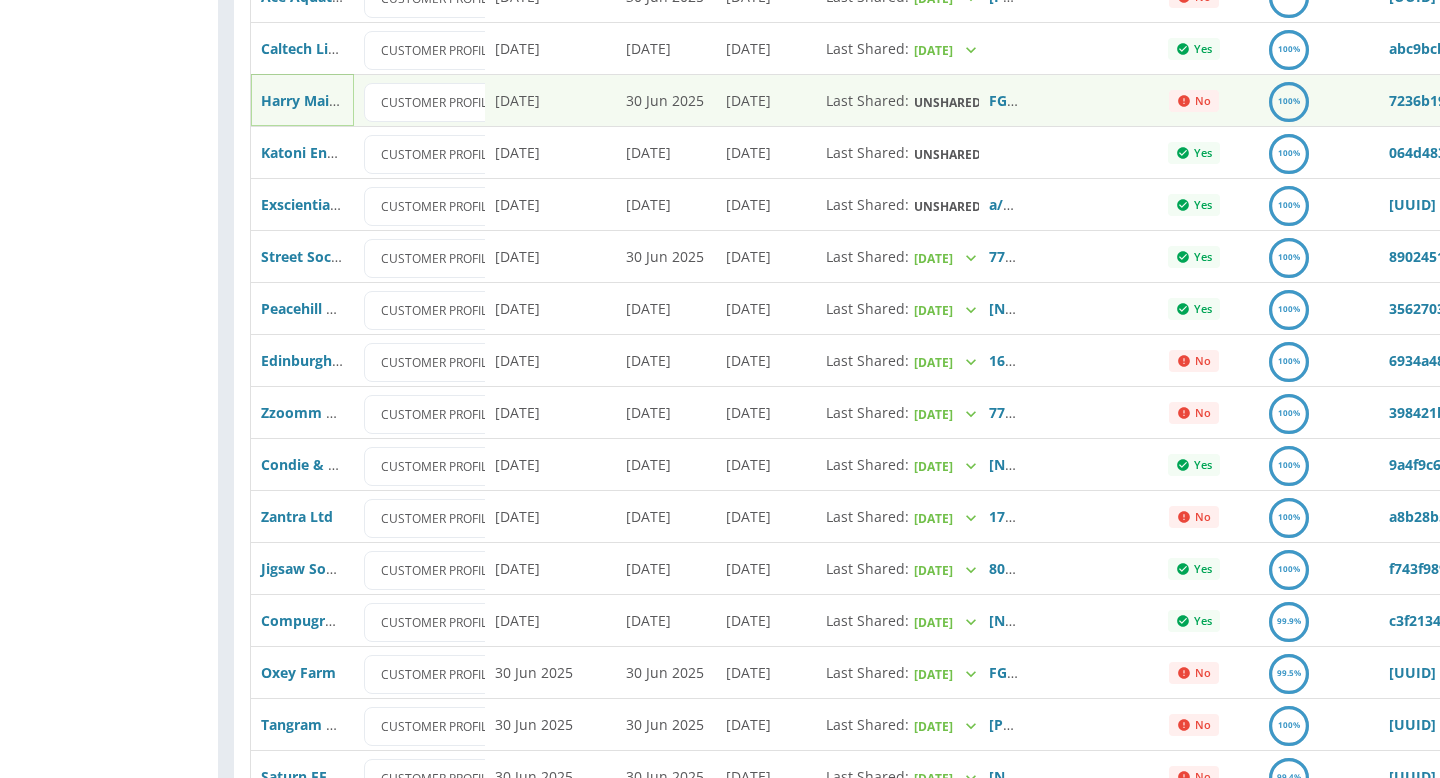 scroll, scrollTop: 1760, scrollLeft: 0, axis: vertical 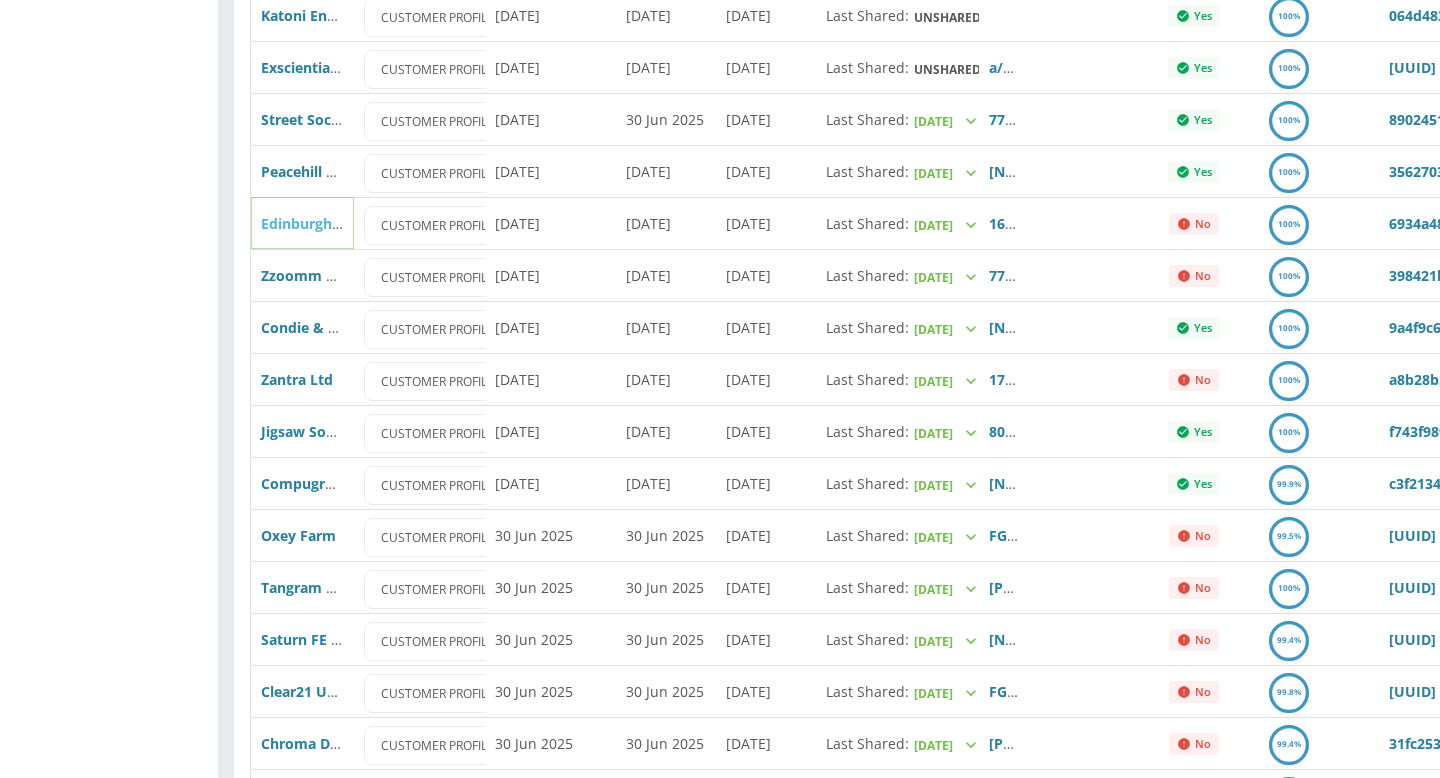 click on "Edinburgh International Book Festival" at bounding box center (392, 223) 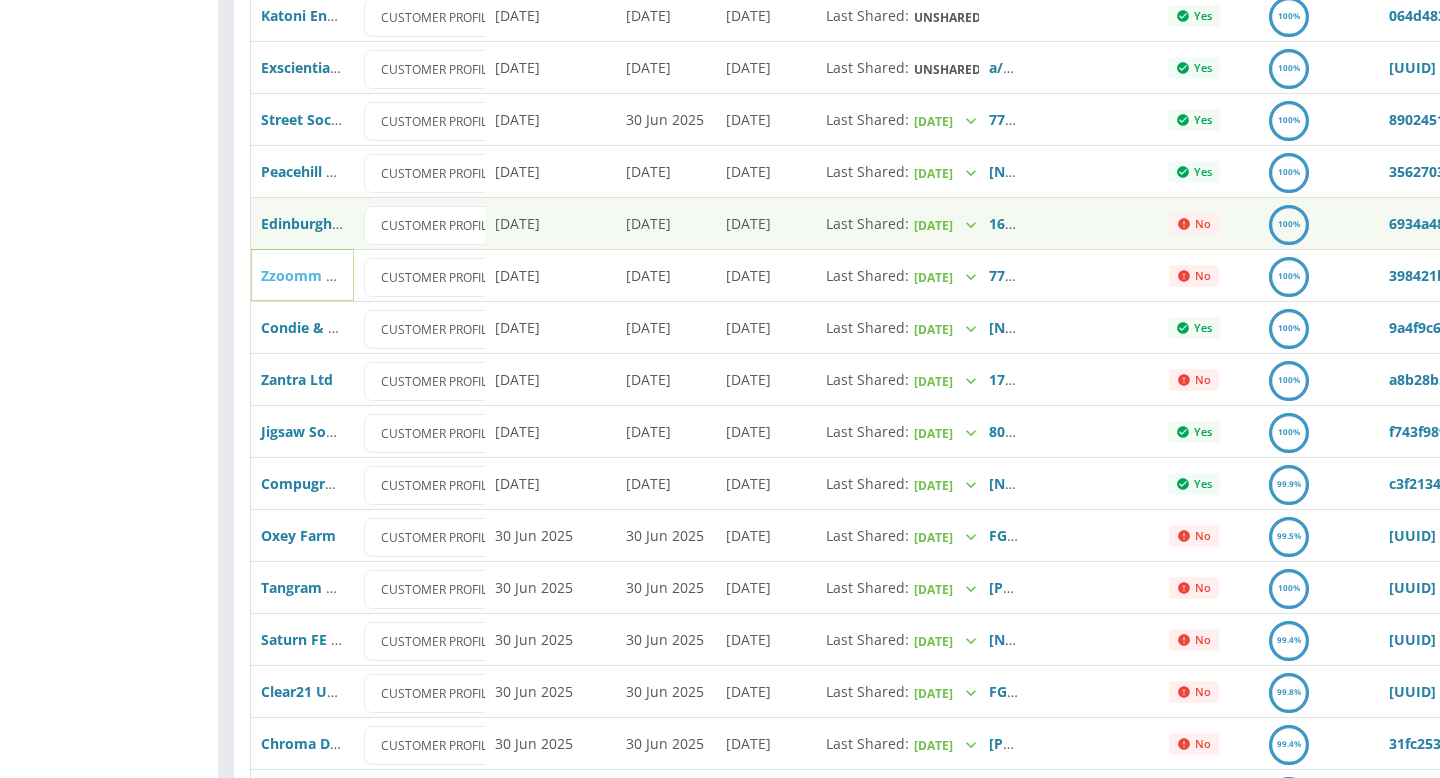 click on "Zzoomm PLC" at bounding box center [306, 275] 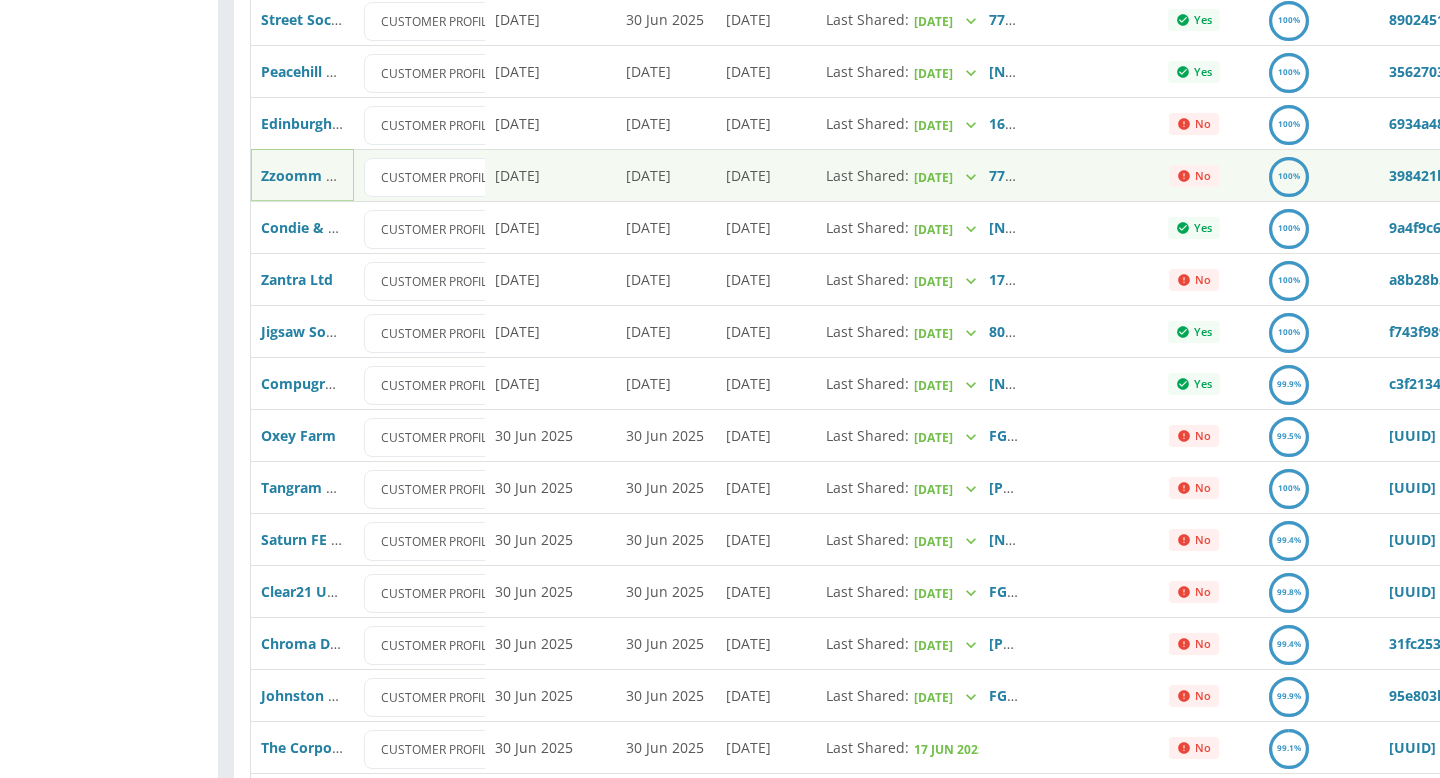 scroll, scrollTop: 1863, scrollLeft: 0, axis: vertical 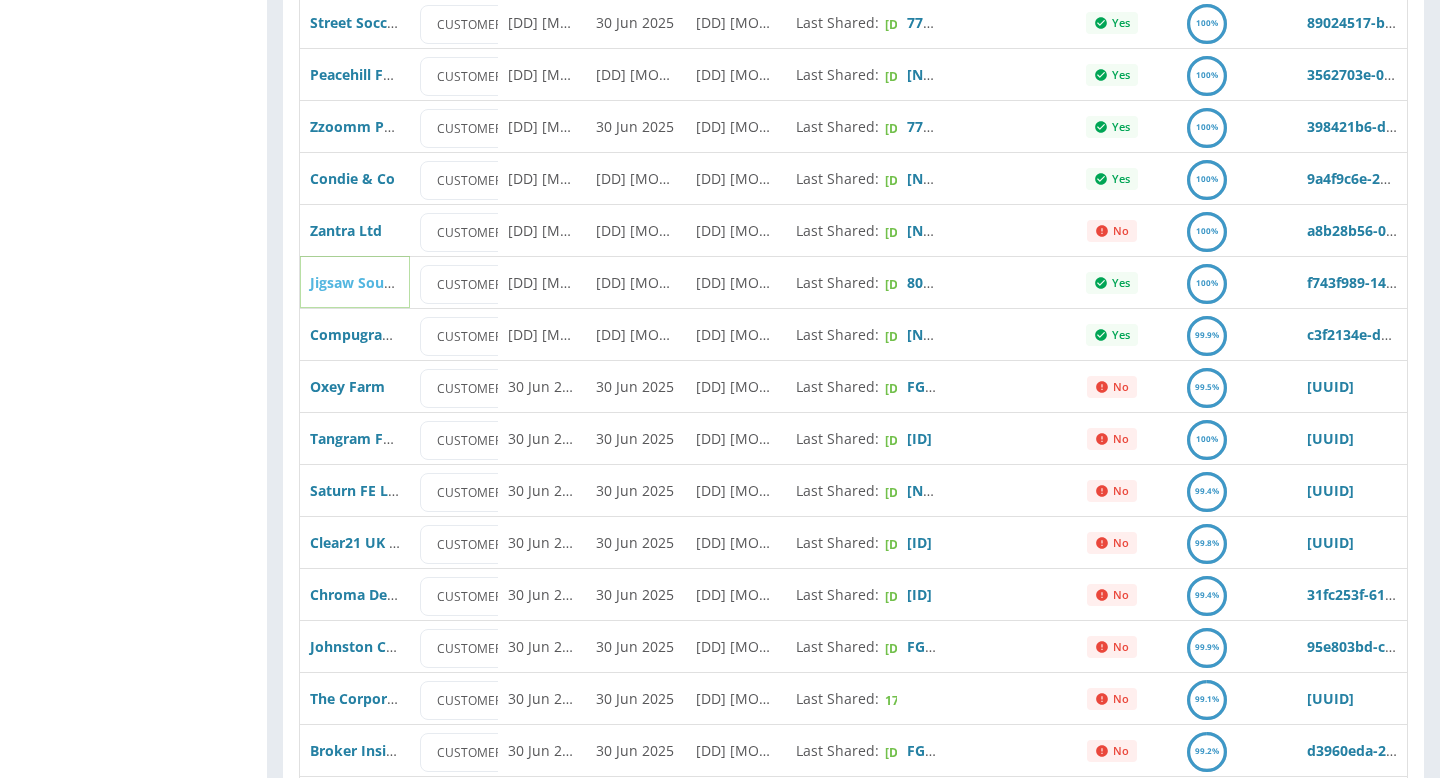 click on "Jigsaw South East" at bounding box center [371, 282] 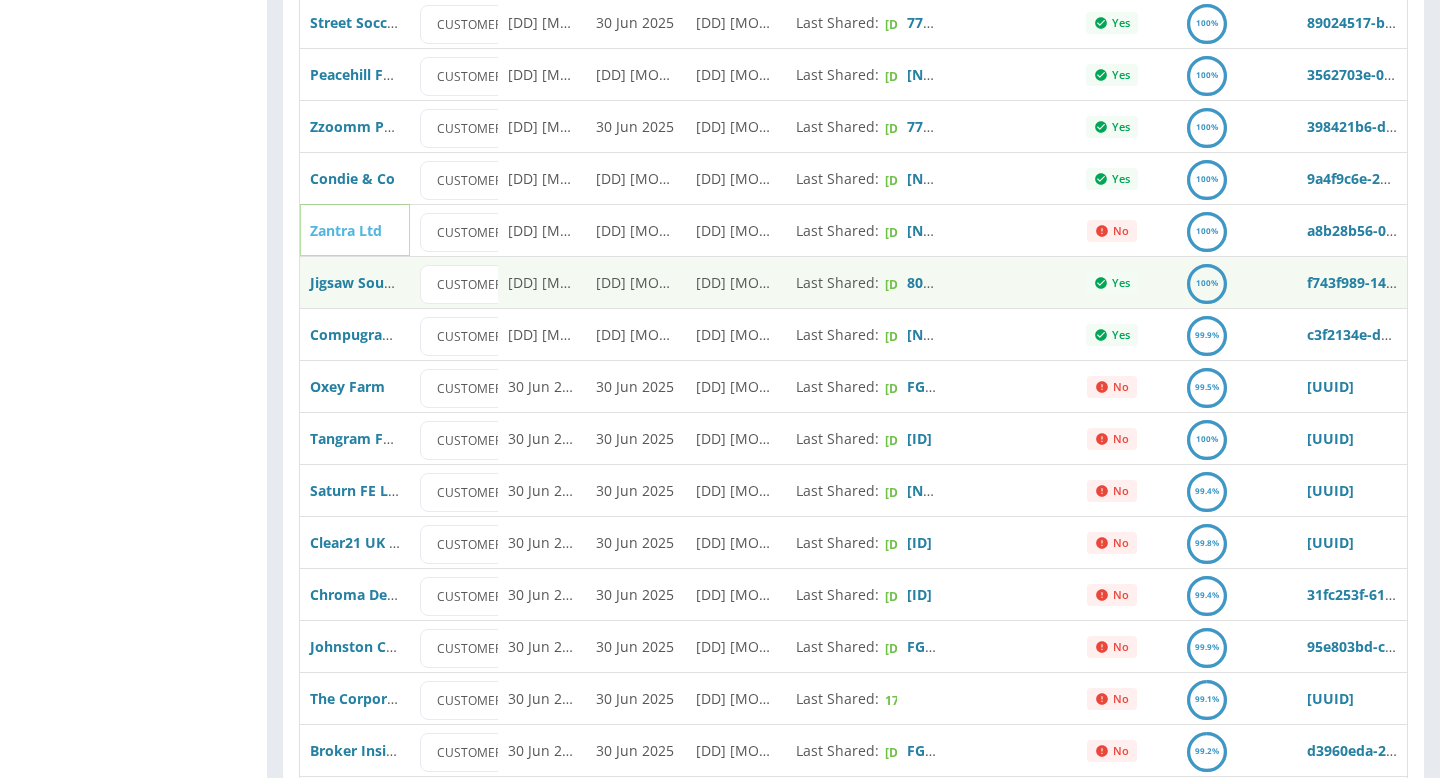 click on "Zantra Ltd" at bounding box center [346, 230] 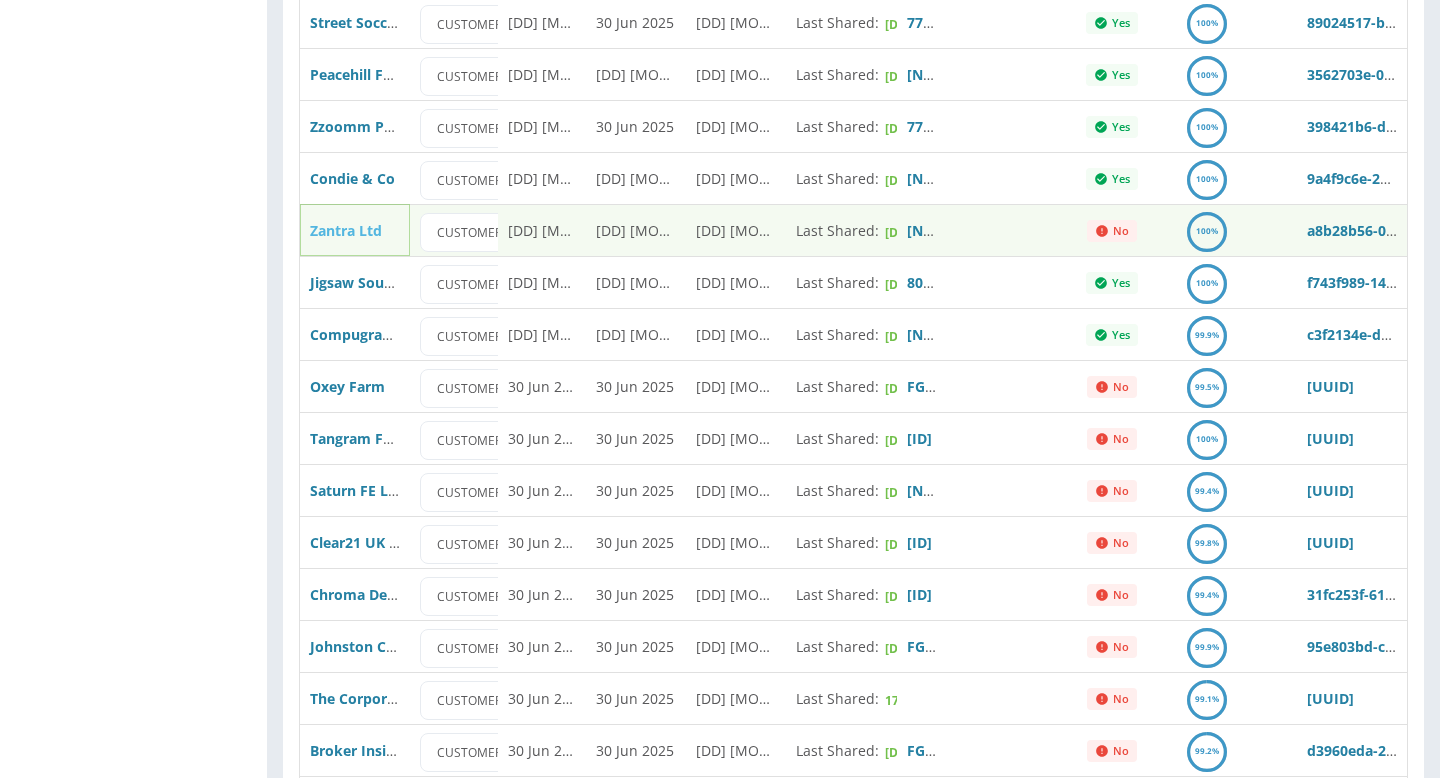 click on "Zantra Ltd" at bounding box center [346, 230] 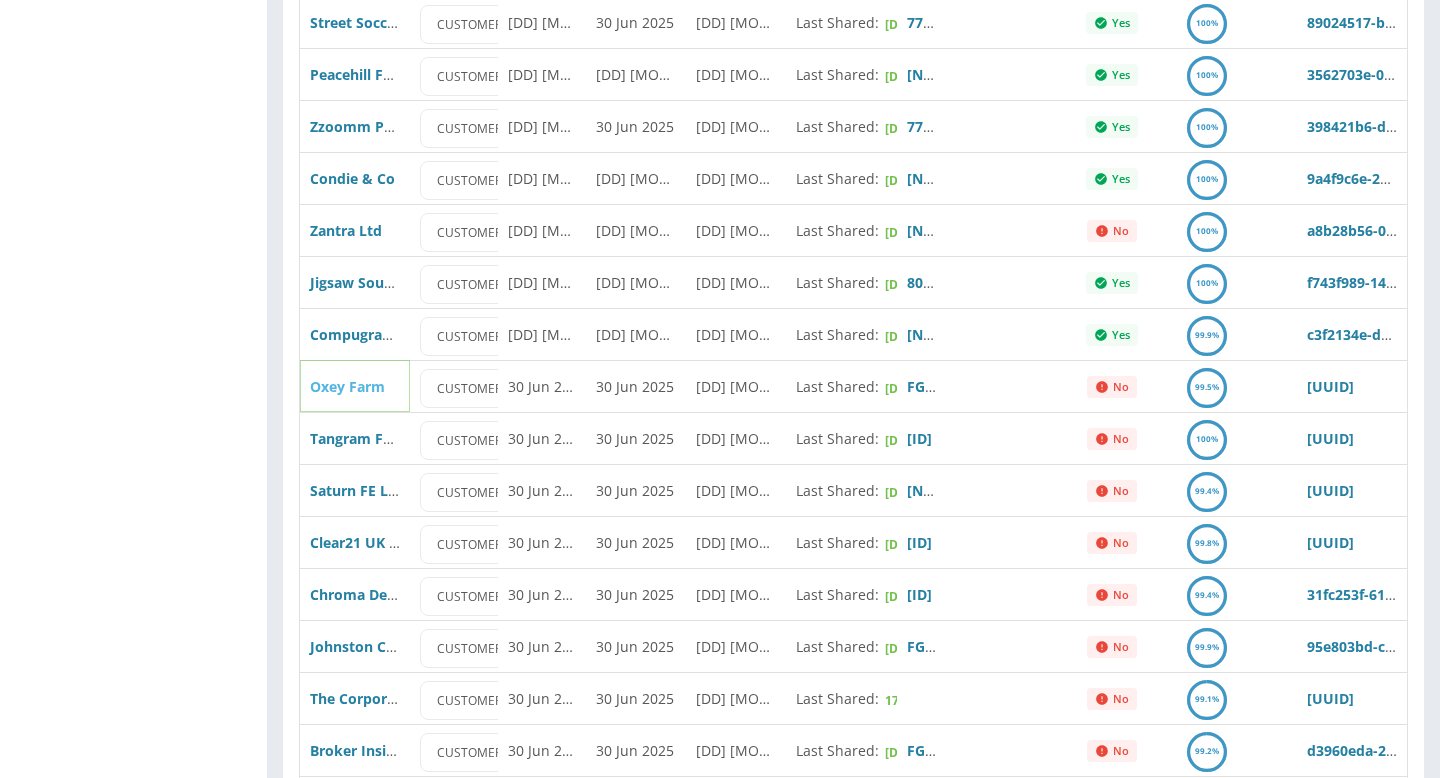 click on "Oxey Farm" at bounding box center [347, 386] 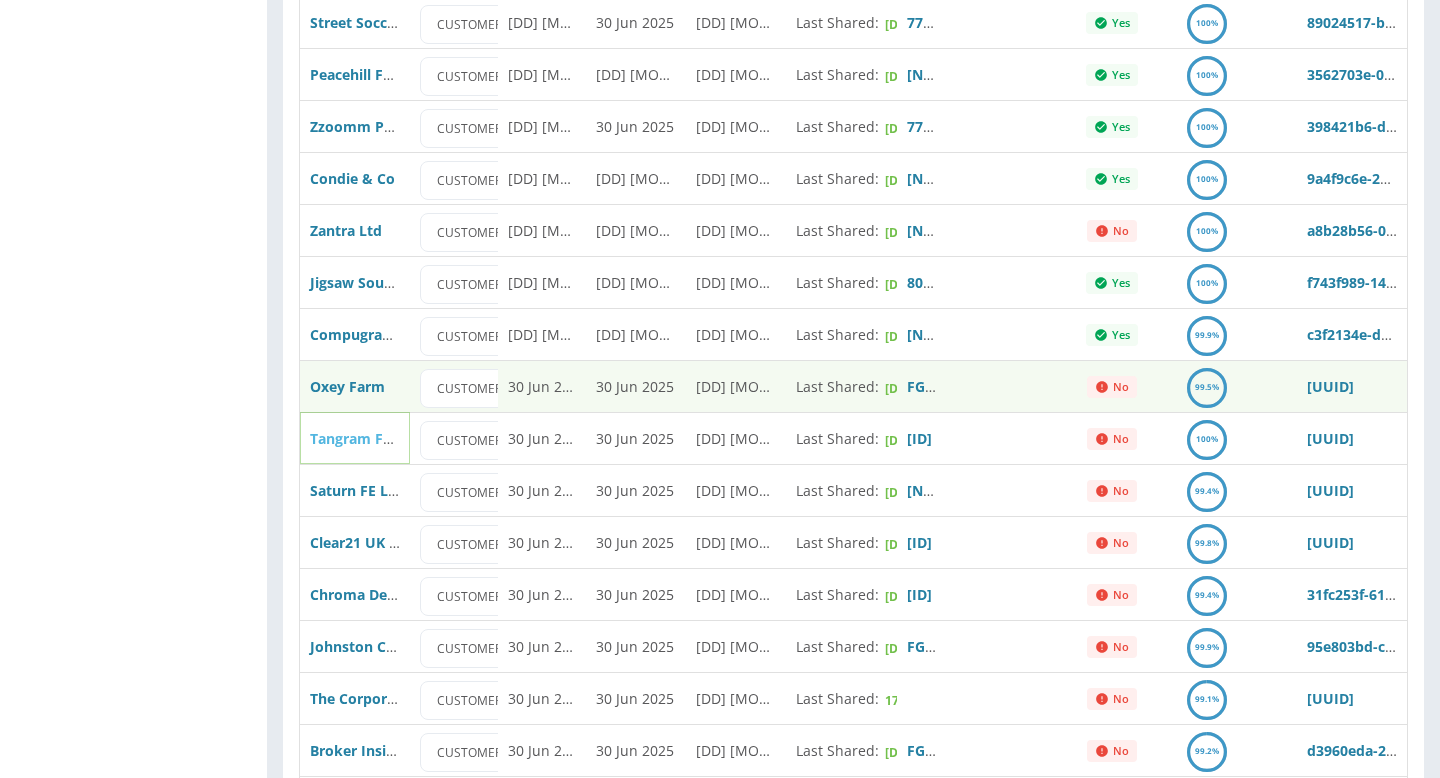 click on "Tangram Furnishers Limited" at bounding box center (407, 438) 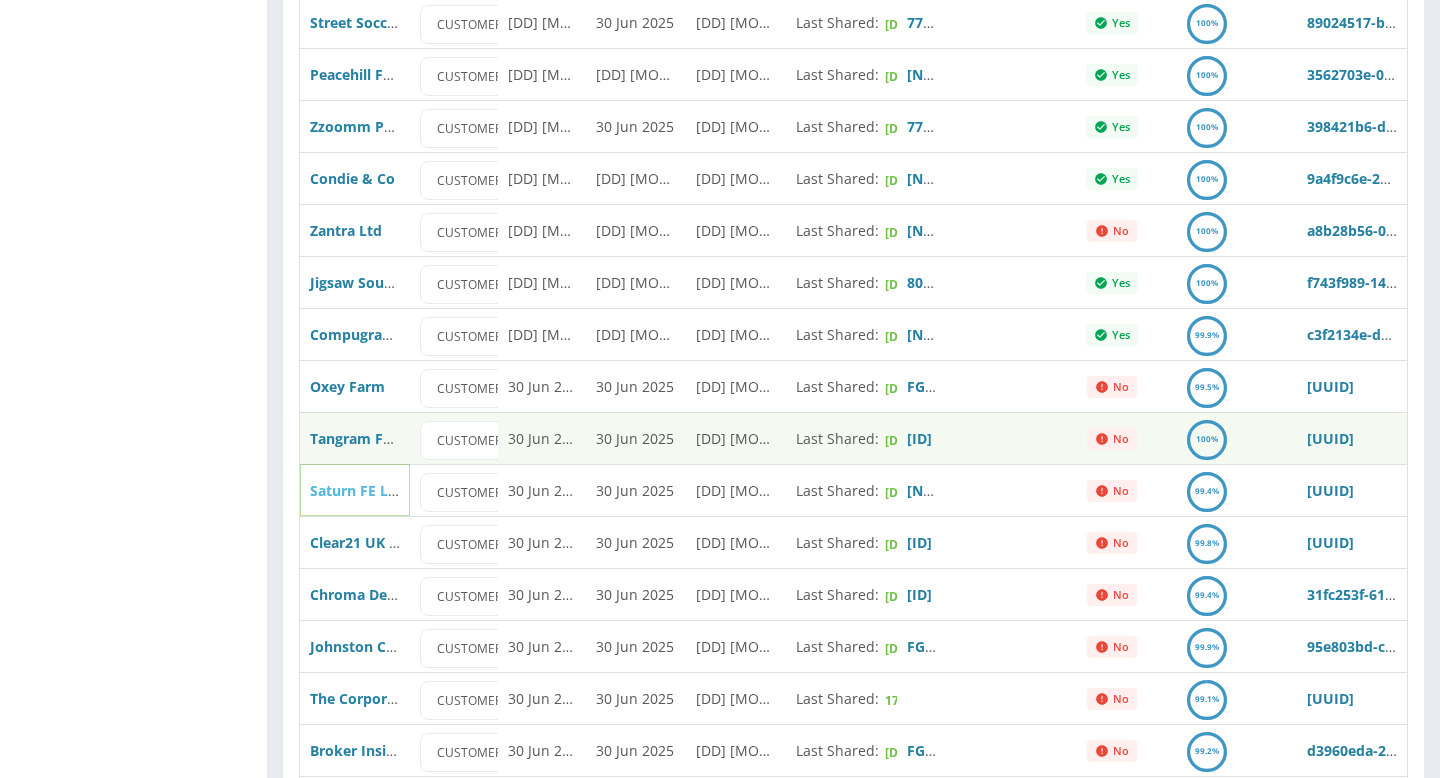 click on "Saturn FE Limited" at bounding box center (371, 490) 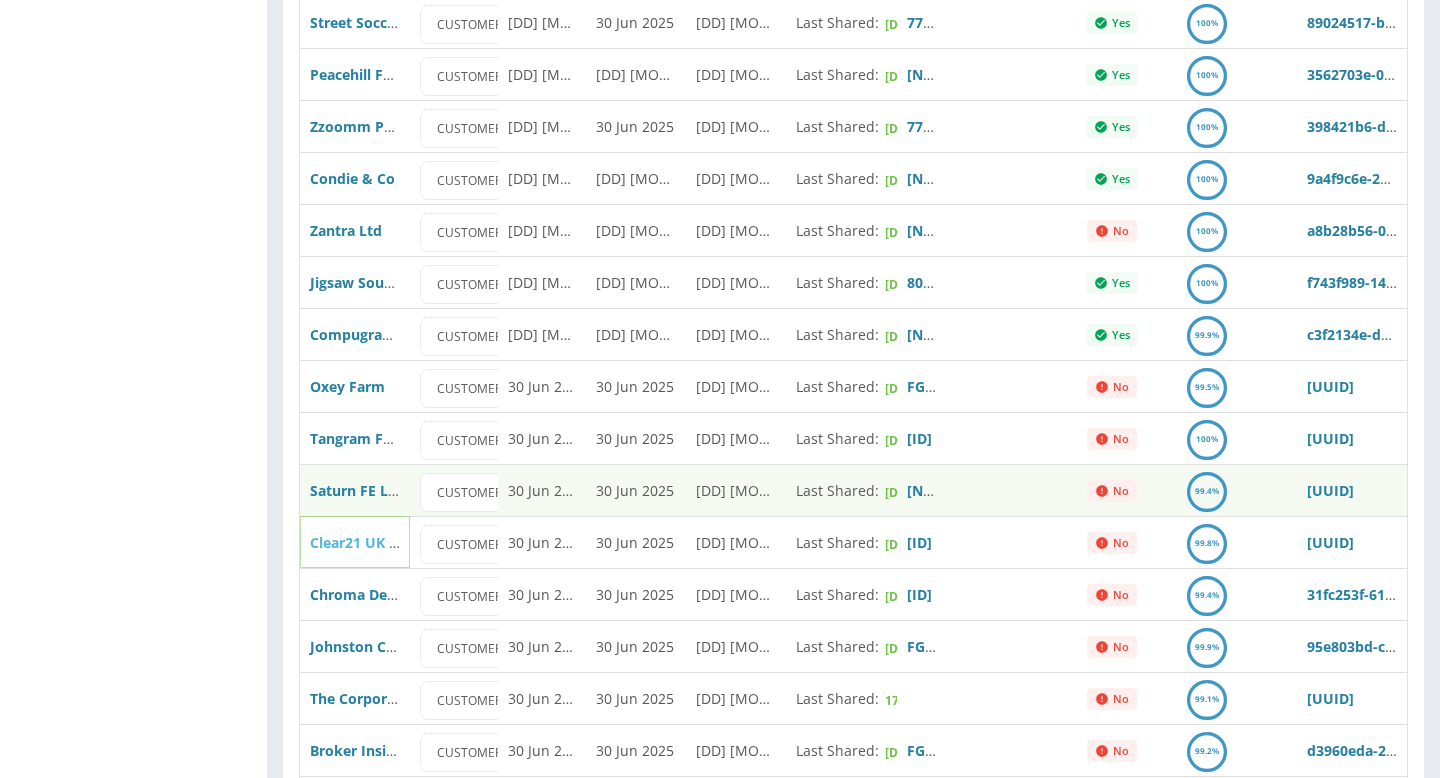 click on "Clear21 UK Limited" at bounding box center (376, 542) 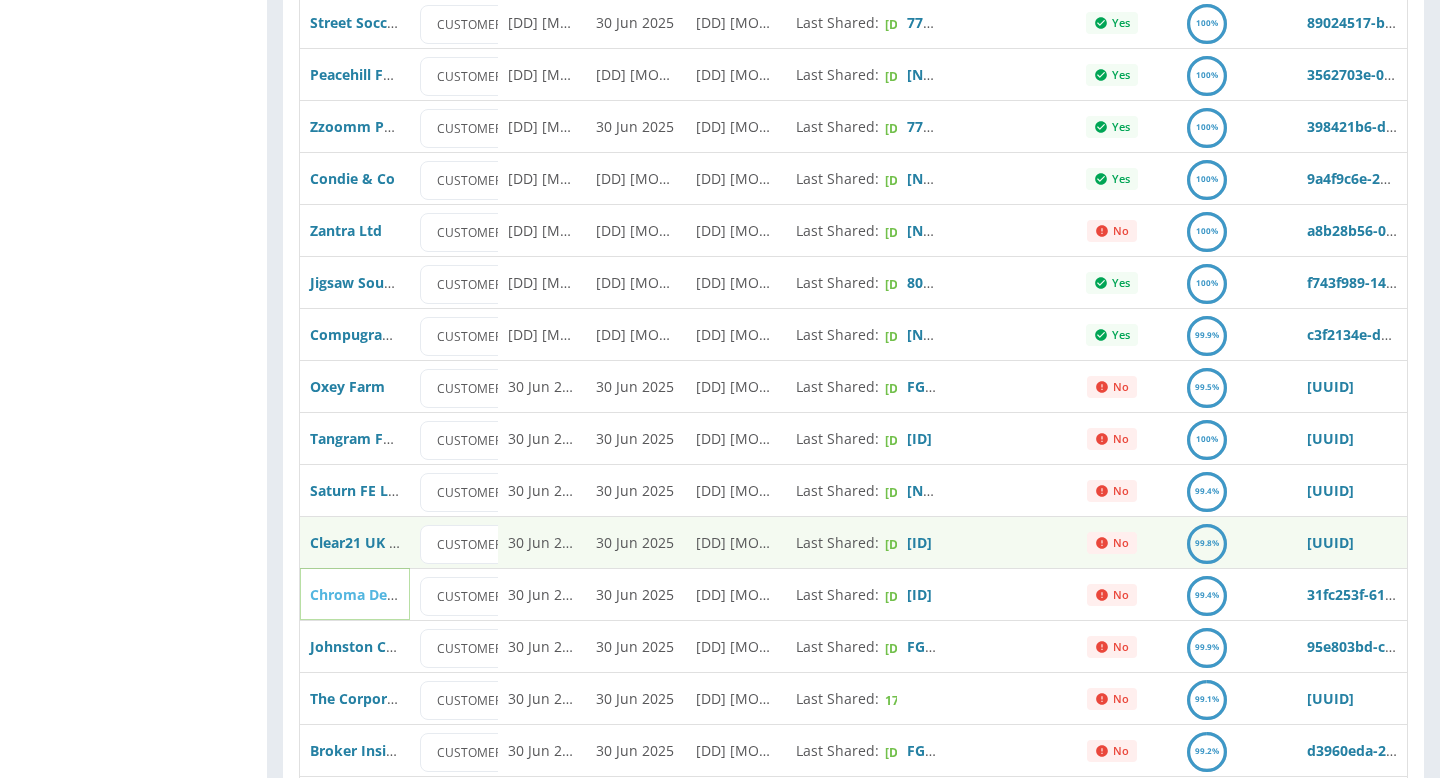 click on "Chroma Developments Limited" at bounding box center (418, 594) 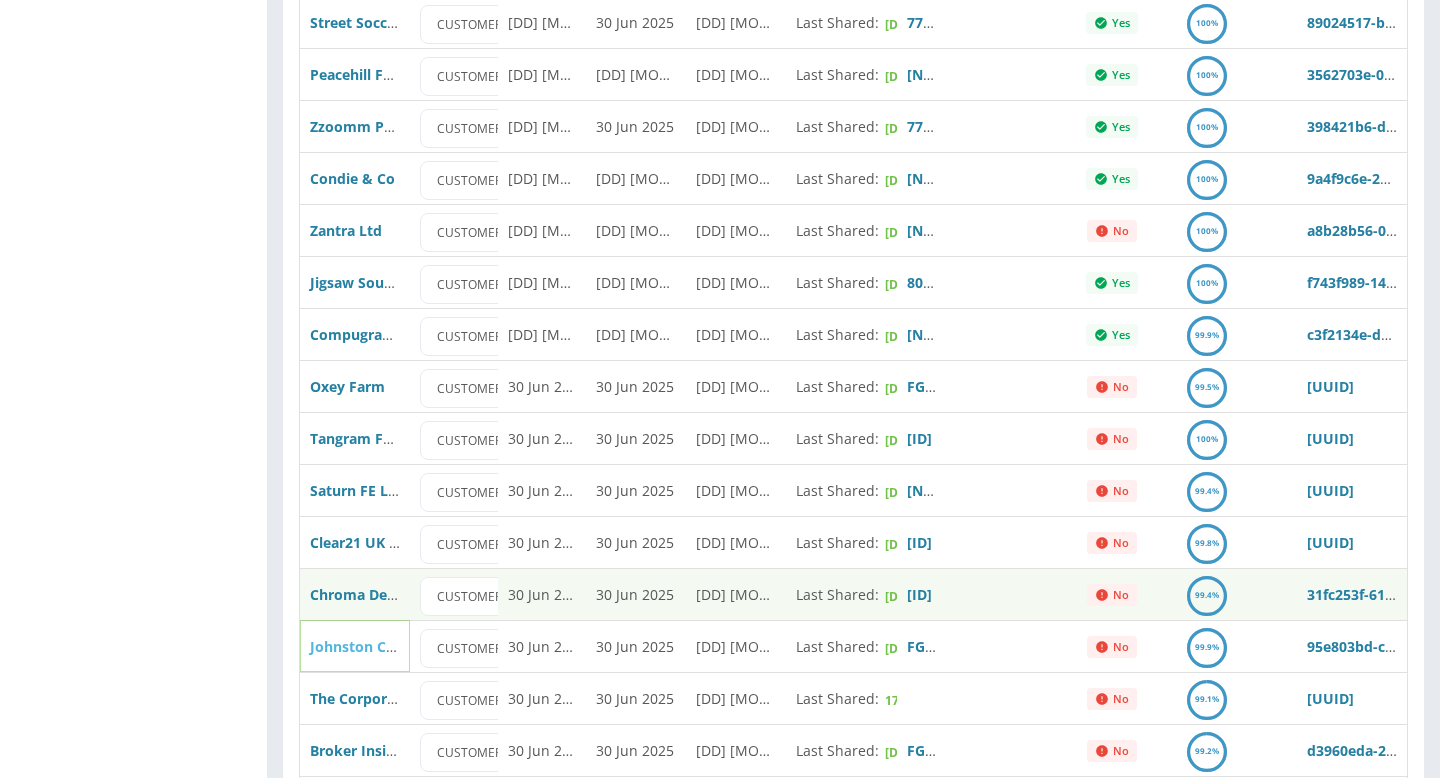 click on "Johnston Carmichael (Scotland) Ltd (Abzorb)" at bounding box center [464, 646] 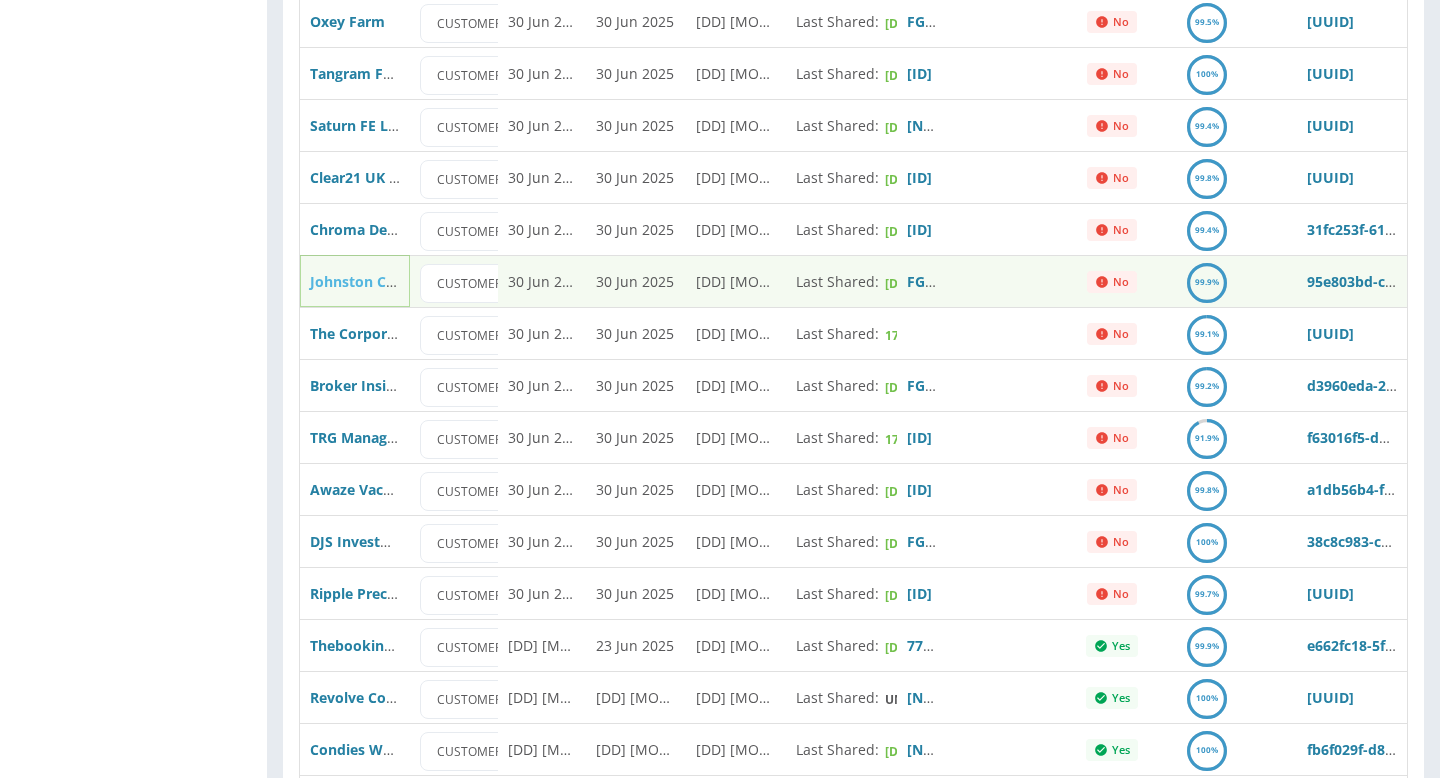 scroll, scrollTop: 2282, scrollLeft: 0, axis: vertical 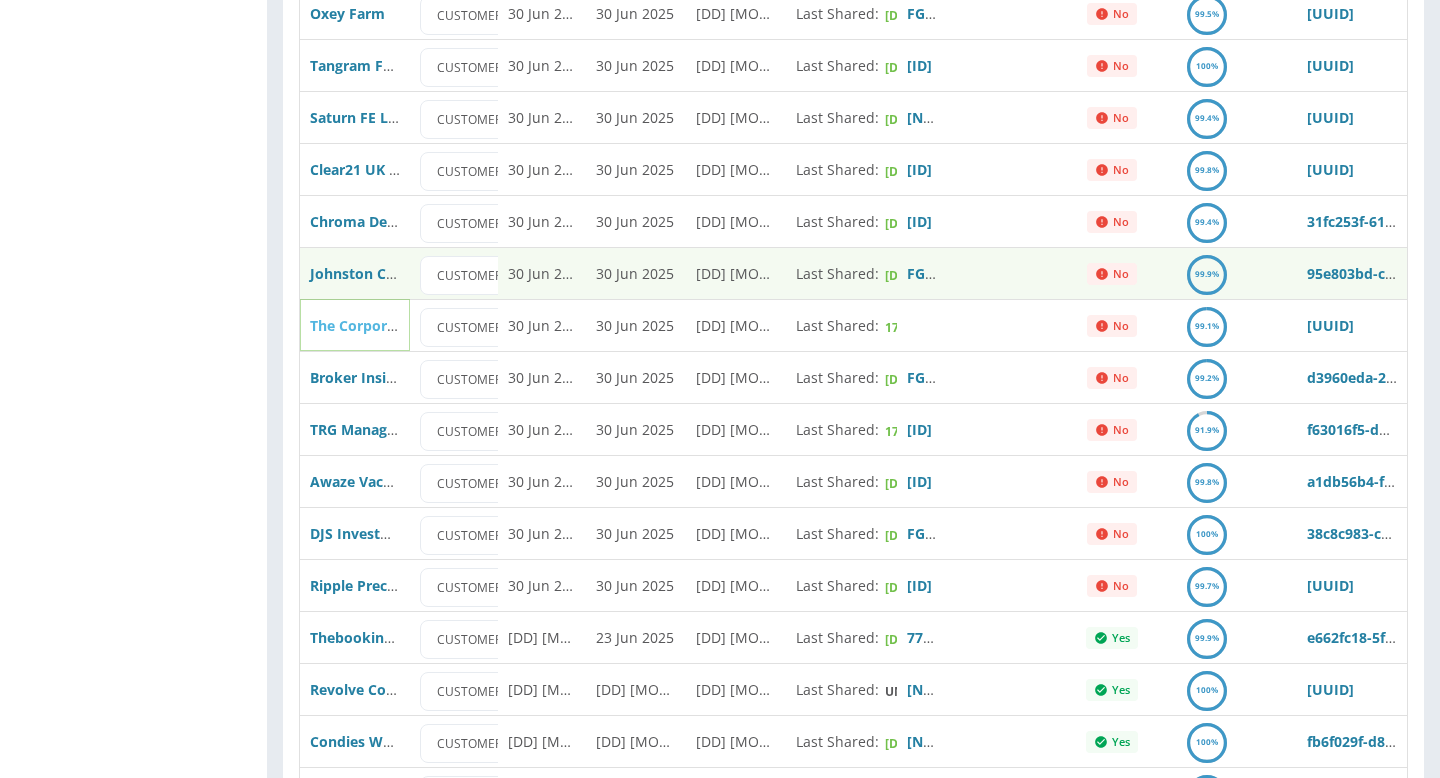click on "The Corporate Innovations Company Limited" at bounding box center (466, 325) 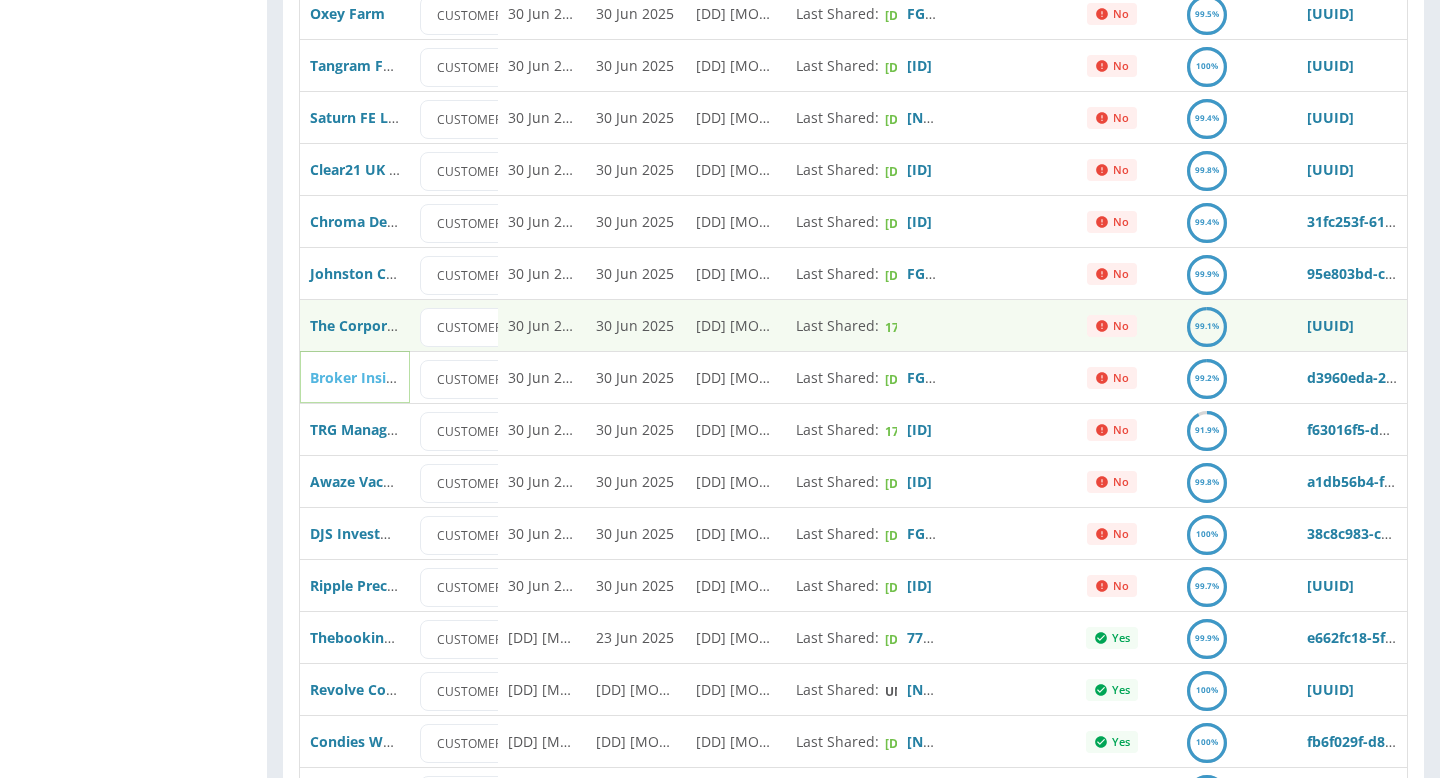 click on "Broker Insights Limited (Abzorb)" at bounding box center [423, 377] 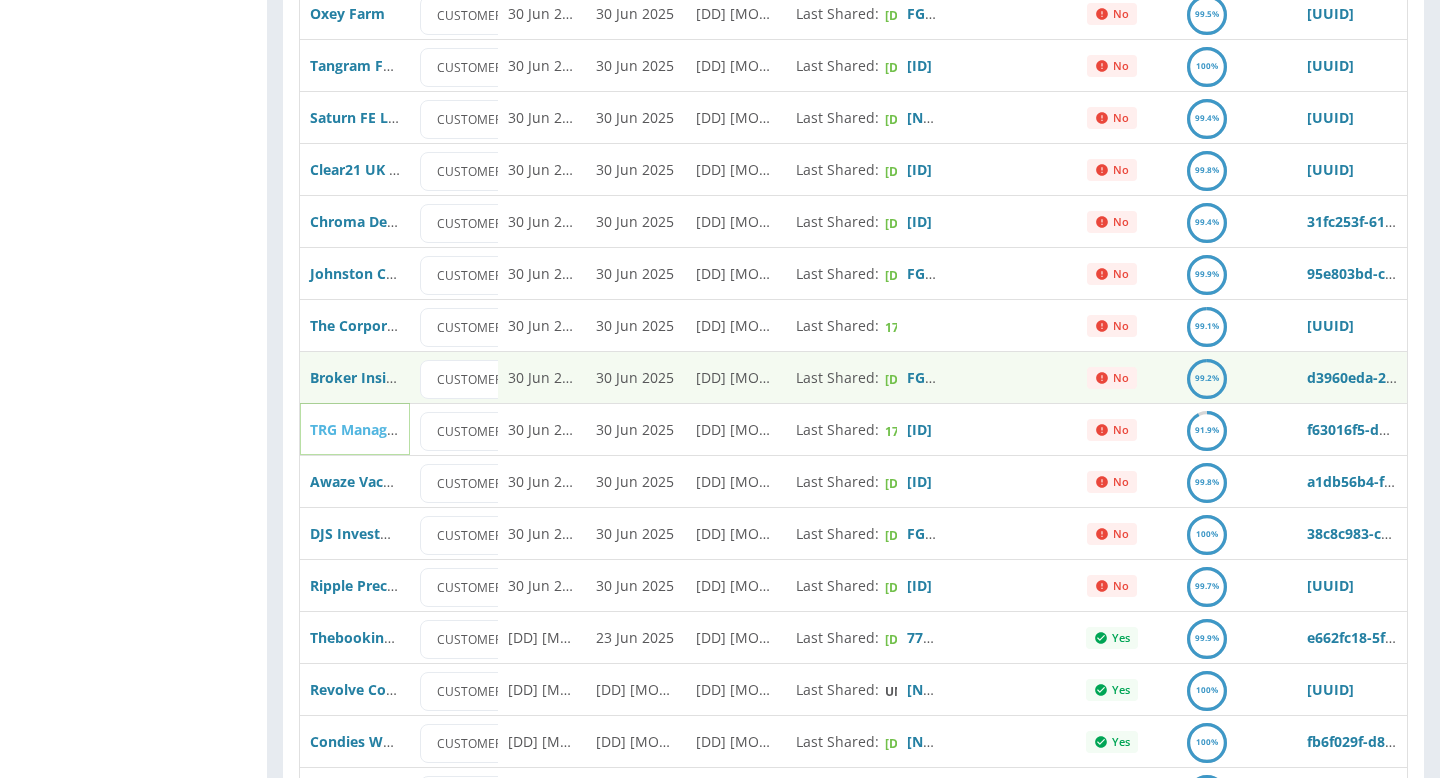 click on "TRG Management UK LLP" at bounding box center [397, 429] 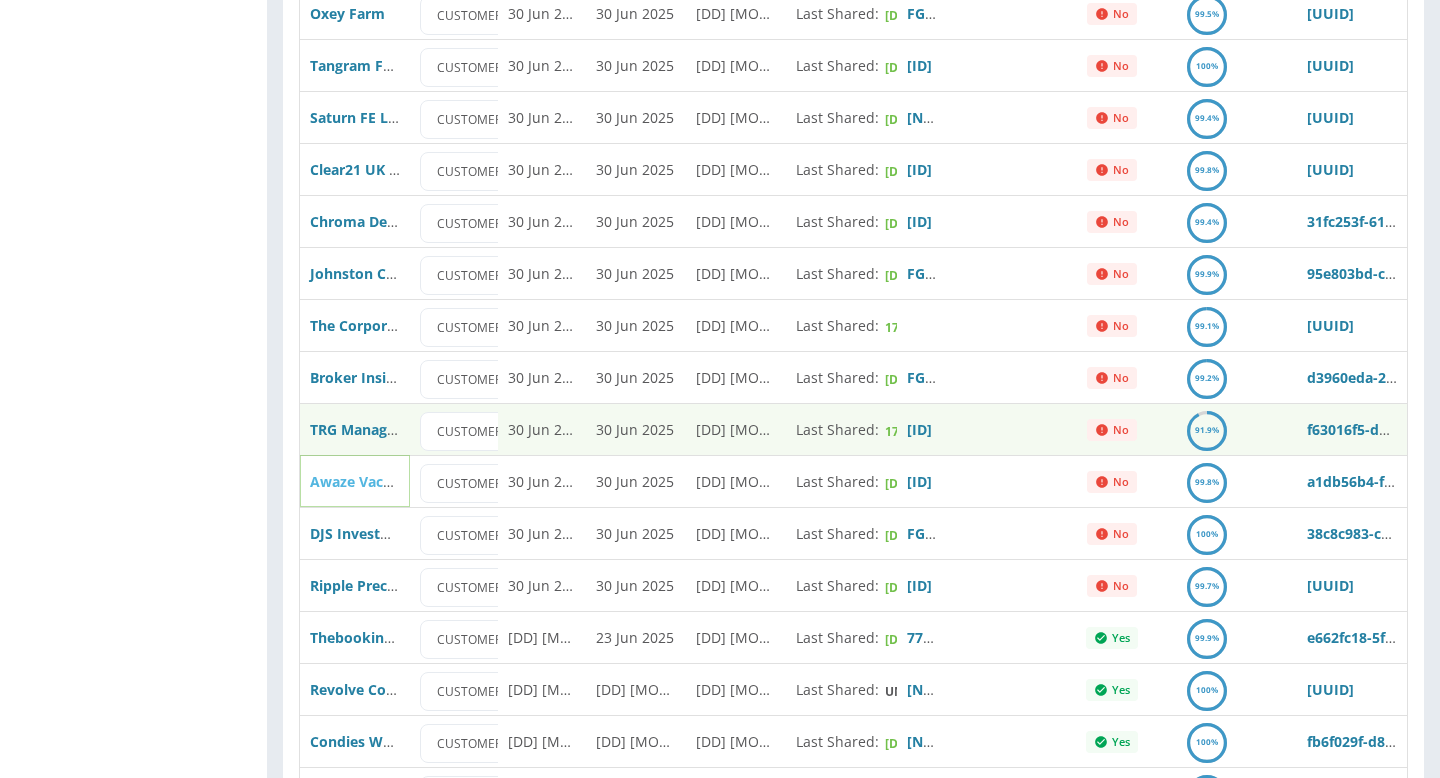 click on "Awaze Vacation Rentals Ltd (Abzorb)" at bounding box center [437, 481] 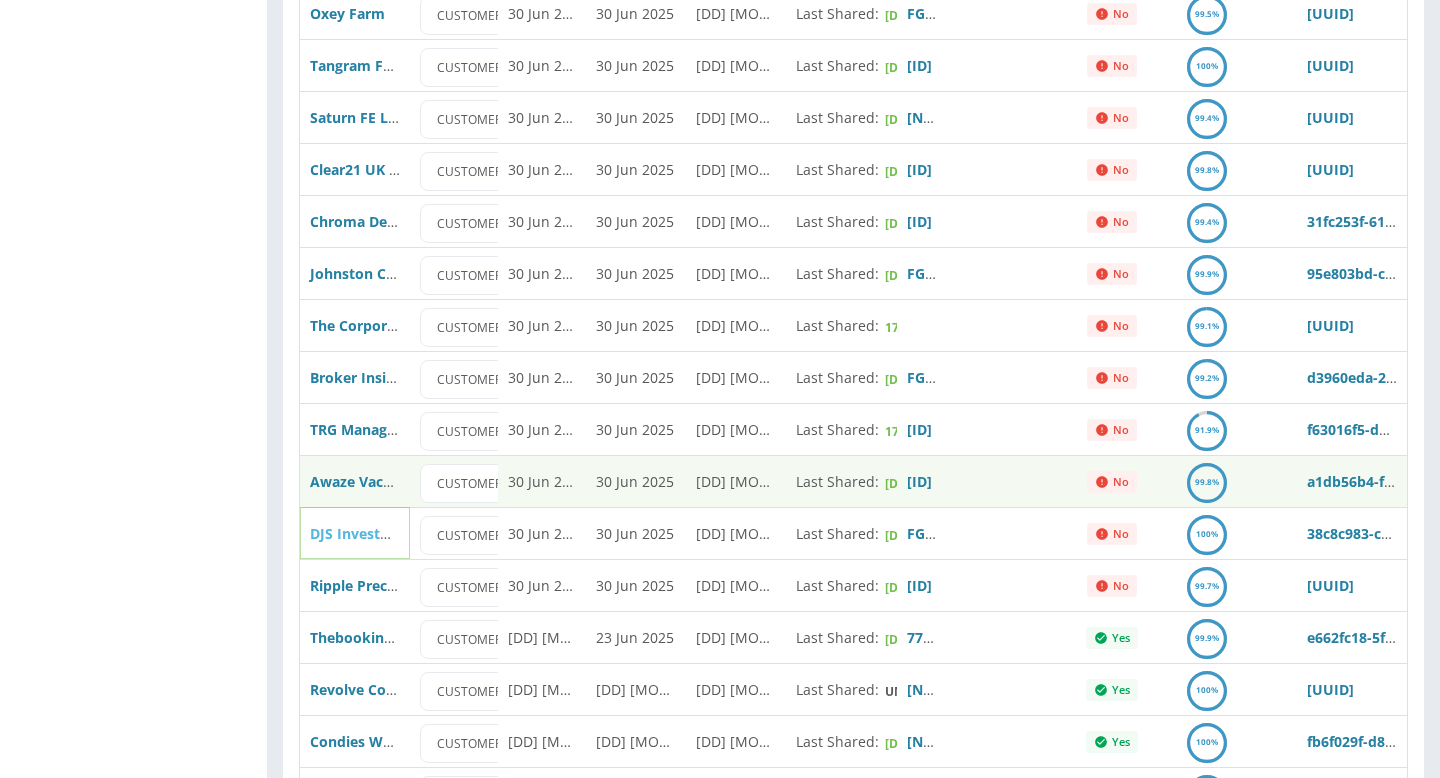 click on "DJS Investments" at bounding box center [367, 533] 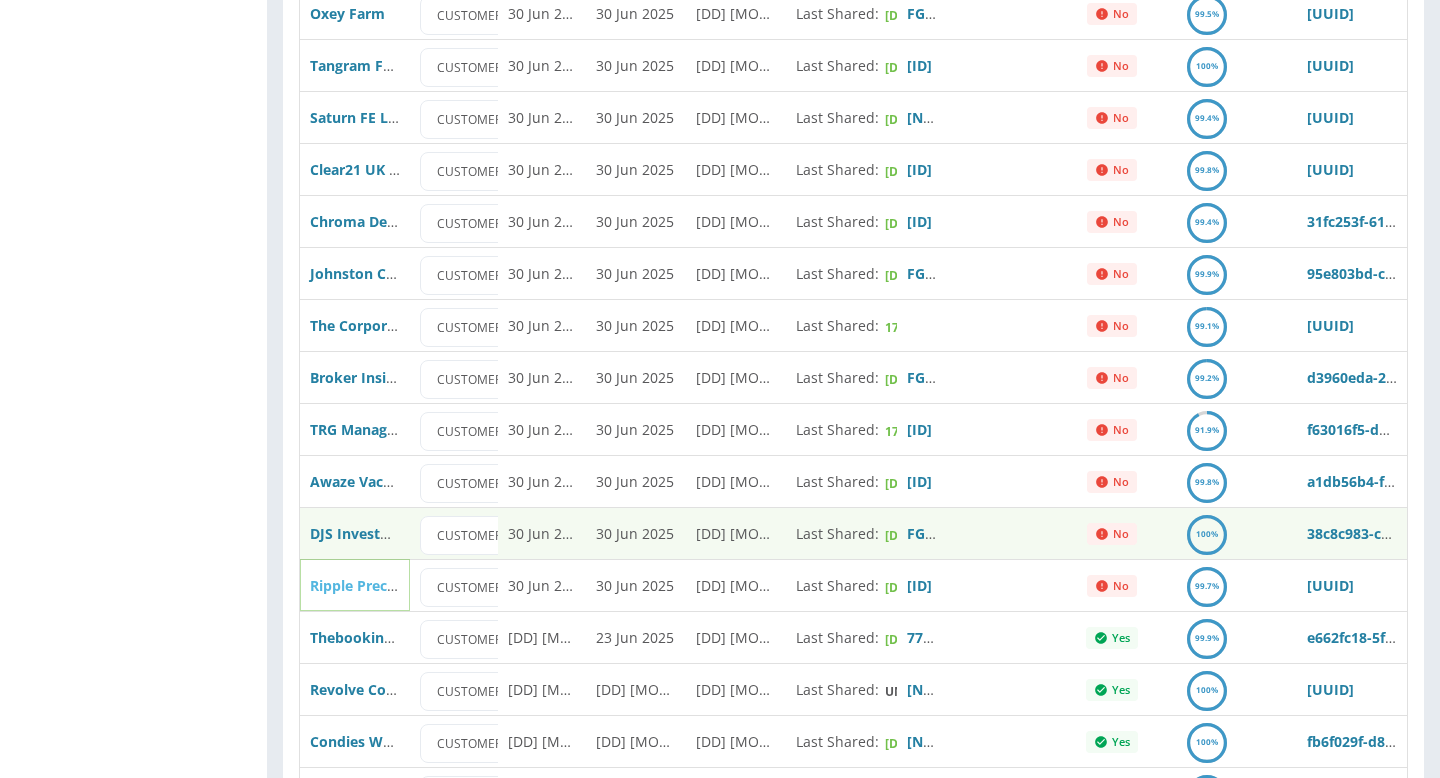 click on "Ripple Precision Ltd" at bounding box center [378, 585] 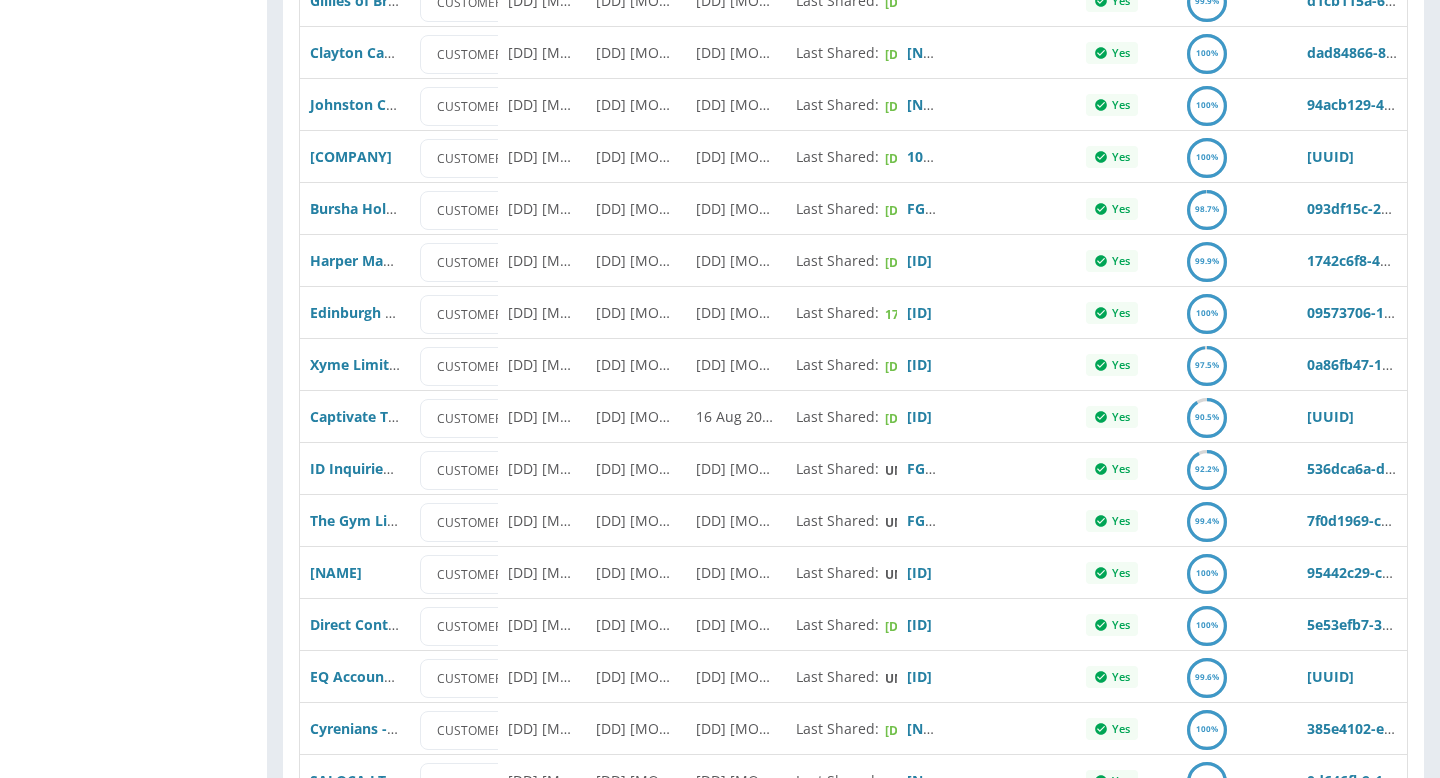 scroll, scrollTop: 4229, scrollLeft: 0, axis: vertical 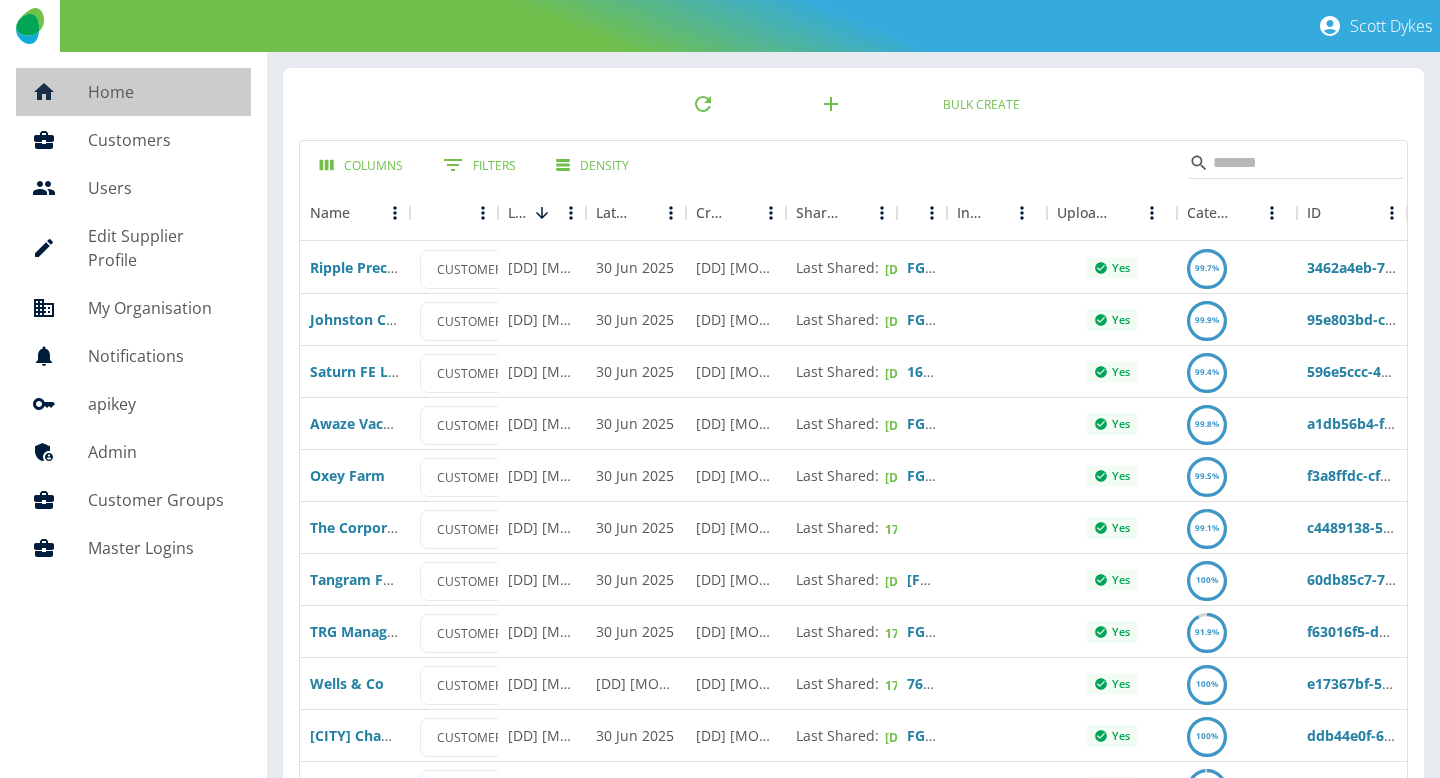 click on "Home" at bounding box center (133, 92) 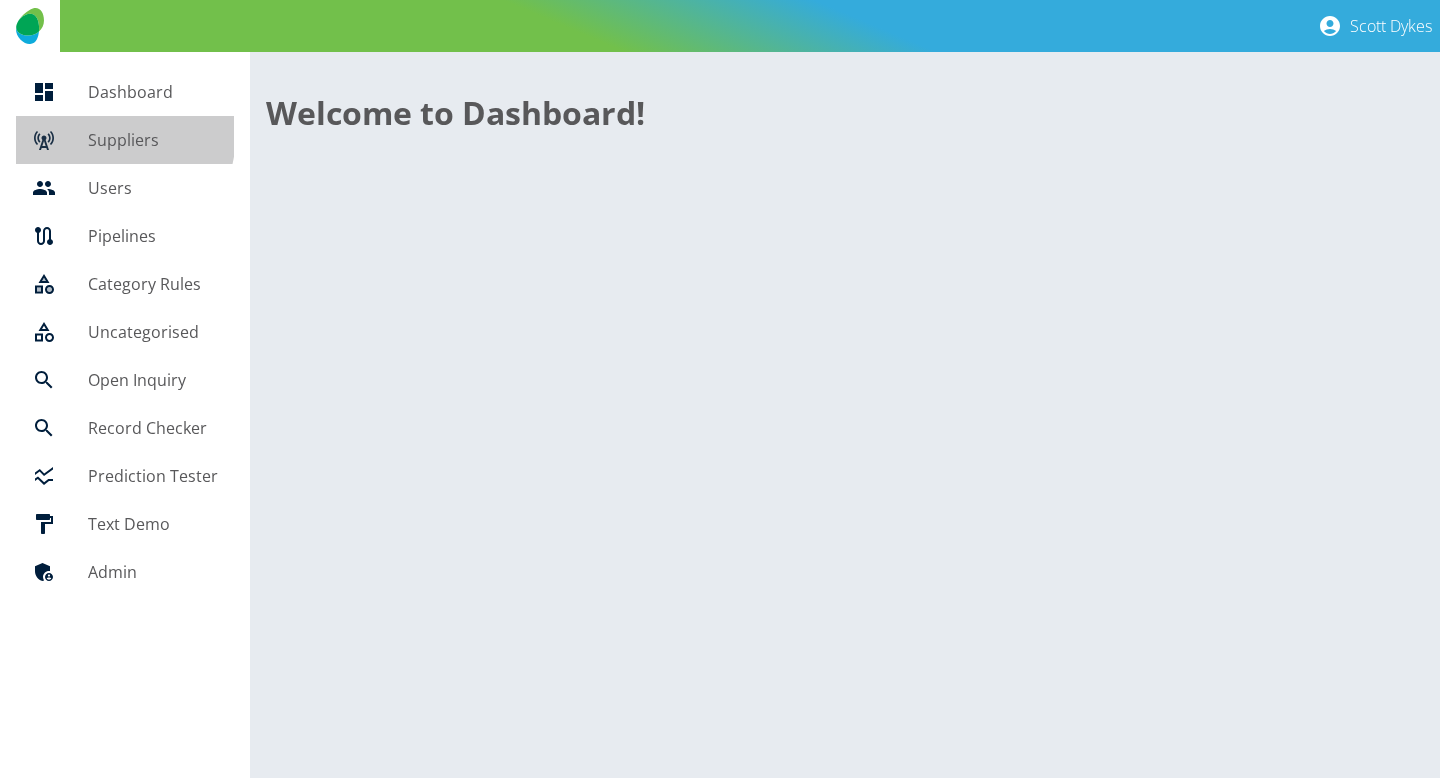 click on "Suppliers" at bounding box center (153, 140) 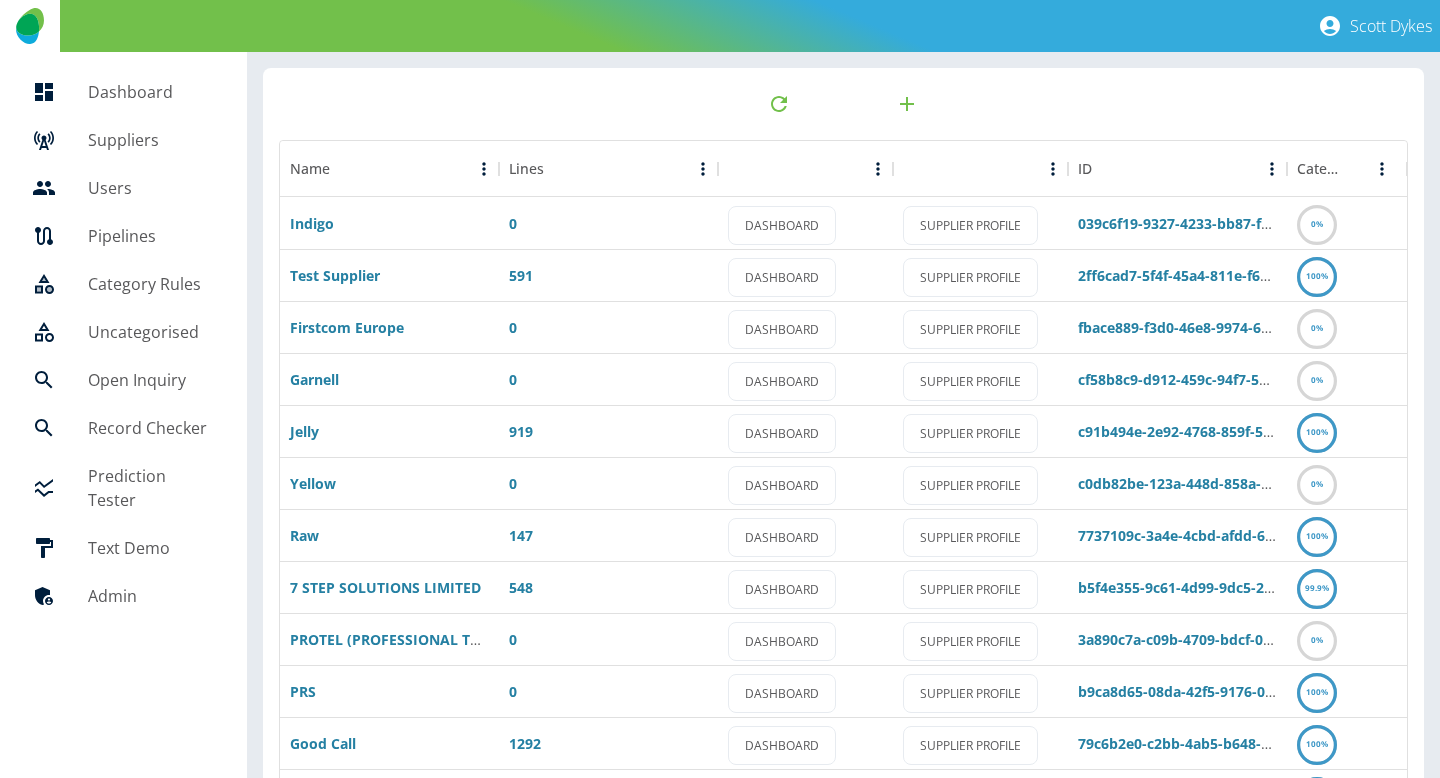 scroll, scrollTop: 137, scrollLeft: 0, axis: vertical 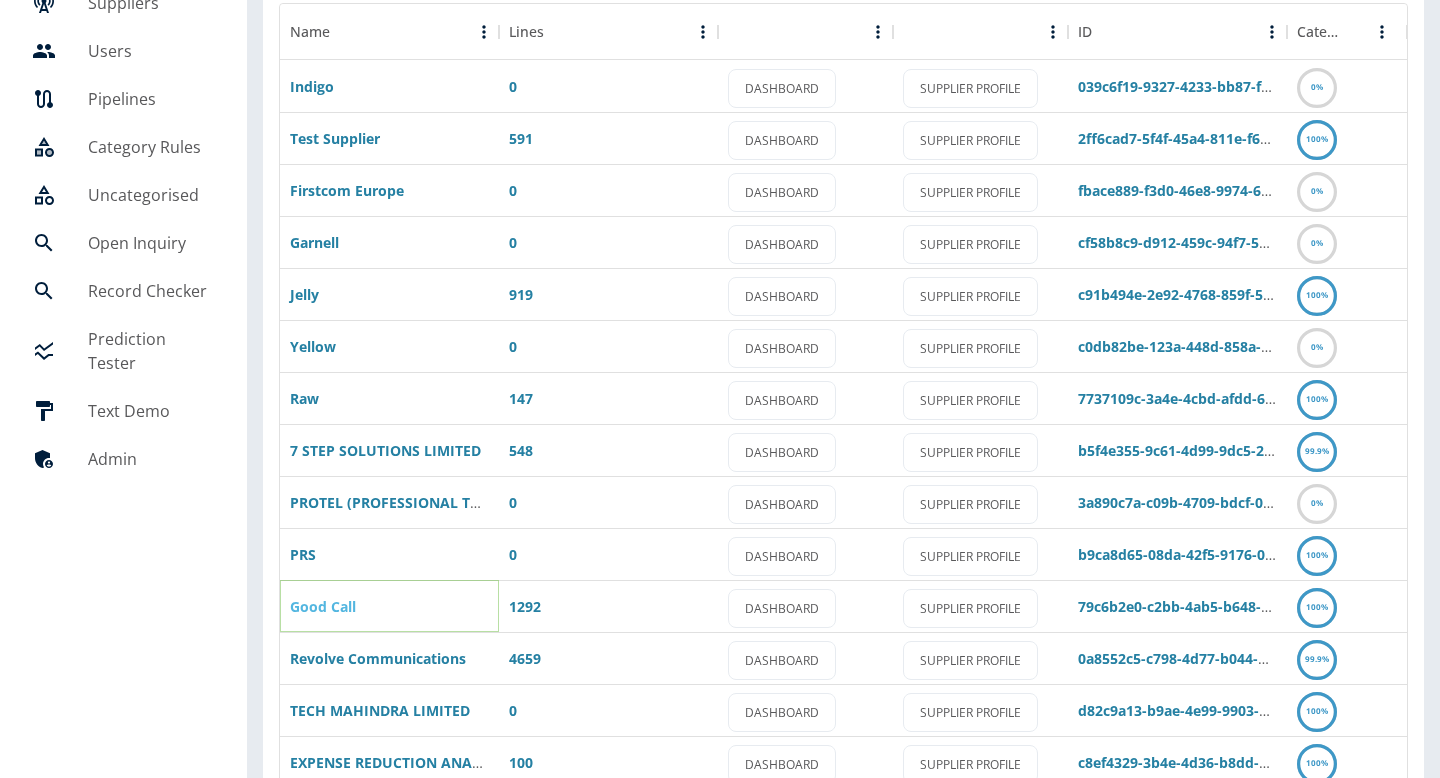 click on "Good Call" at bounding box center (323, 606) 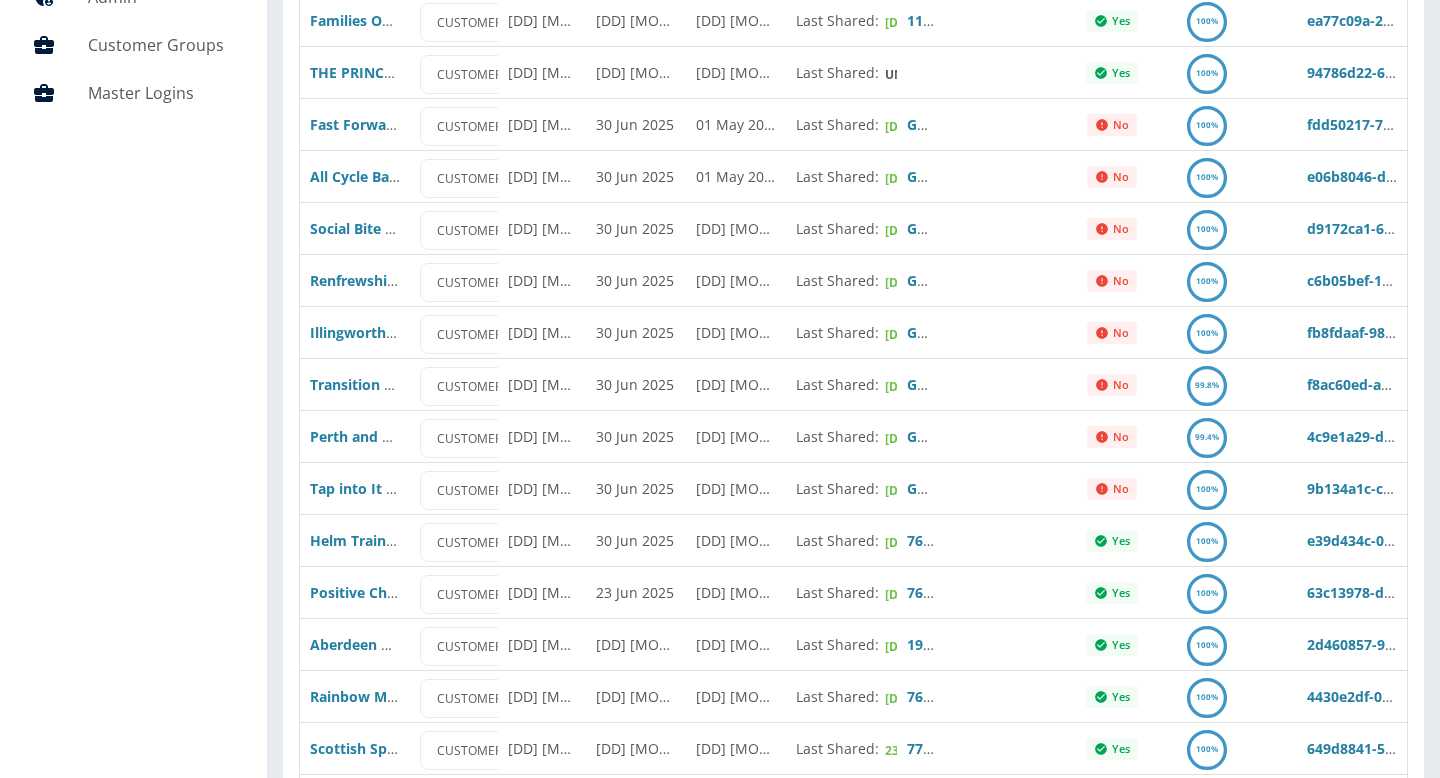 scroll, scrollTop: 457, scrollLeft: 0, axis: vertical 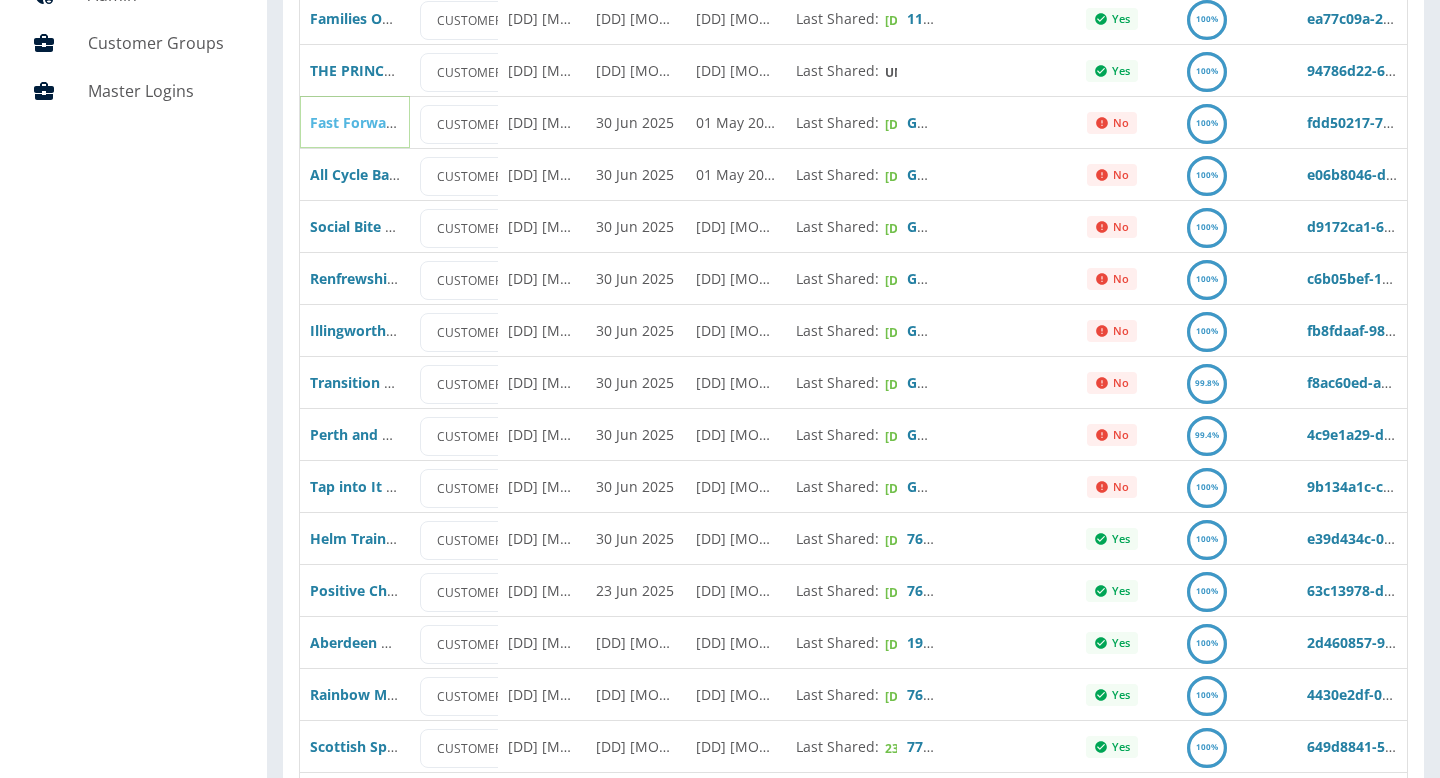 click on "Fast Forward Positive Lifestyles" at bounding box center [419, 122] 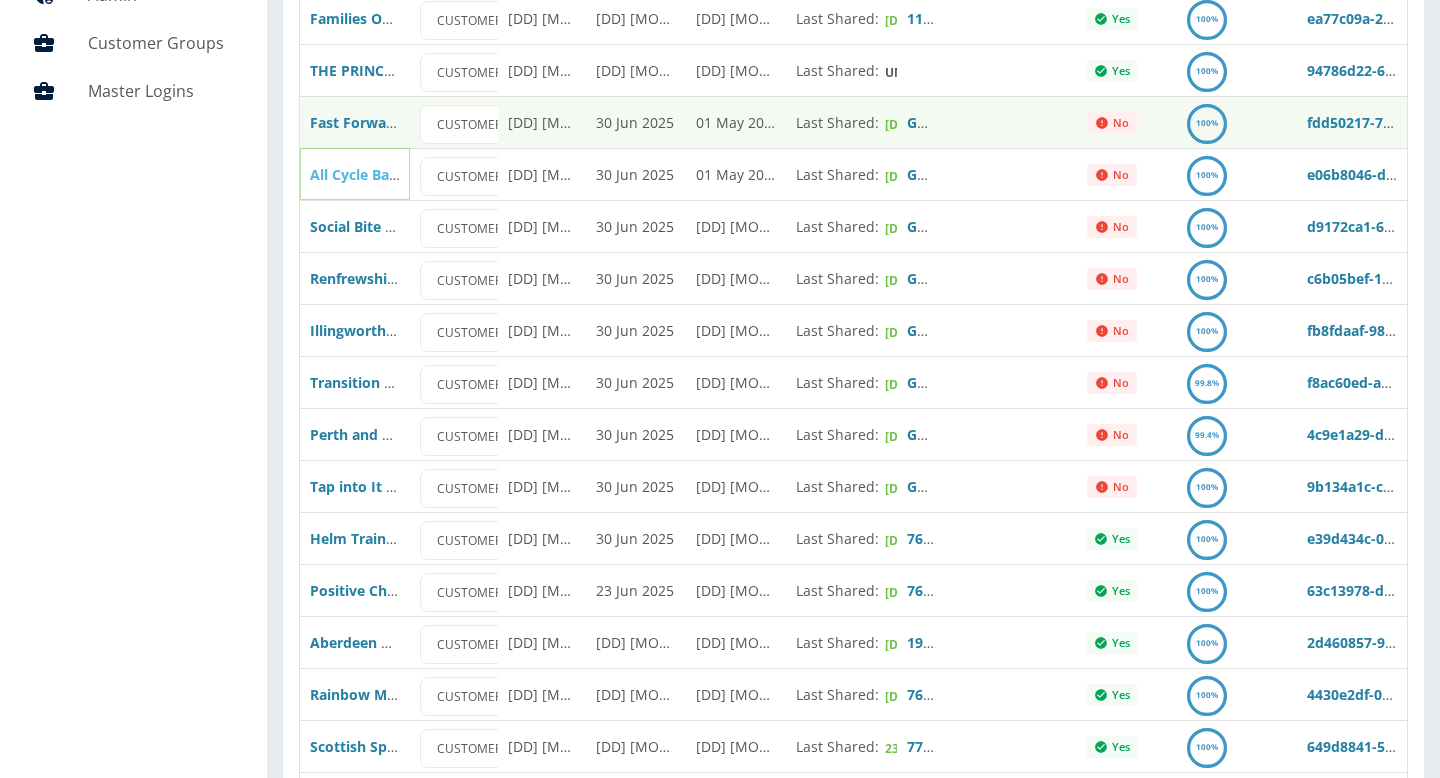 click on "All Cycle Bath and West Charity" at bounding box center (418, 174) 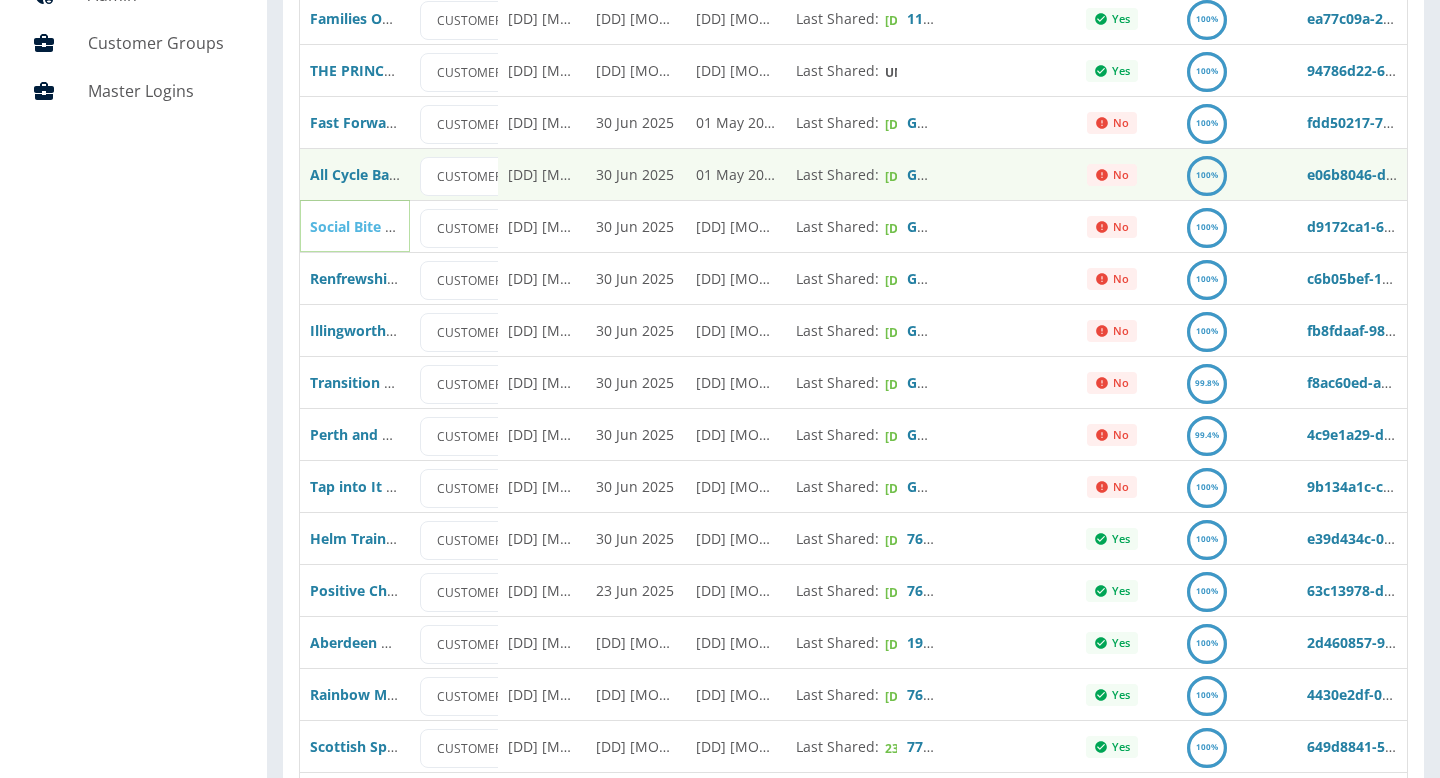 click on "Social Bite Fund" at bounding box center [365, 226] 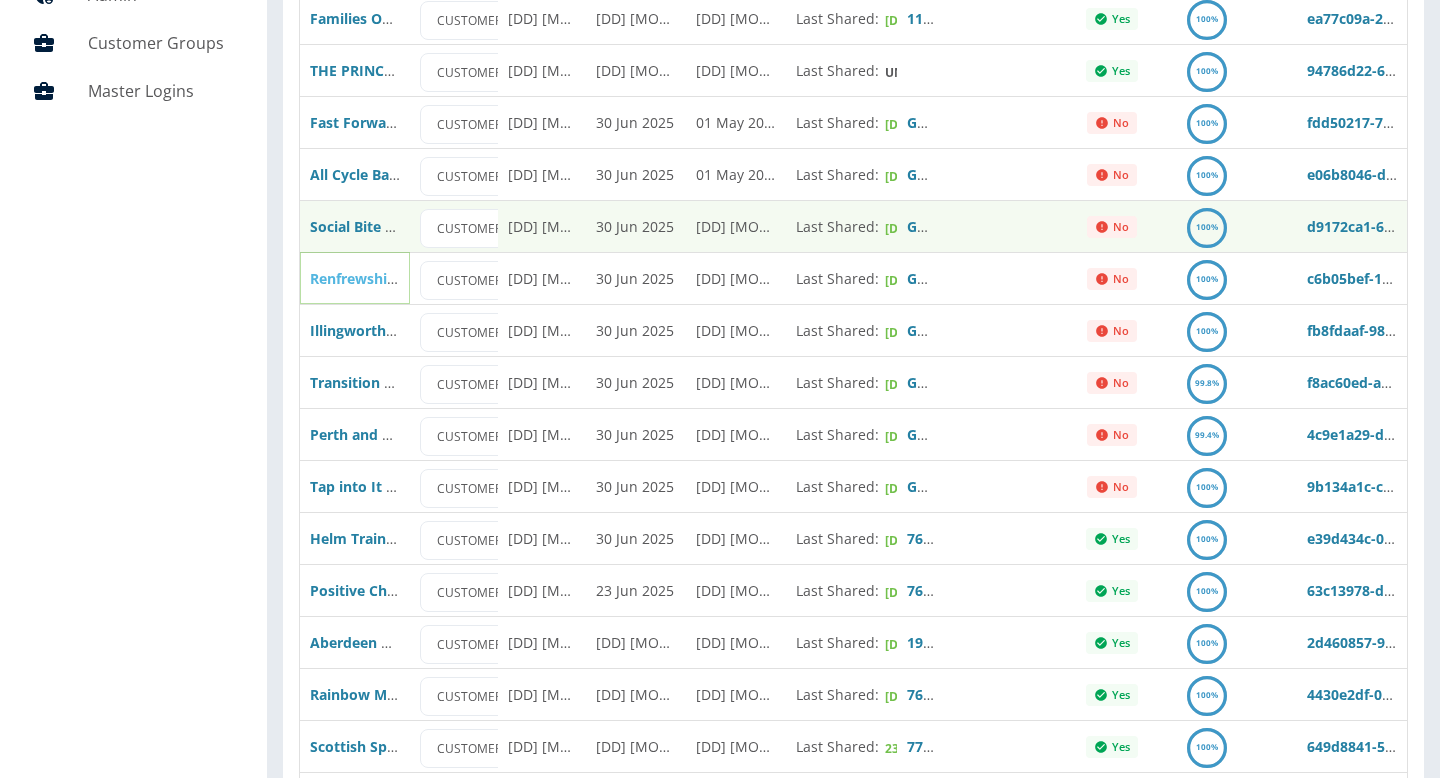 click on "Renfrewshire Foodbank" at bounding box center [392, 278] 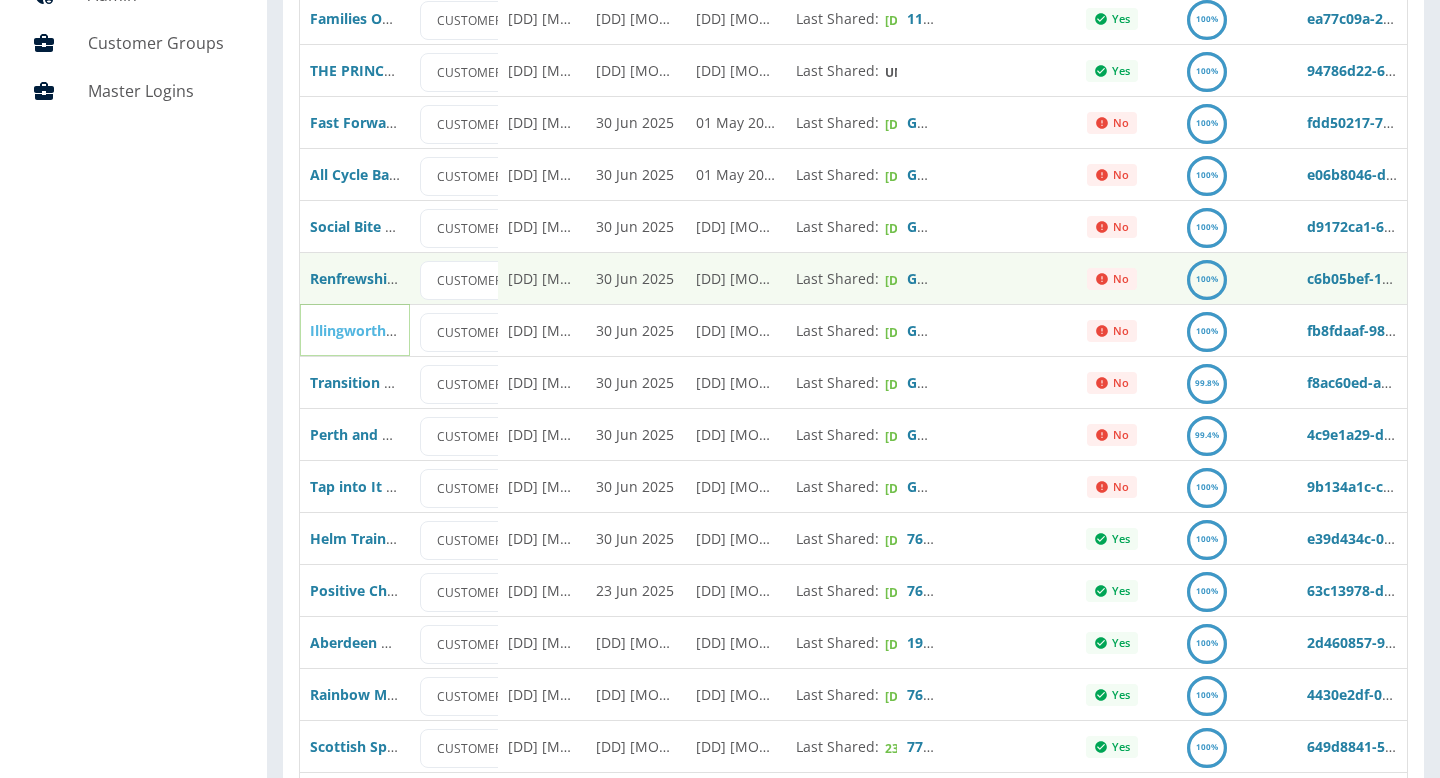 click on "Illingworth Moor Methodist Church" at bounding box center (432, 330) 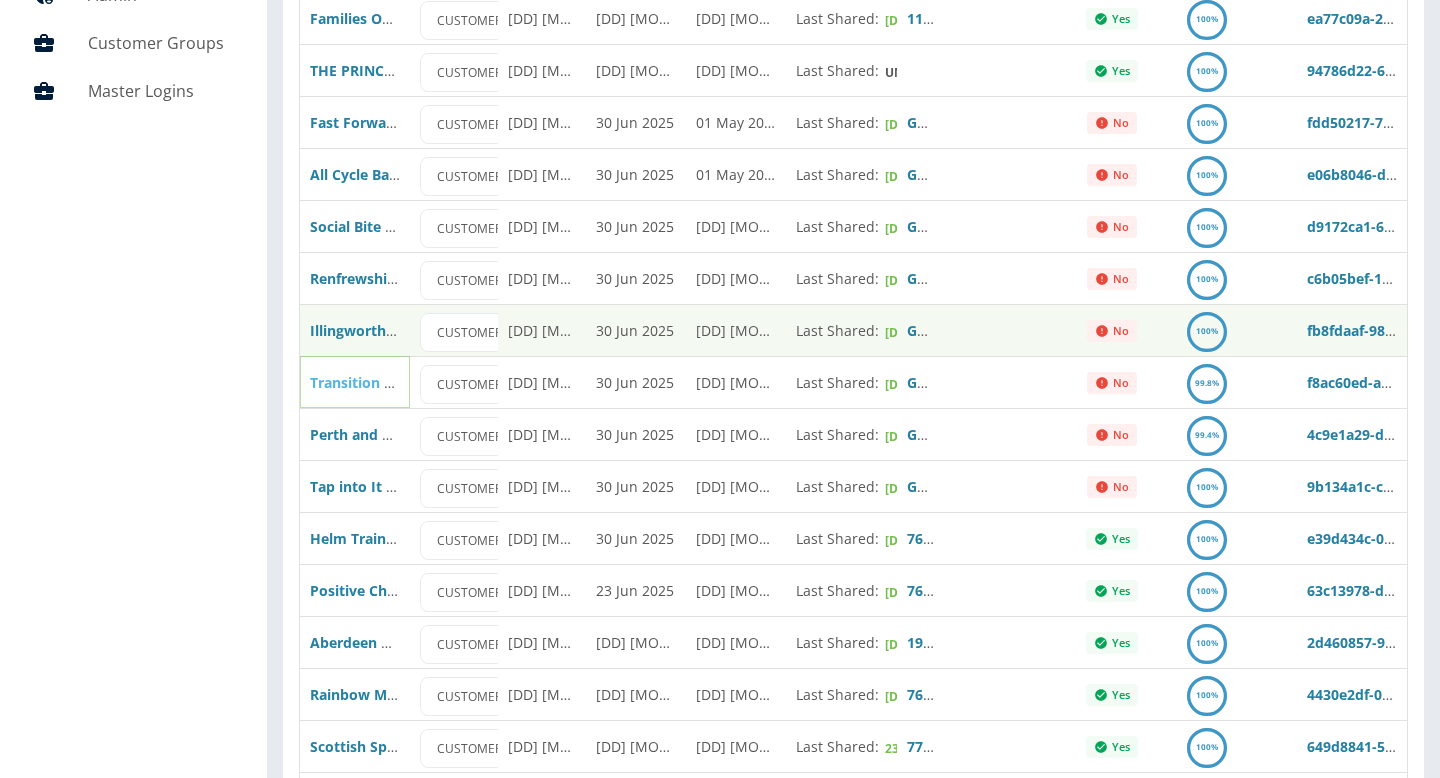 click on "Transition Dundee" at bounding box center (373, 382) 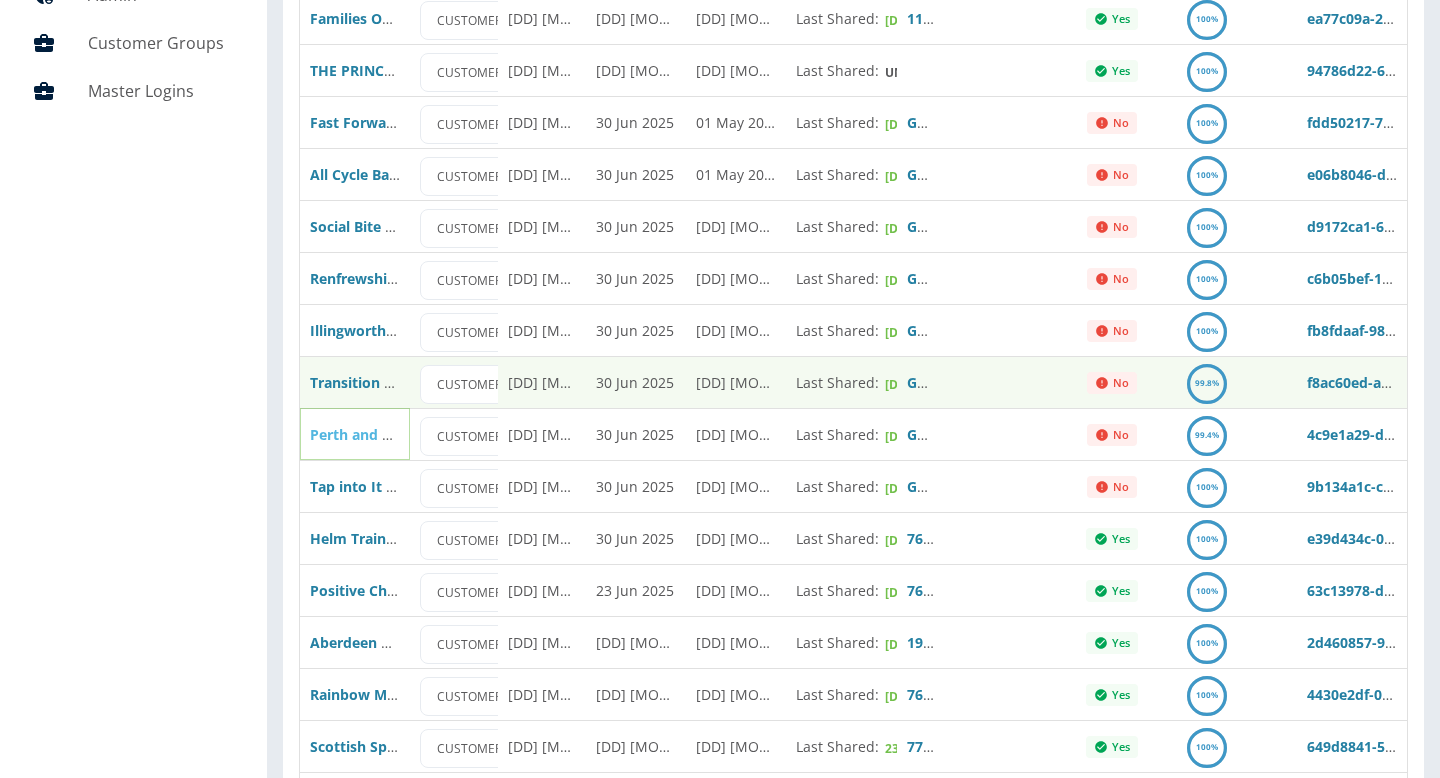 click on "Perth and Kinross Foodbank" at bounding box center (408, 434) 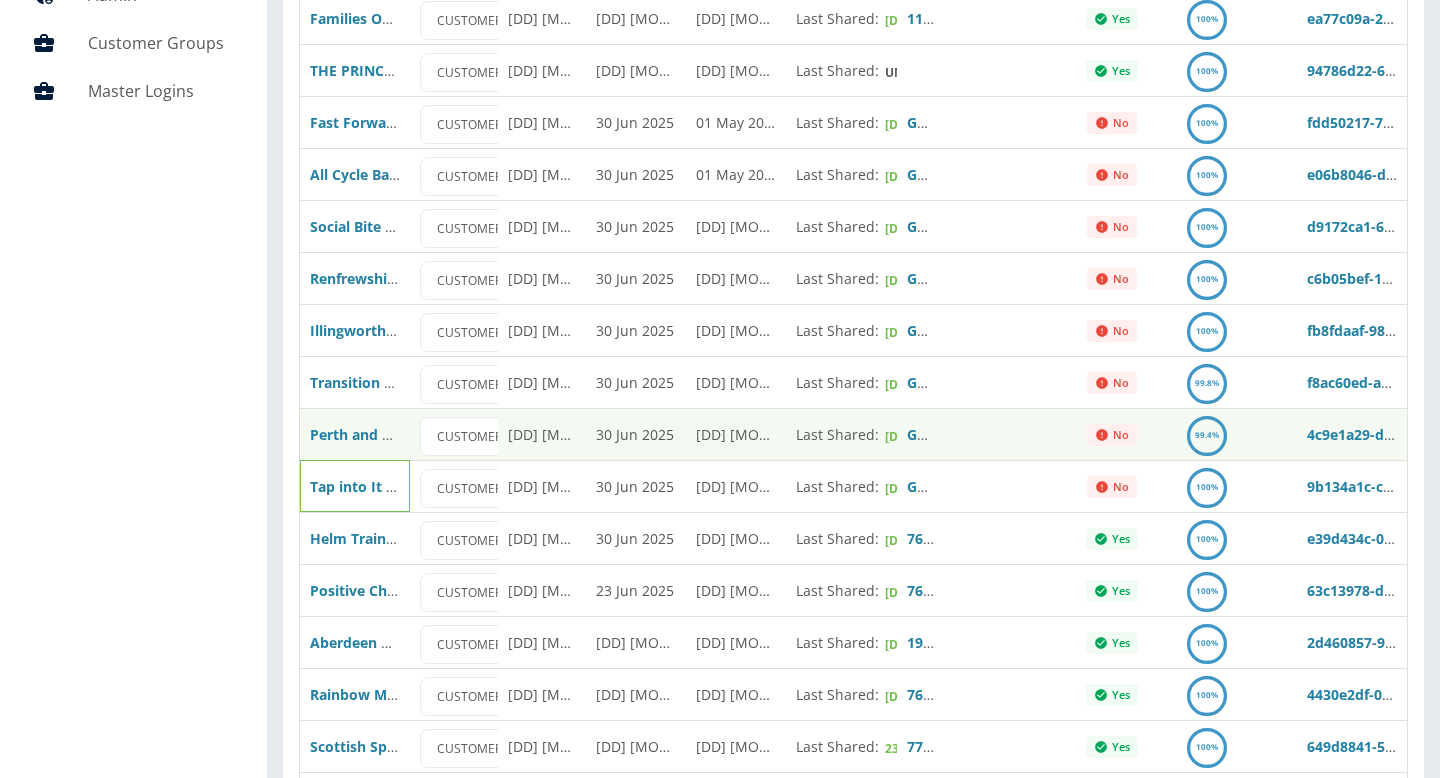 click on "Tap into It Where You Are Ltd" at bounding box center (355, 486) 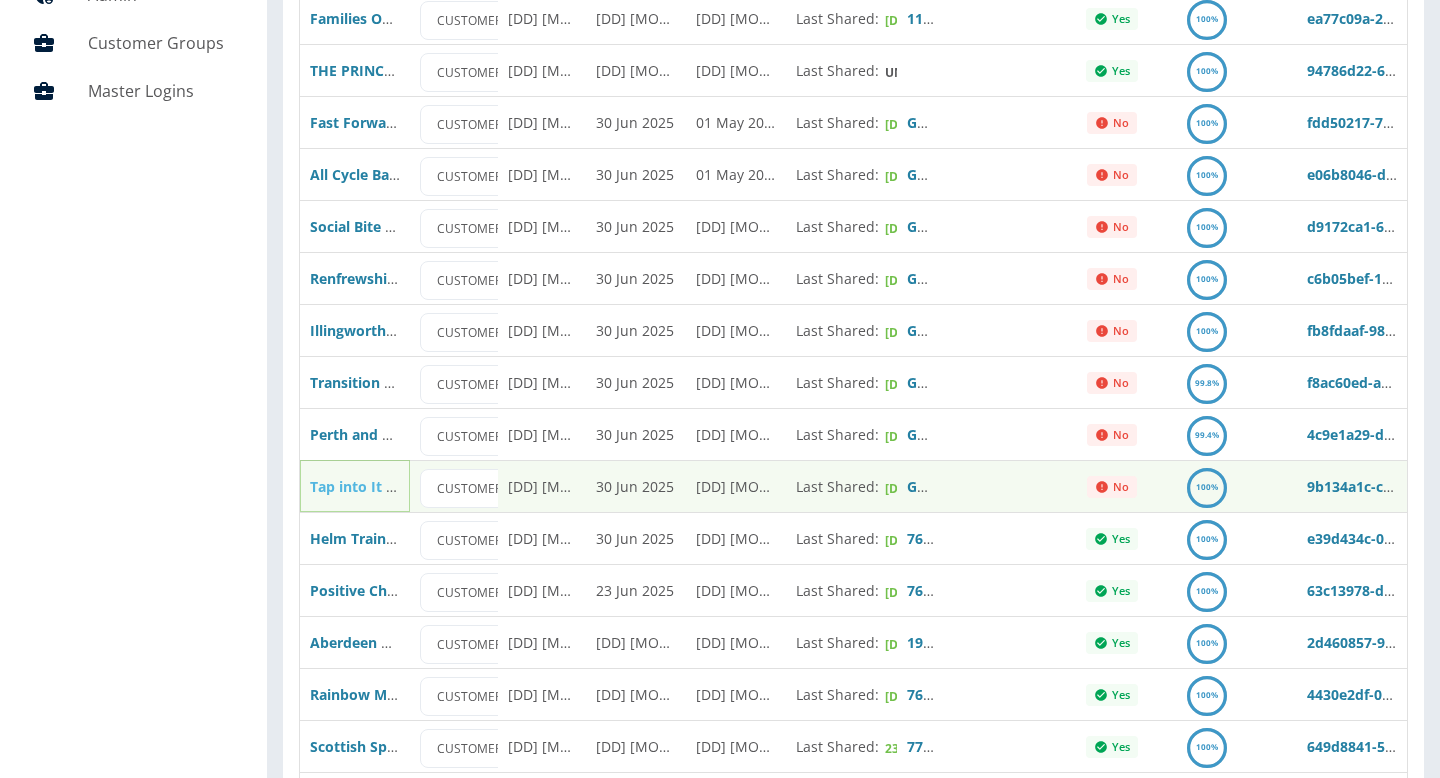 click on "Tap into It Where You Are Ltd" at bounding box center (413, 486) 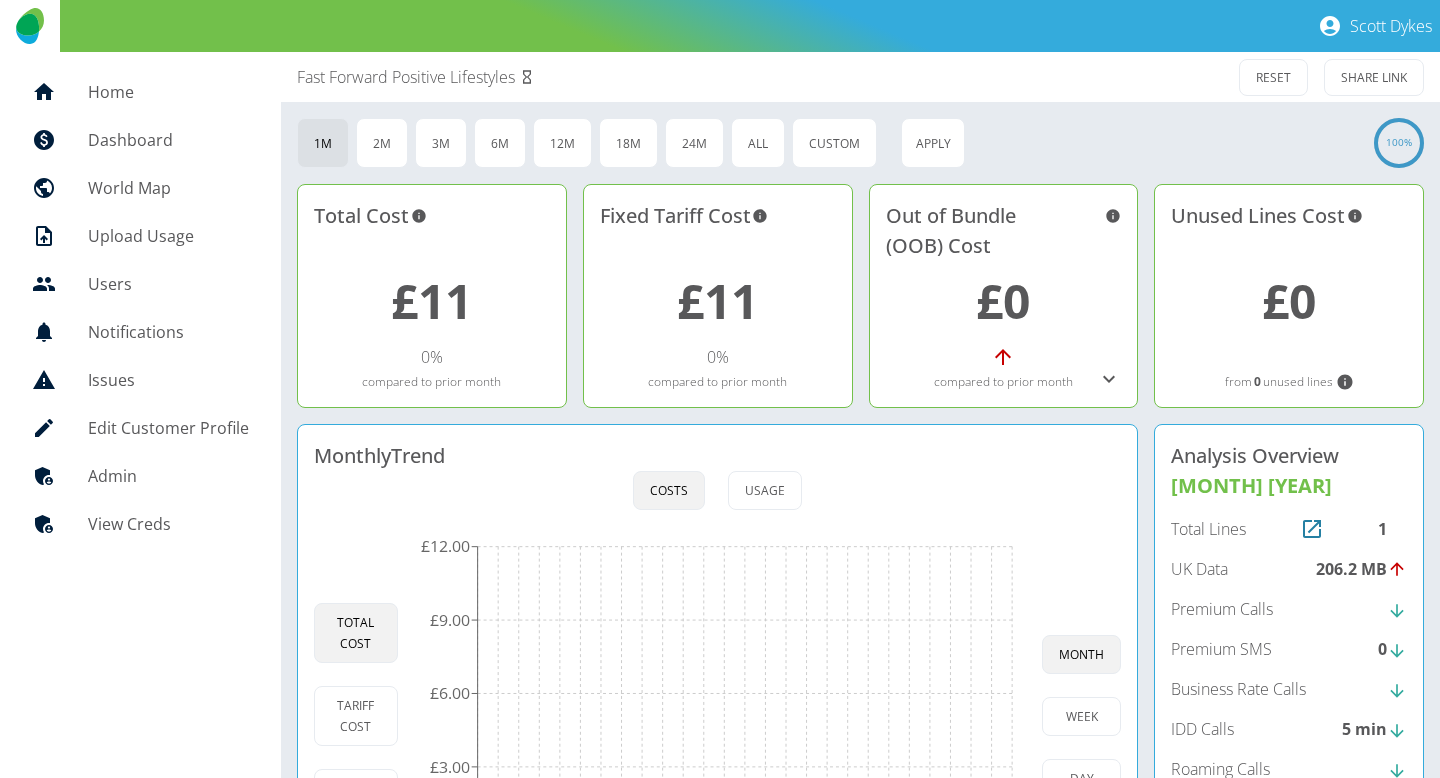 scroll, scrollTop: 0, scrollLeft: 0, axis: both 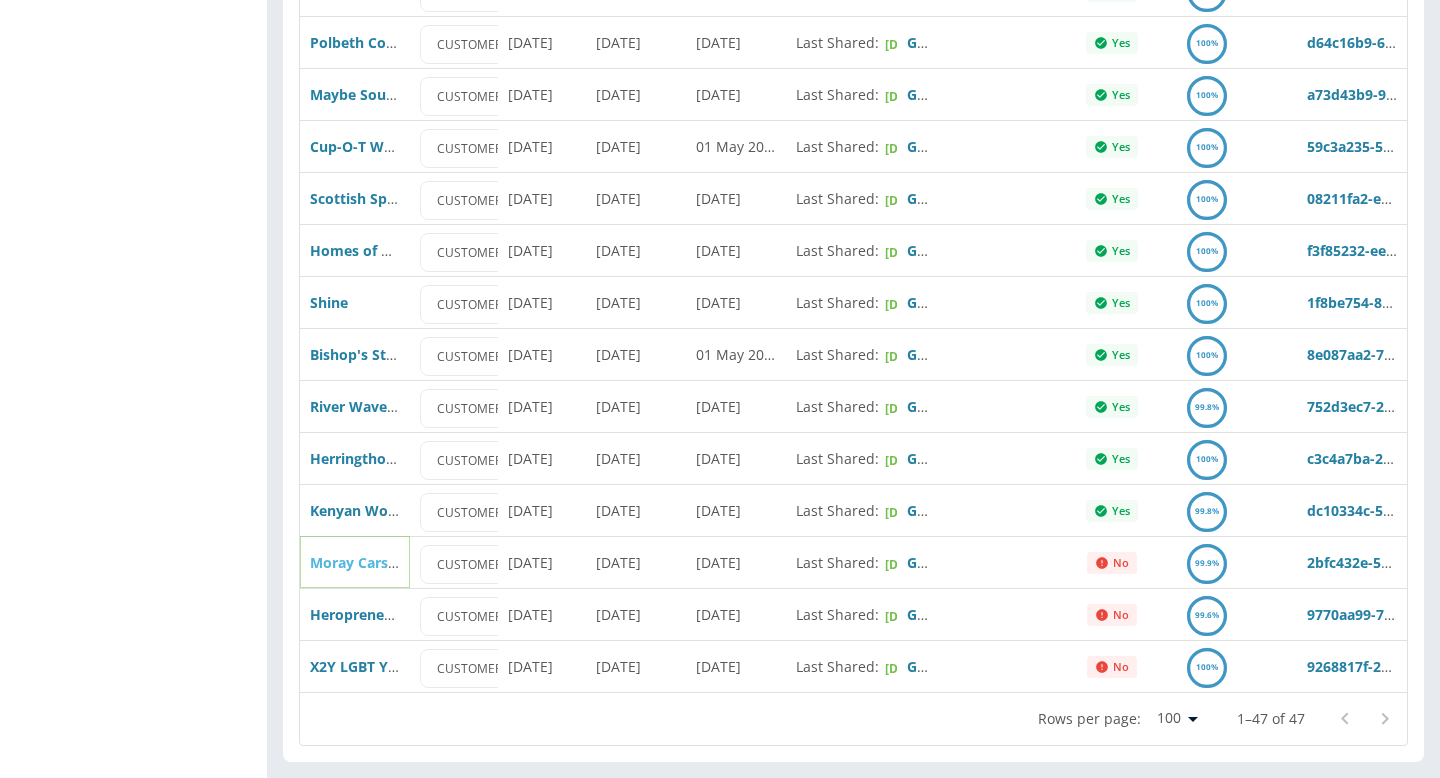 click on "Moray Carshare" at bounding box center [364, 562] 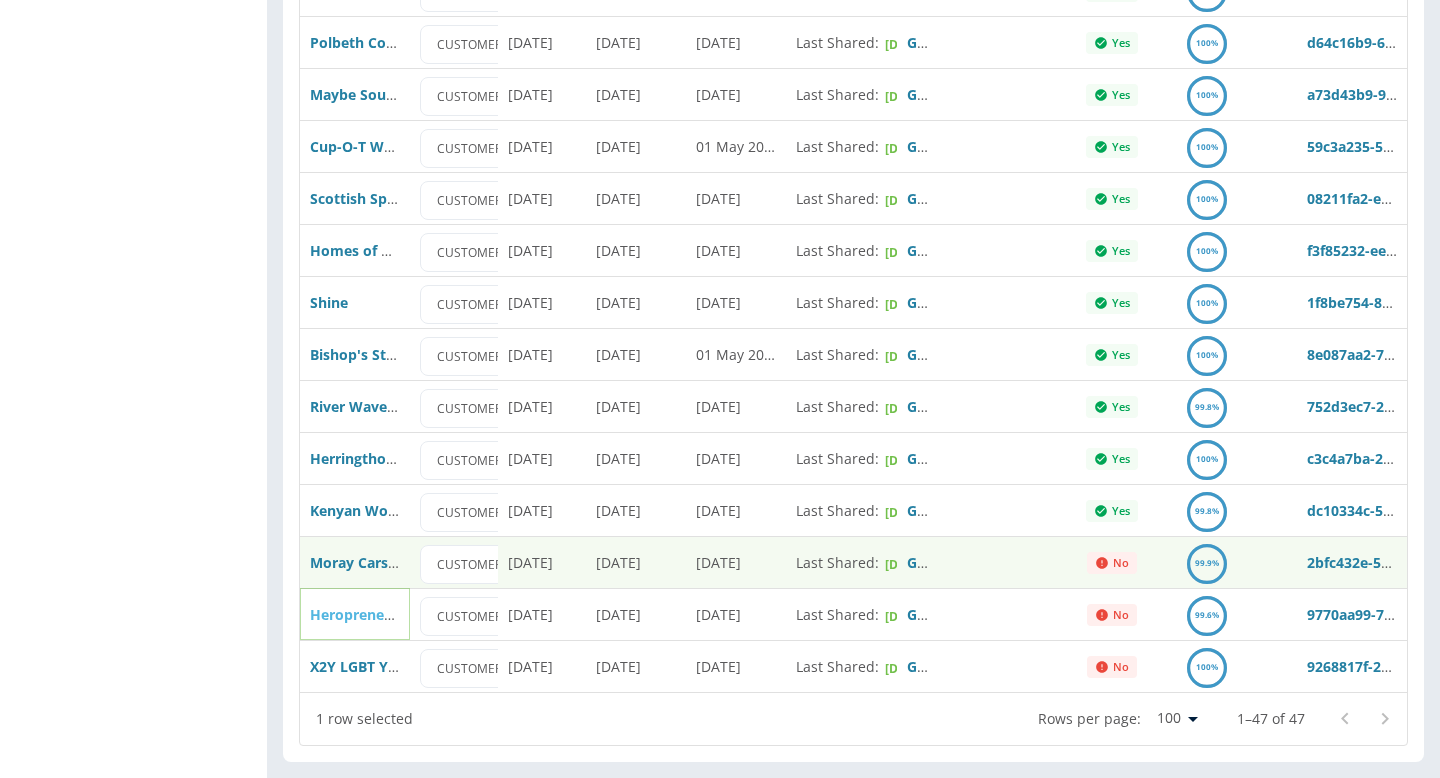 click on "Heropreneurs" at bounding box center (358, 614) 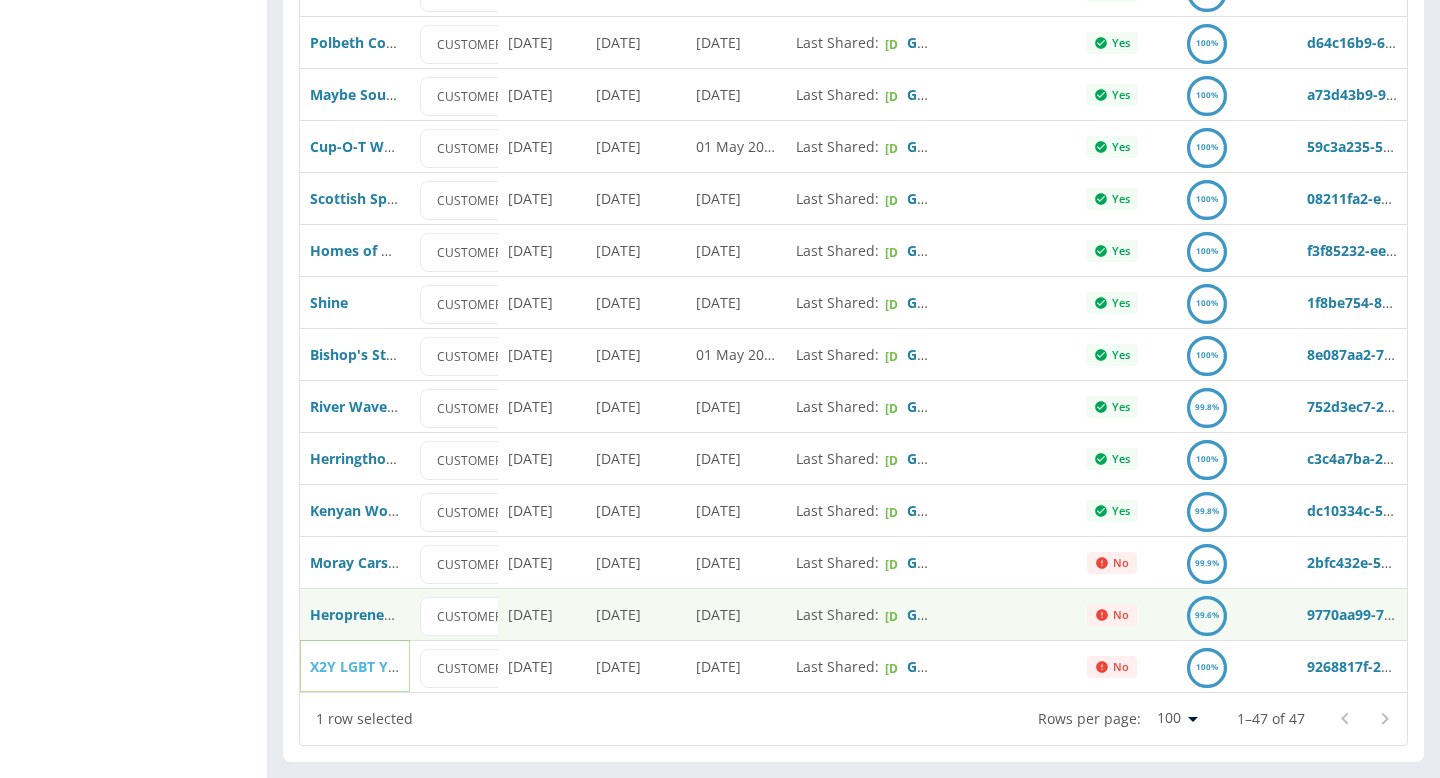 click on "X2Y LGBT Youth Group" at bounding box center (389, 666) 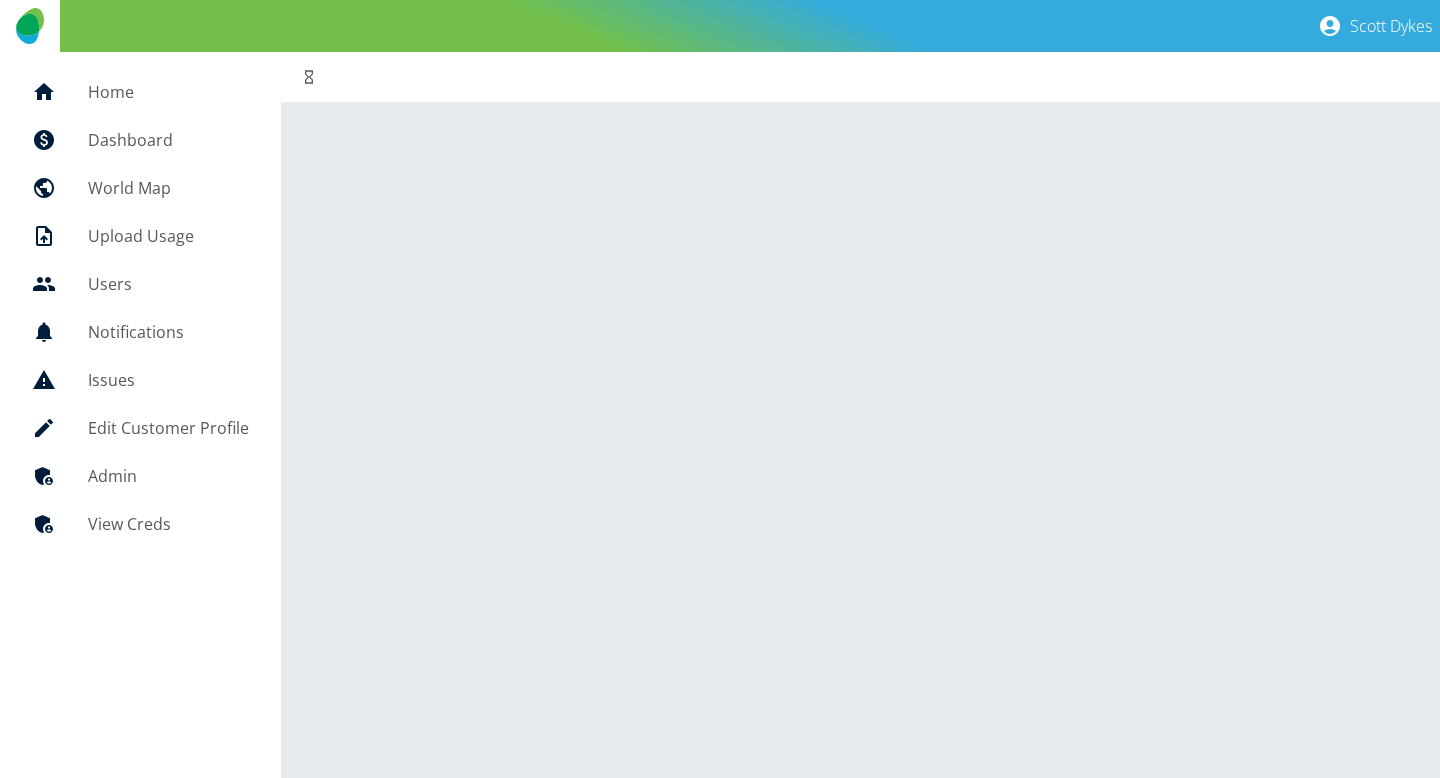 scroll, scrollTop: 0, scrollLeft: 0, axis: both 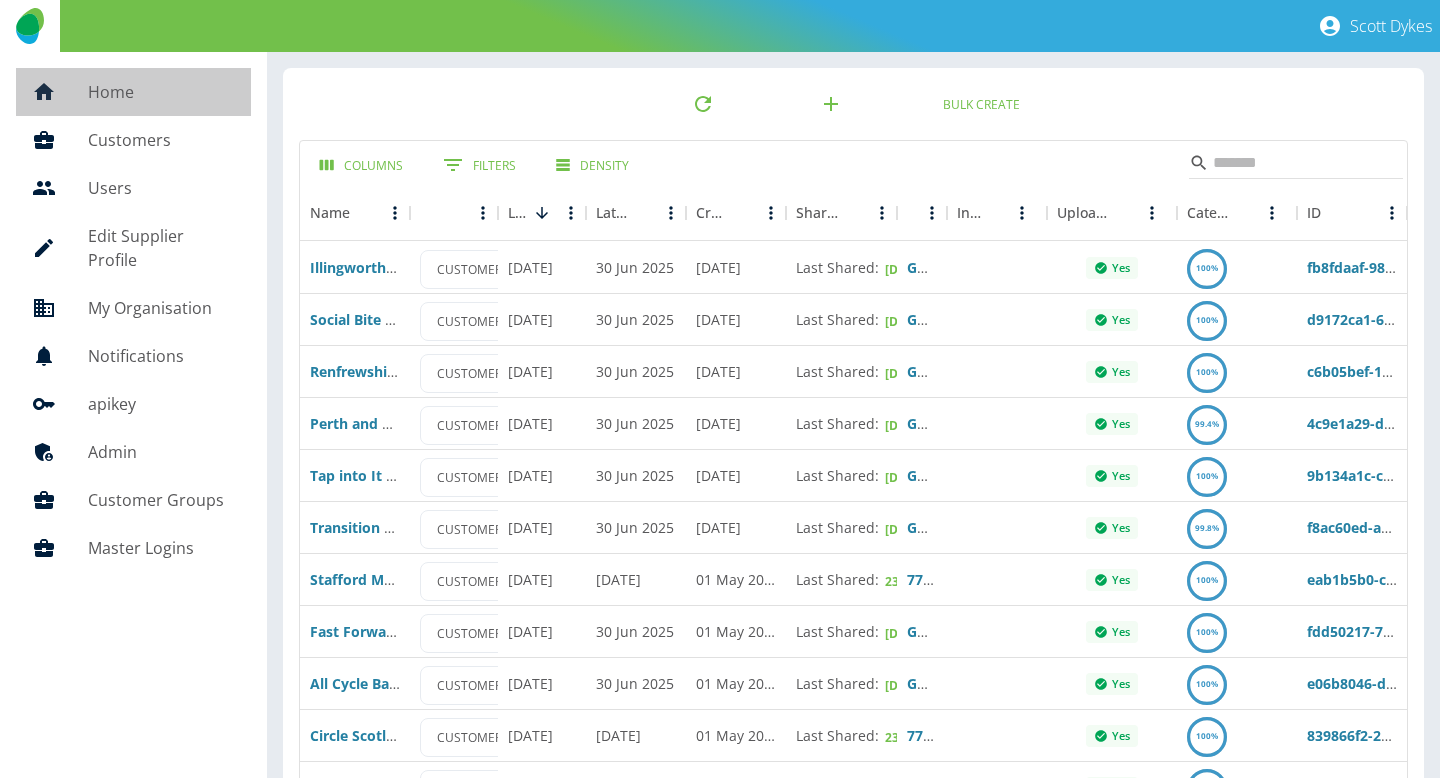 click on "Home" at bounding box center [161, 92] 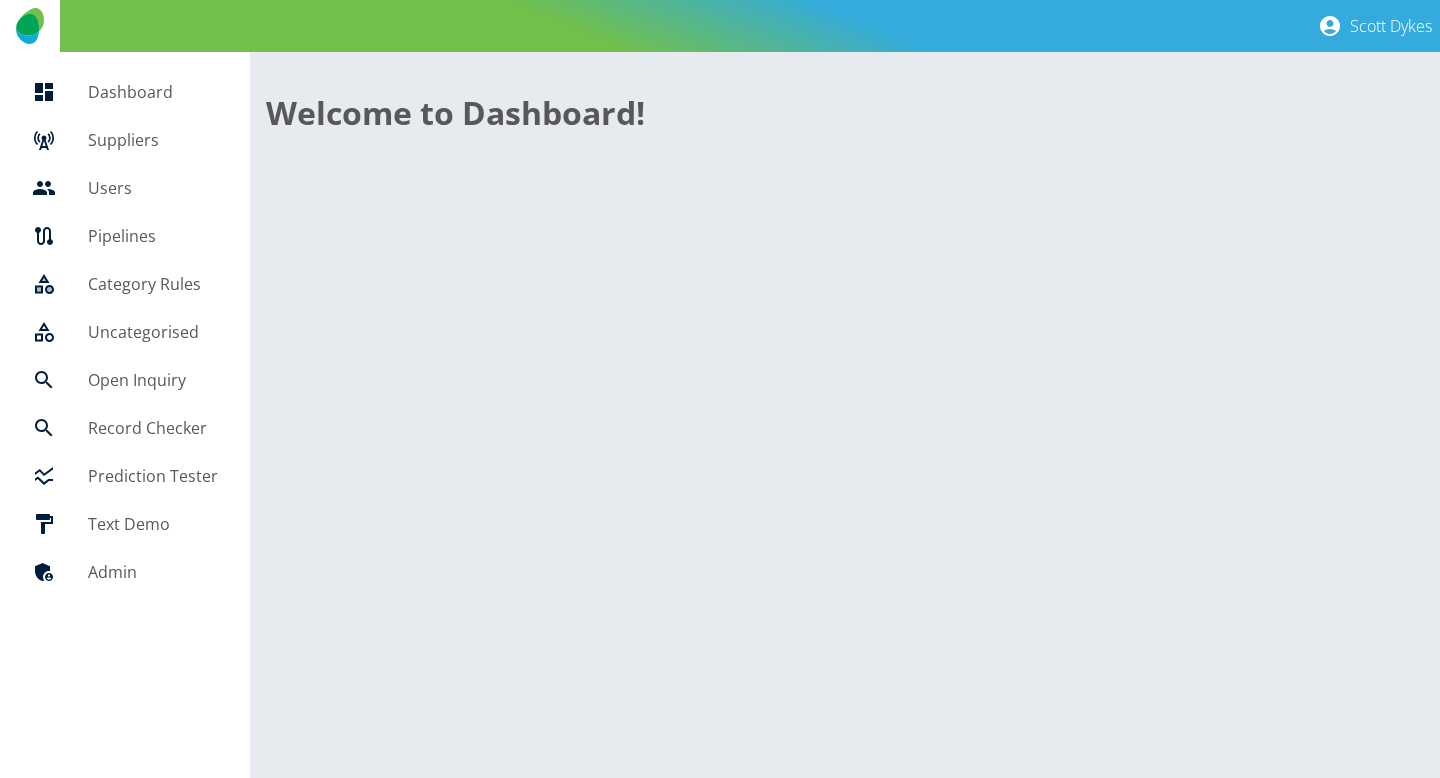 click on "Suppliers" at bounding box center [153, 140] 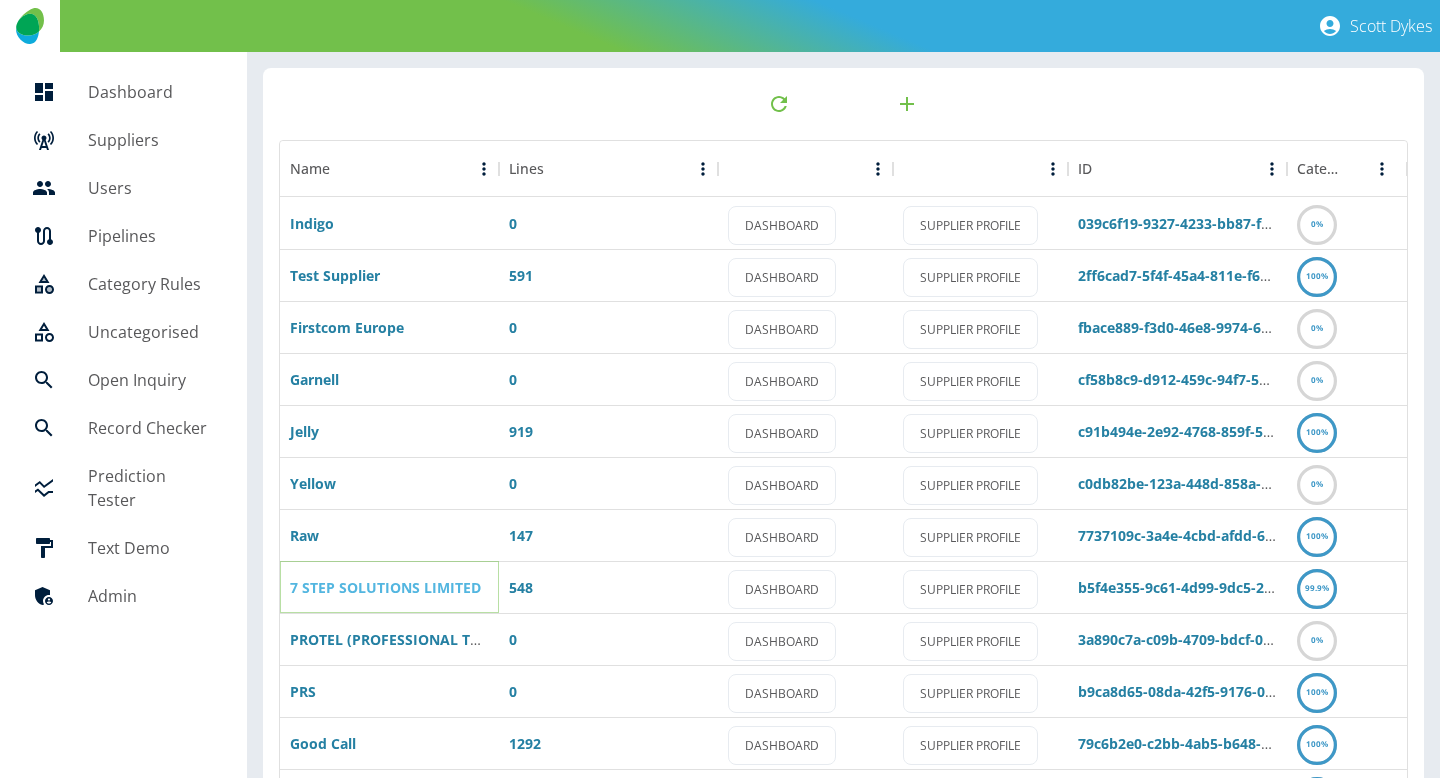 click on "7 STEP SOLUTIONS LIMITED" at bounding box center [385, 587] 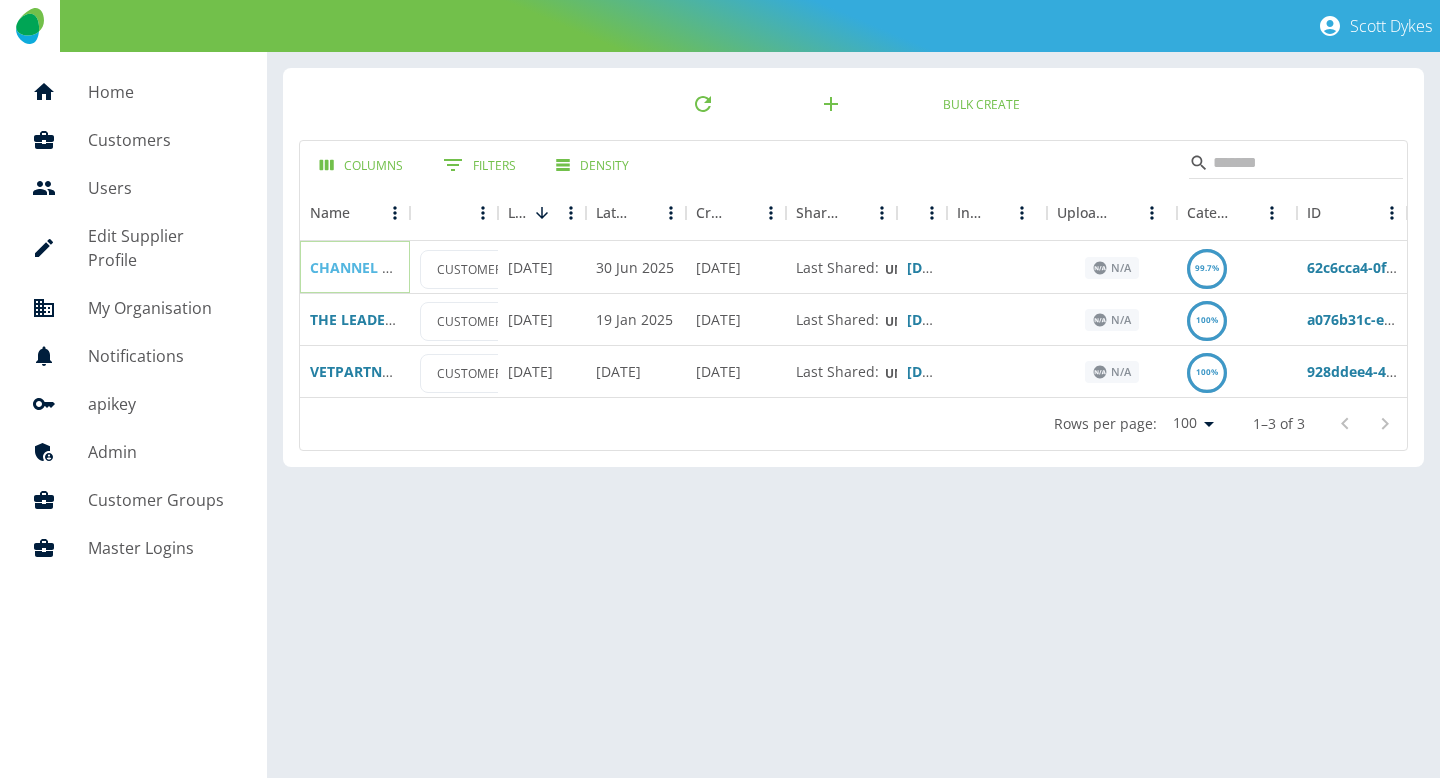 click on "CHANNEL FOUR TELEVISION COMPANY LIMITED" at bounding box center (476, 267) 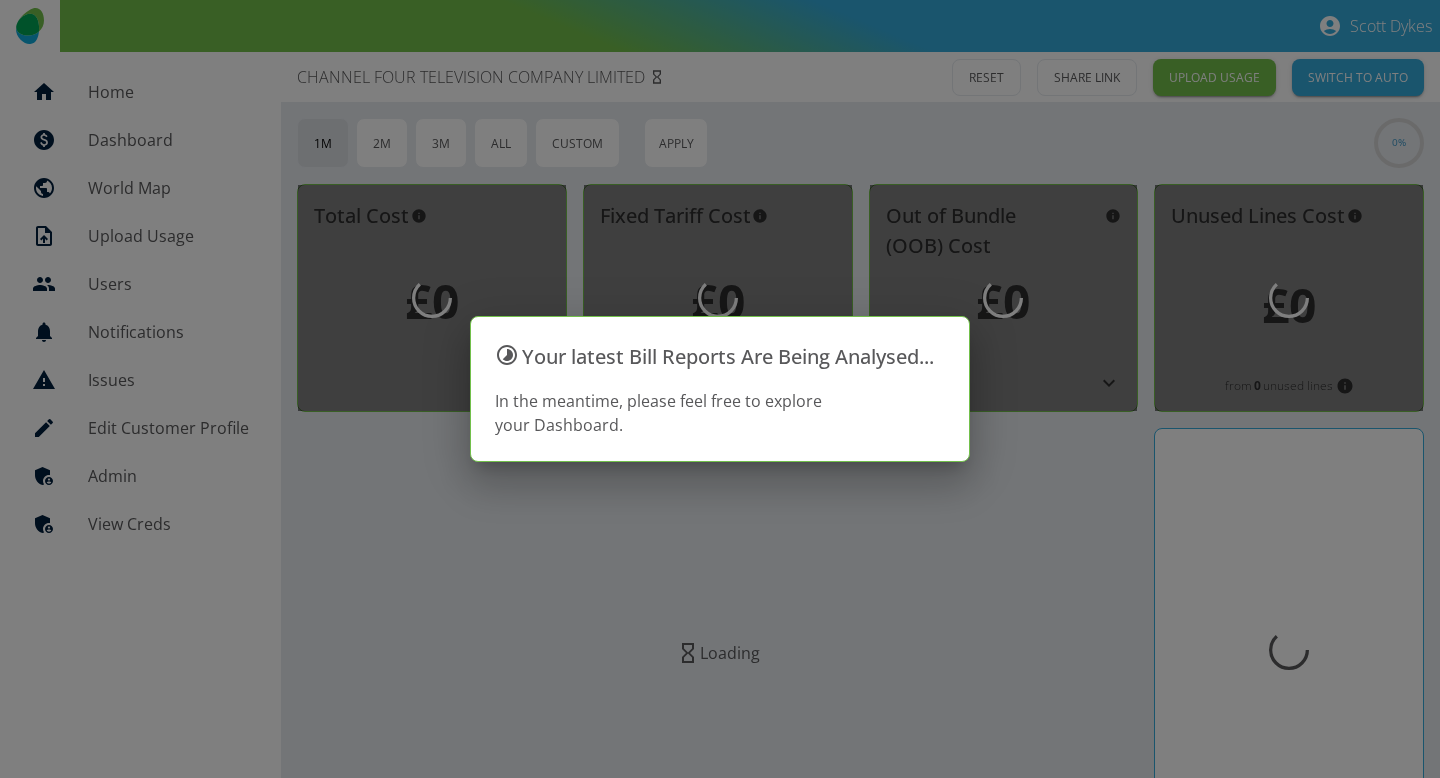 click at bounding box center (720, 389) 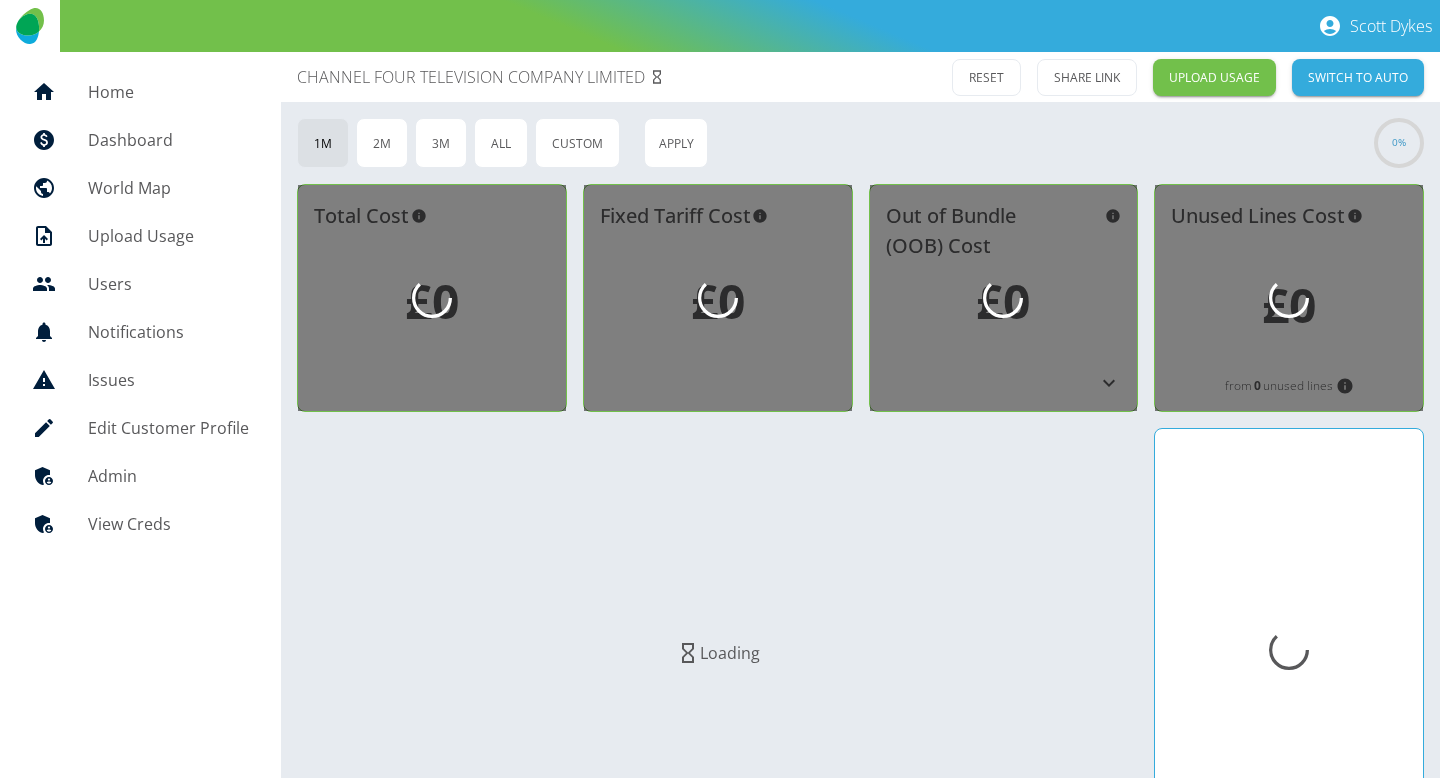click on "Admin" at bounding box center [168, 476] 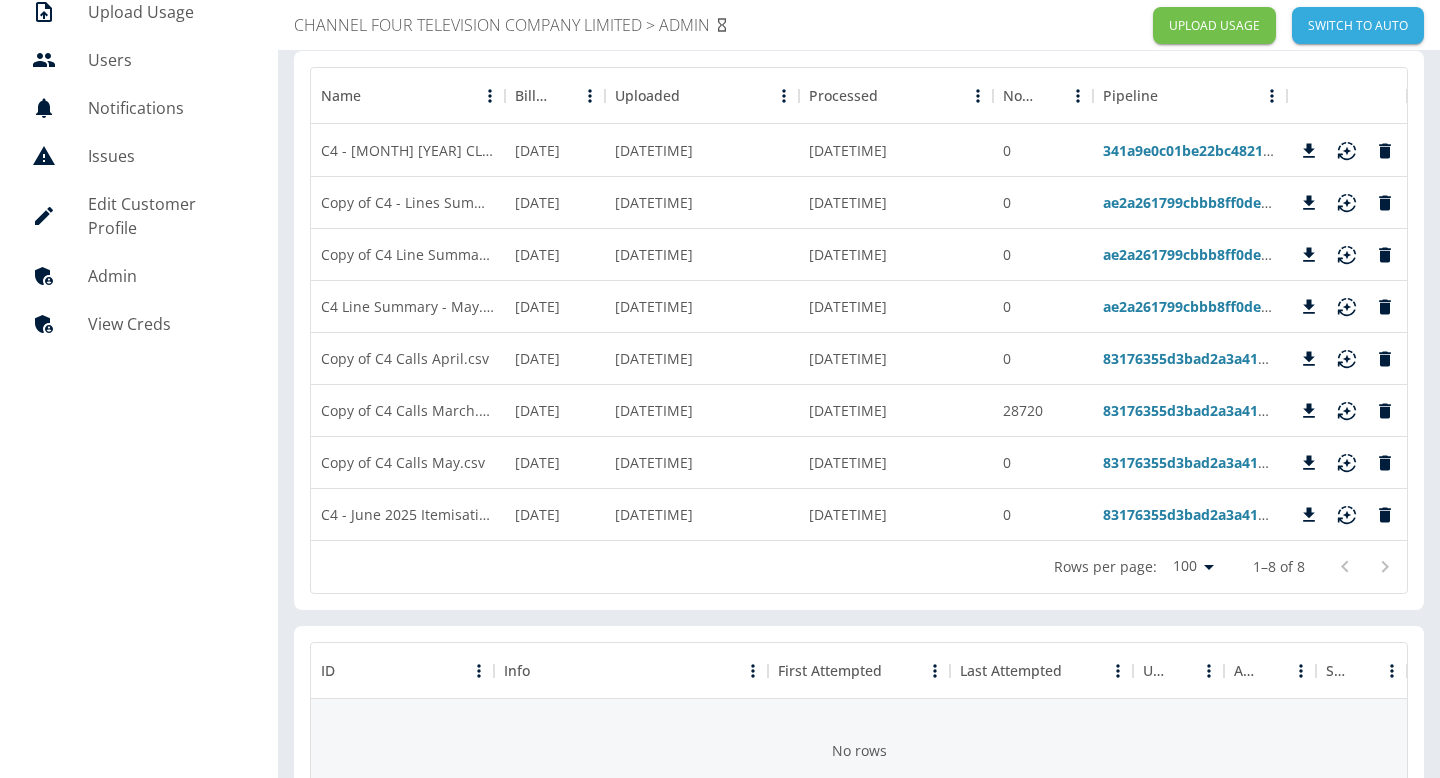 scroll, scrollTop: 225, scrollLeft: 0, axis: vertical 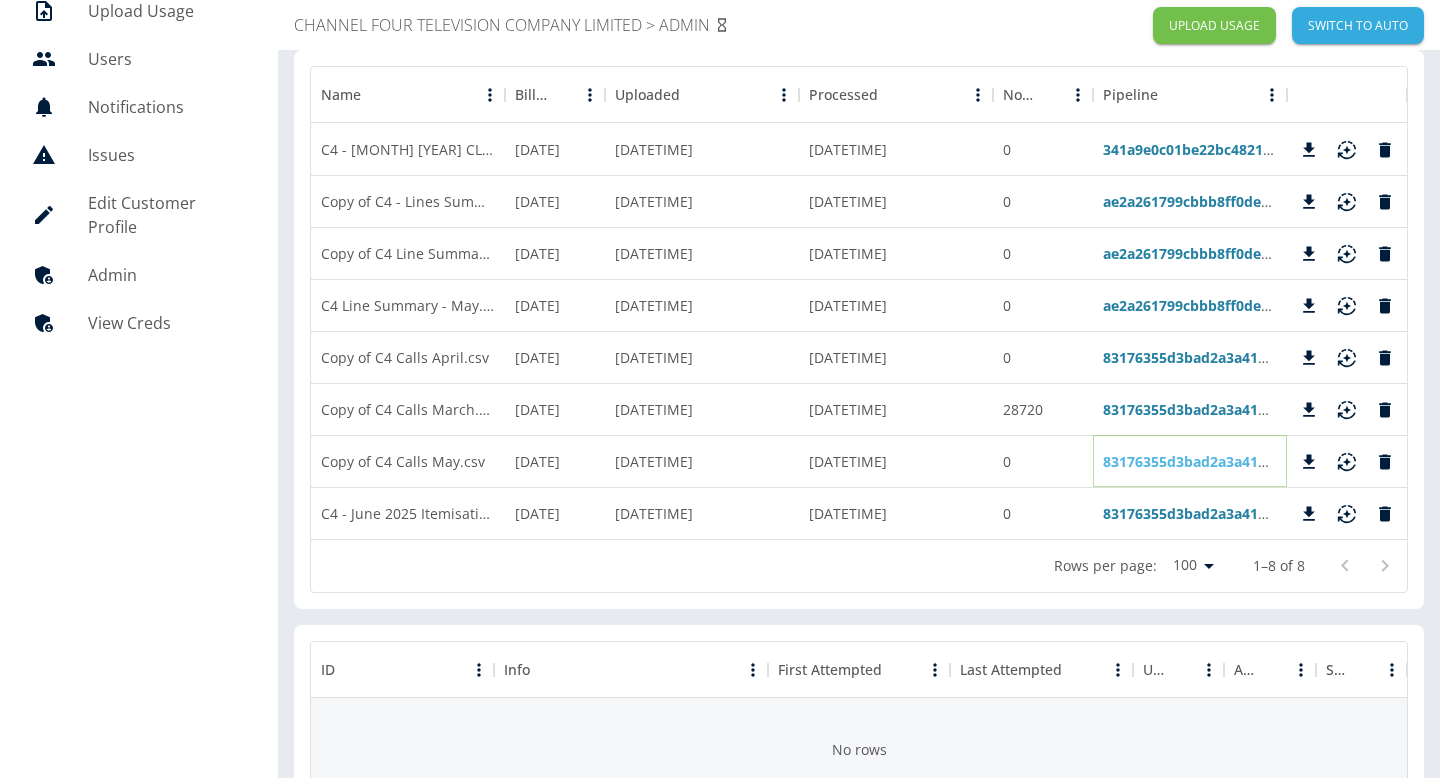 click on "83176355d3bad2a3a4123873c618a5ff8a266bc8" at bounding box center (1261, 461) 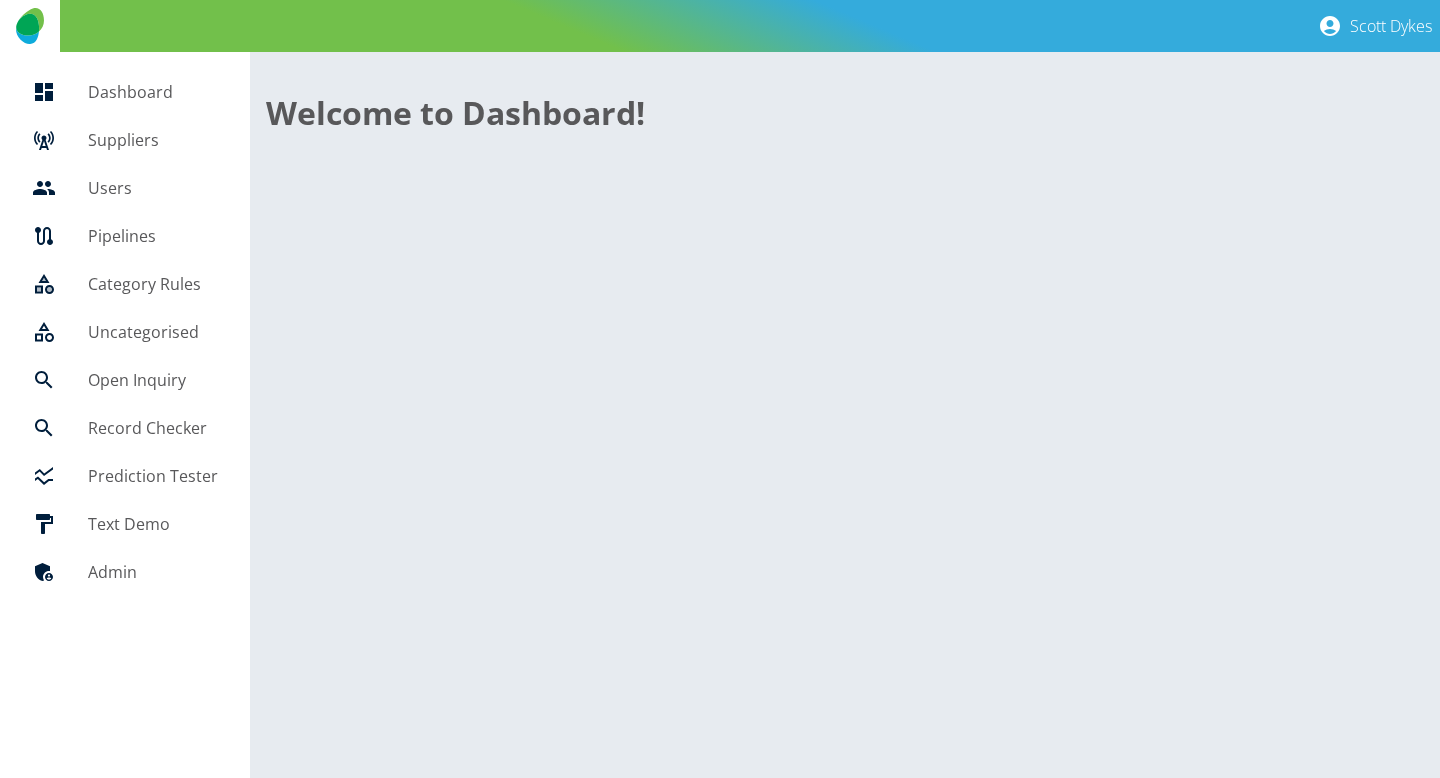 scroll, scrollTop: 0, scrollLeft: 0, axis: both 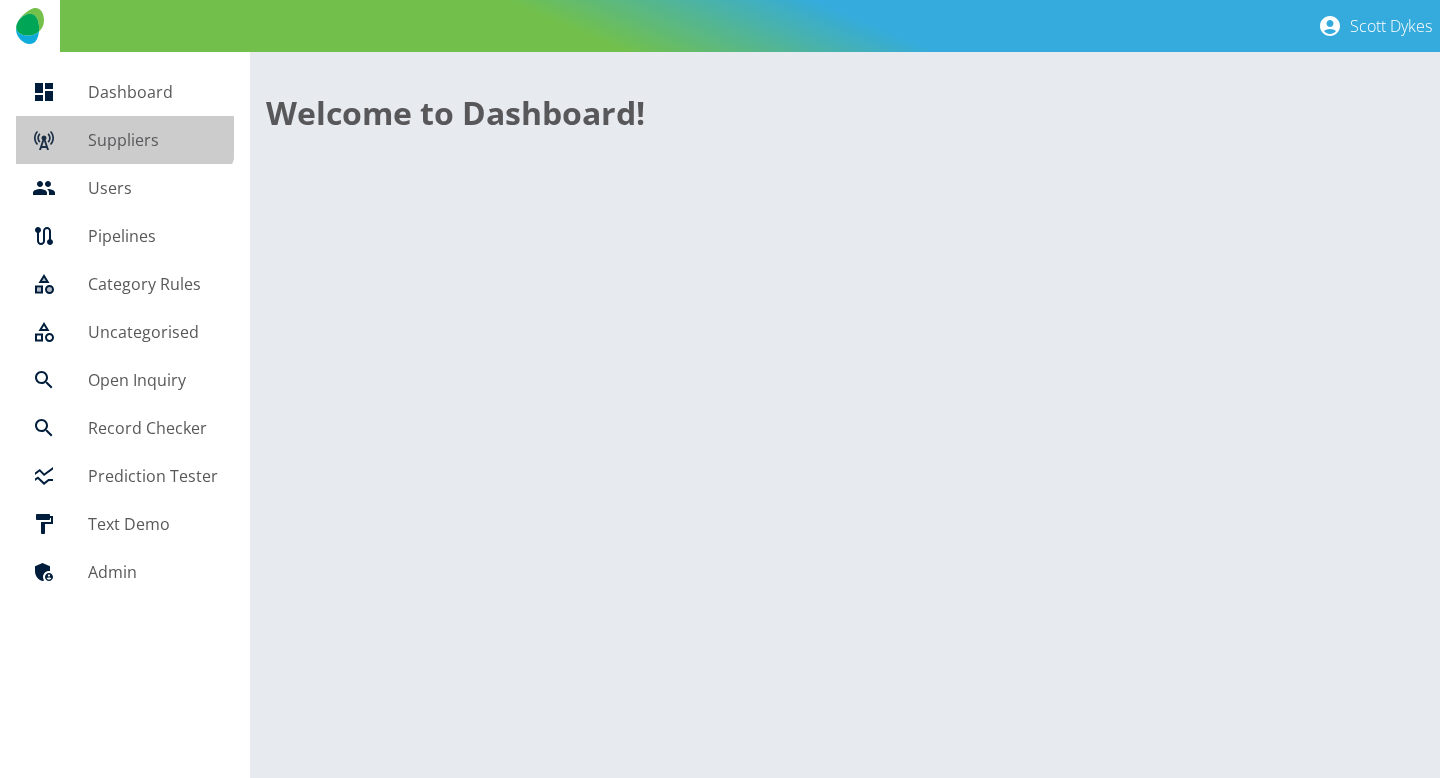 click on "Suppliers" at bounding box center (125, 140) 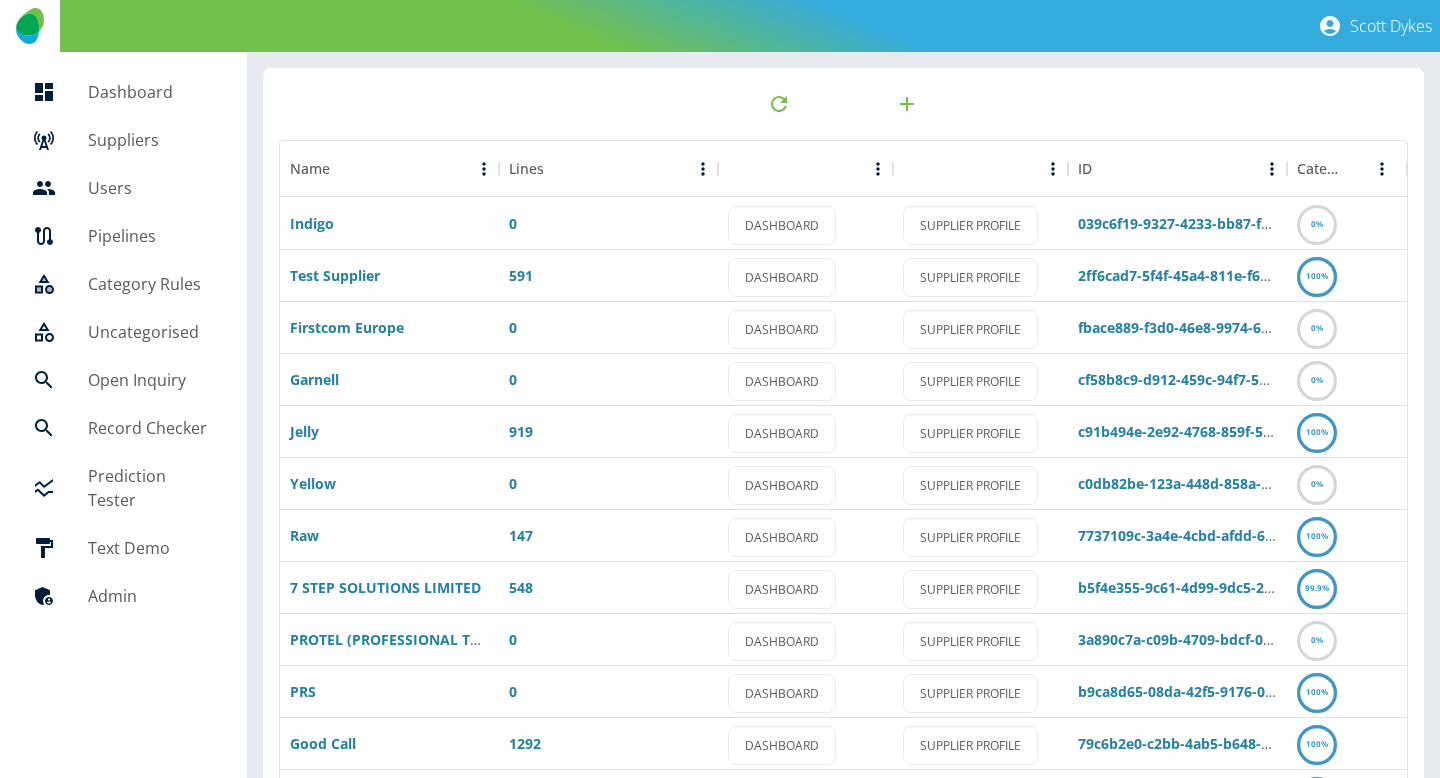 scroll, scrollTop: 285, scrollLeft: 0, axis: vertical 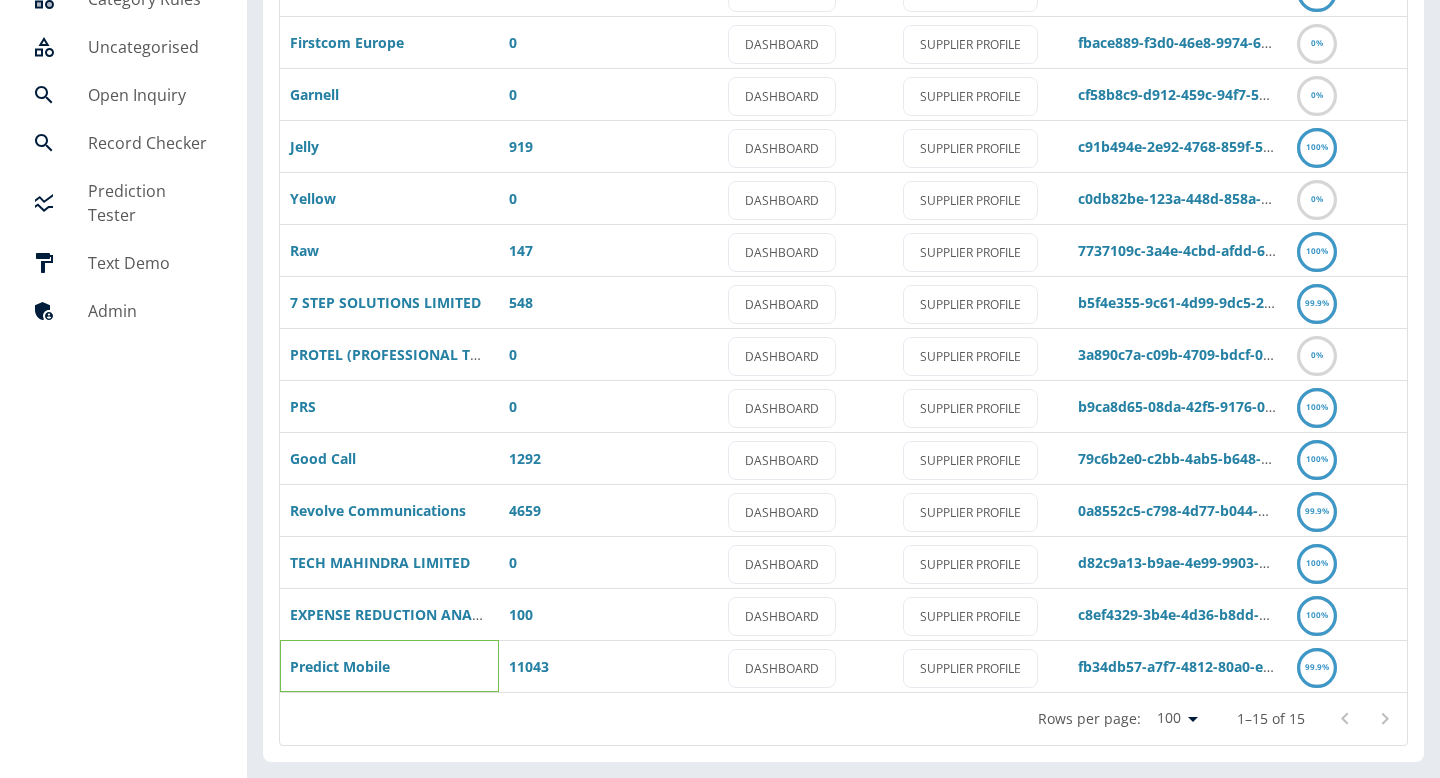 click on "Predict Mobile" at bounding box center [389, 666] 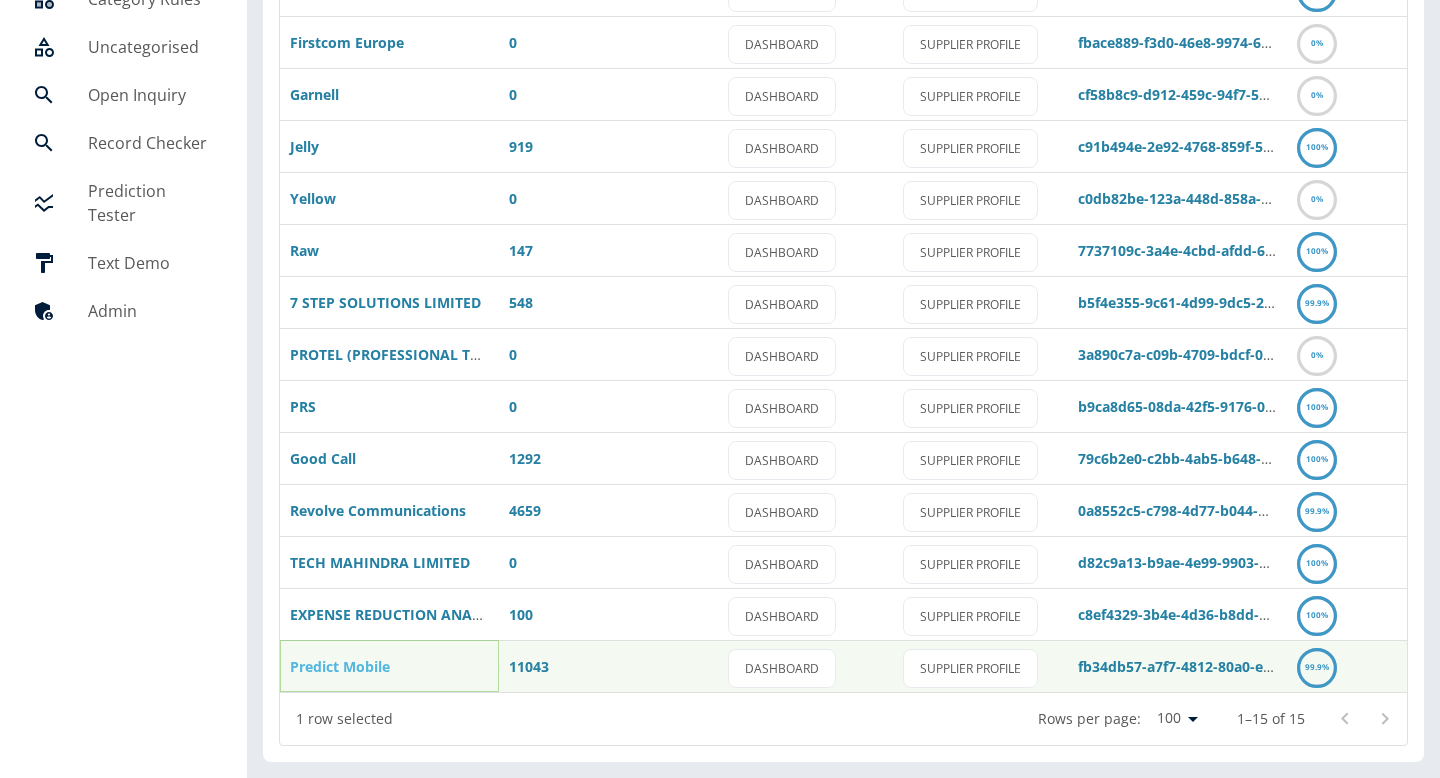 click on "Predict Mobile" at bounding box center (340, 666) 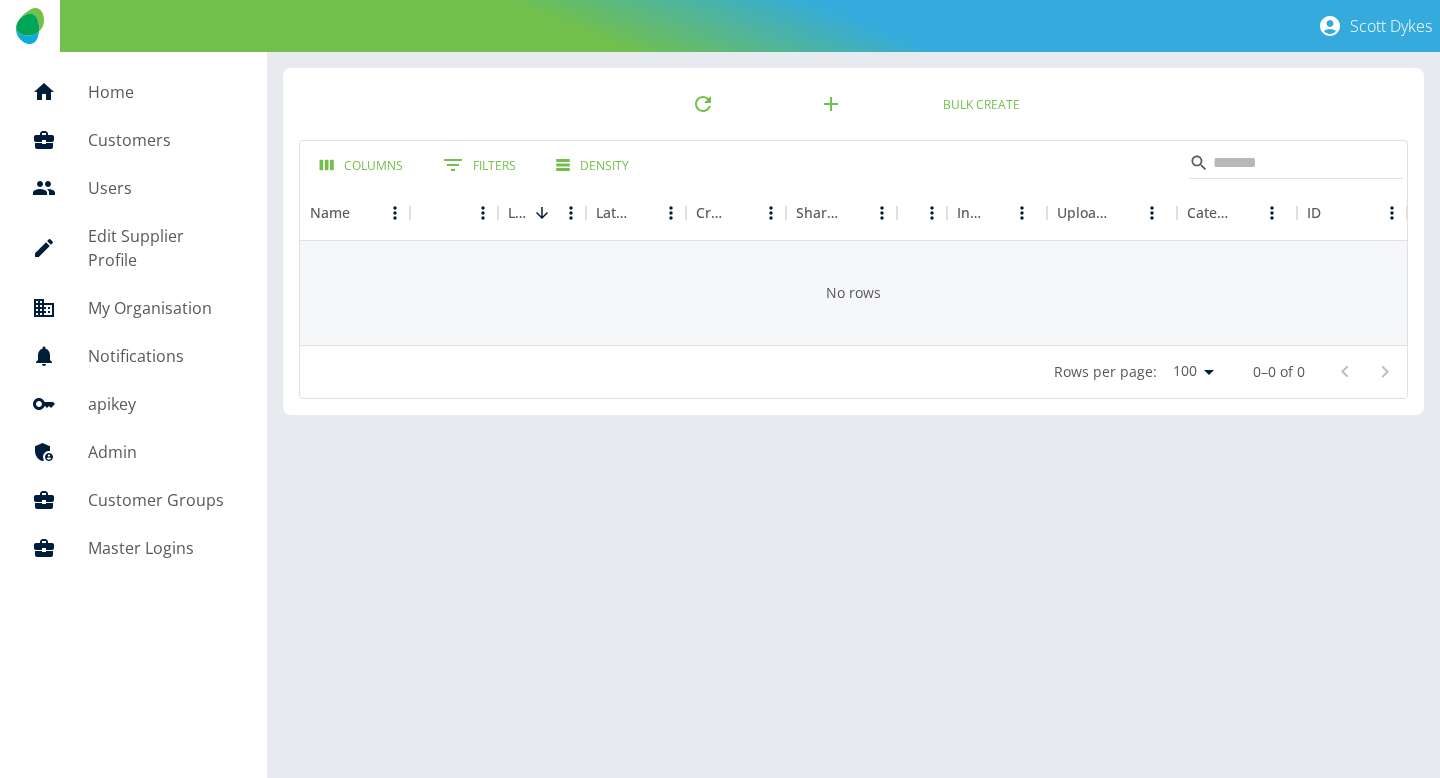 scroll, scrollTop: 0, scrollLeft: 0, axis: both 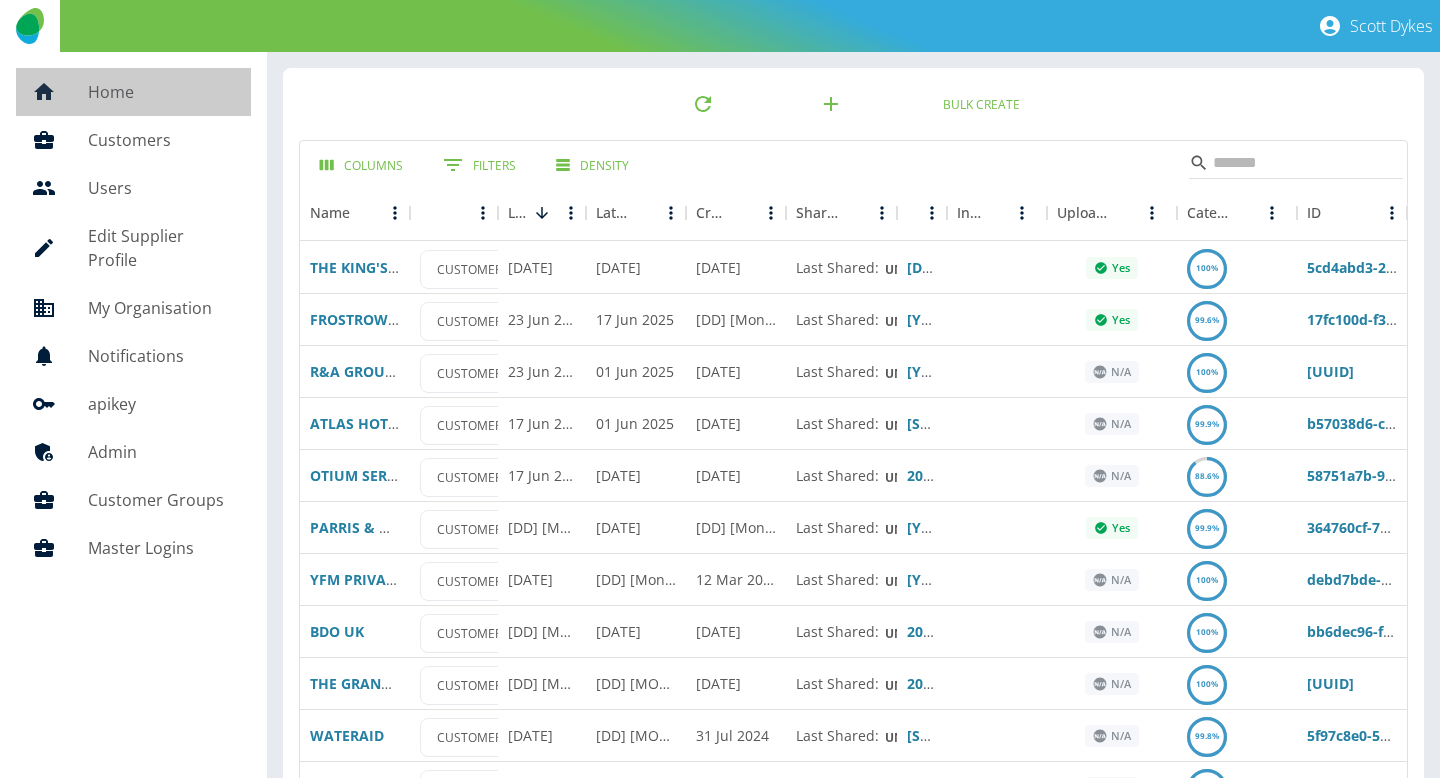 click on "Home" at bounding box center (161, 92) 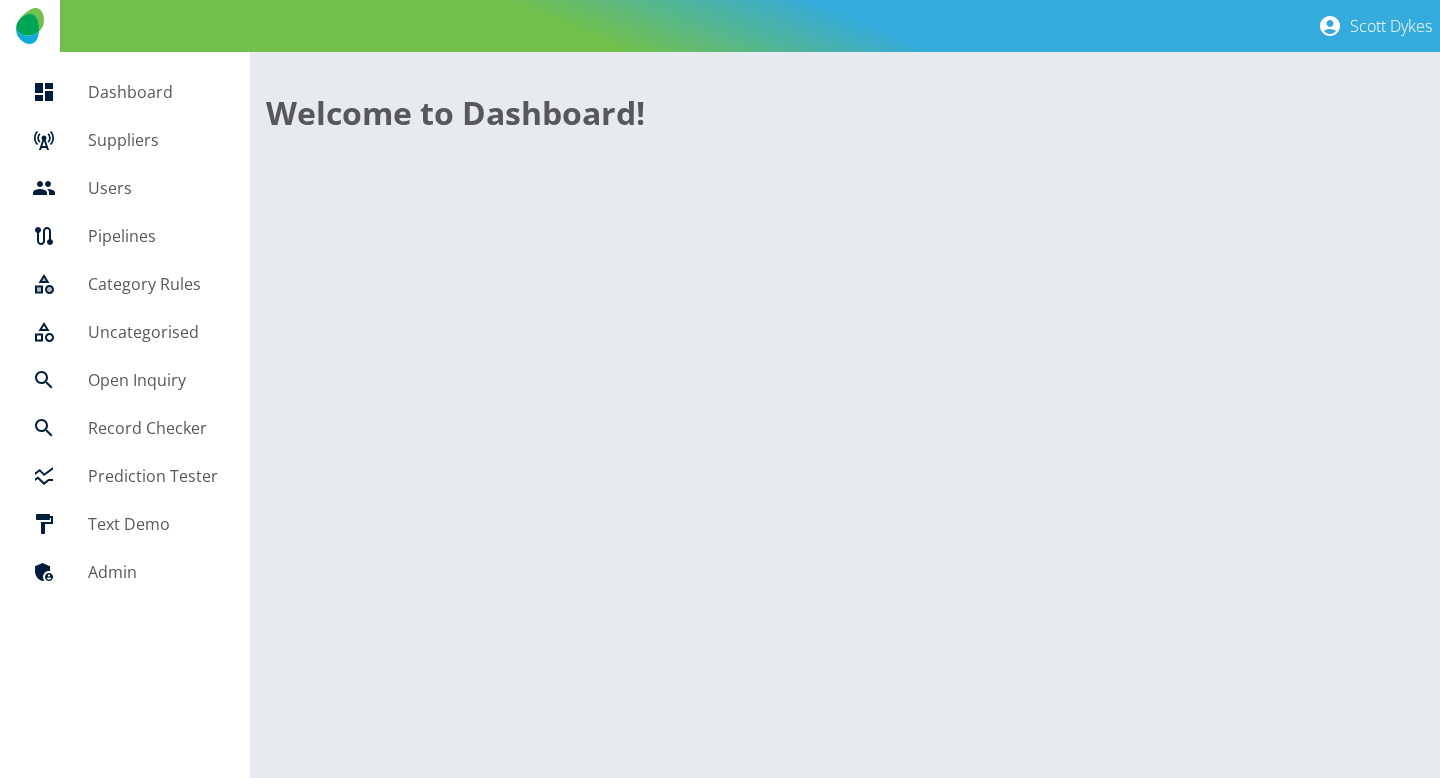 click on "Suppliers" at bounding box center [125, 140] 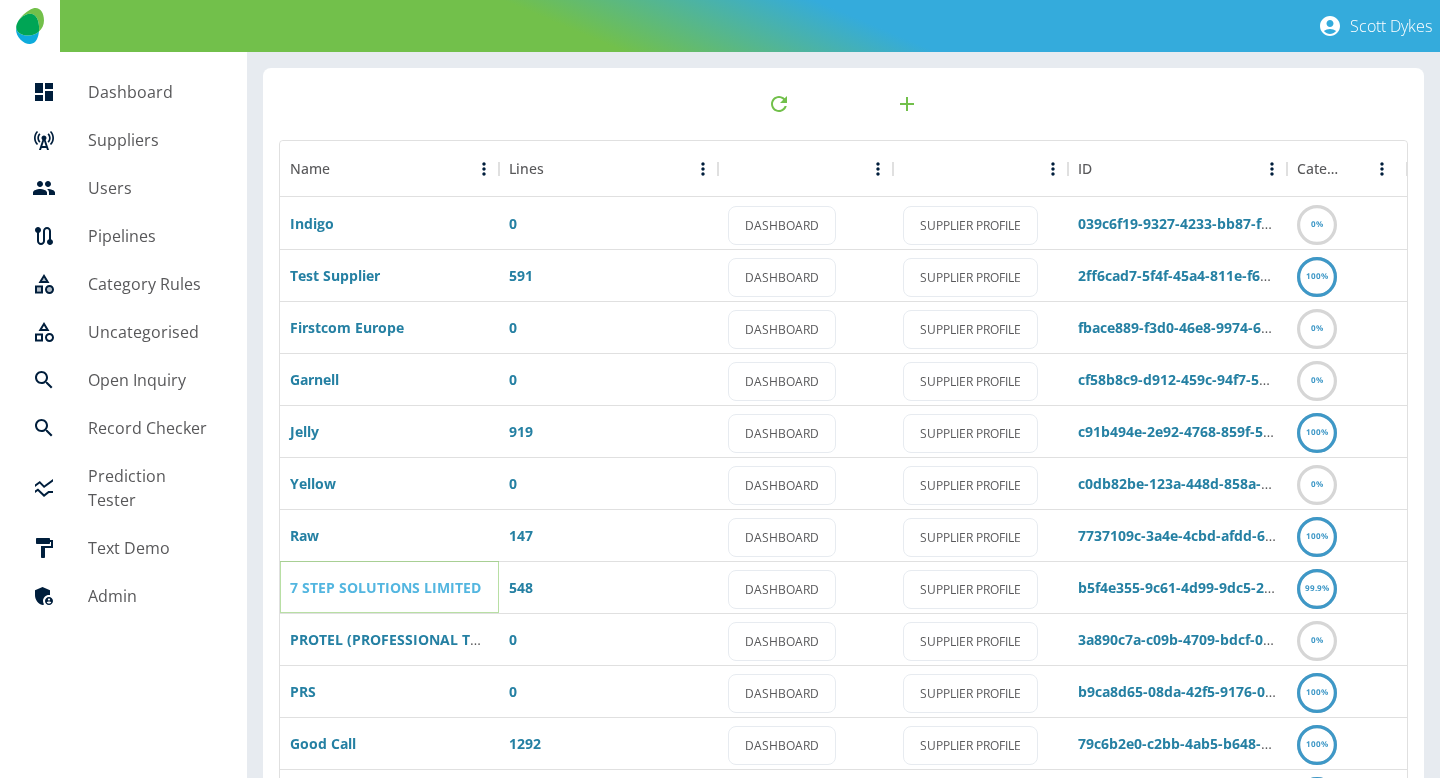 click on "7 STEP SOLUTIONS LIMITED" at bounding box center (385, 587) 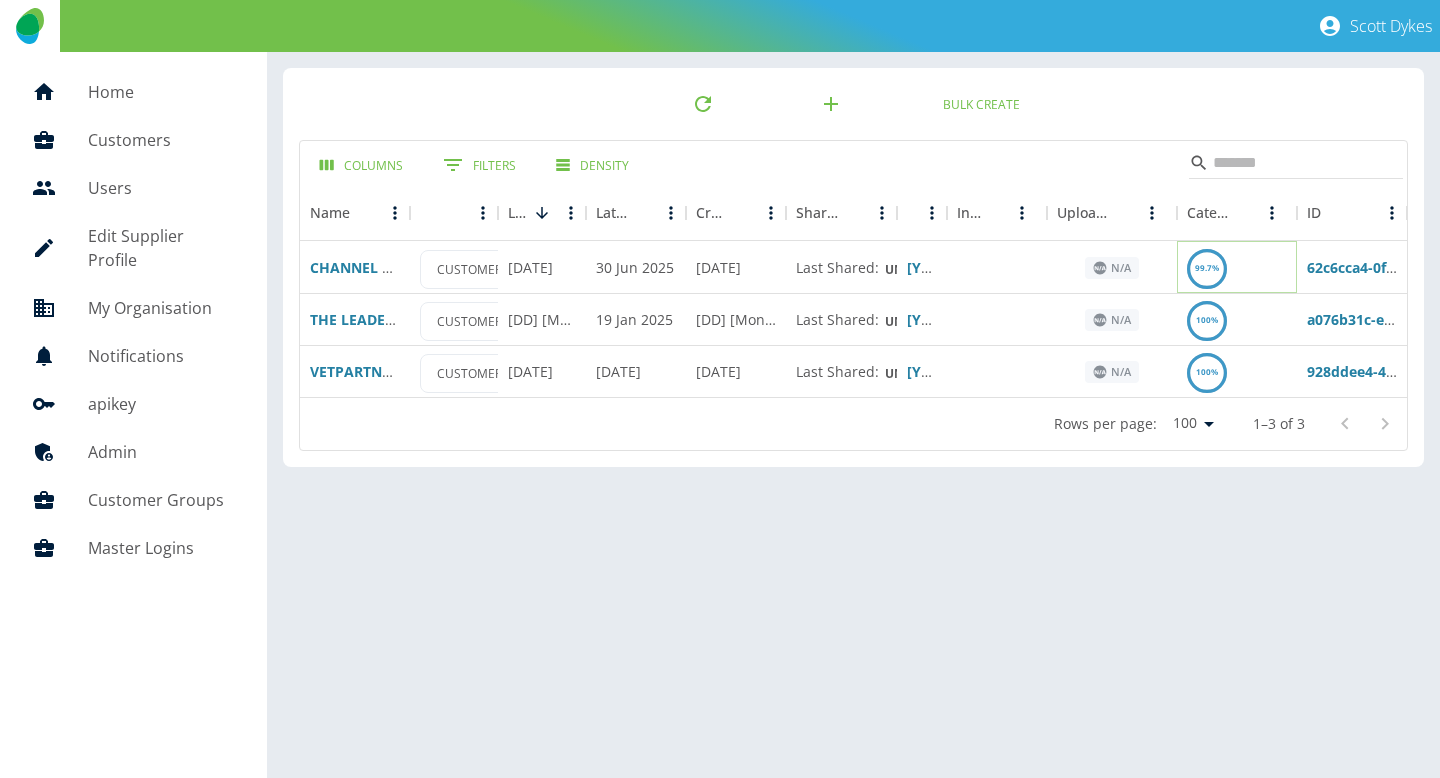 click on "99.7%" 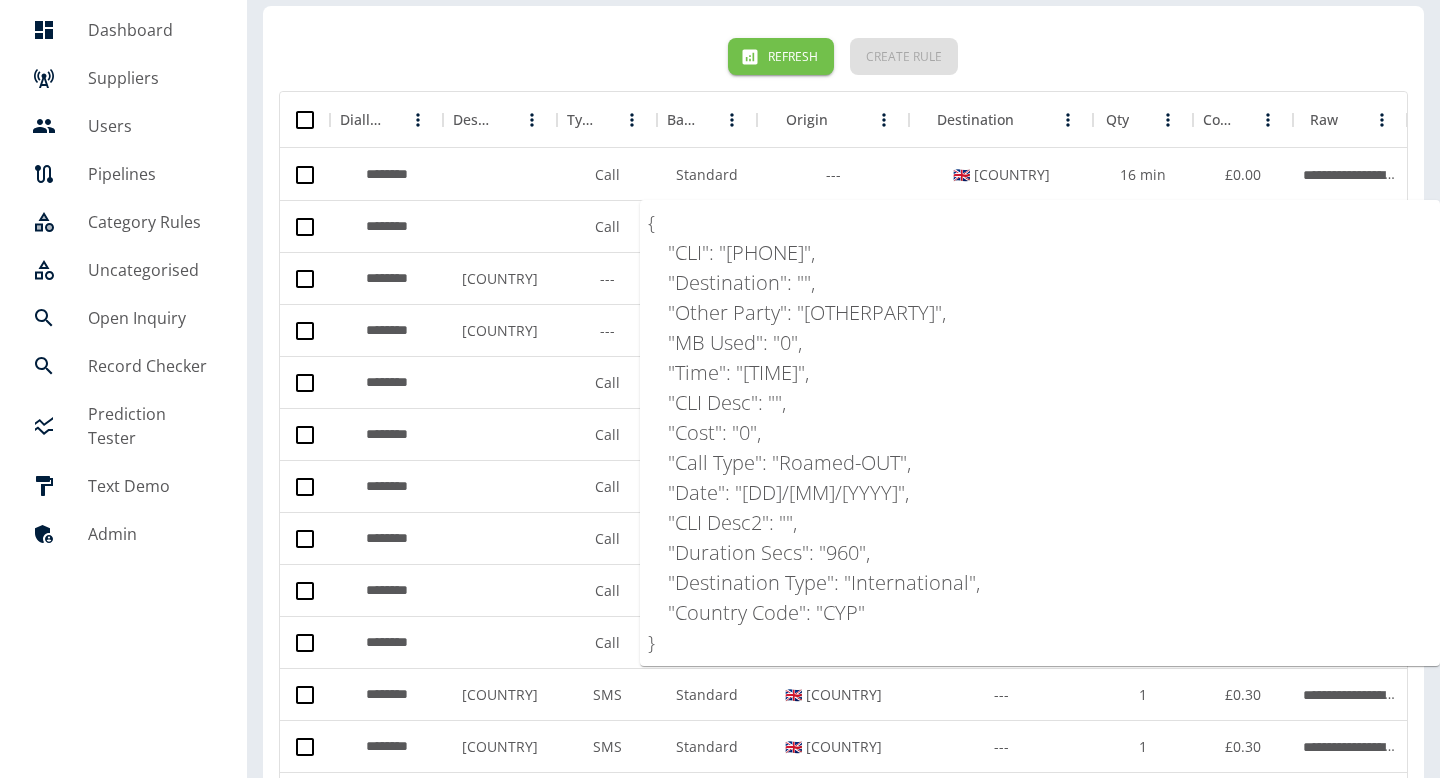 scroll, scrollTop: 0, scrollLeft: 0, axis: both 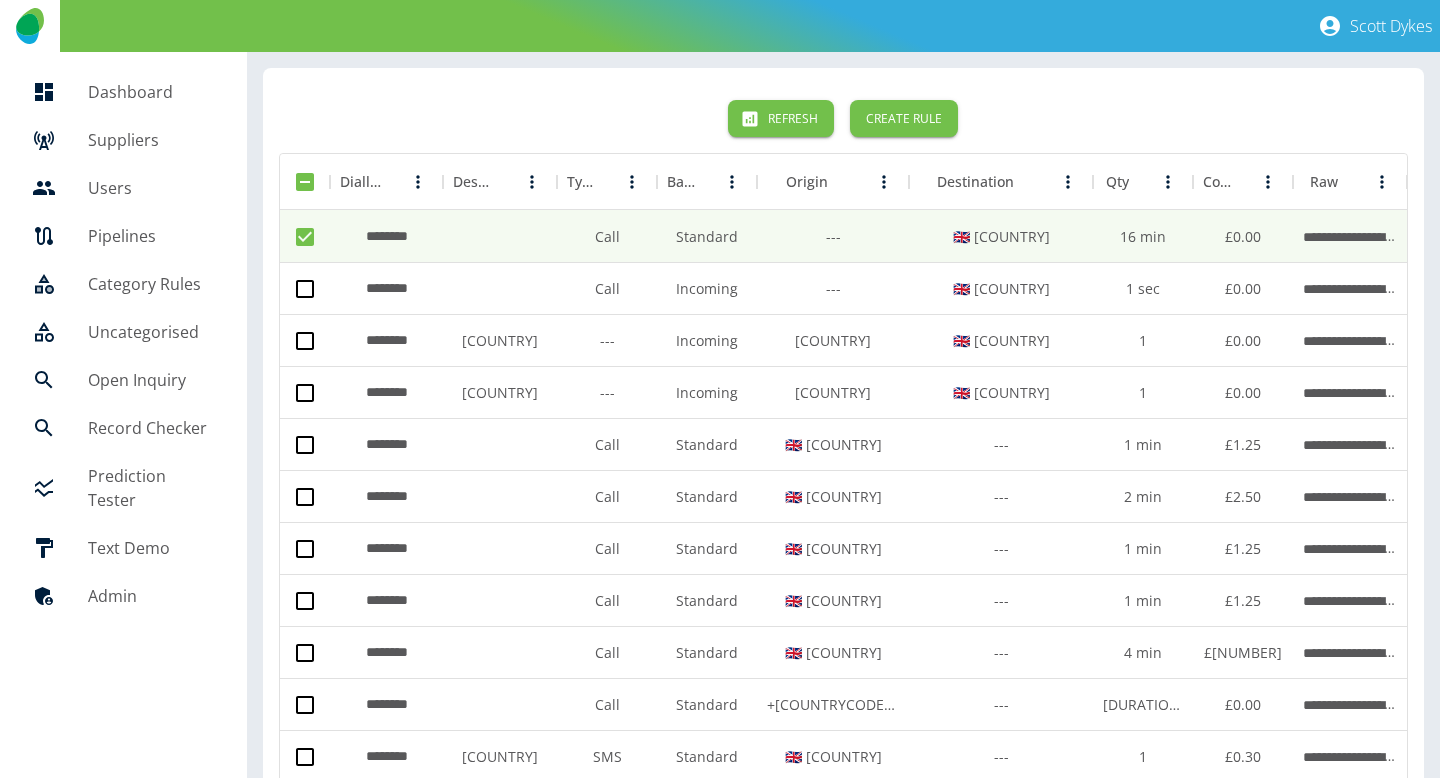 click on "Refresh Create Rule" at bounding box center (843, 118) 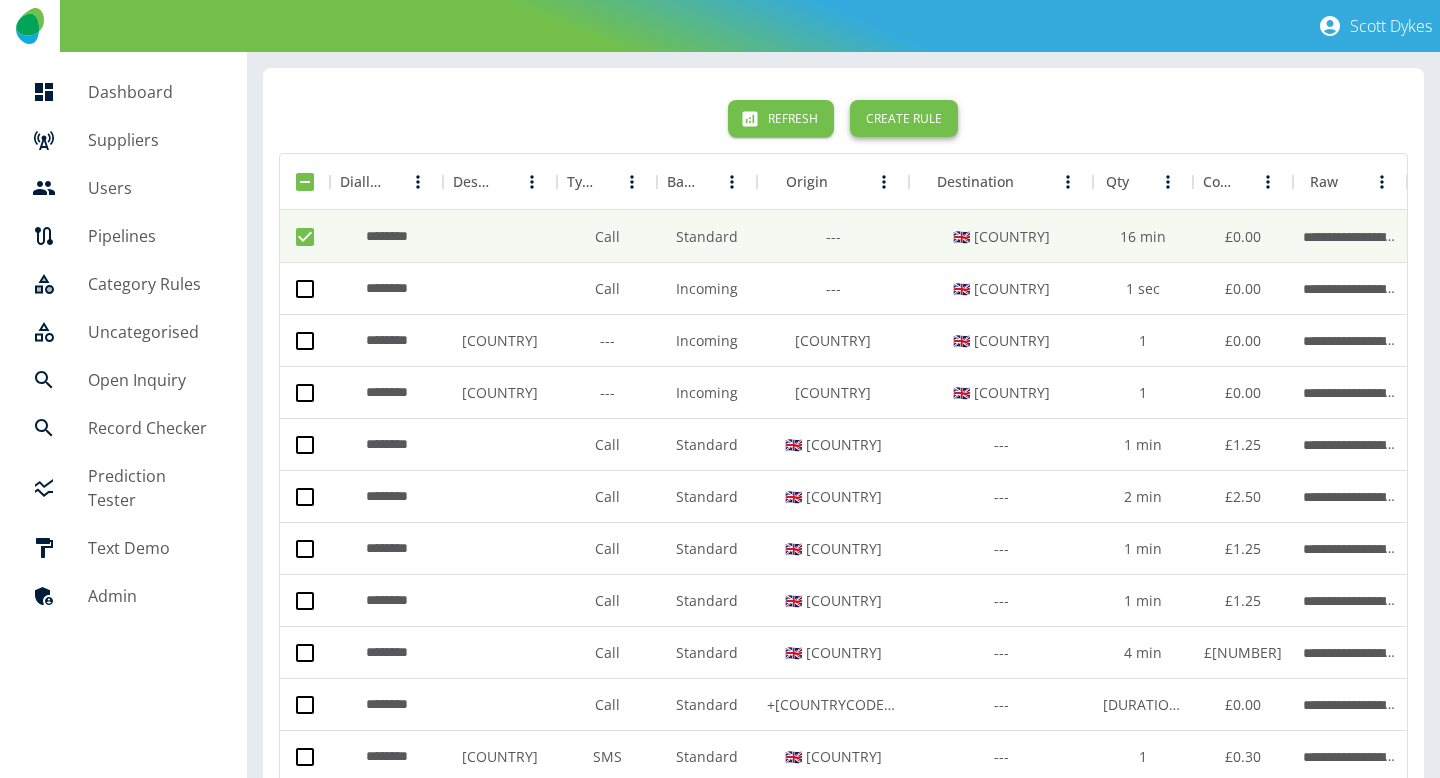 click on "Create Rule" at bounding box center [904, 118] 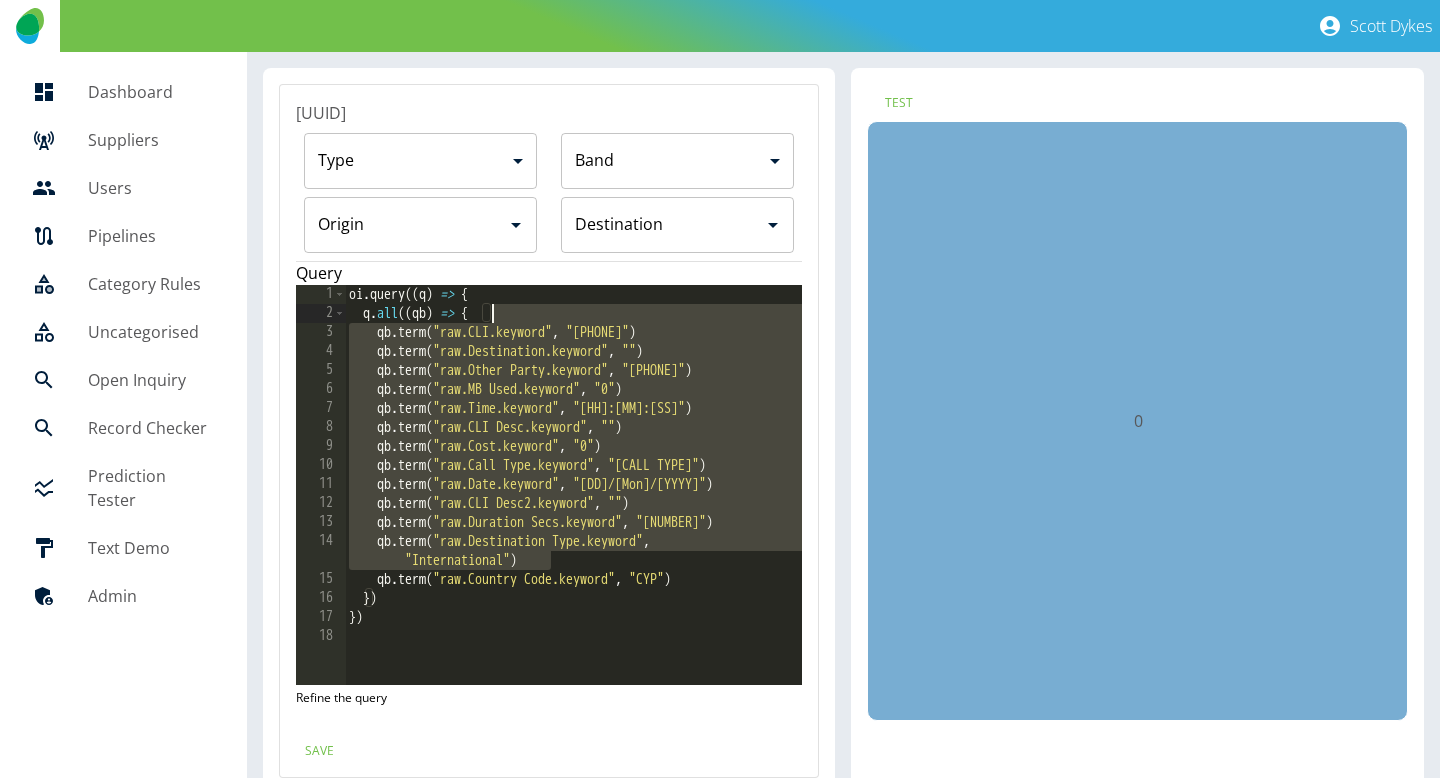 drag, startPoint x: 603, startPoint y: 559, endPoint x: 641, endPoint y: 310, distance: 251.8829 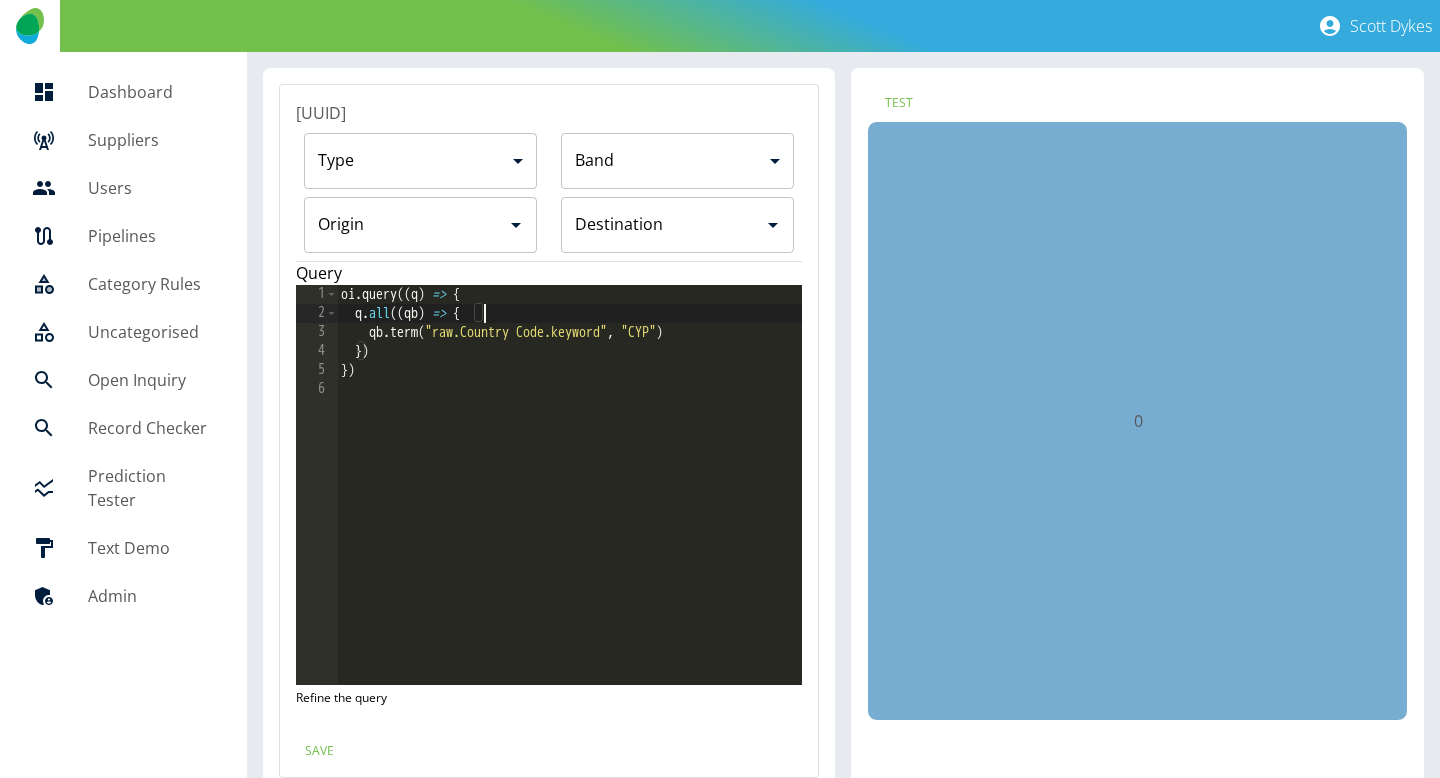 click on "Origin" at bounding box center (421, 225) 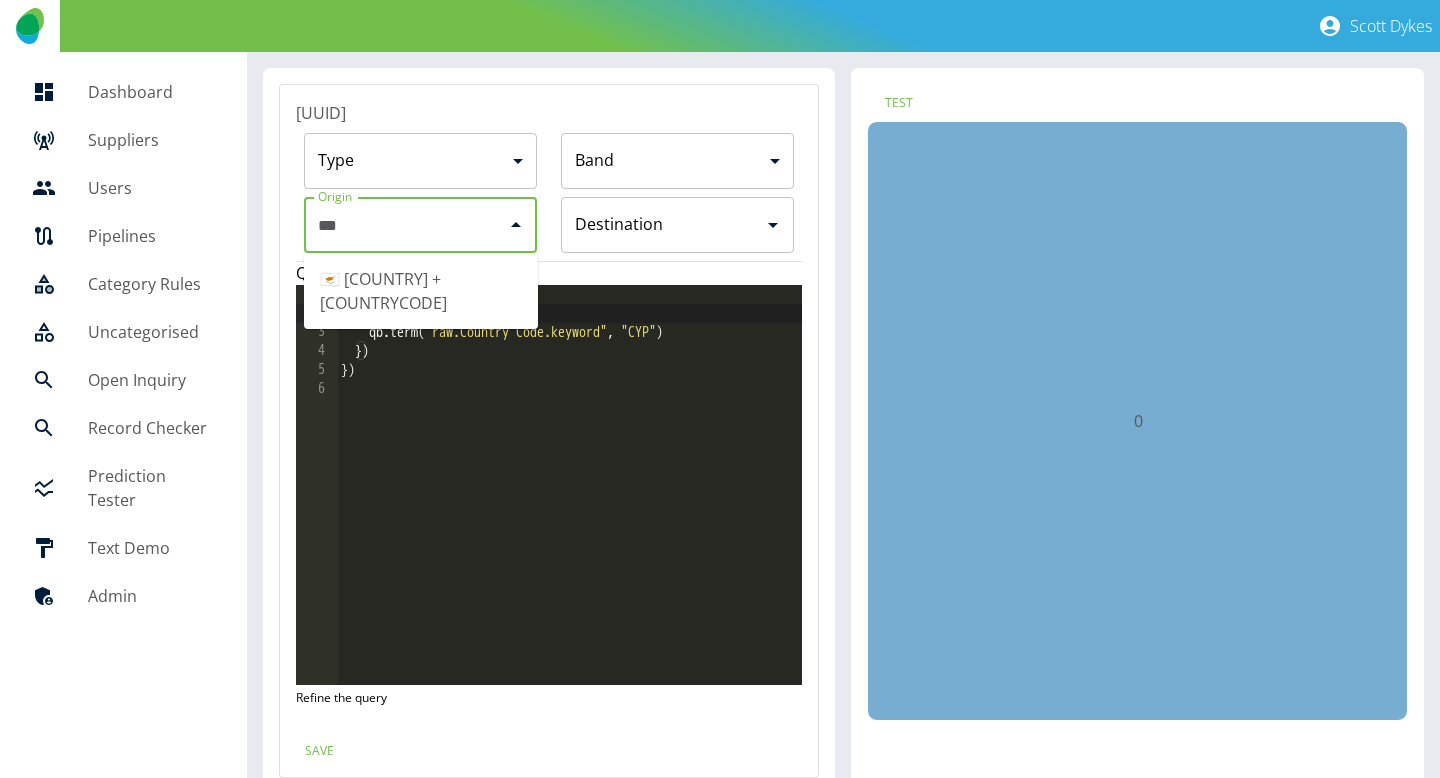 click on "🇨🇾   [COUNTRY]   +[CODE]" at bounding box center (421, 291) 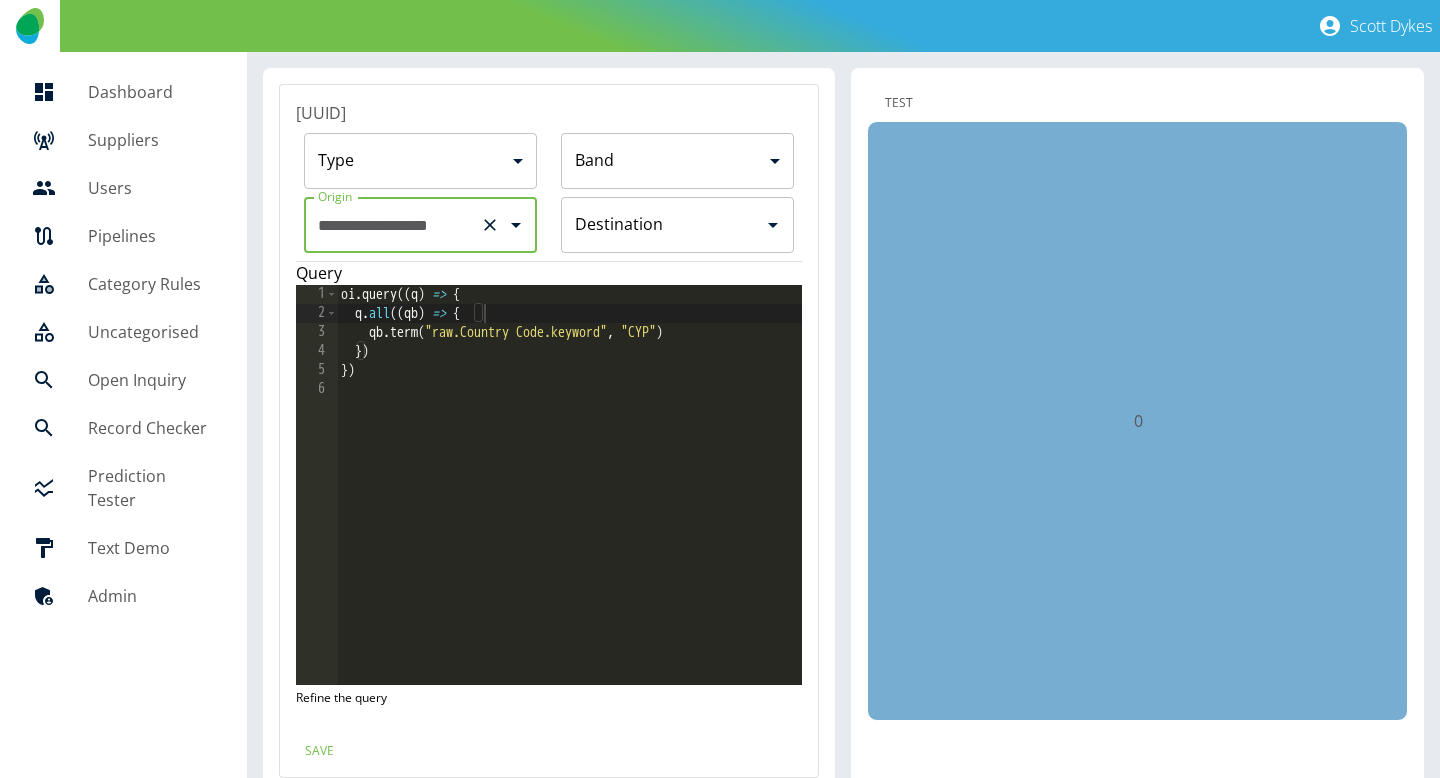 type on "**********" 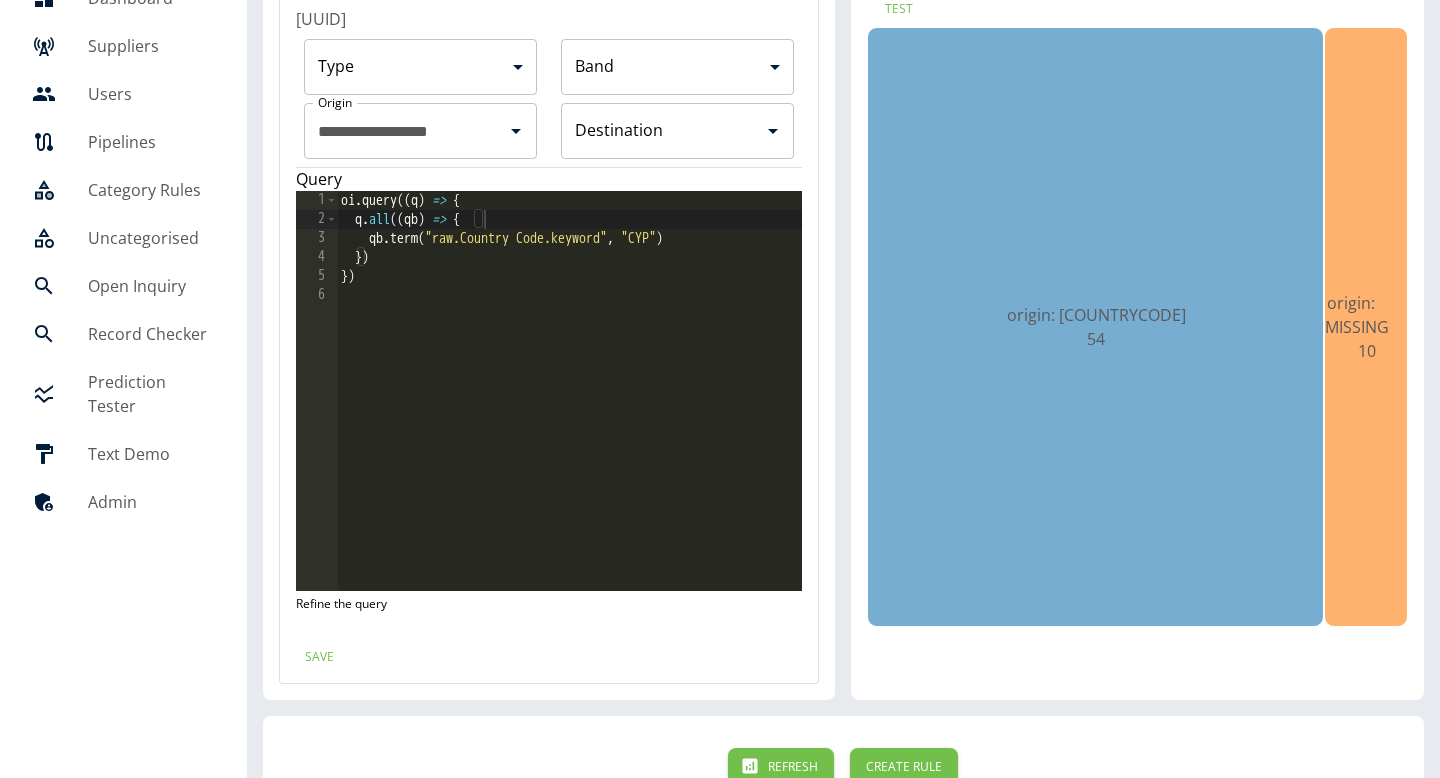 scroll, scrollTop: 106, scrollLeft: 0, axis: vertical 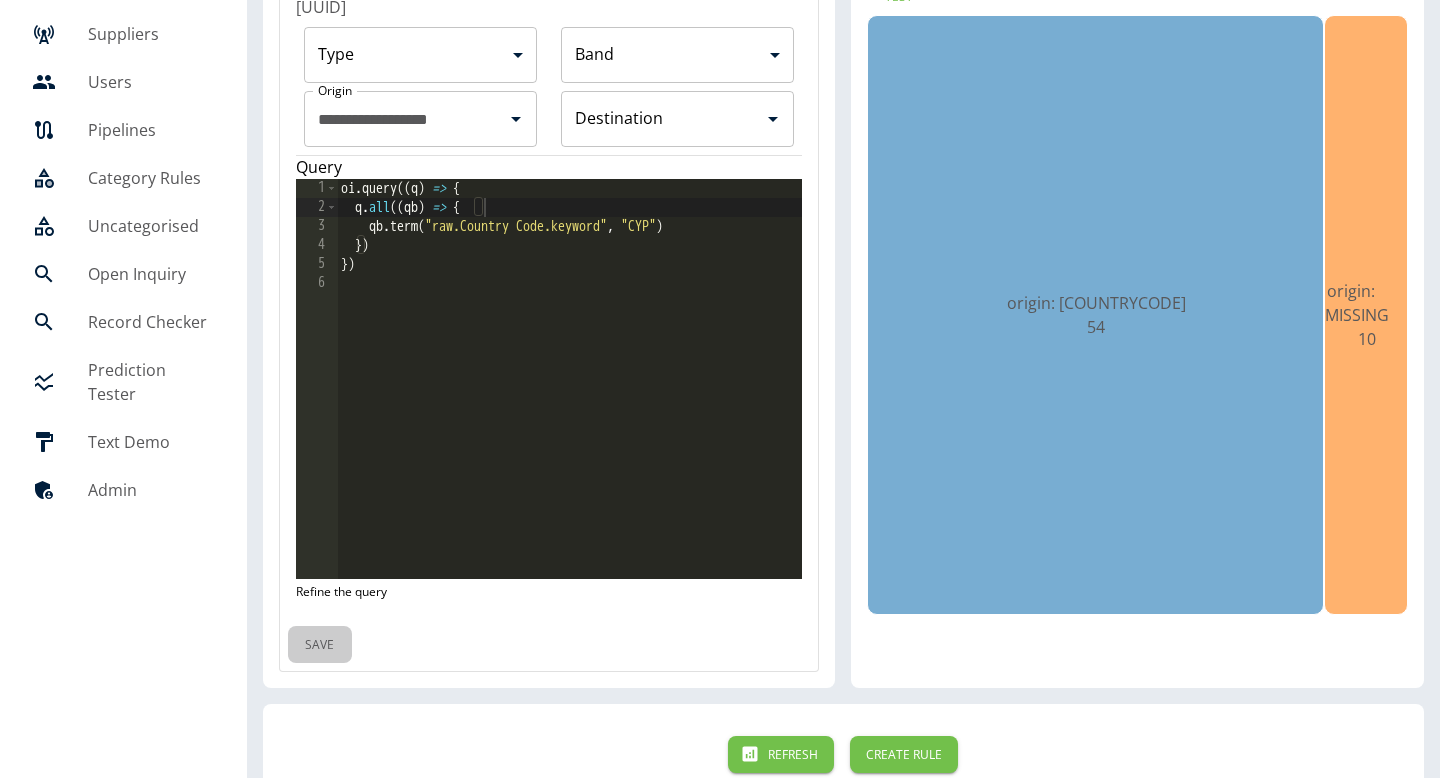 click on "Save" at bounding box center (320, 644) 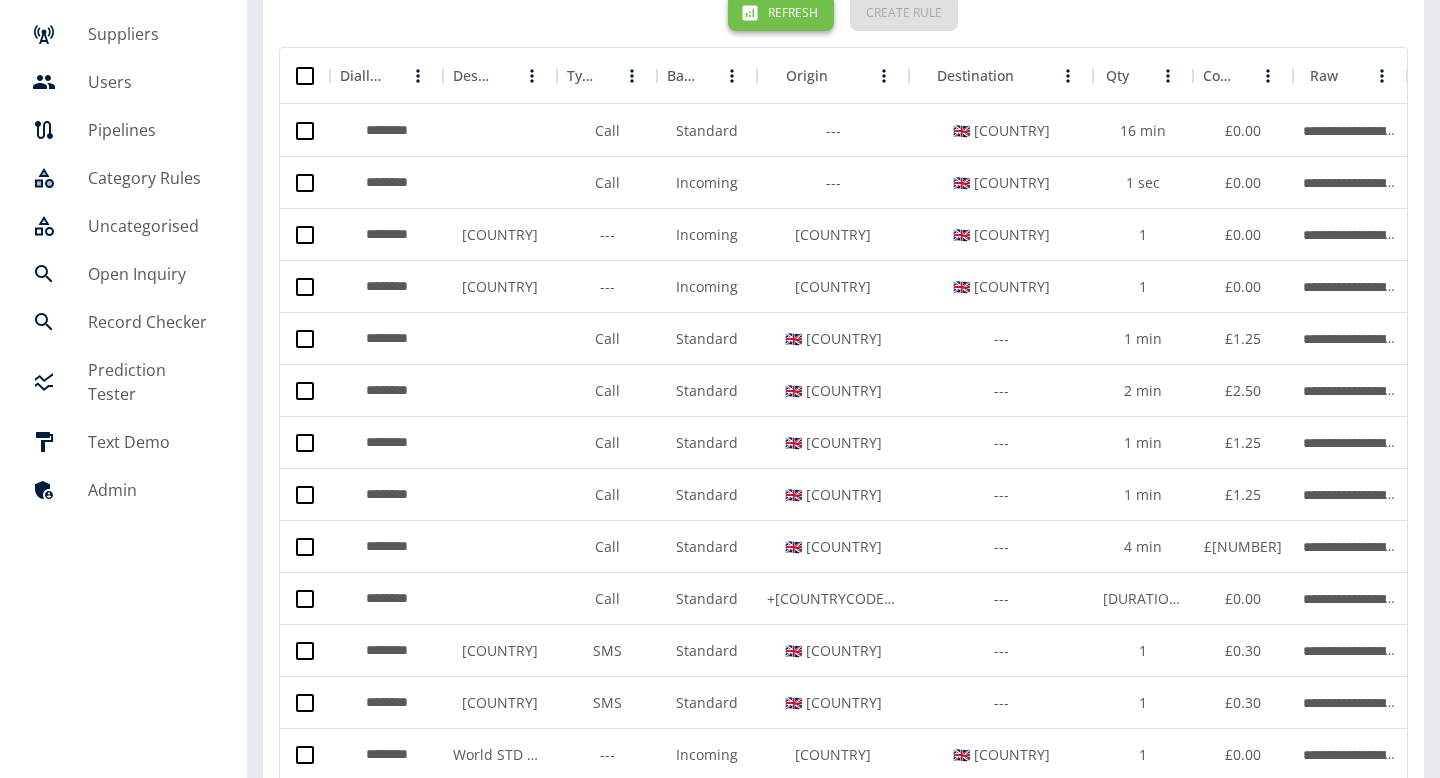 click on "Refresh" at bounding box center [781, 12] 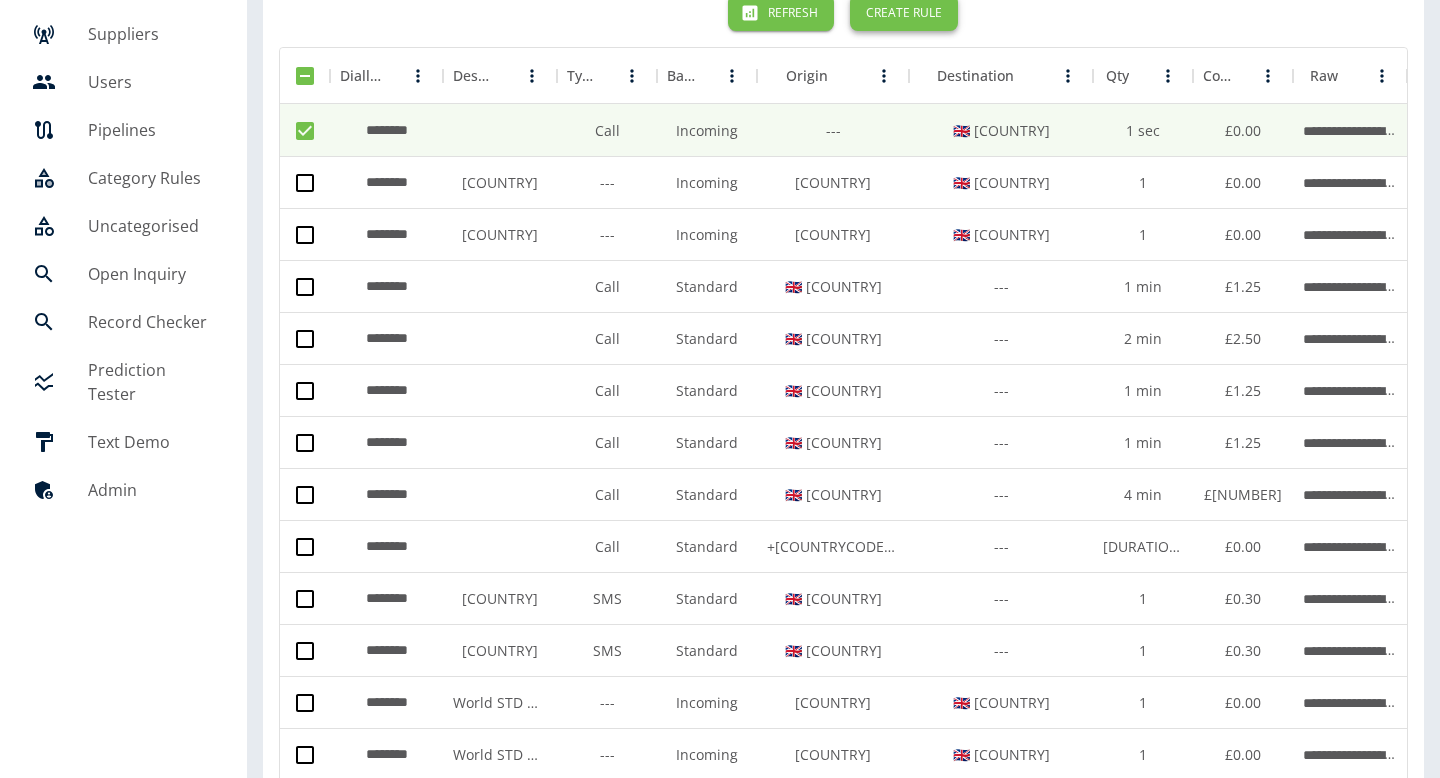 click on "Create Rule" at bounding box center [904, 12] 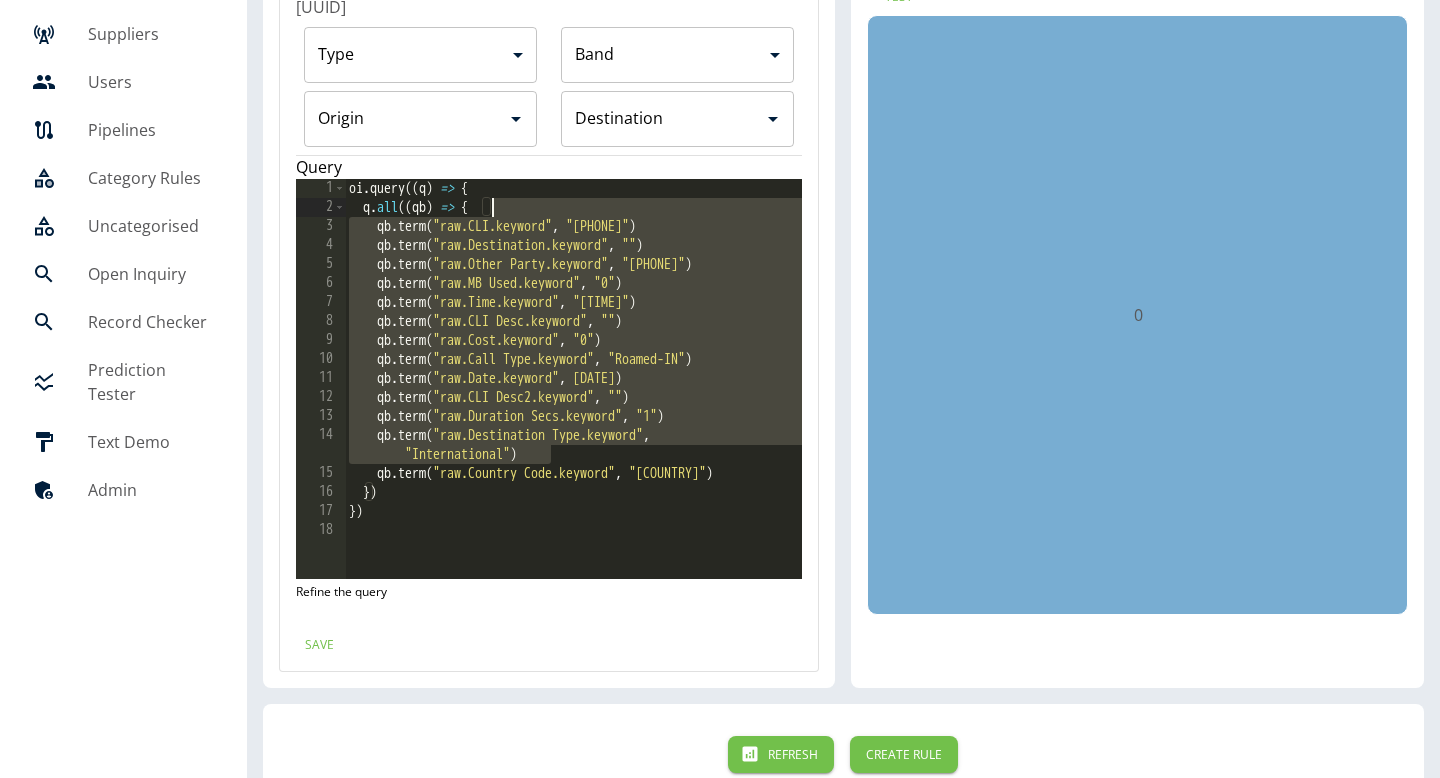 drag, startPoint x: 587, startPoint y: 453, endPoint x: 587, endPoint y: 208, distance: 245 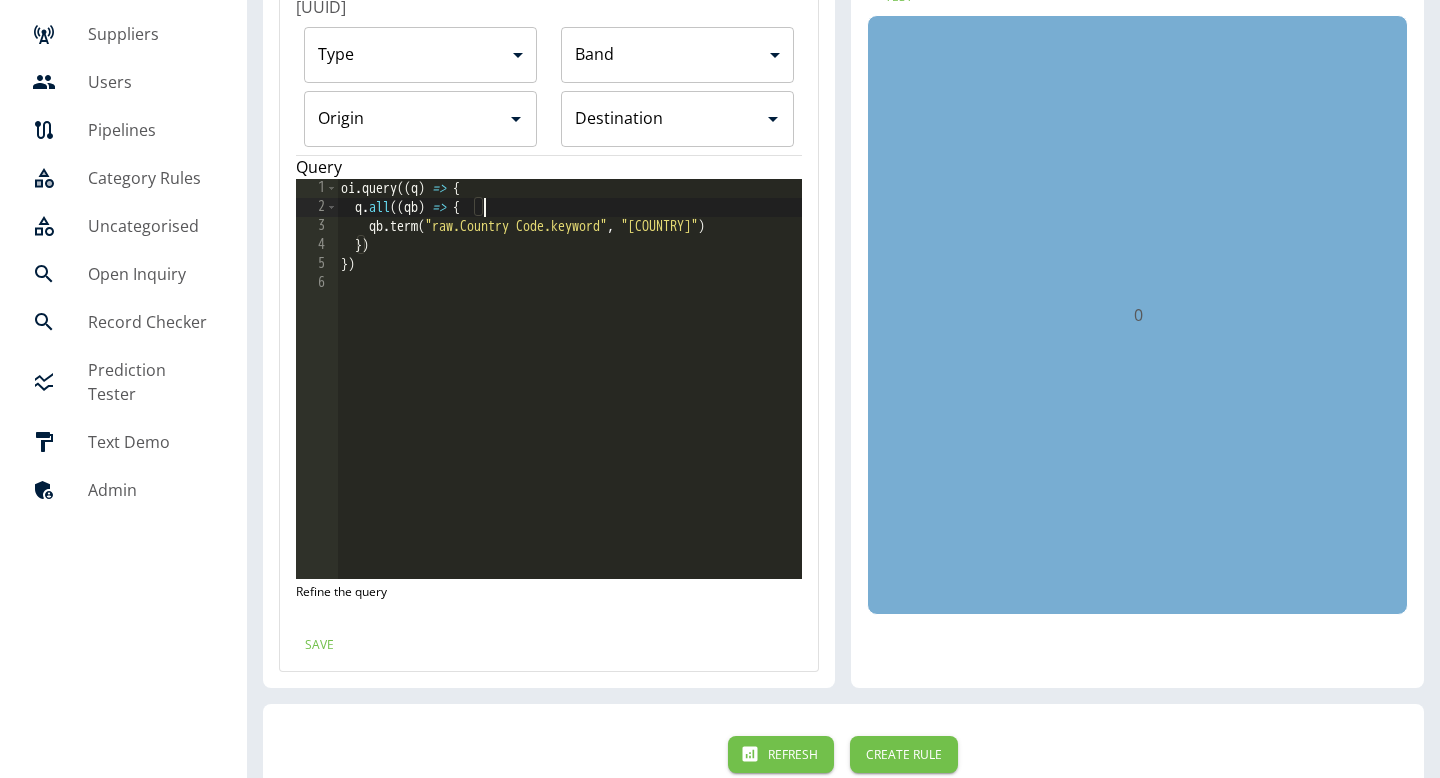 click on "Origin" at bounding box center (406, 119) 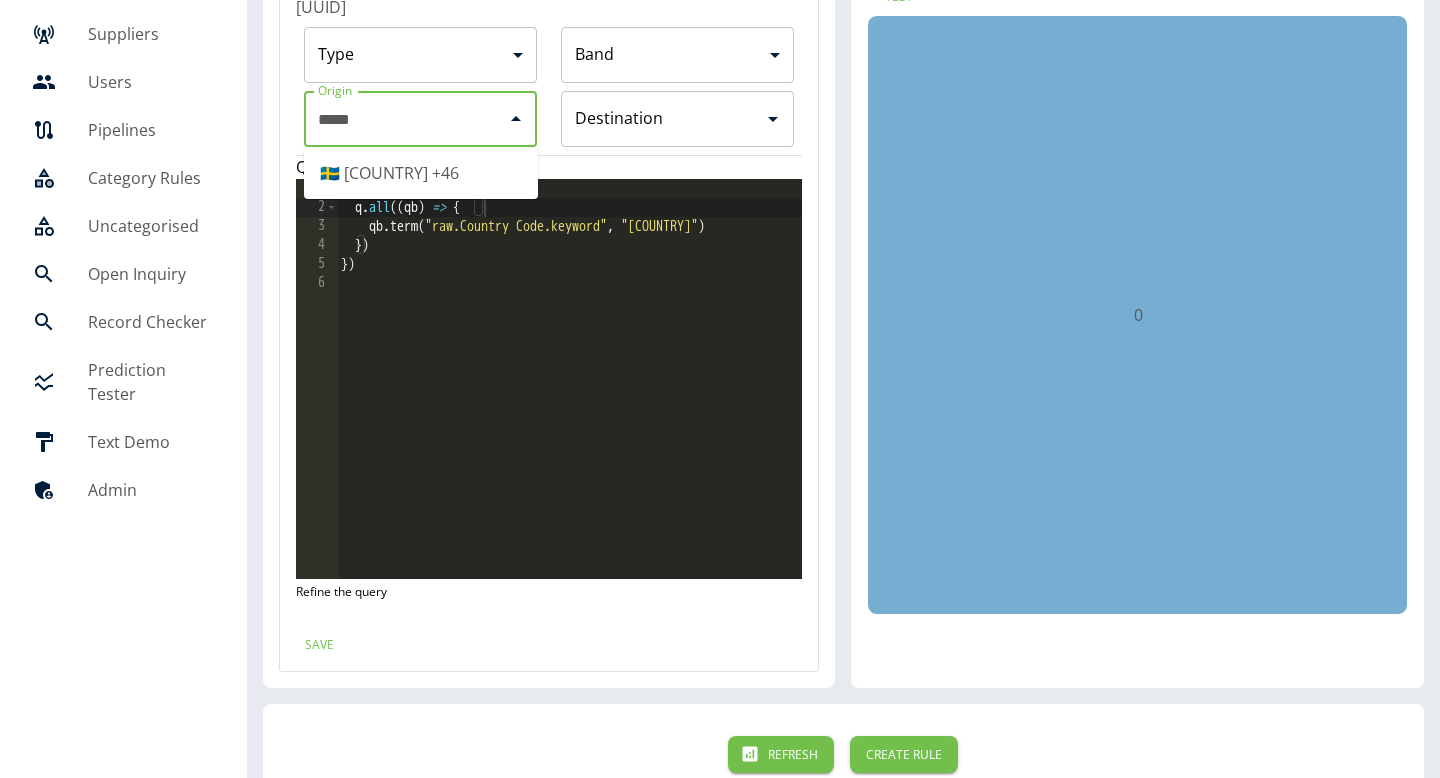 click on "🇸🇪   [COUNTRY]   +[CODE]" at bounding box center [421, 173] 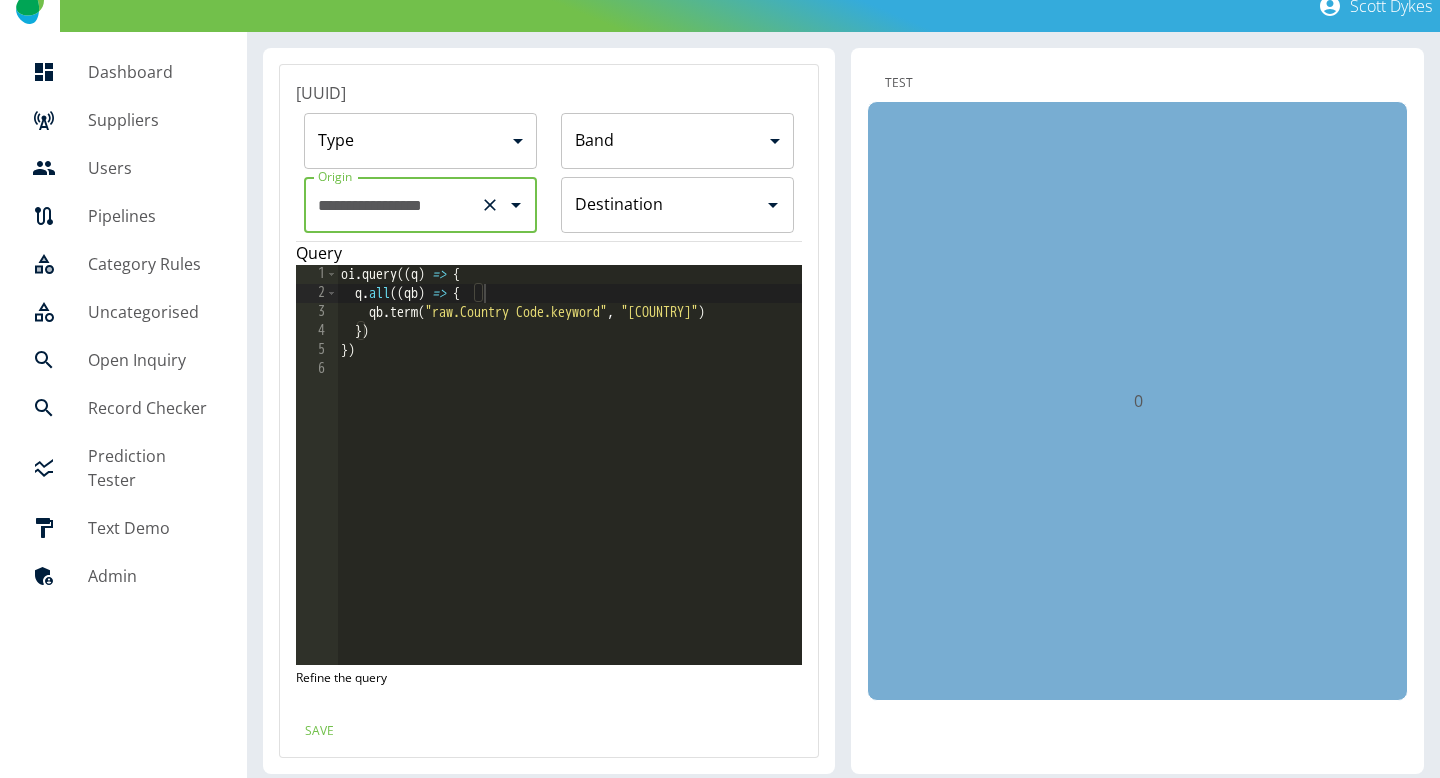 scroll, scrollTop: 0, scrollLeft: 0, axis: both 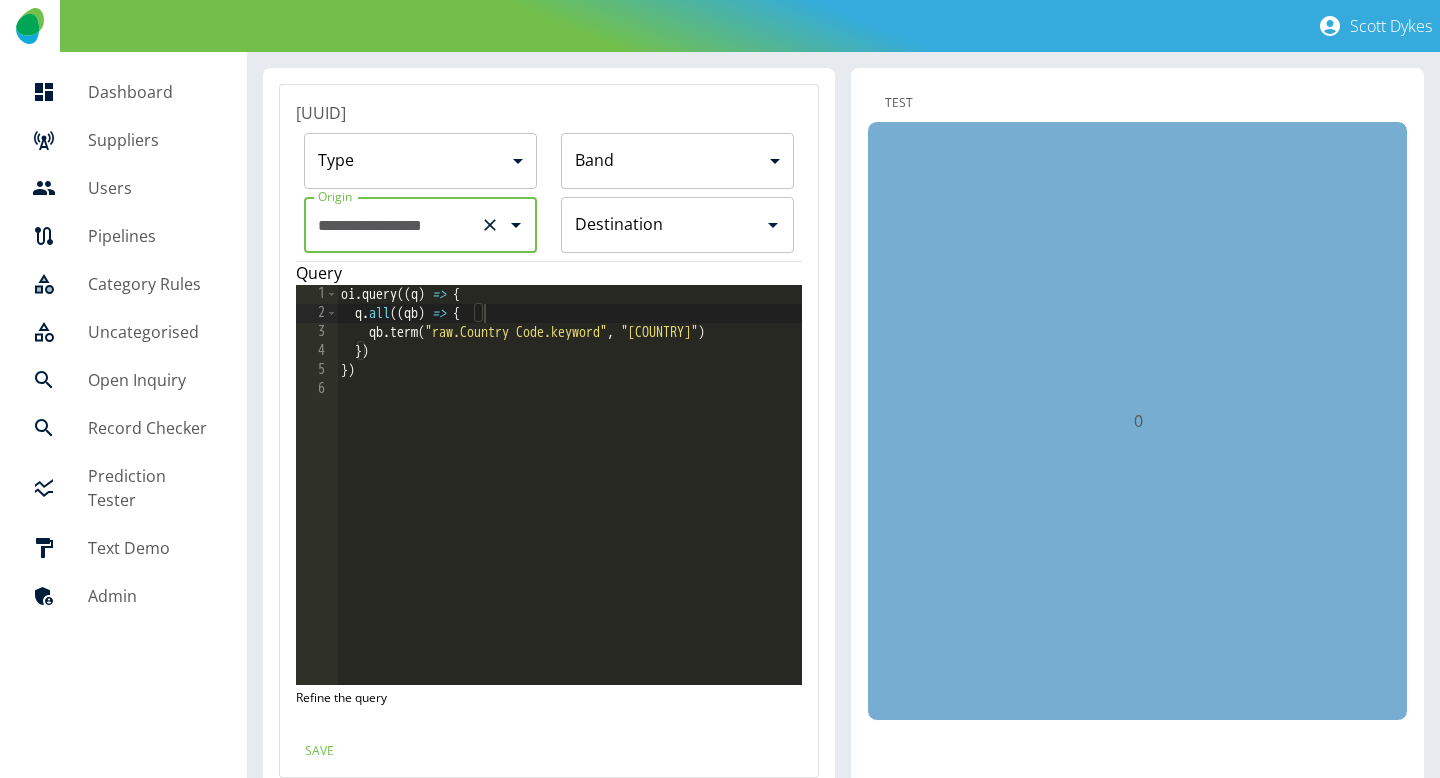 type on "**********" 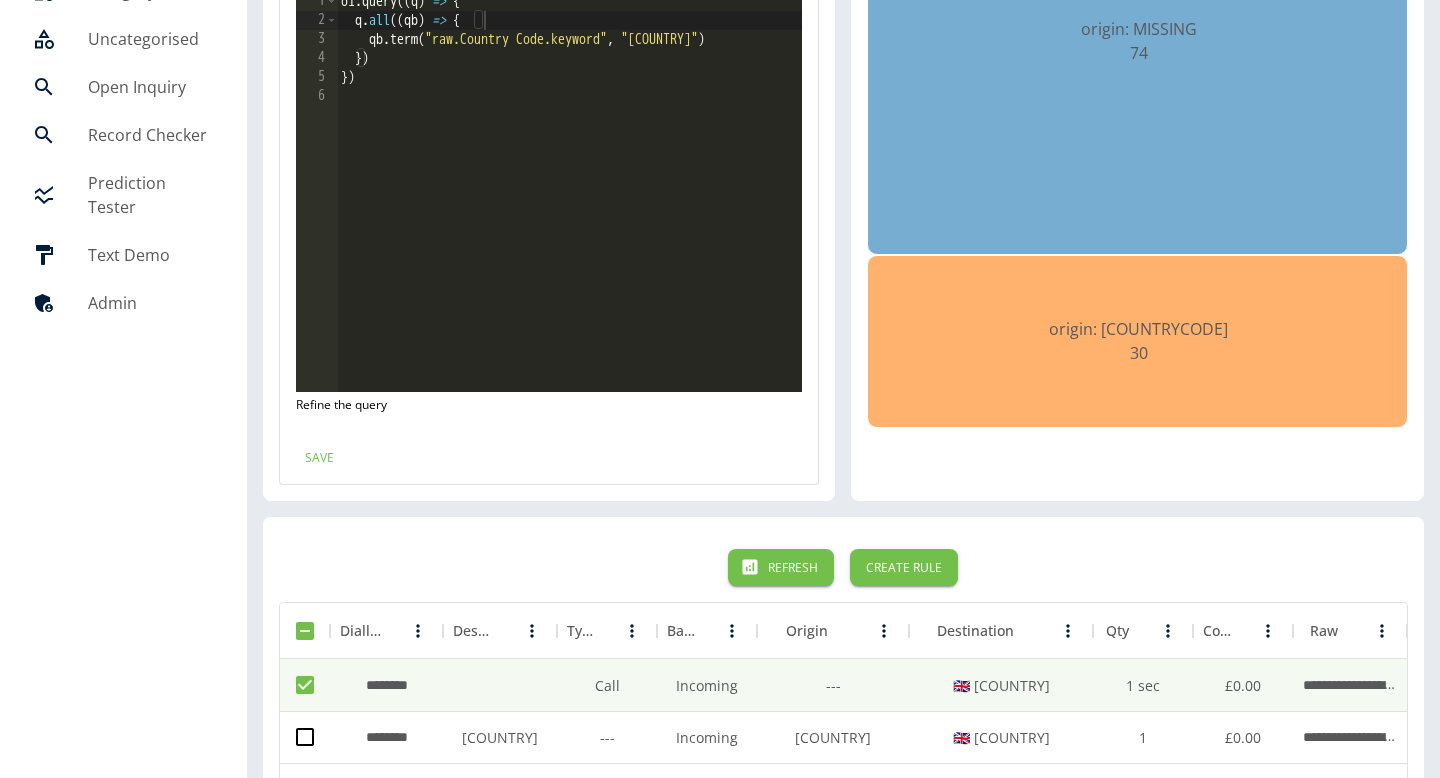 scroll, scrollTop: 250, scrollLeft: 0, axis: vertical 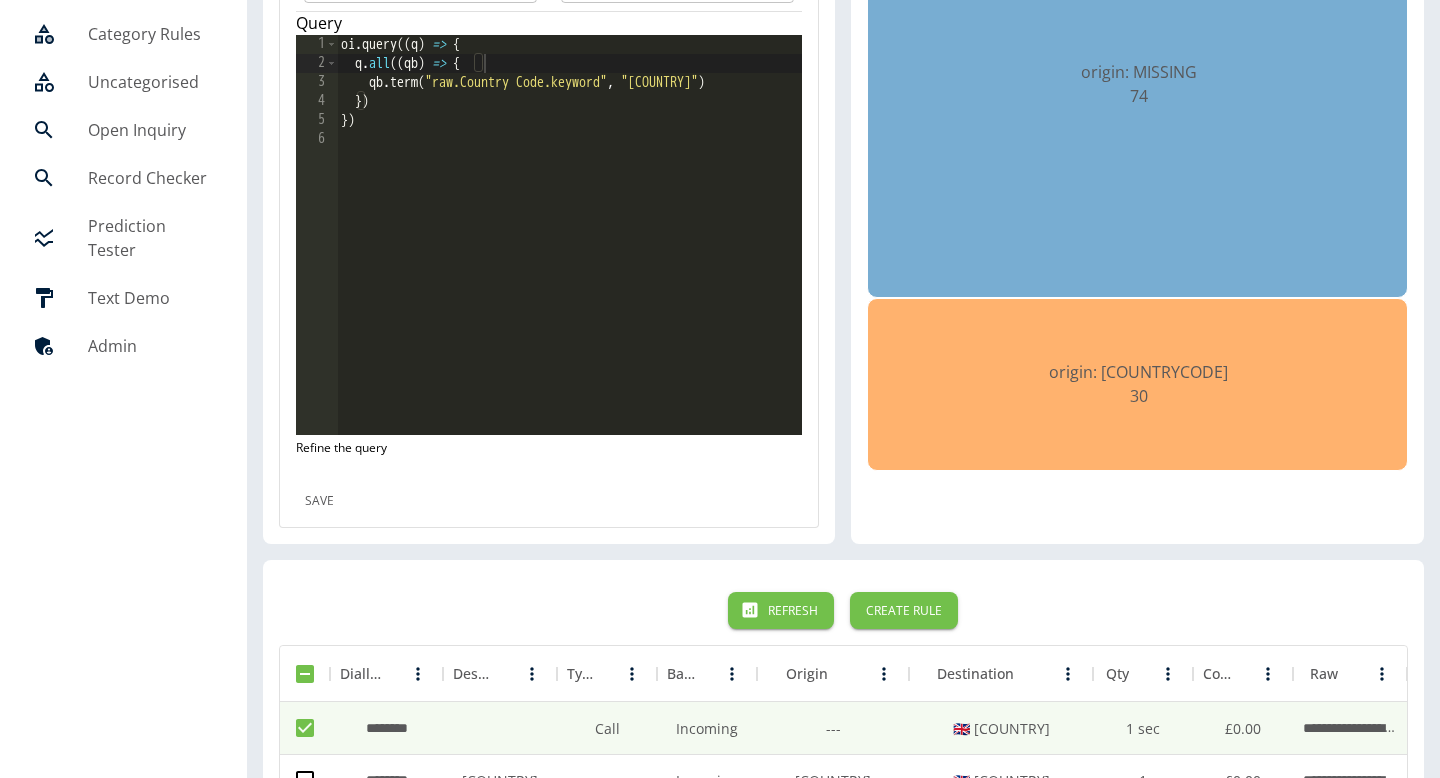 click on "Save" at bounding box center [320, 500] 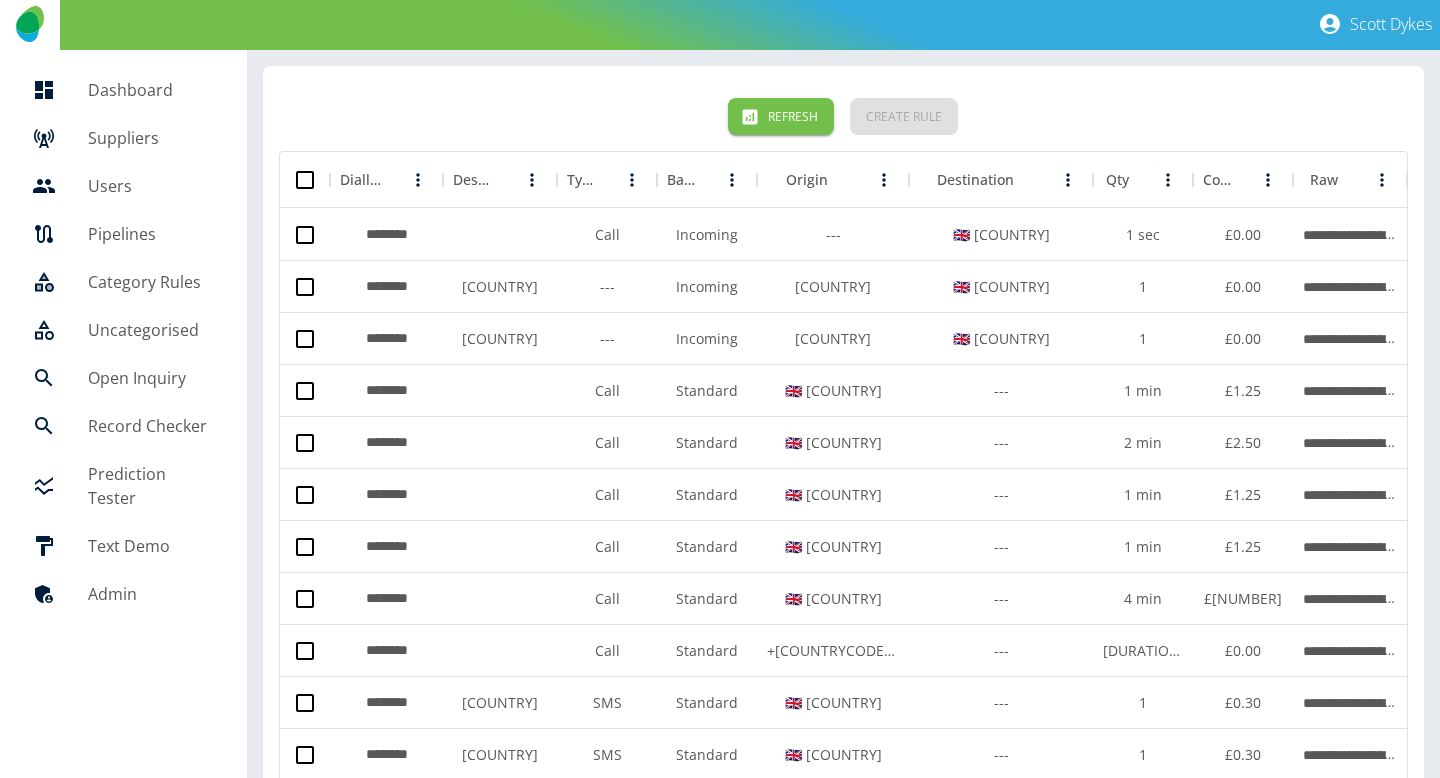 scroll, scrollTop: 0, scrollLeft: 0, axis: both 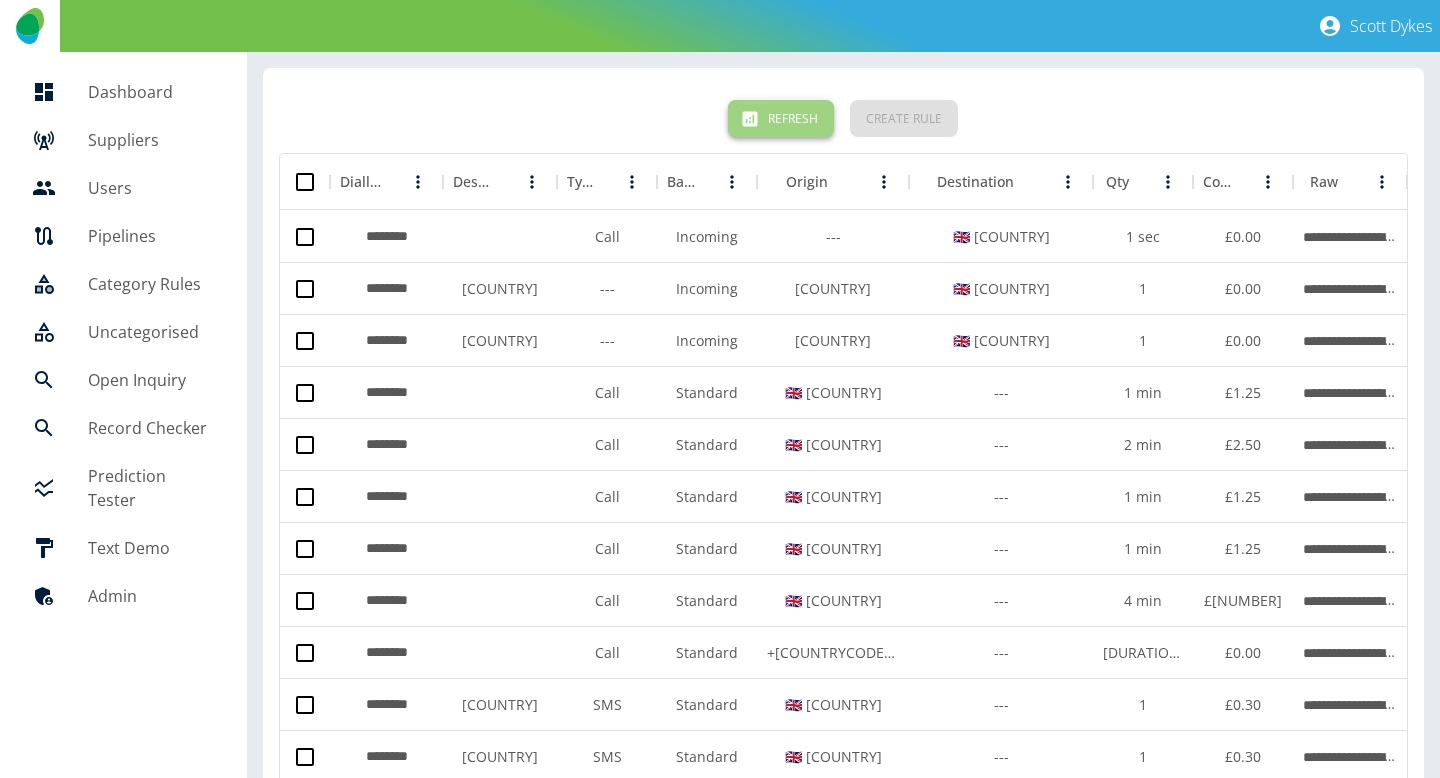 click on "Refresh" at bounding box center [781, 118] 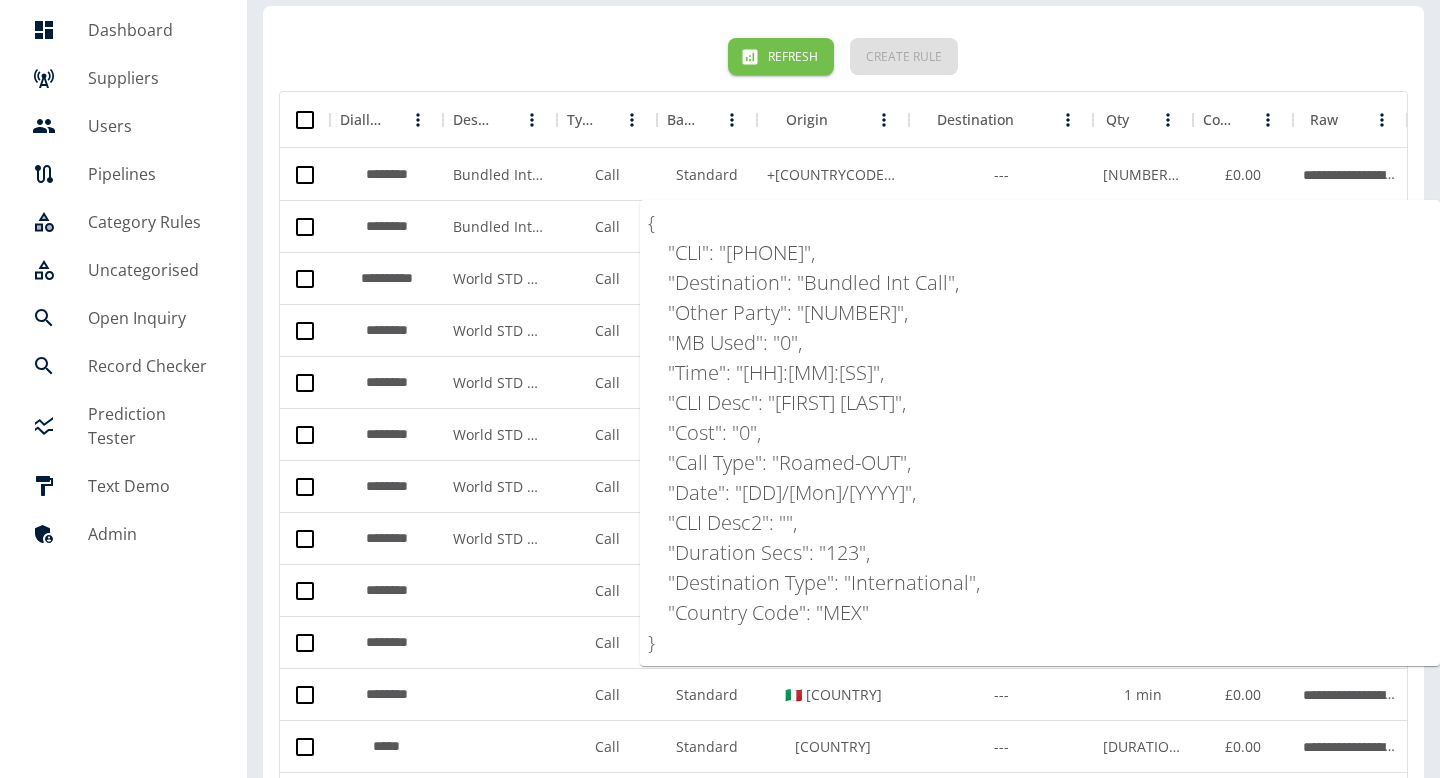 scroll, scrollTop: 65, scrollLeft: 0, axis: vertical 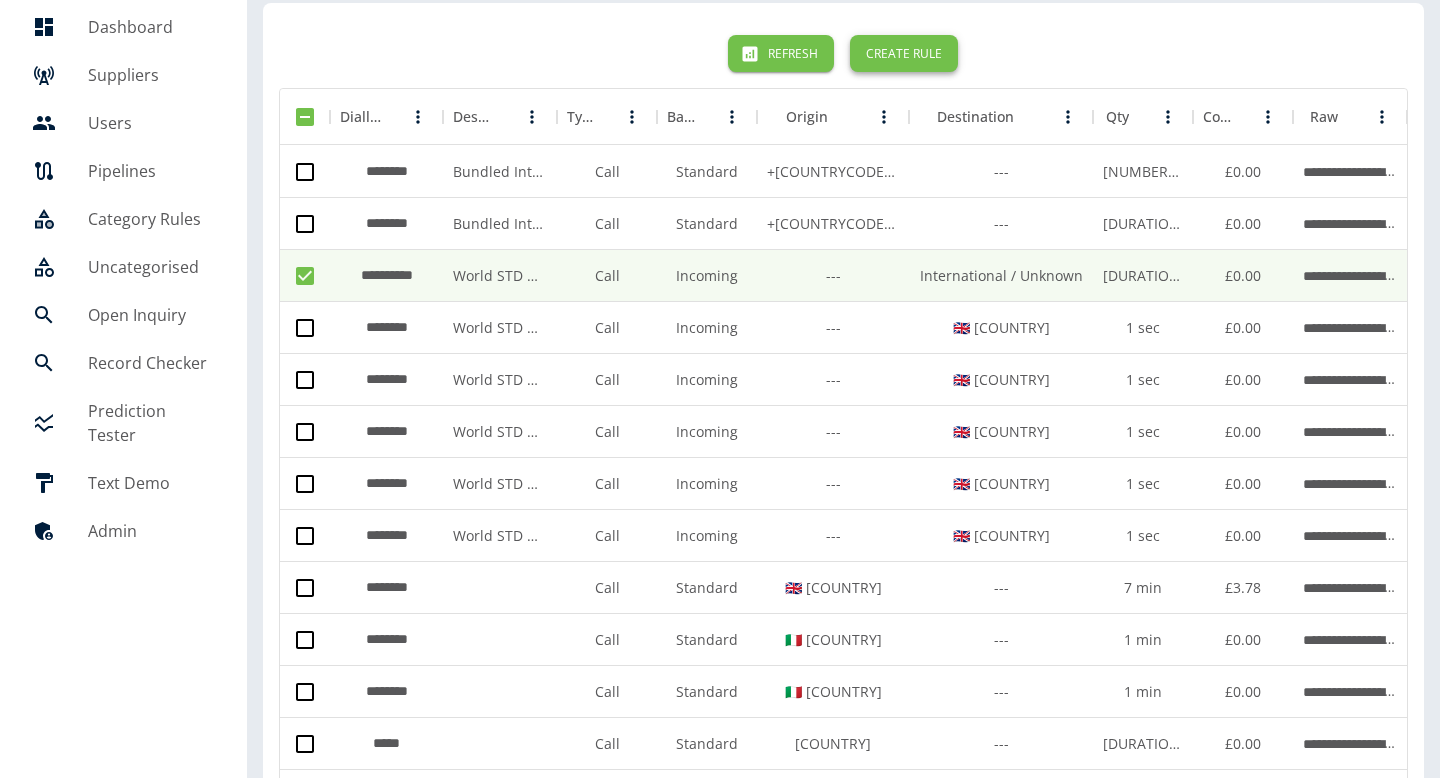 click on "Create Rule" at bounding box center (904, 53) 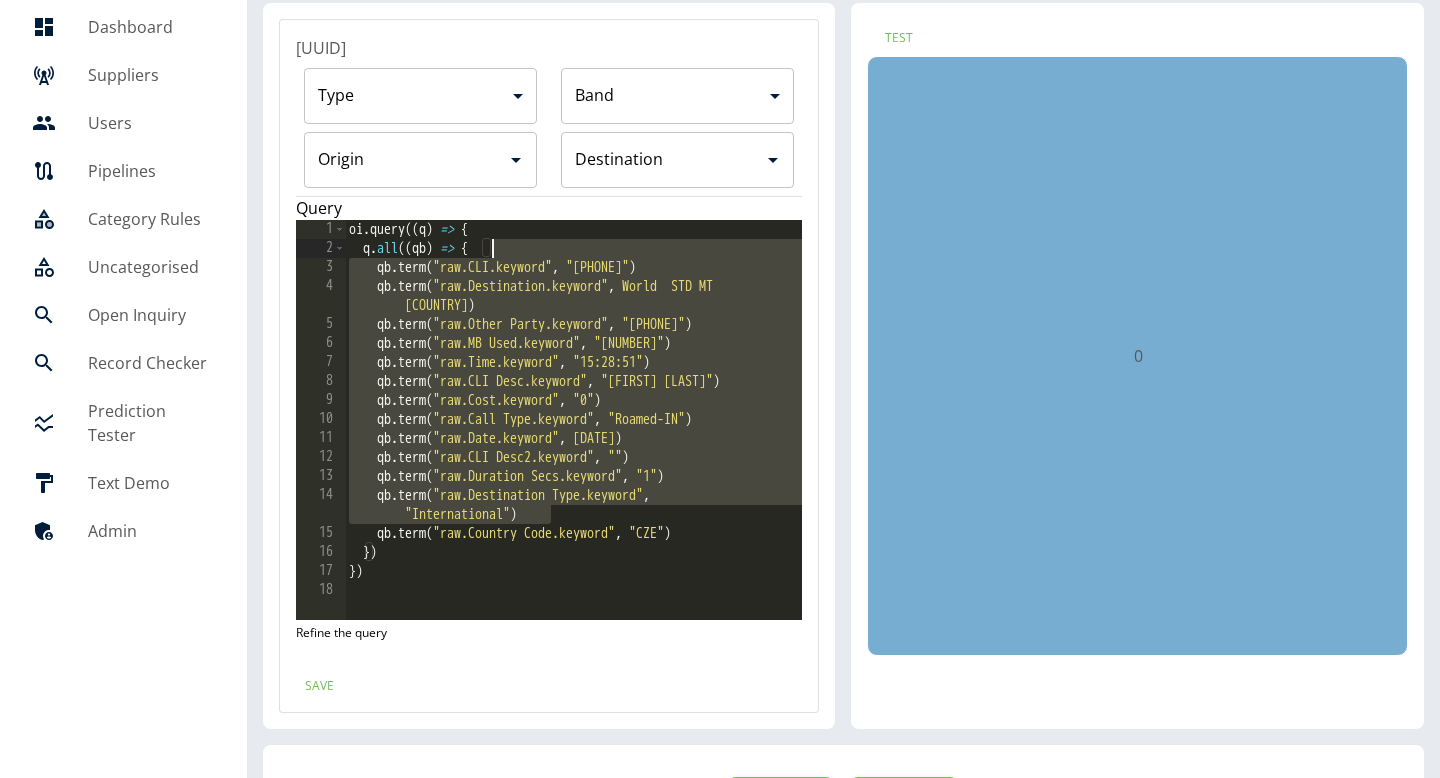 drag, startPoint x: 603, startPoint y: 512, endPoint x: 602, endPoint y: 251, distance: 261.00192 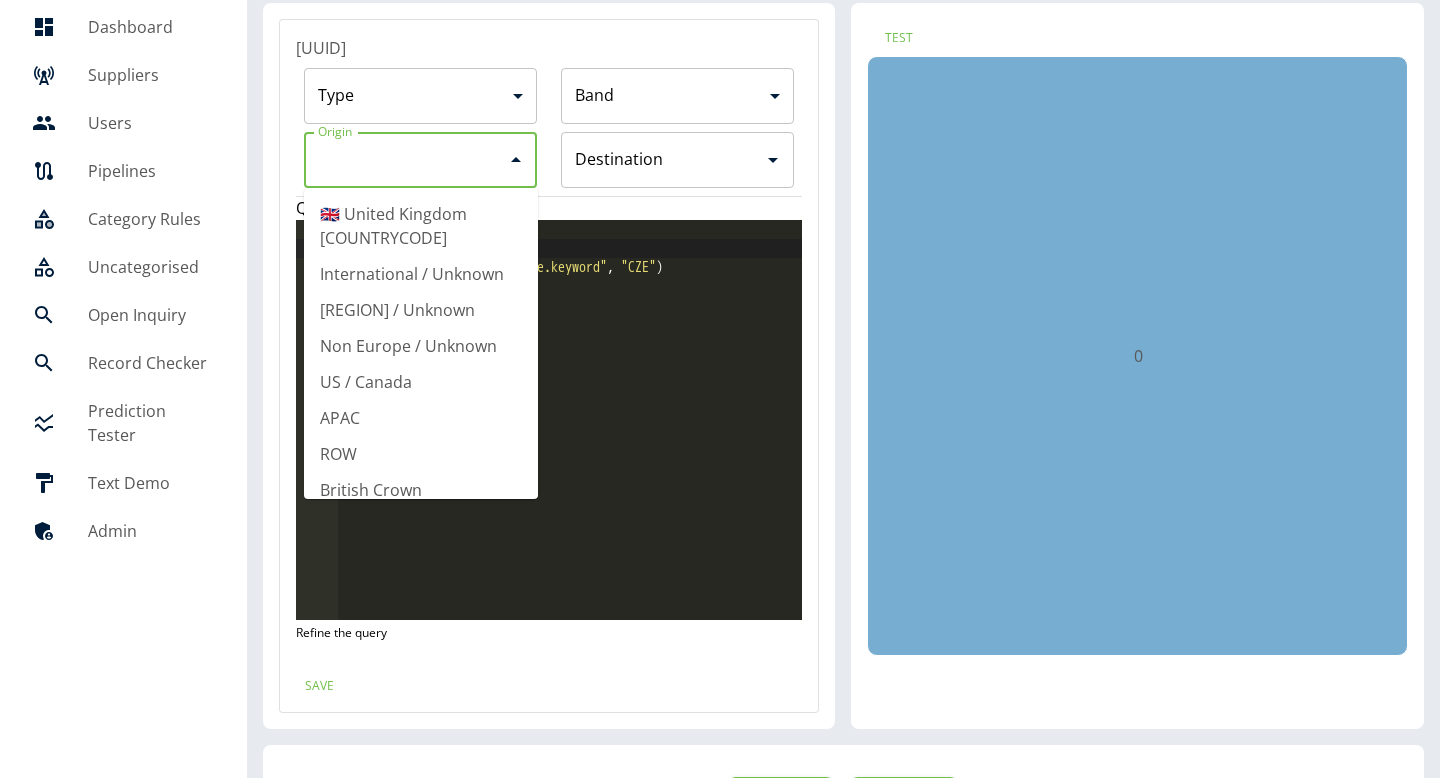 click on "Origin" at bounding box center [406, 160] 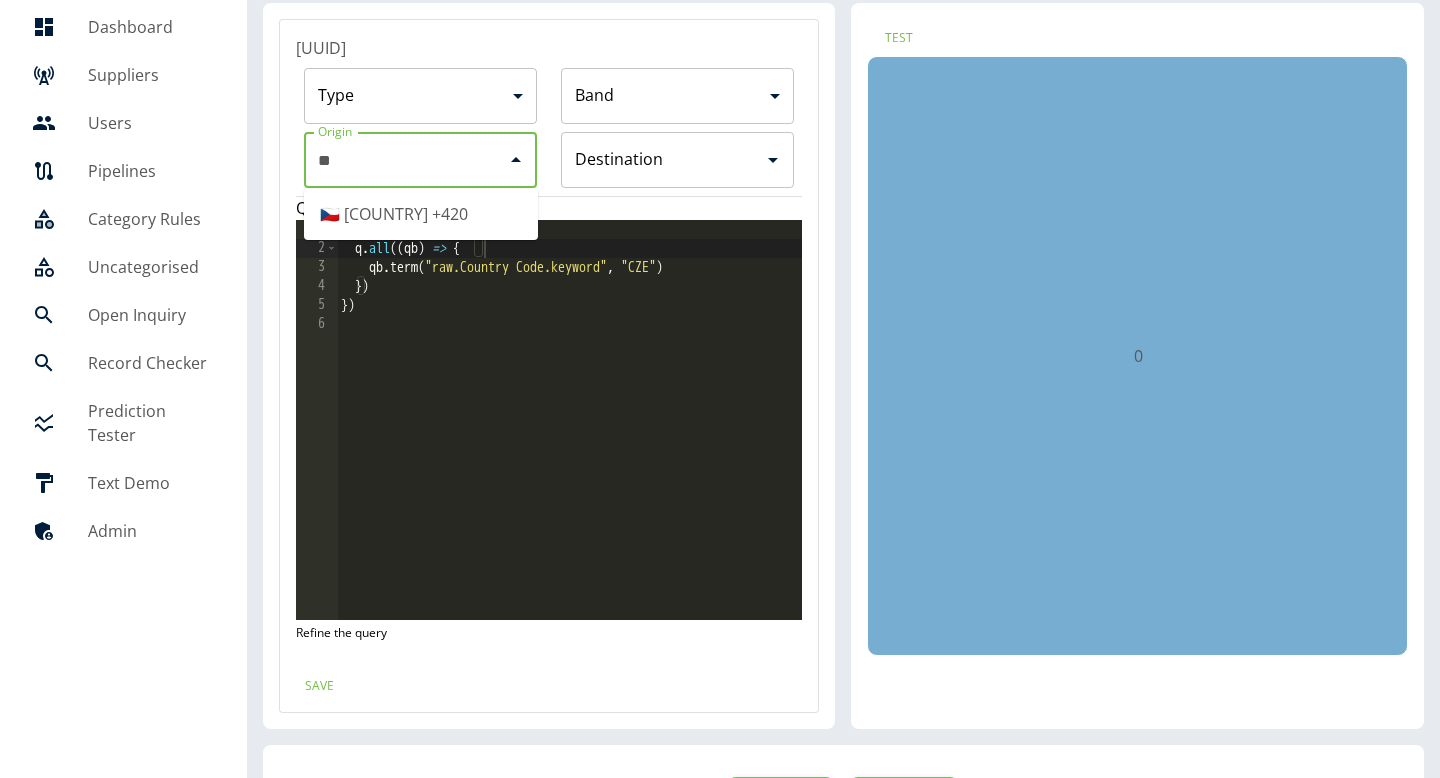 click on "🇨🇿   [COUNTRY]   +[PHONE]" at bounding box center (421, 214) 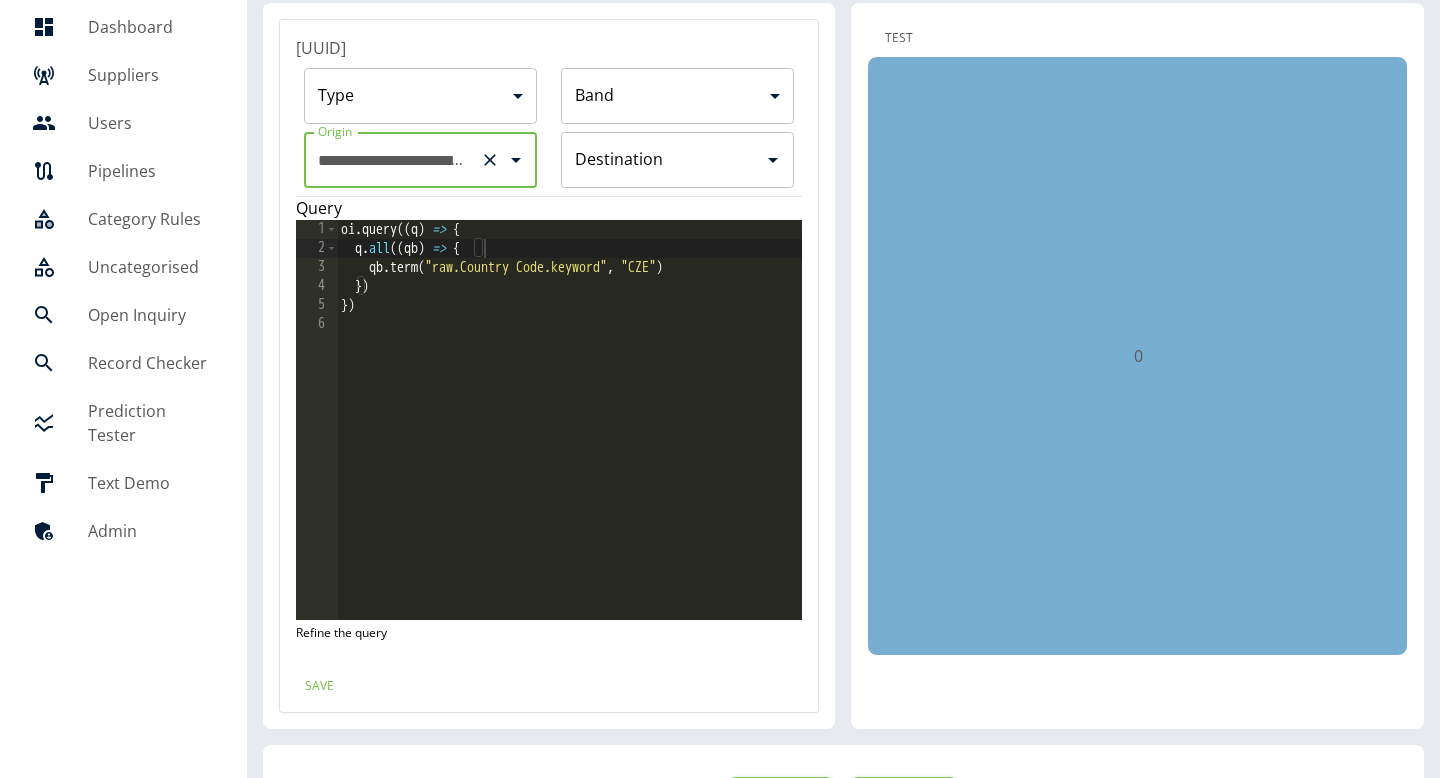 type on "**********" 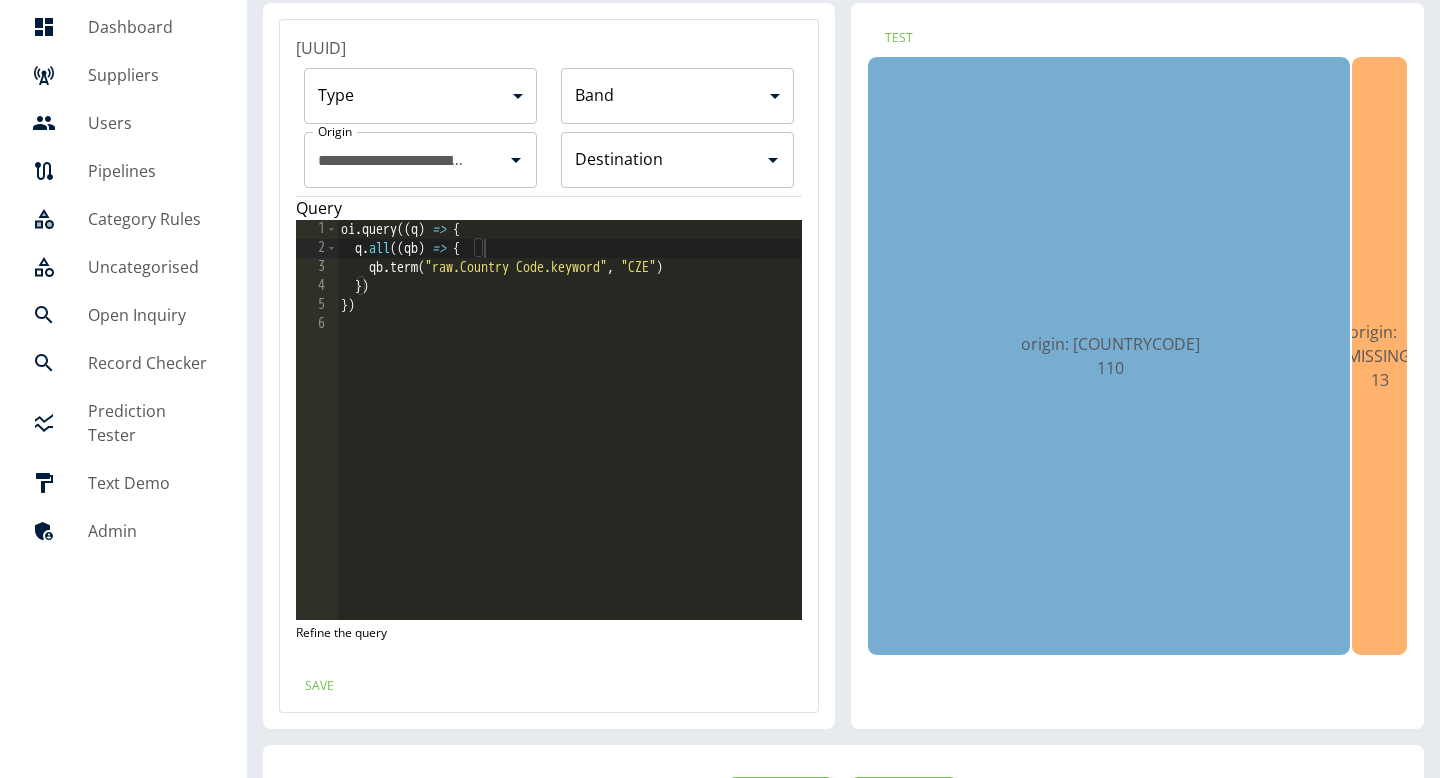 type on "**********" 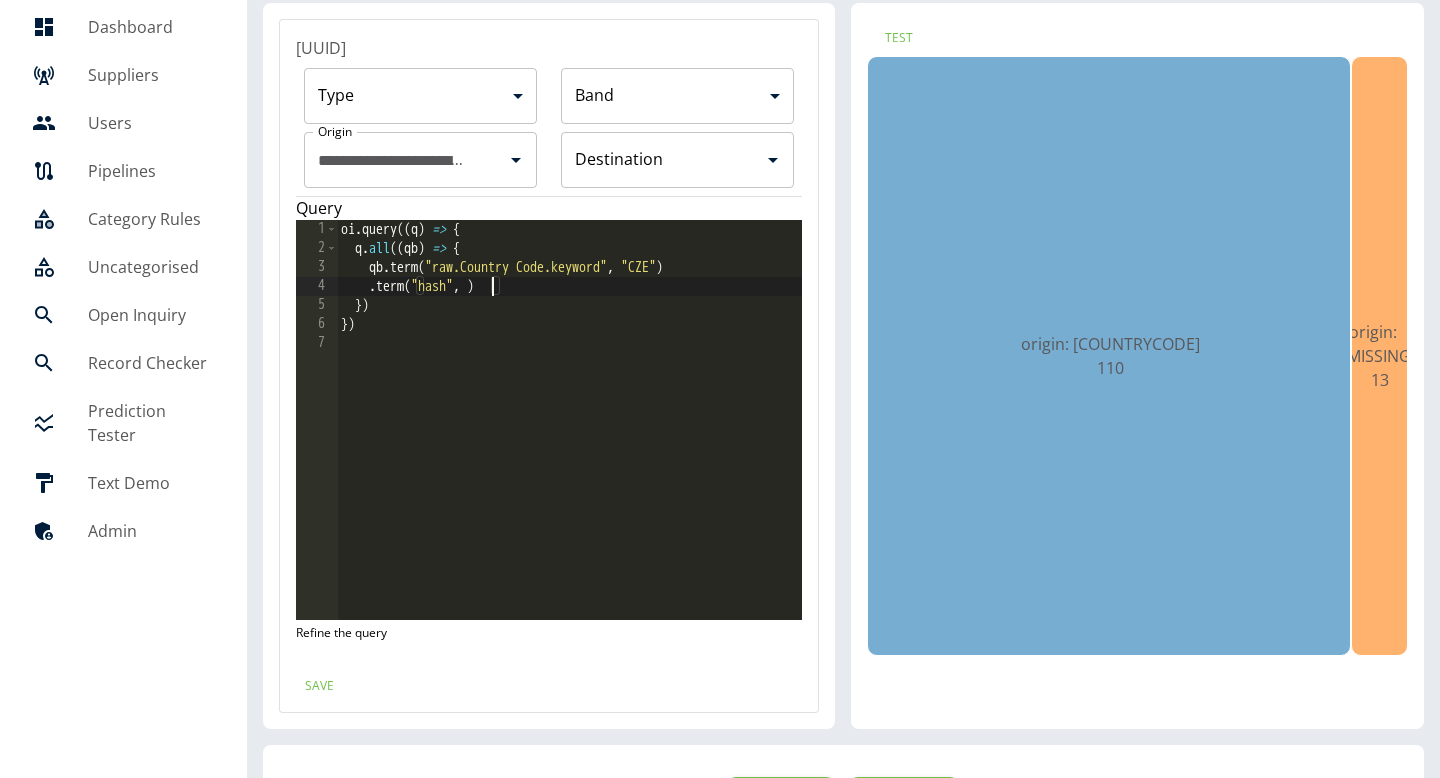 scroll, scrollTop: 0, scrollLeft: 11, axis: horizontal 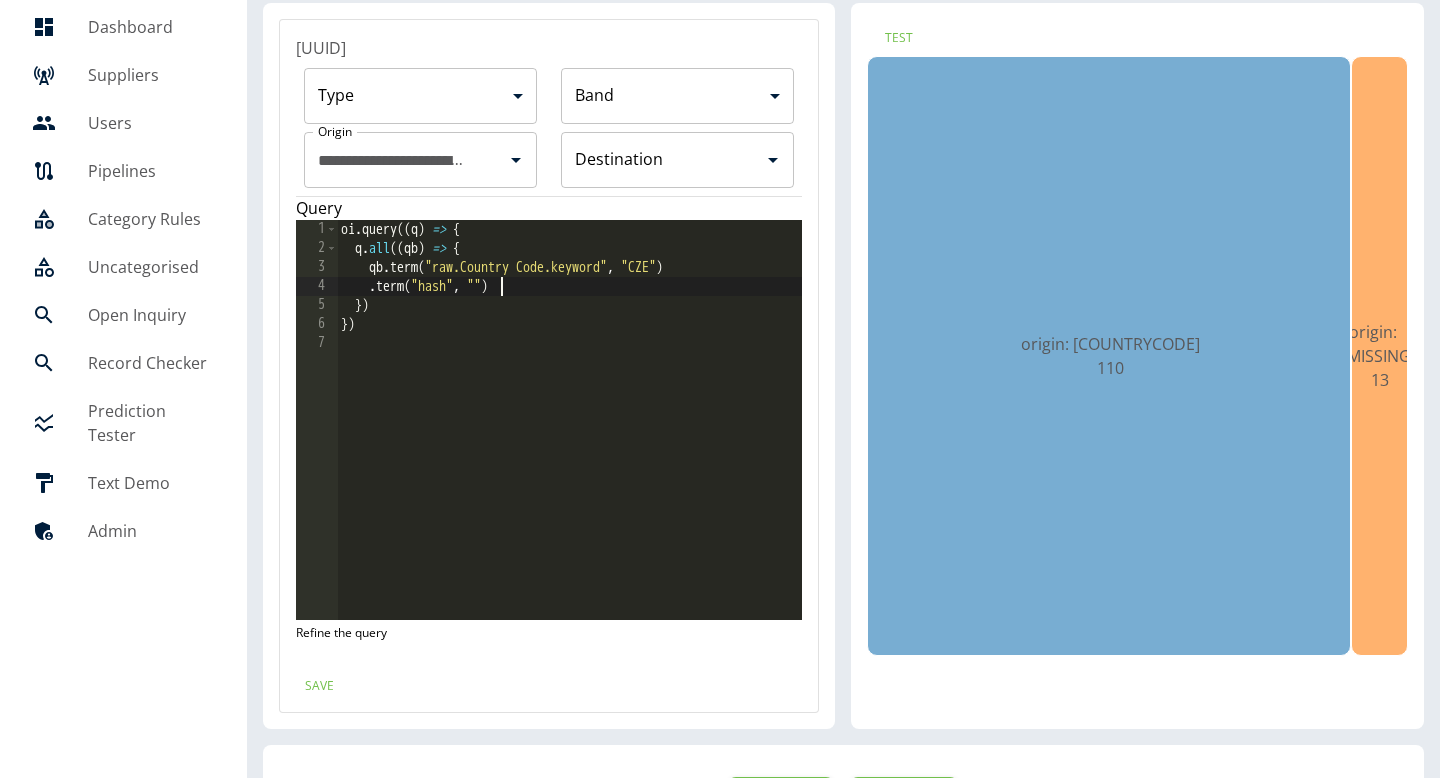 paste on "**********" 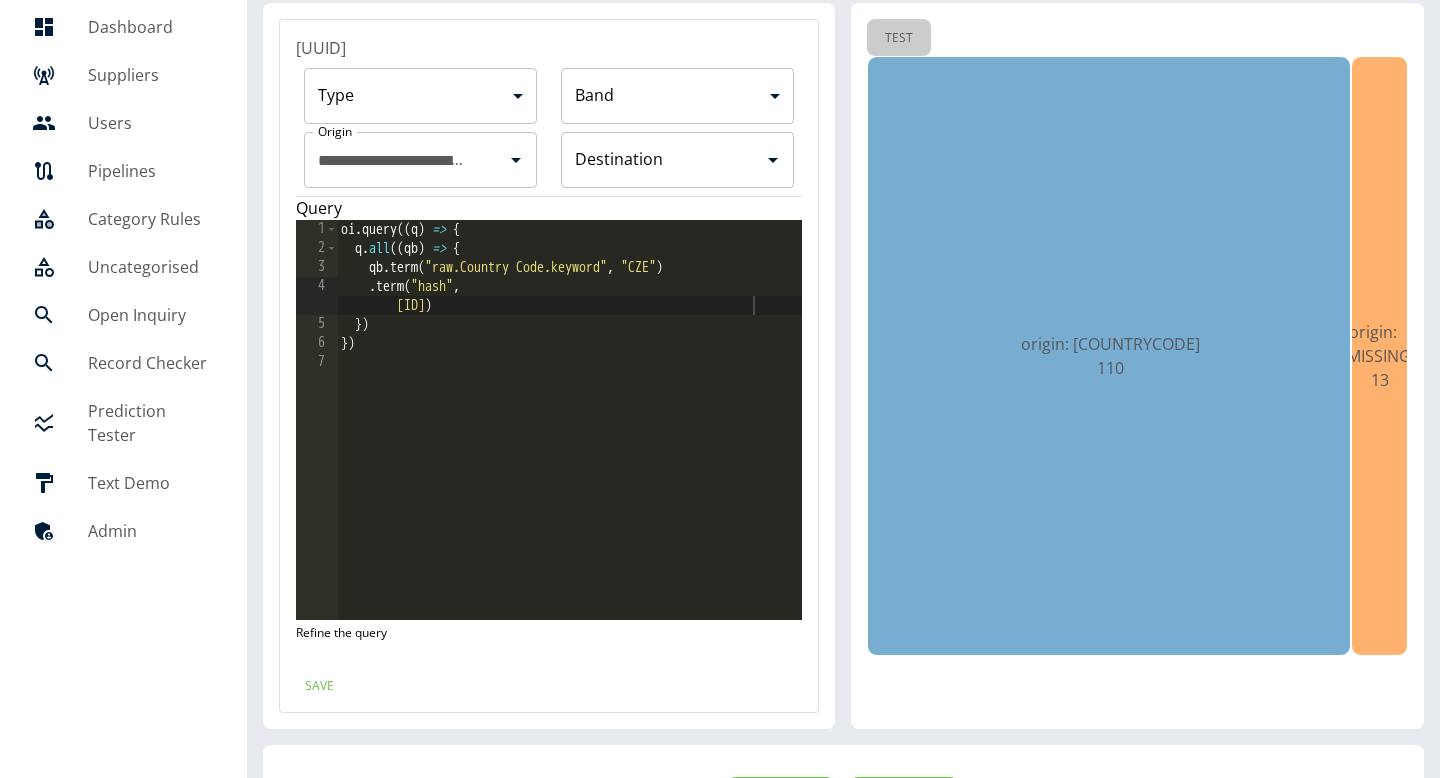 click on "Test" at bounding box center [899, 37] 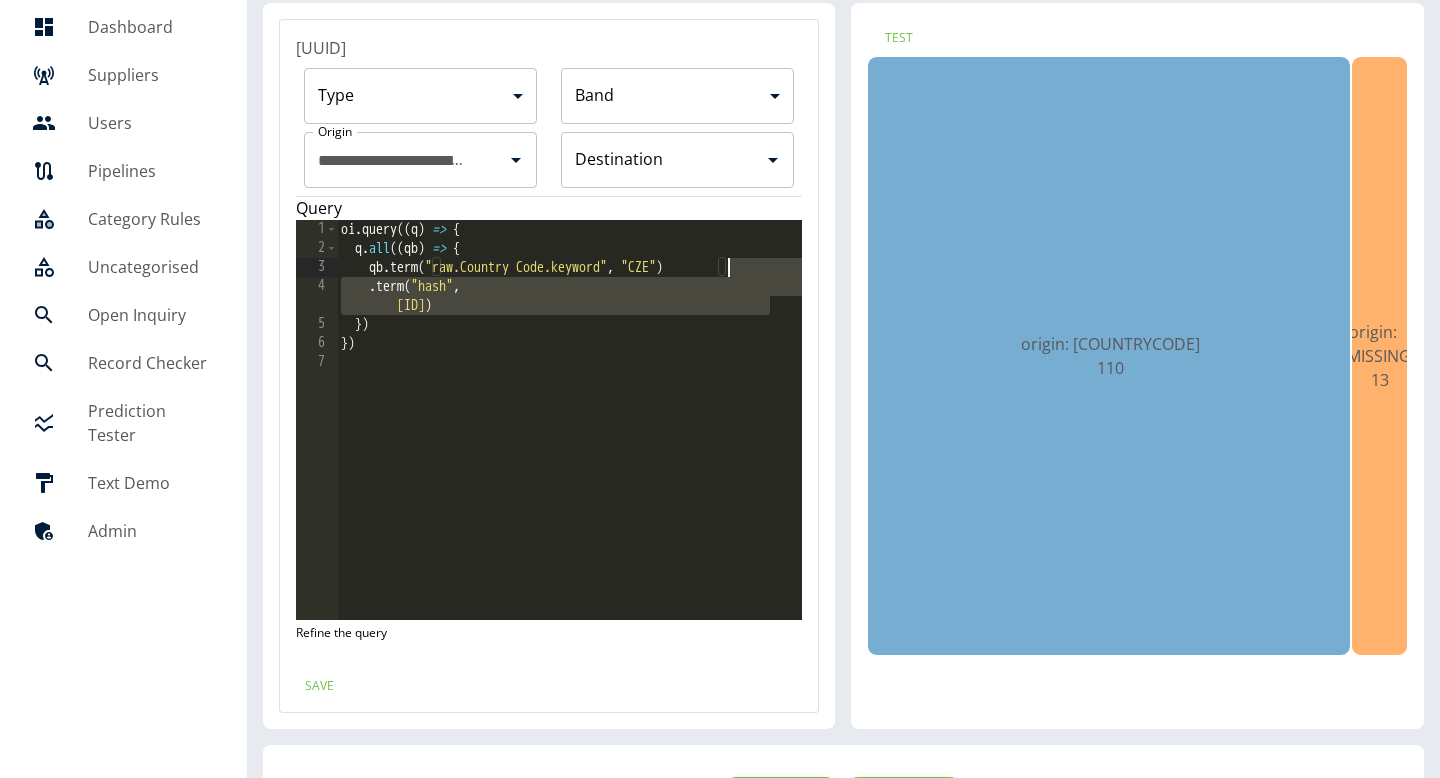 drag, startPoint x: 793, startPoint y: 301, endPoint x: 792, endPoint y: 270, distance: 31.016125 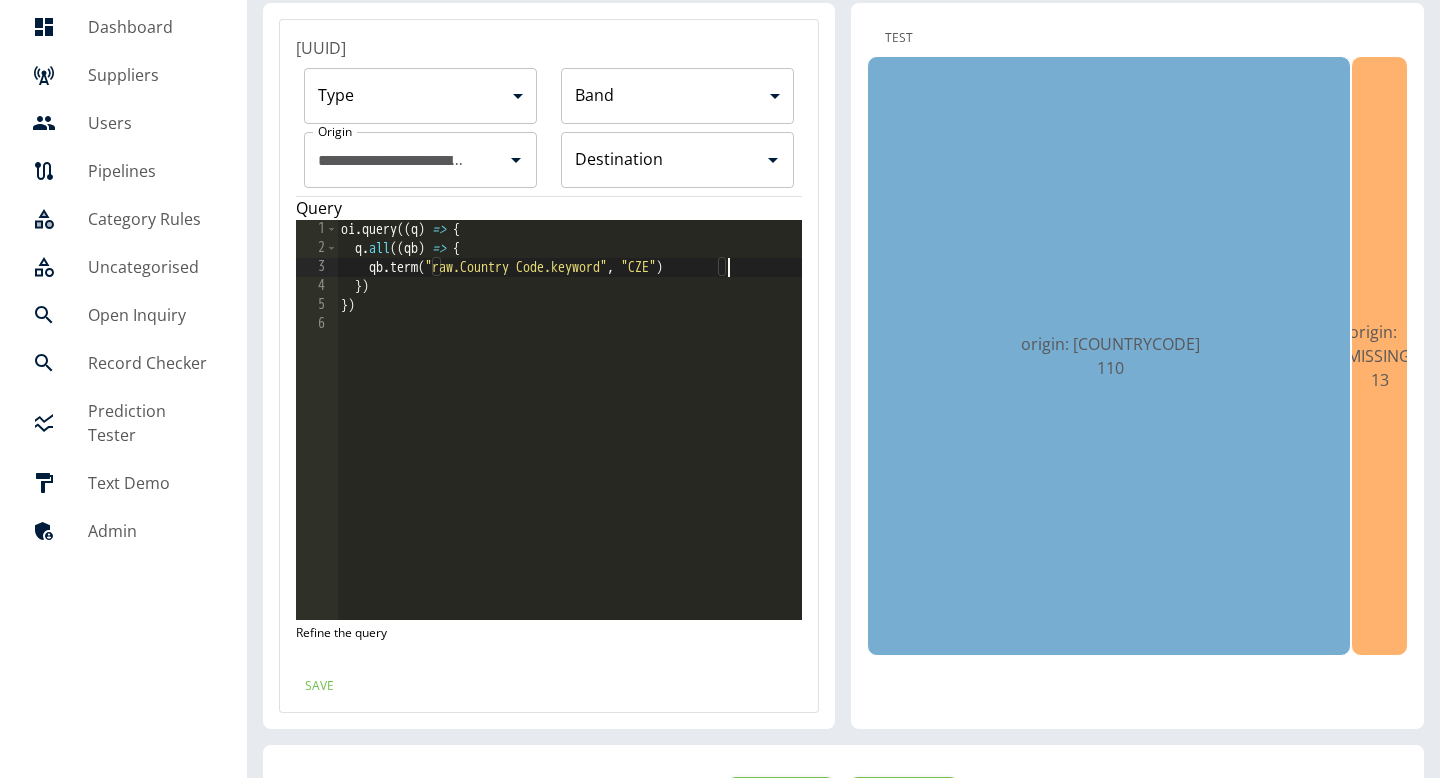 click on "Test" at bounding box center (899, 37) 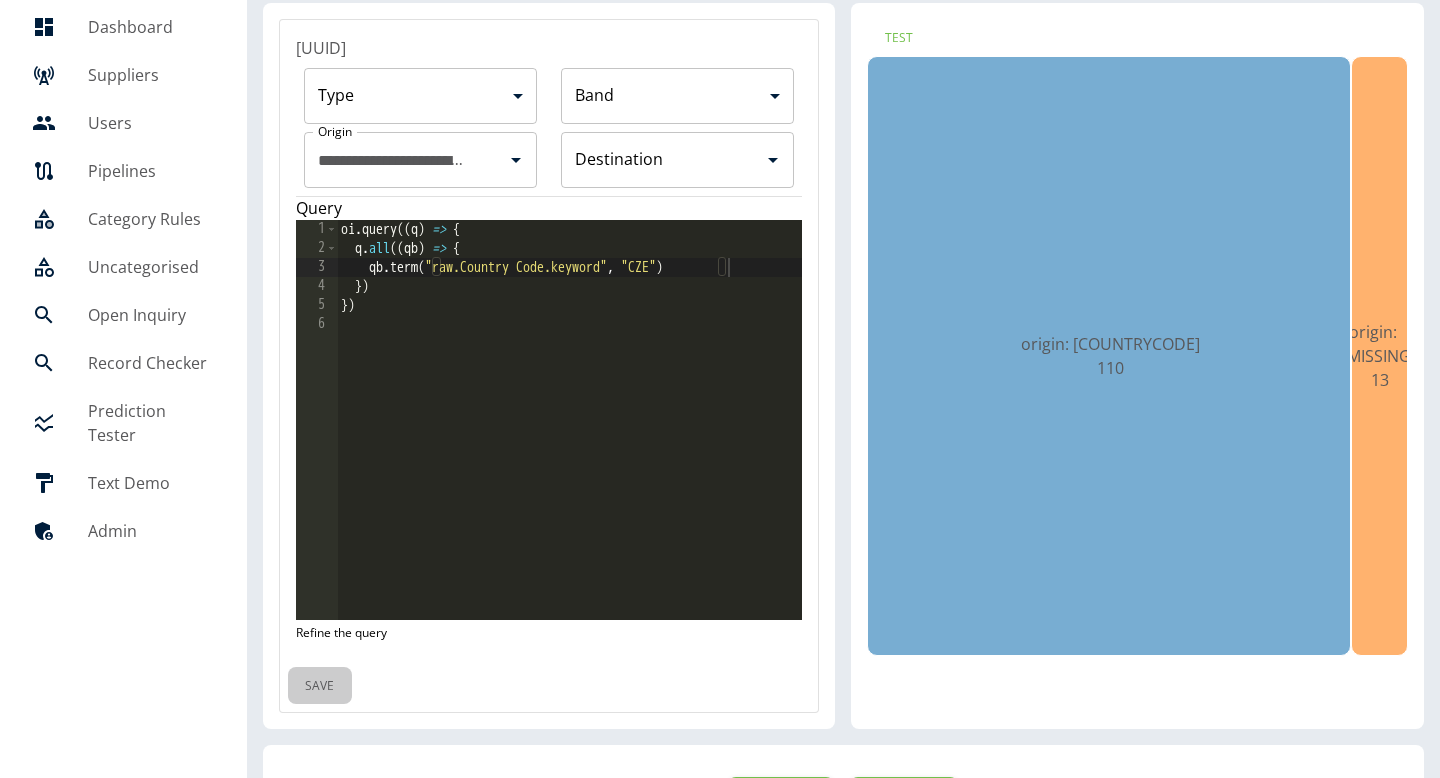 click on "Save" at bounding box center (320, 685) 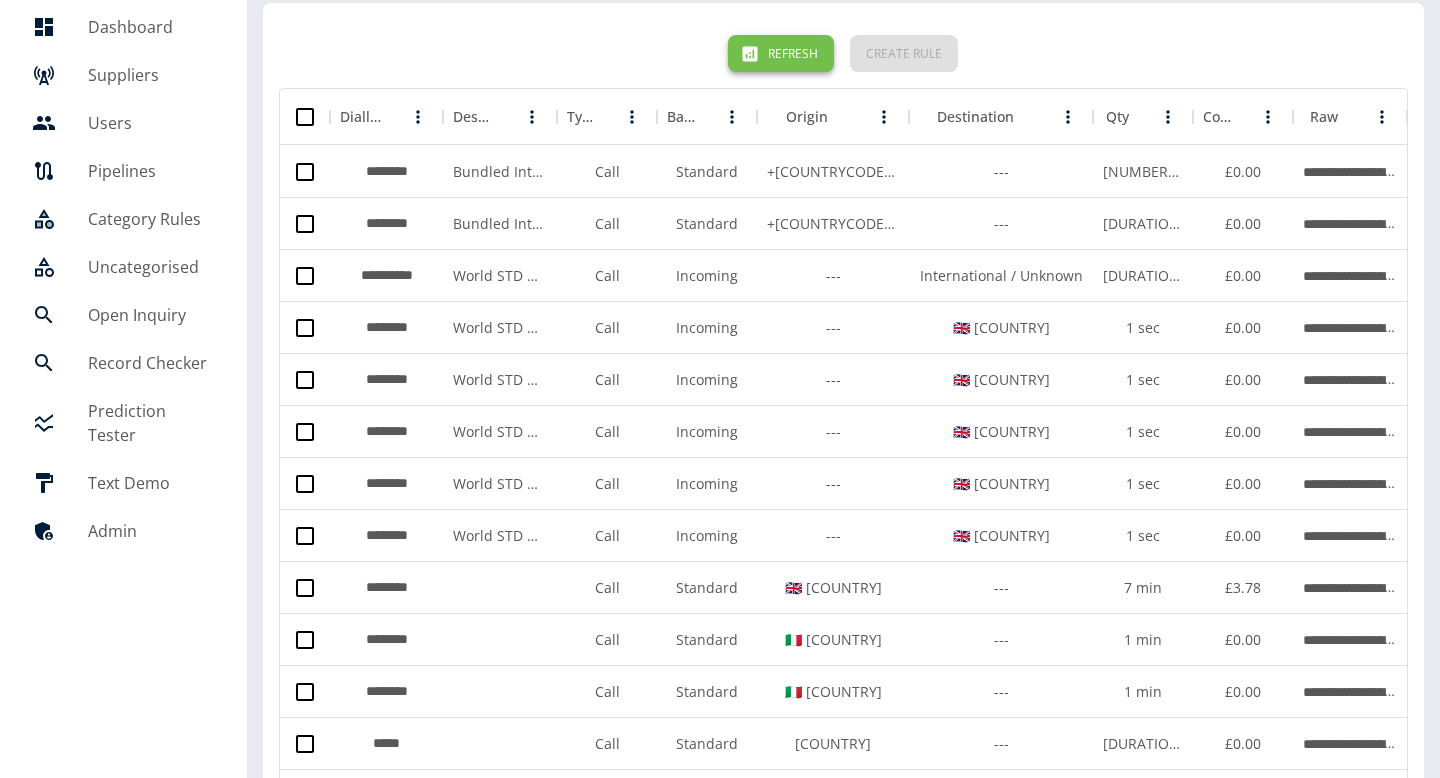 click on "Refresh" at bounding box center (781, 53) 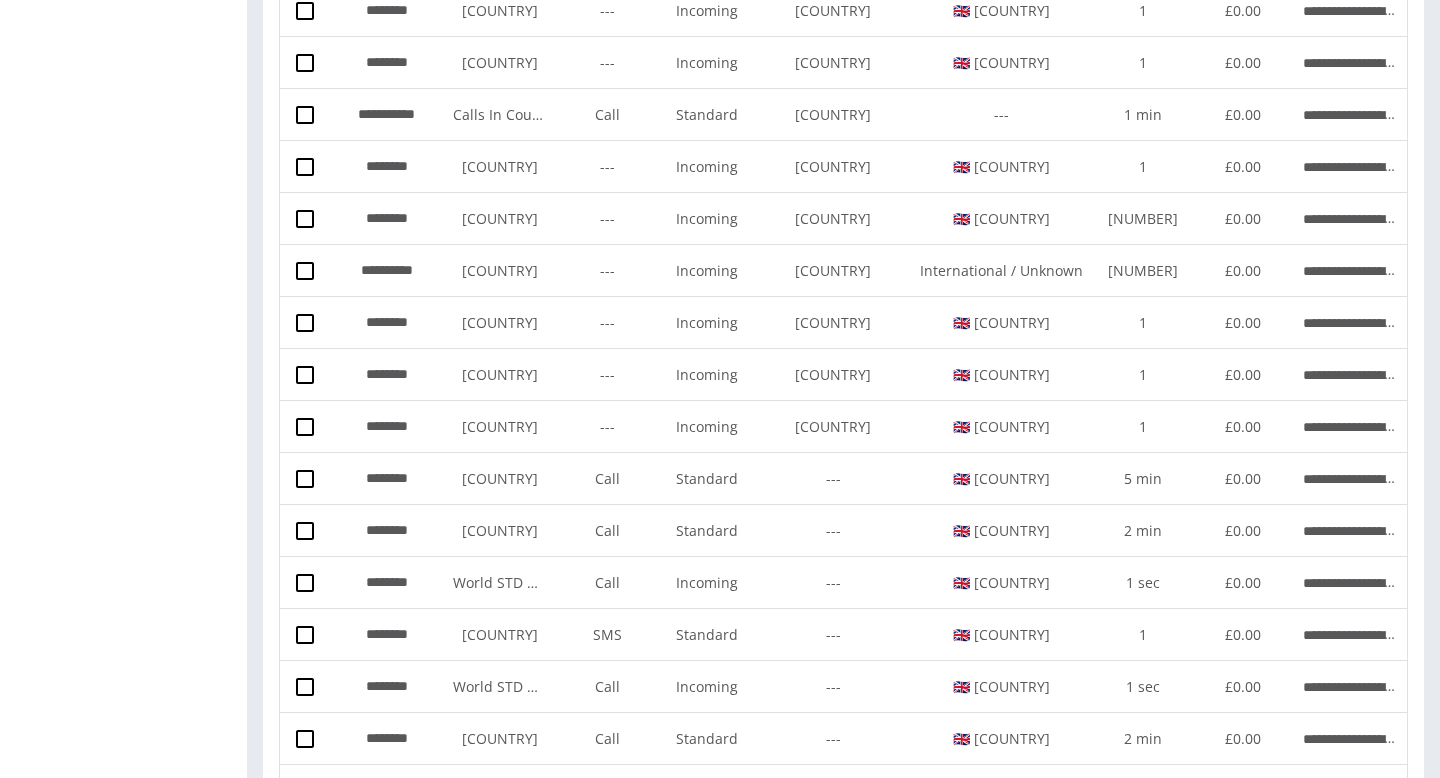 scroll, scrollTop: 4181, scrollLeft: 0, axis: vertical 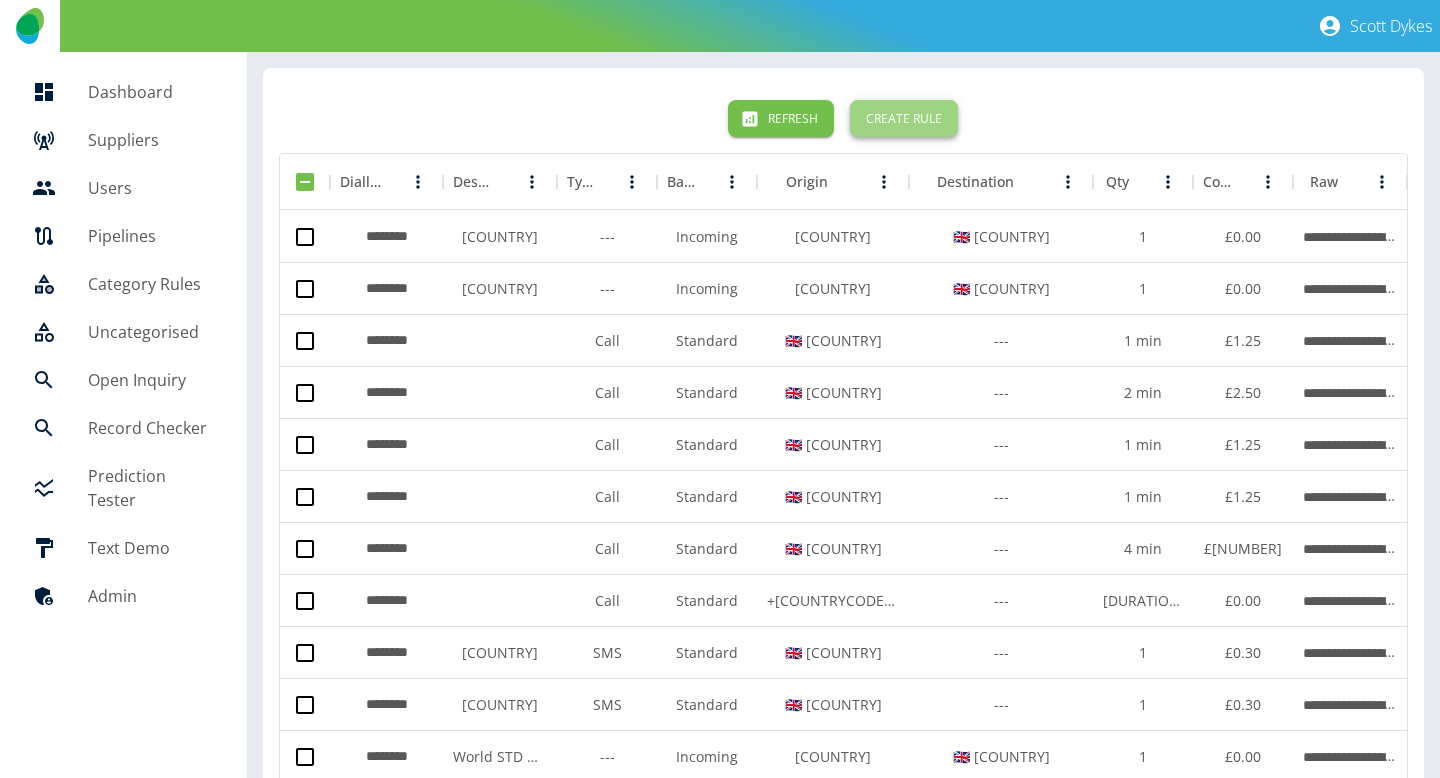 click on "Create Rule" at bounding box center [904, 118] 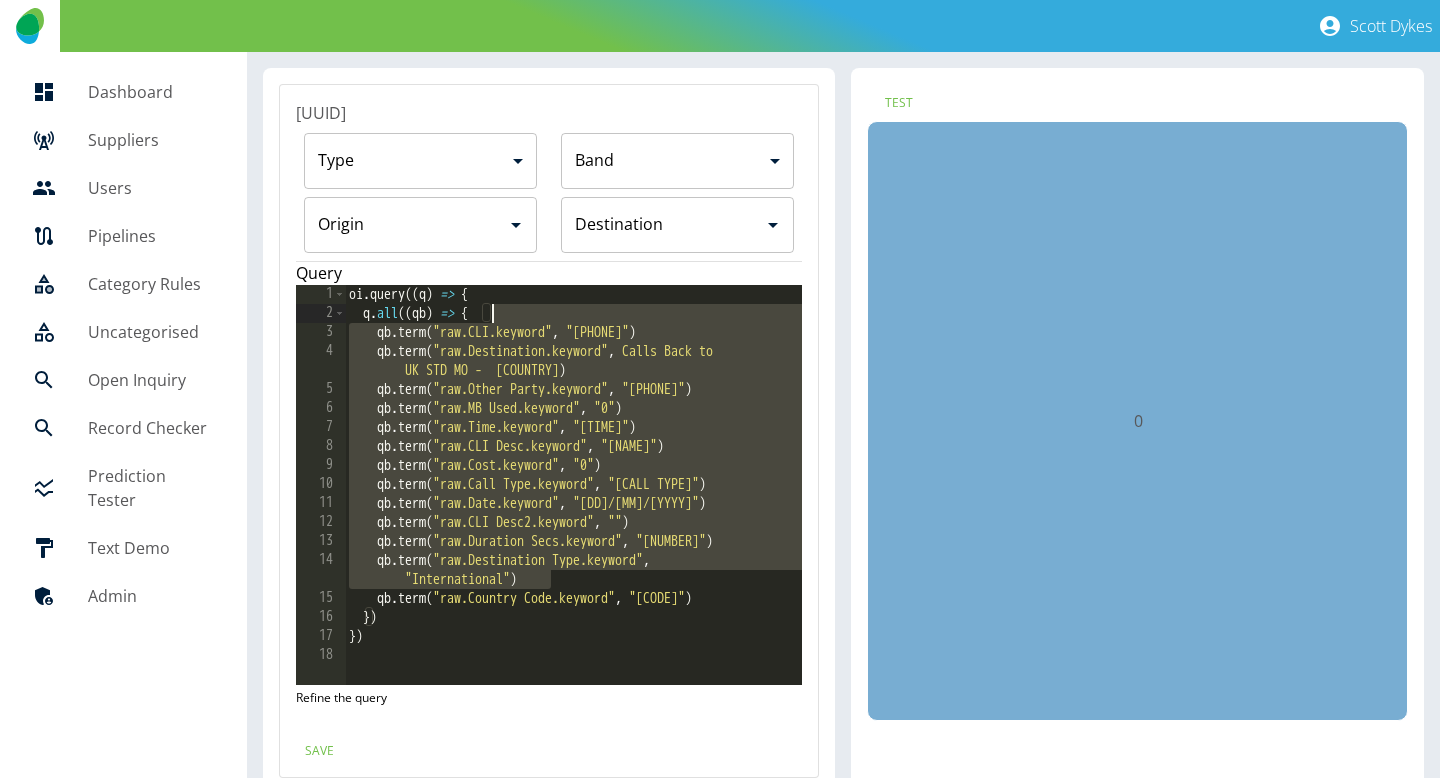 drag, startPoint x: 710, startPoint y: 585, endPoint x: 671, endPoint y: 320, distance: 267.85443 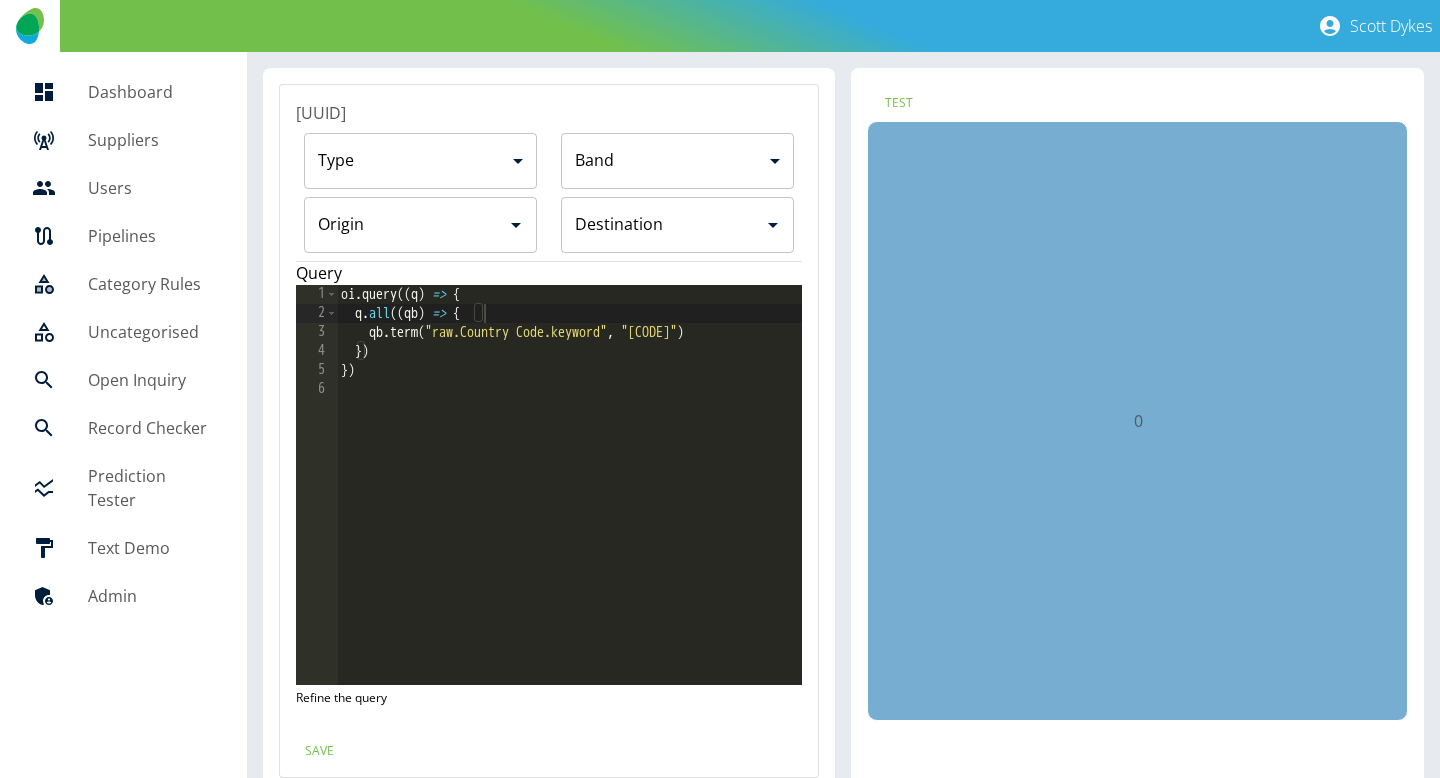 click on "**********" at bounding box center (549, 485) 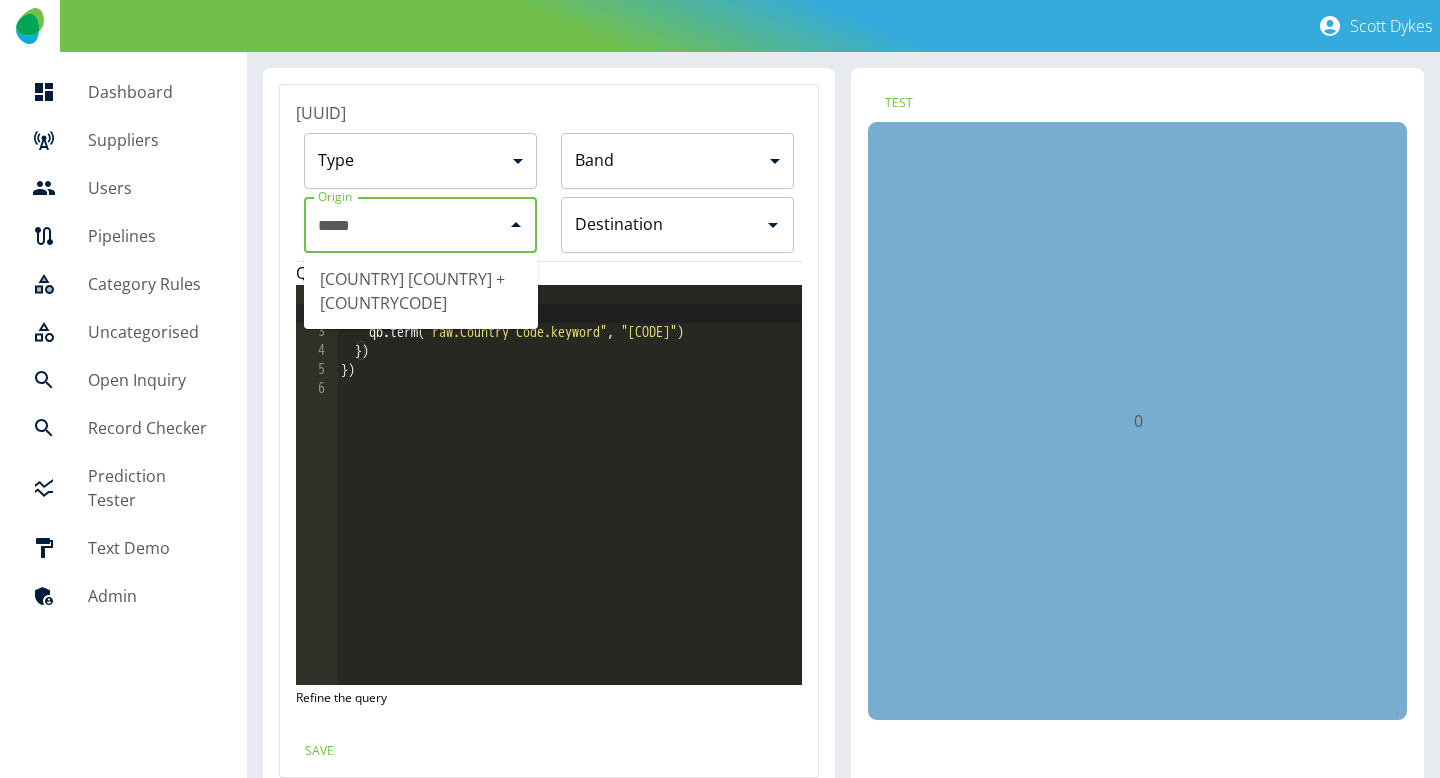 click on "[COUNTRYCODE] [COUNTRY] [COUNTRYCODE]" at bounding box center (421, 291) 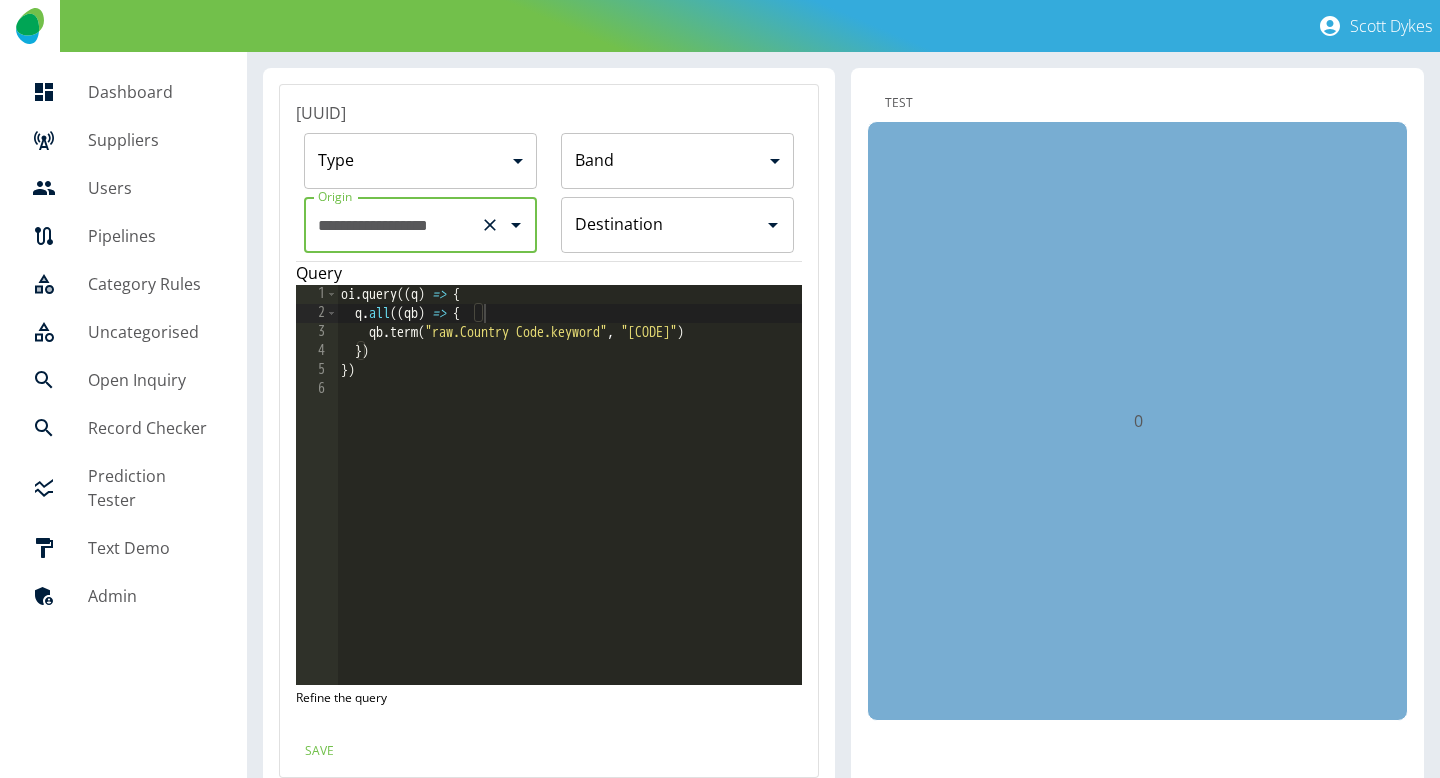 type on "**********" 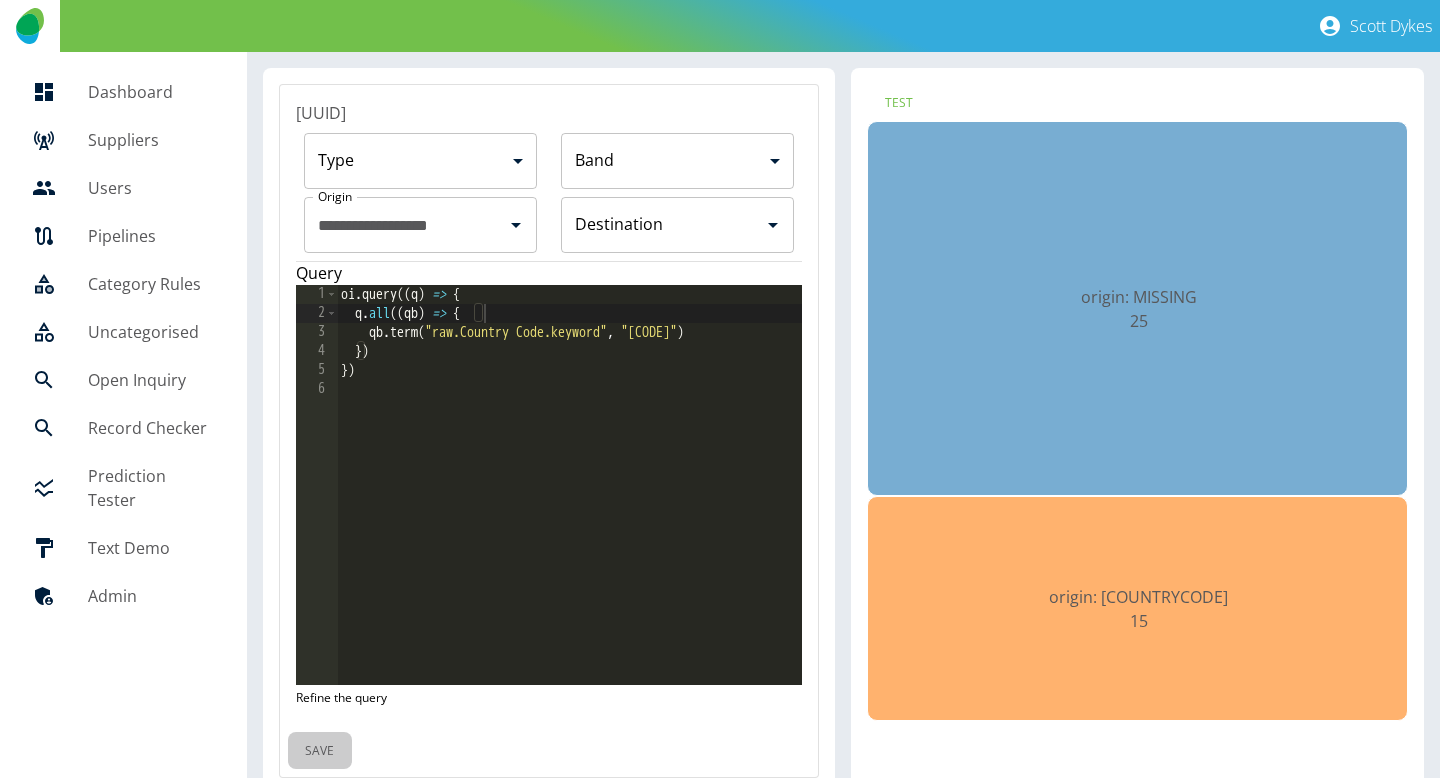 click on "Save" at bounding box center [320, 750] 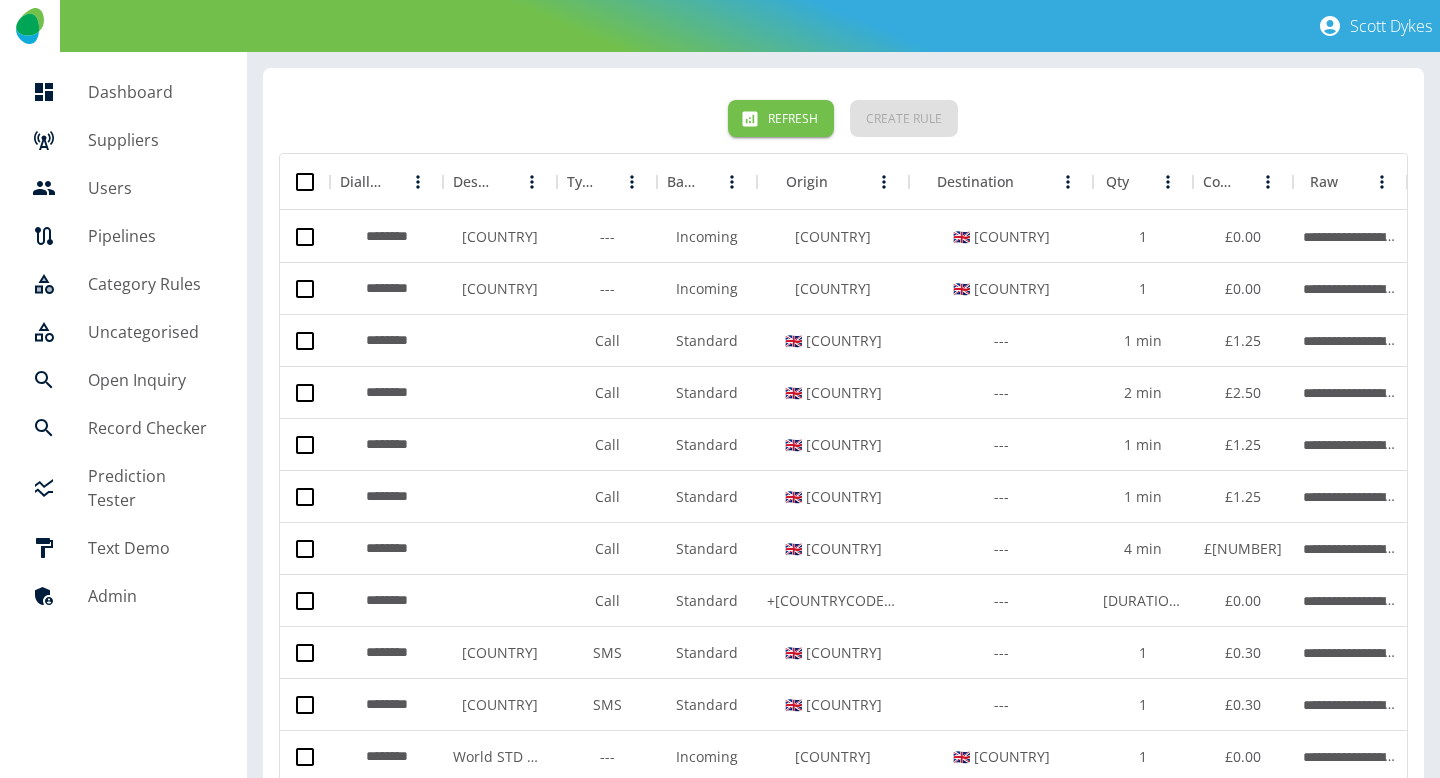 click on "Refresh" at bounding box center (781, 118) 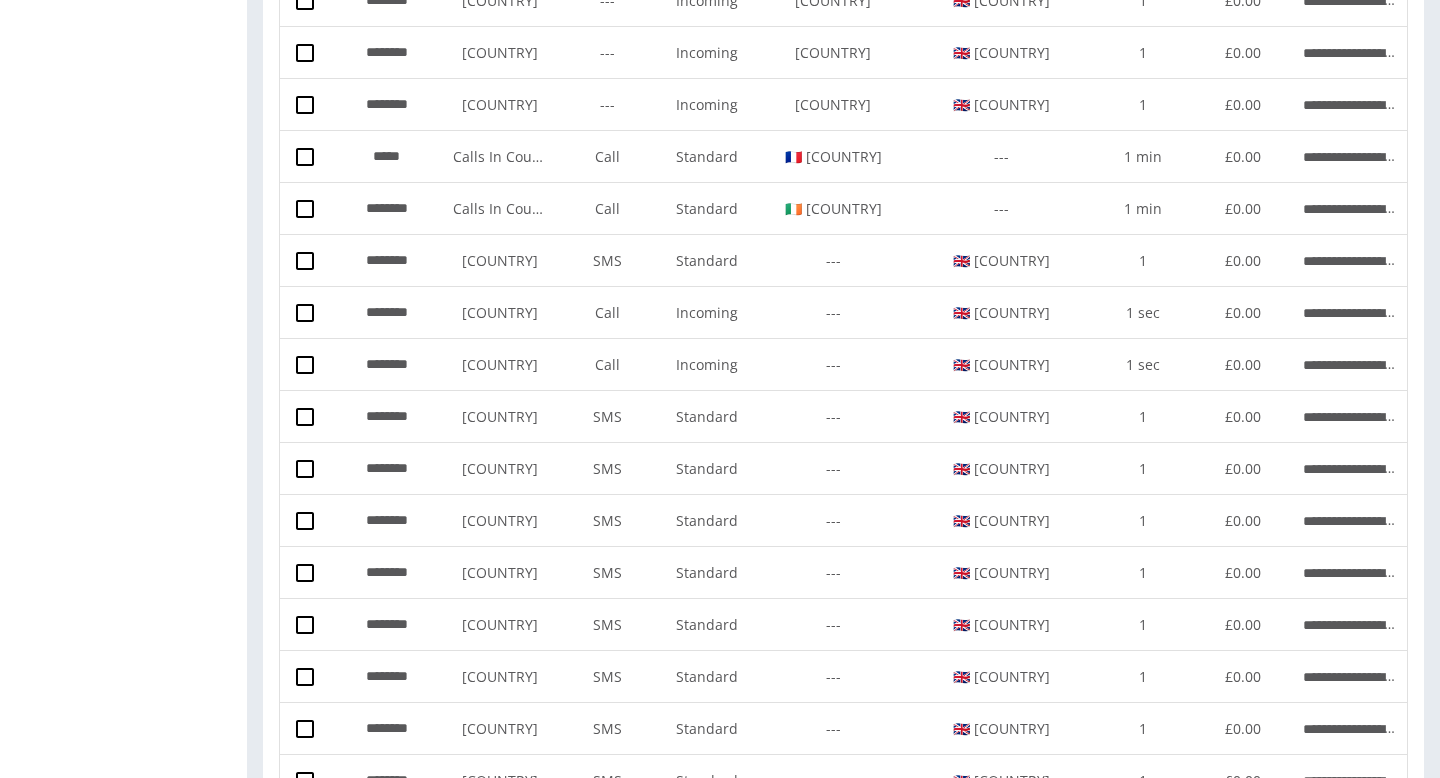 scroll, scrollTop: 4392, scrollLeft: 0, axis: vertical 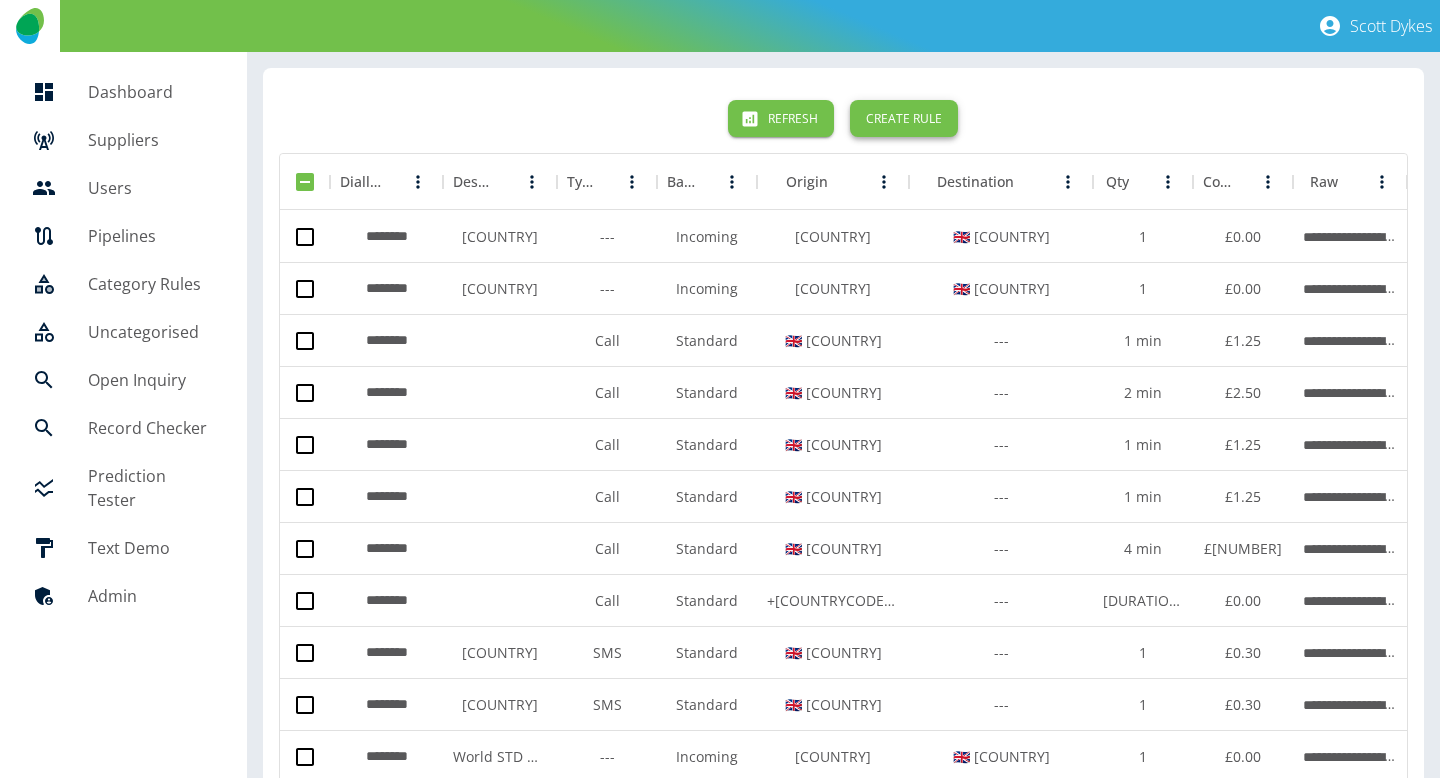click on "Create Rule" at bounding box center [904, 118] 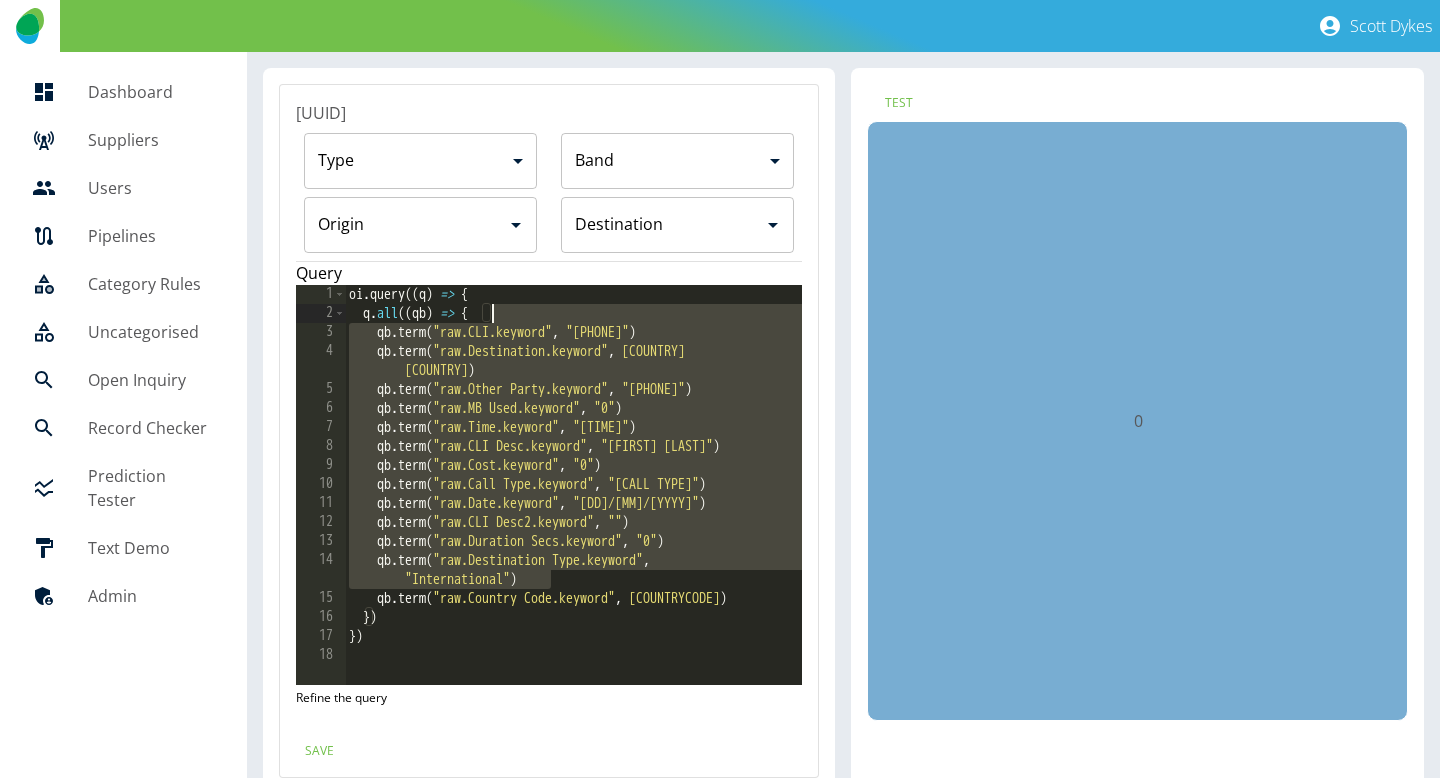 drag, startPoint x: 640, startPoint y: 571, endPoint x: 608, endPoint y: 313, distance: 259.97693 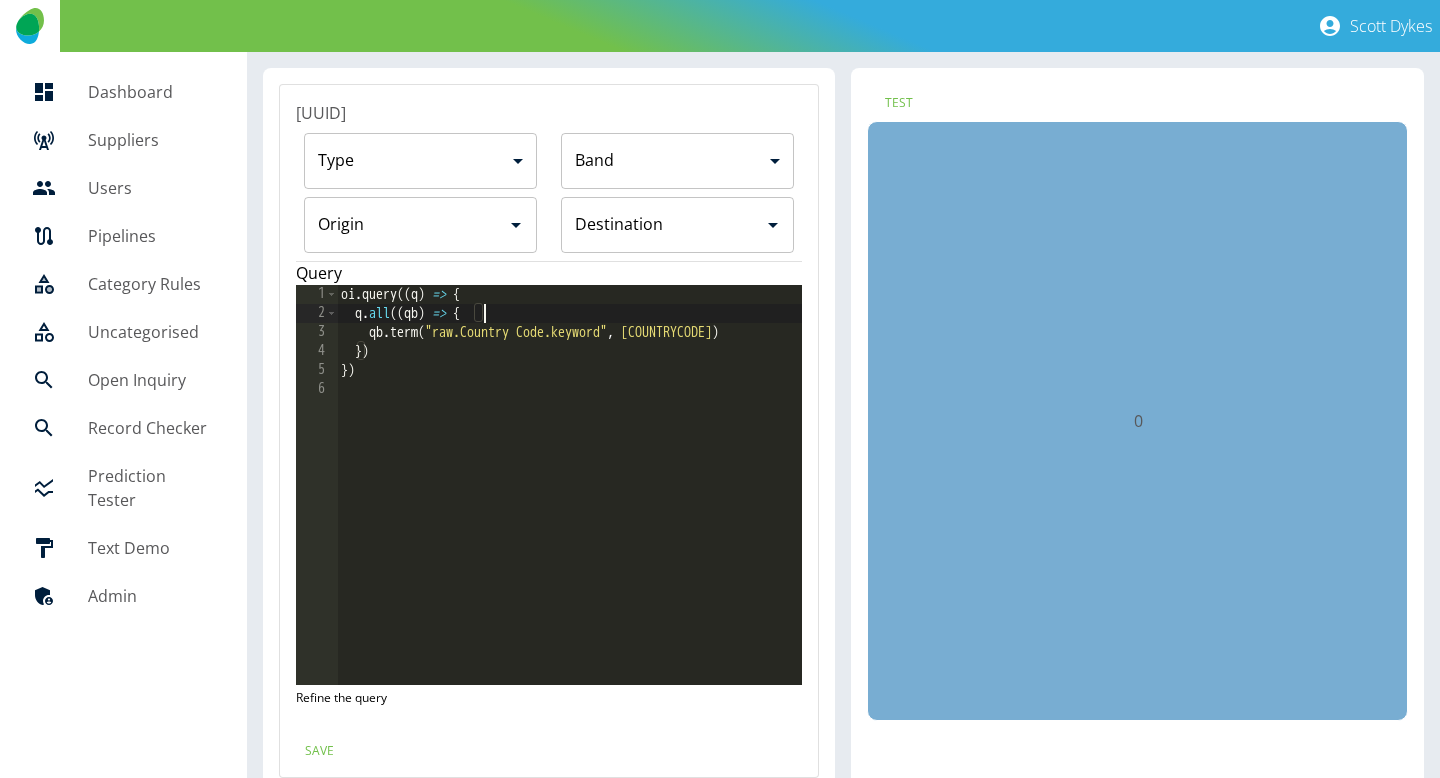 click on "Origin" at bounding box center [421, 225] 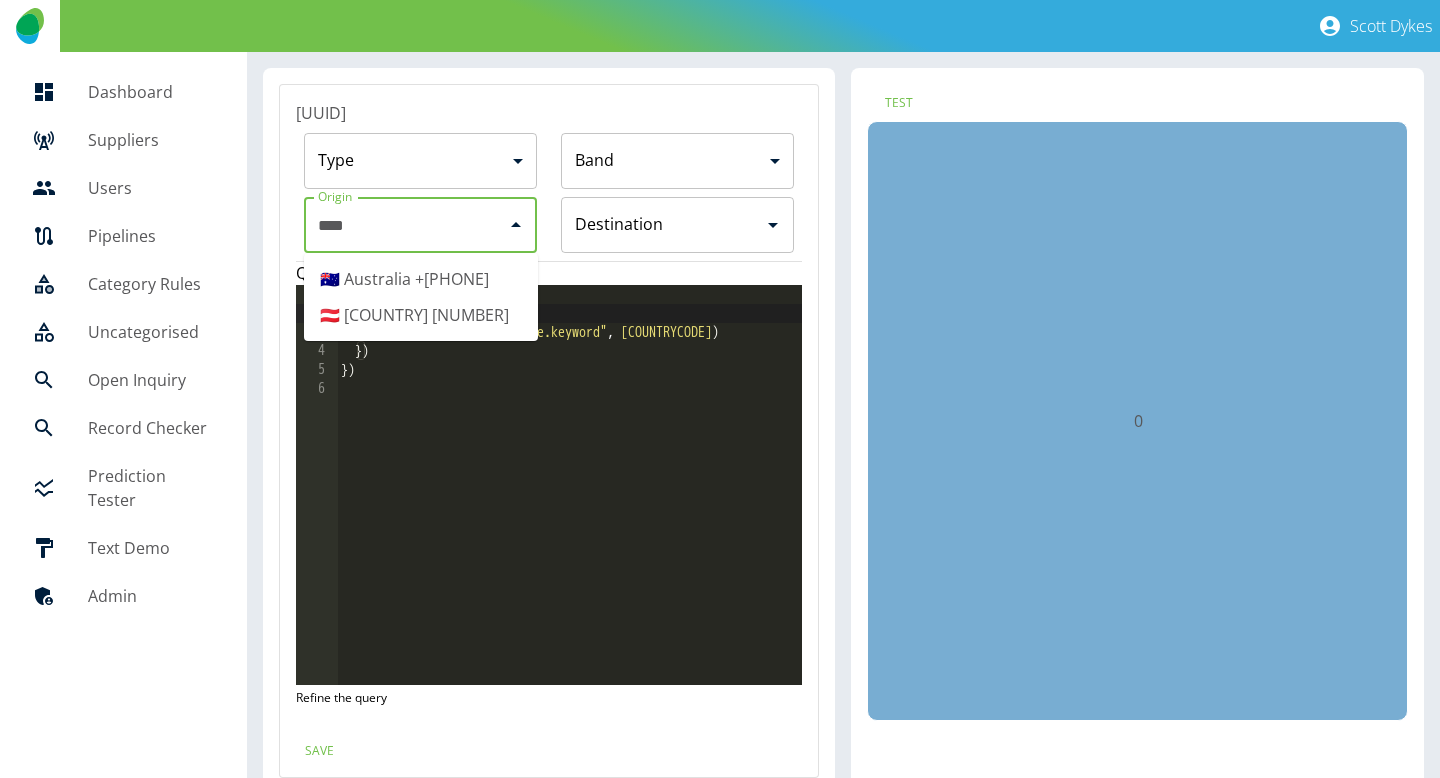 click on "[COUNTRY] [COUNTRYCODE]" at bounding box center [421, 315] 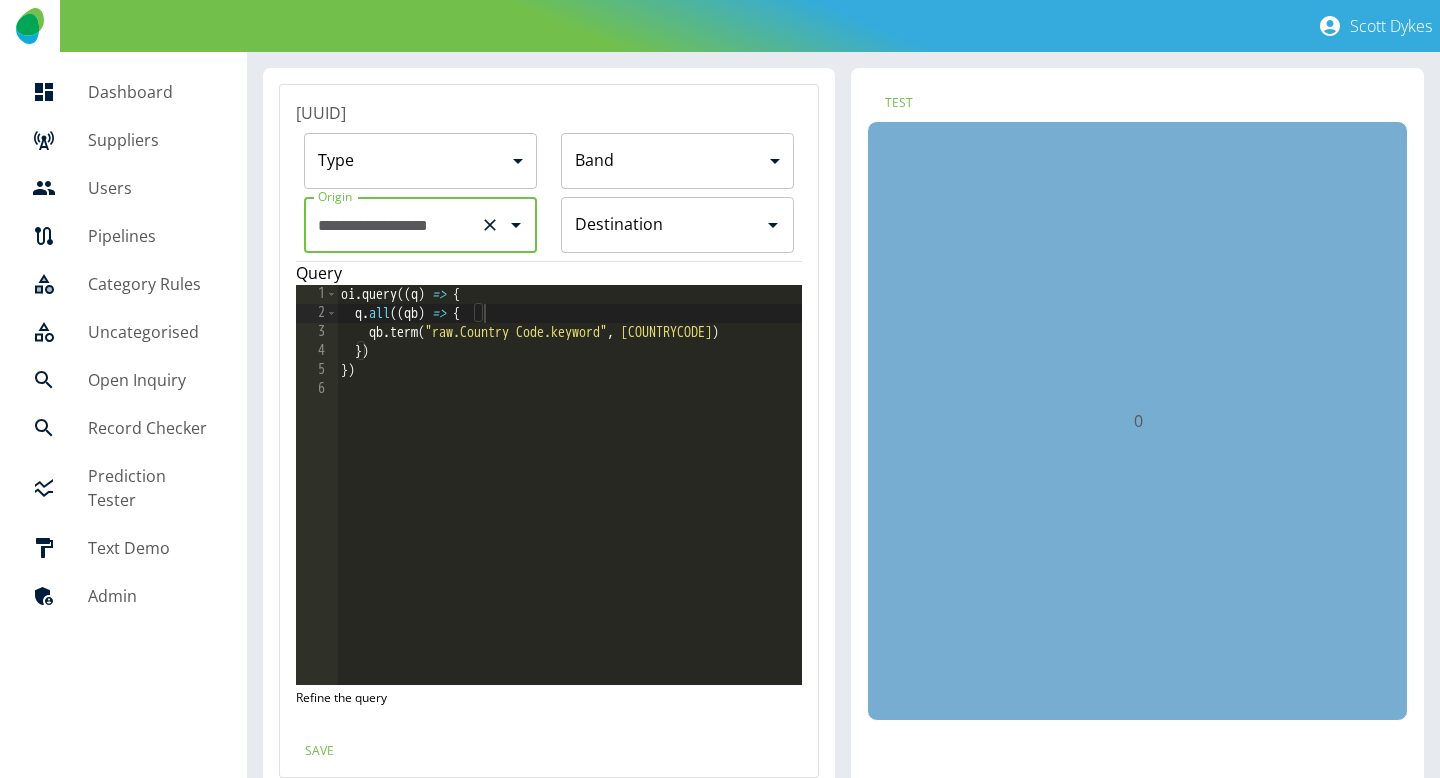 type on "**********" 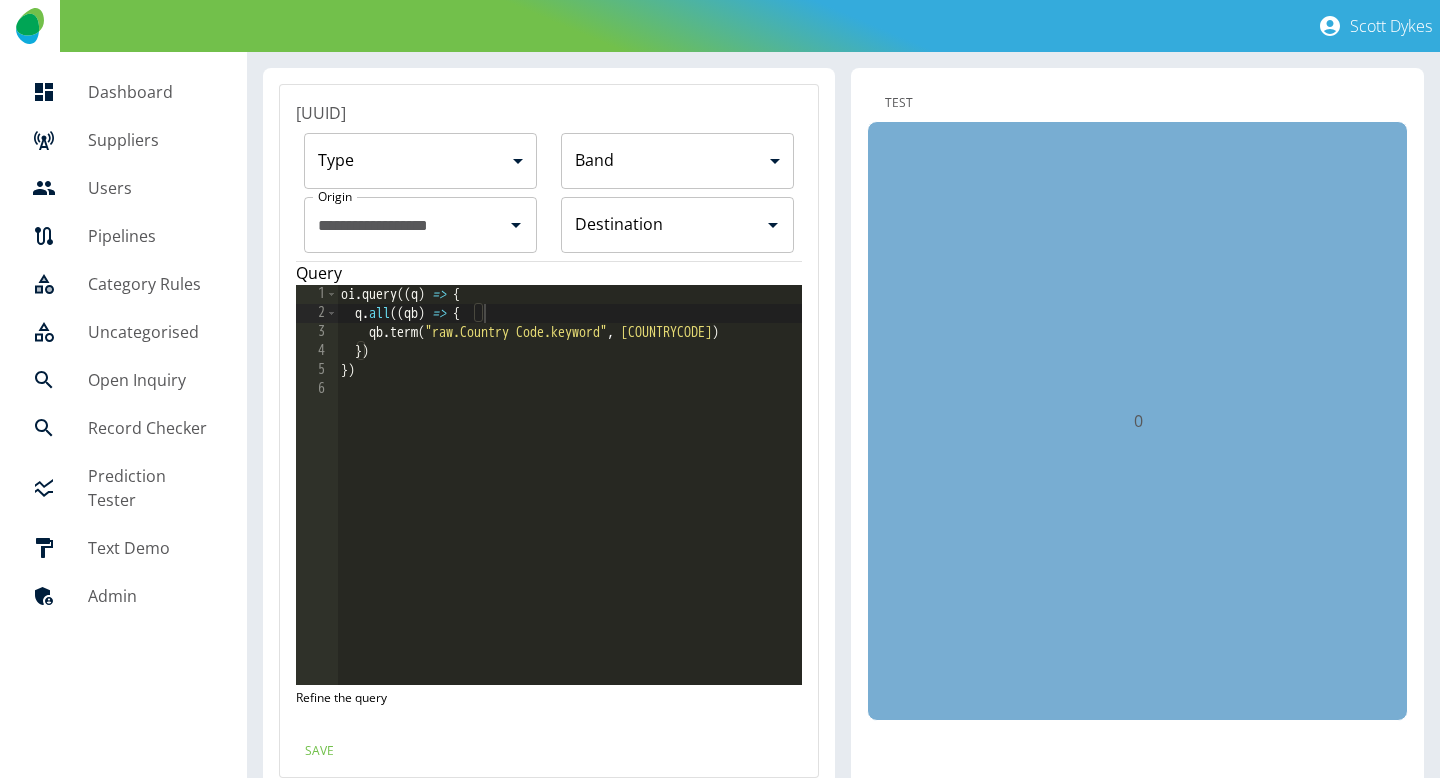 click on "Test" at bounding box center [899, 102] 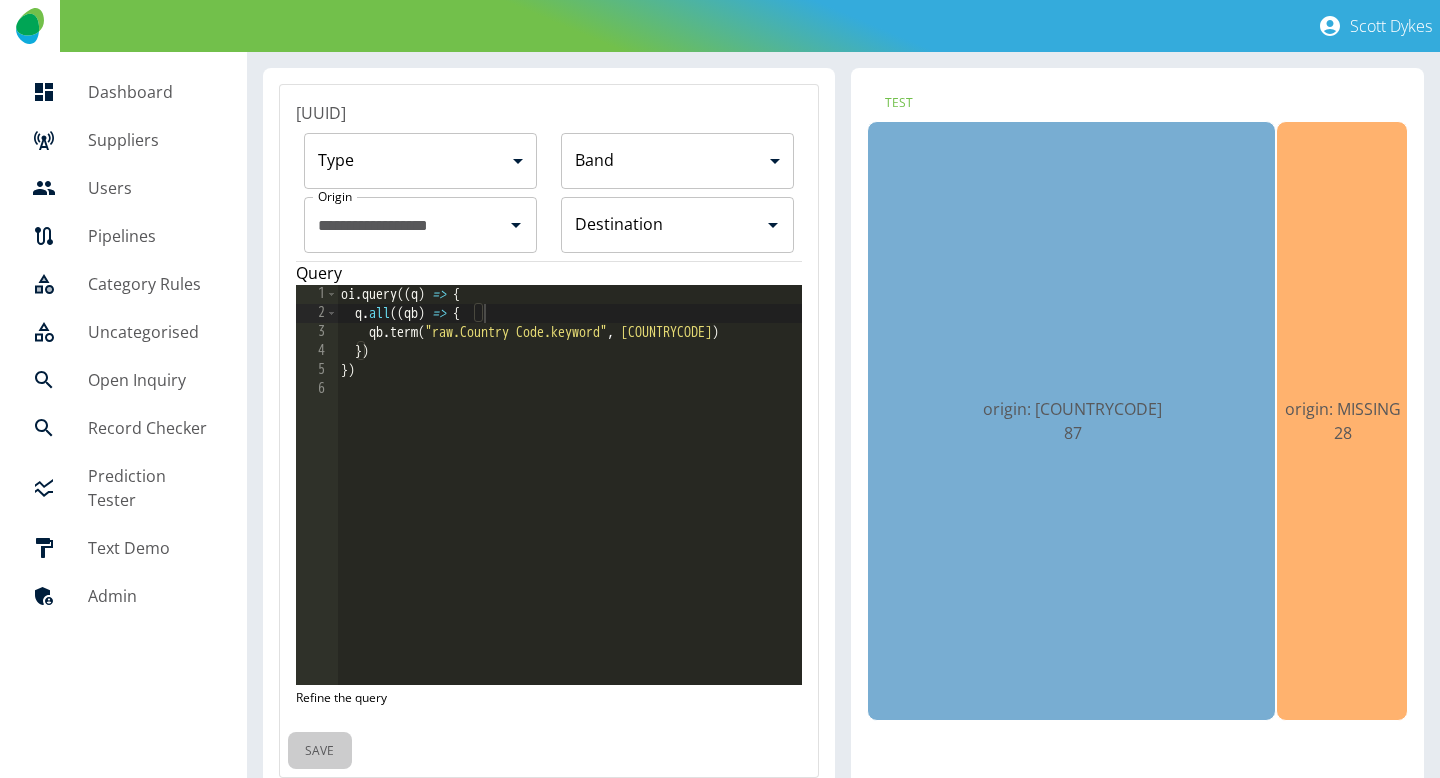 click on "Save" at bounding box center (320, 750) 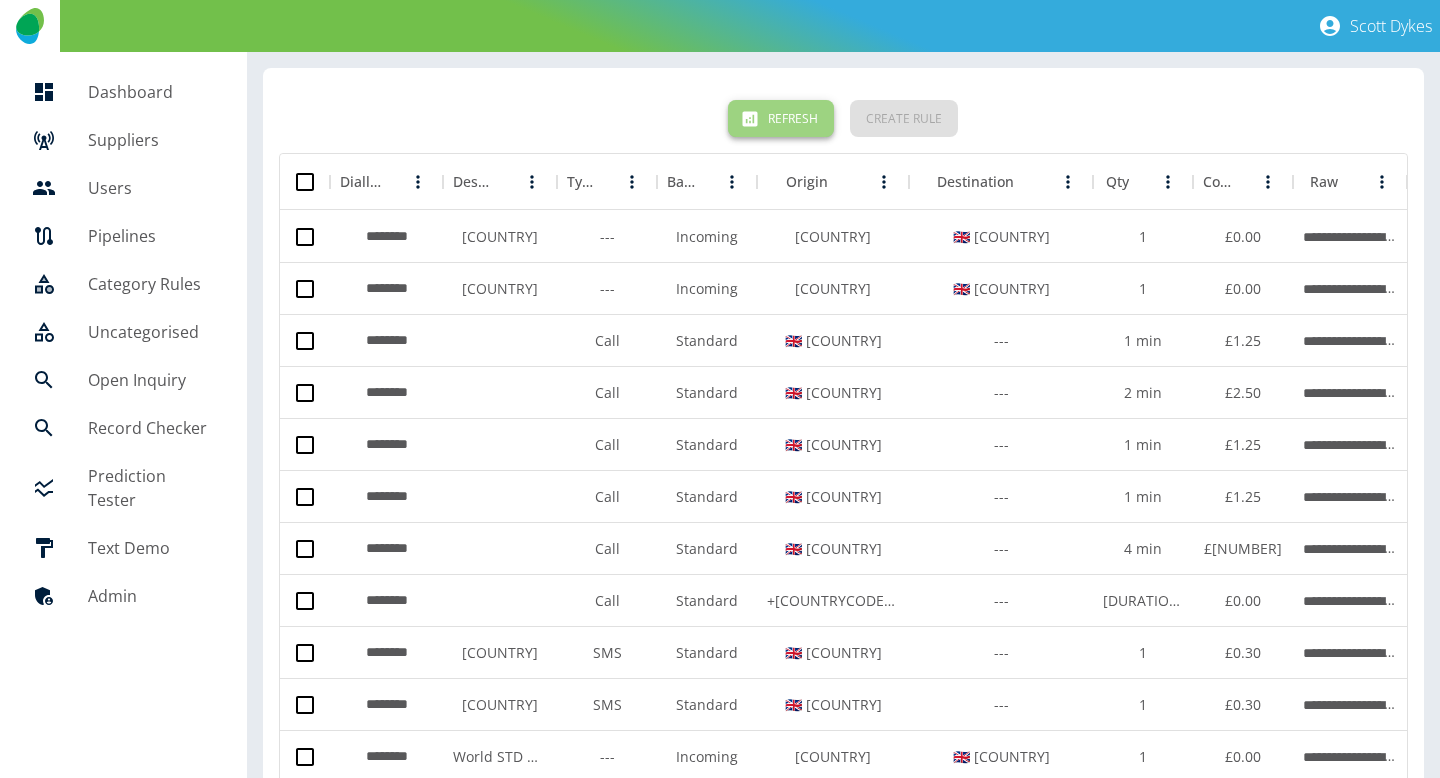click on "Refresh" at bounding box center [781, 118] 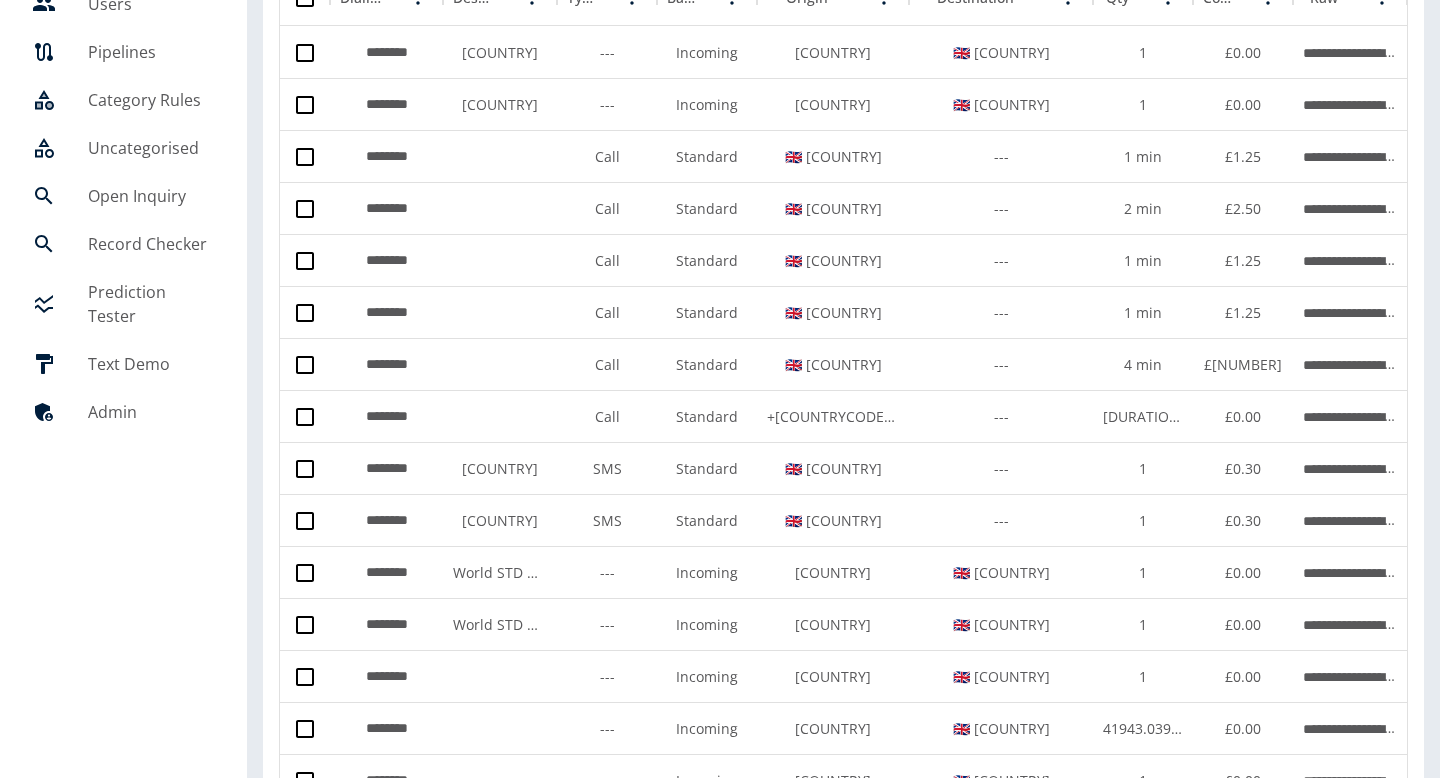 scroll, scrollTop: 0, scrollLeft: 0, axis: both 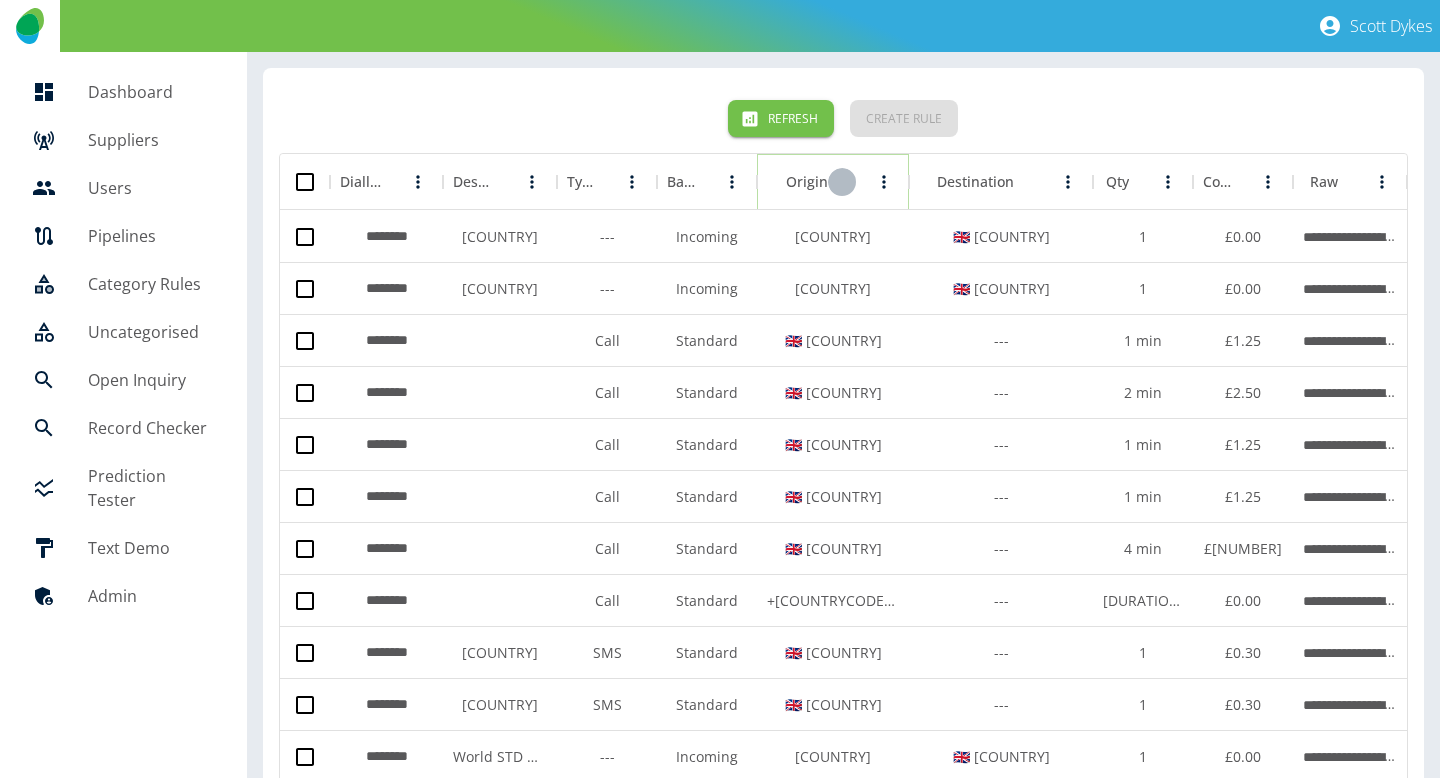 click 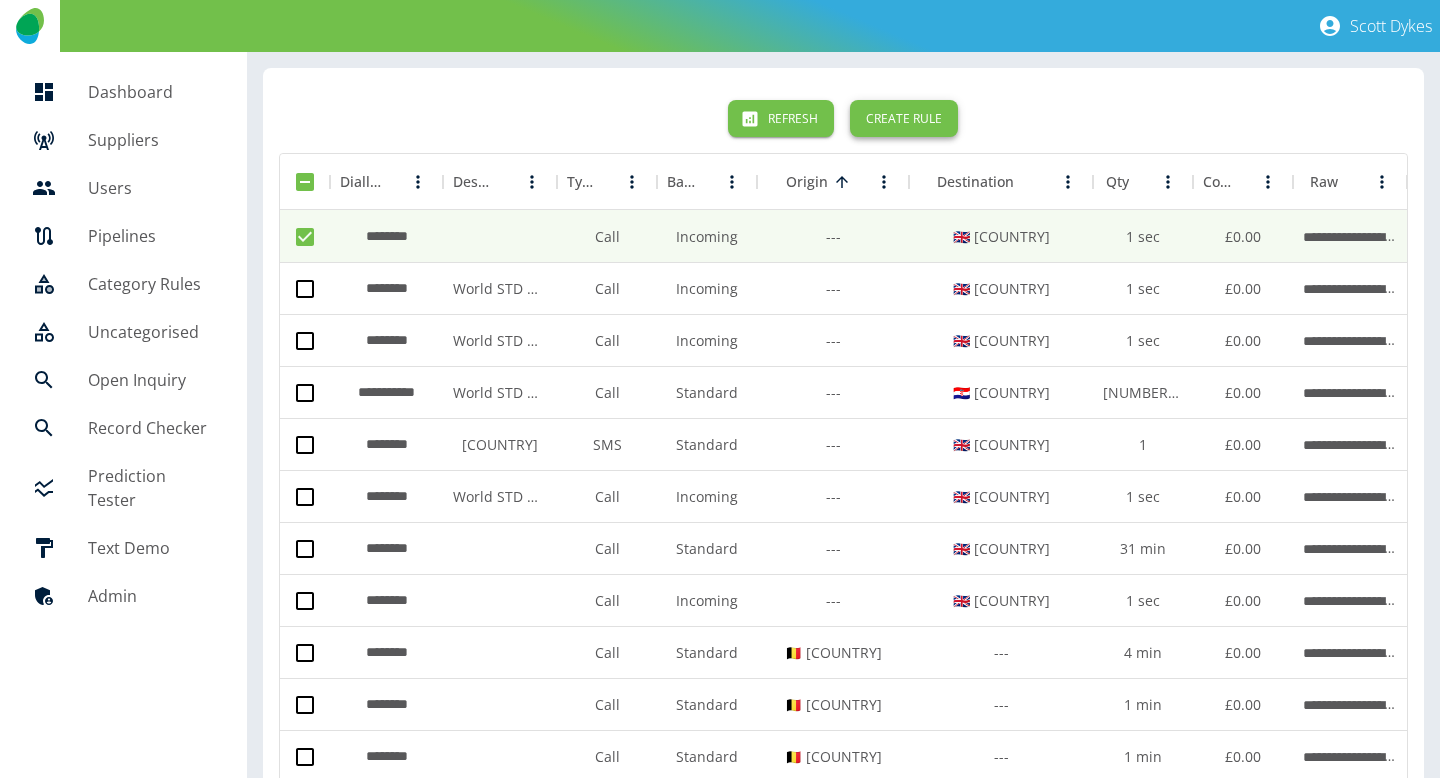 click on "Create Rule" at bounding box center [904, 118] 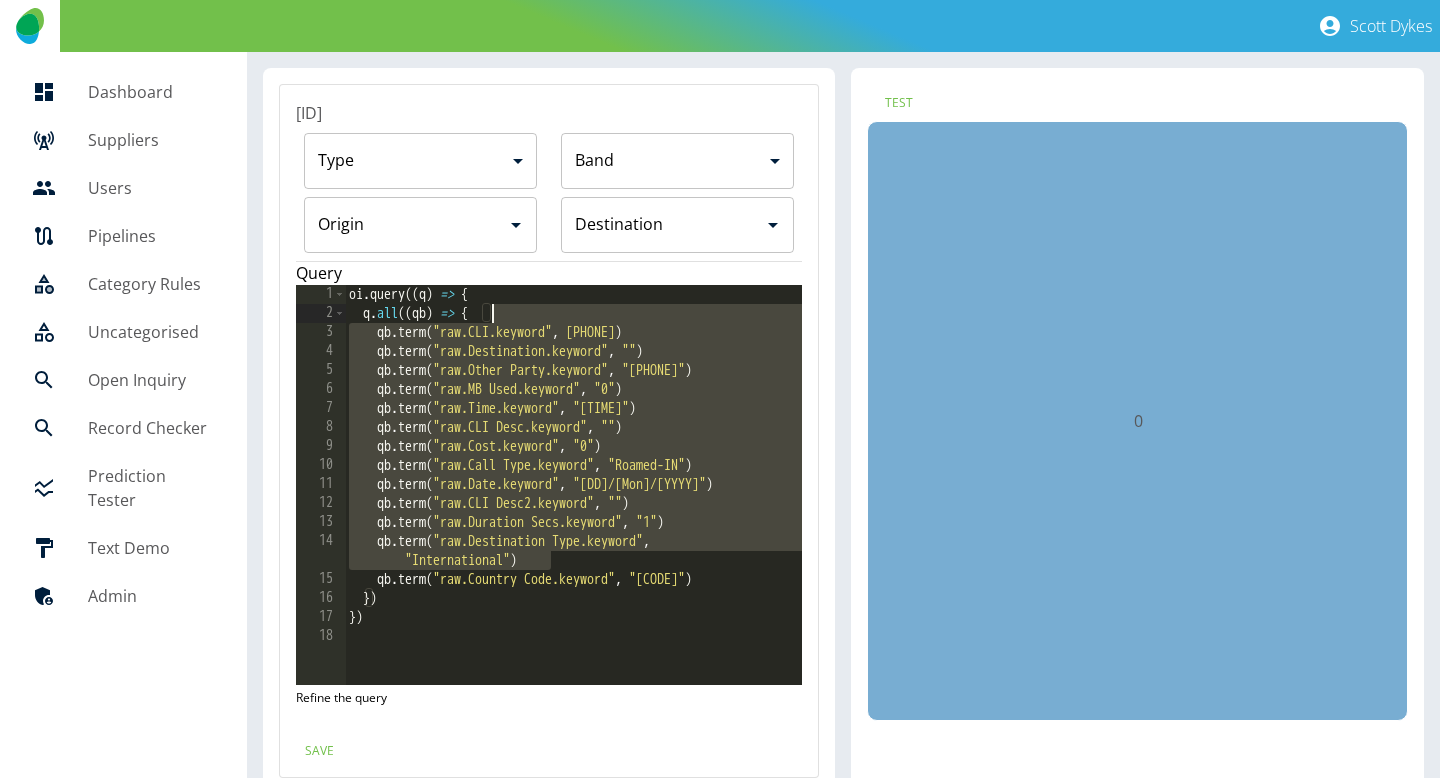 drag, startPoint x: 680, startPoint y: 556, endPoint x: 658, endPoint y: 315, distance: 242.00206 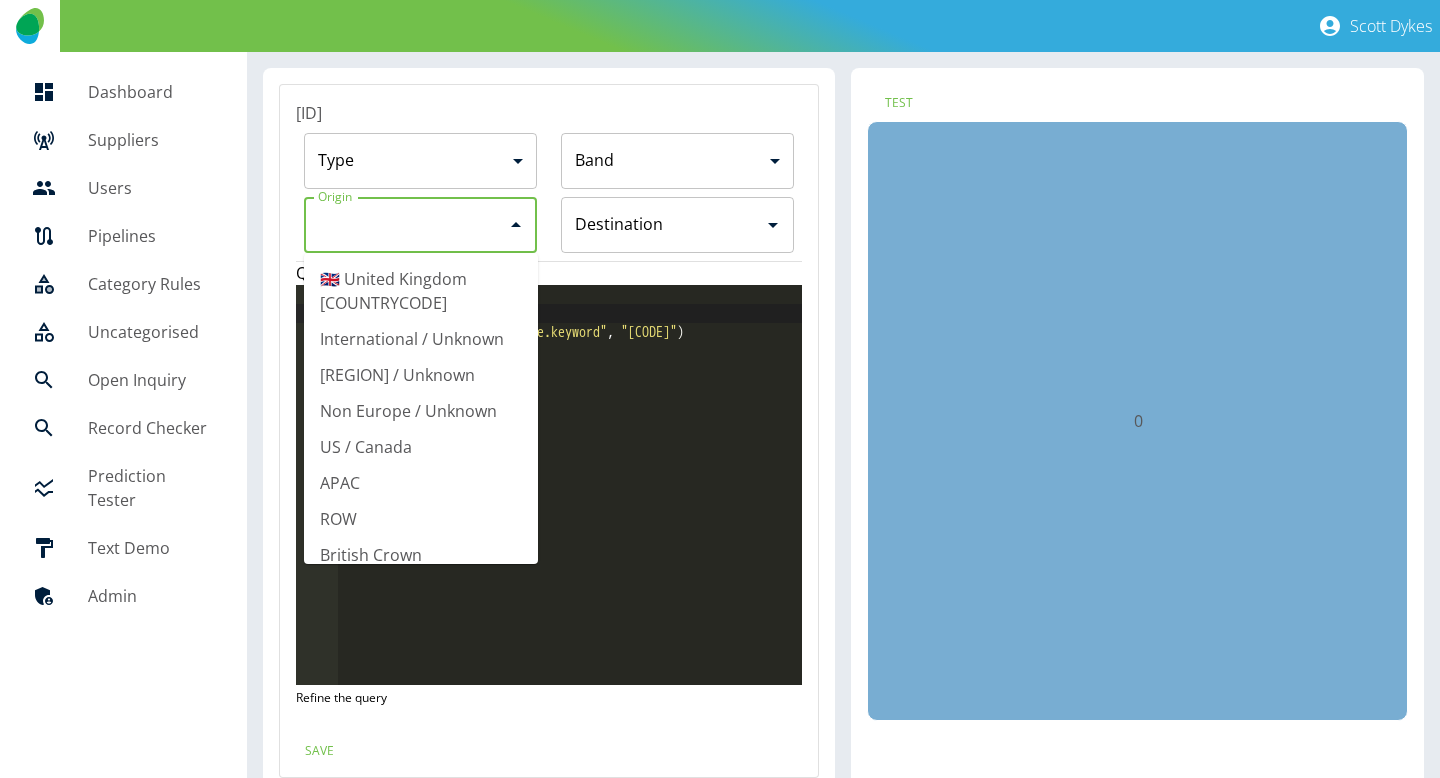 click on "Origin" at bounding box center [406, 225] 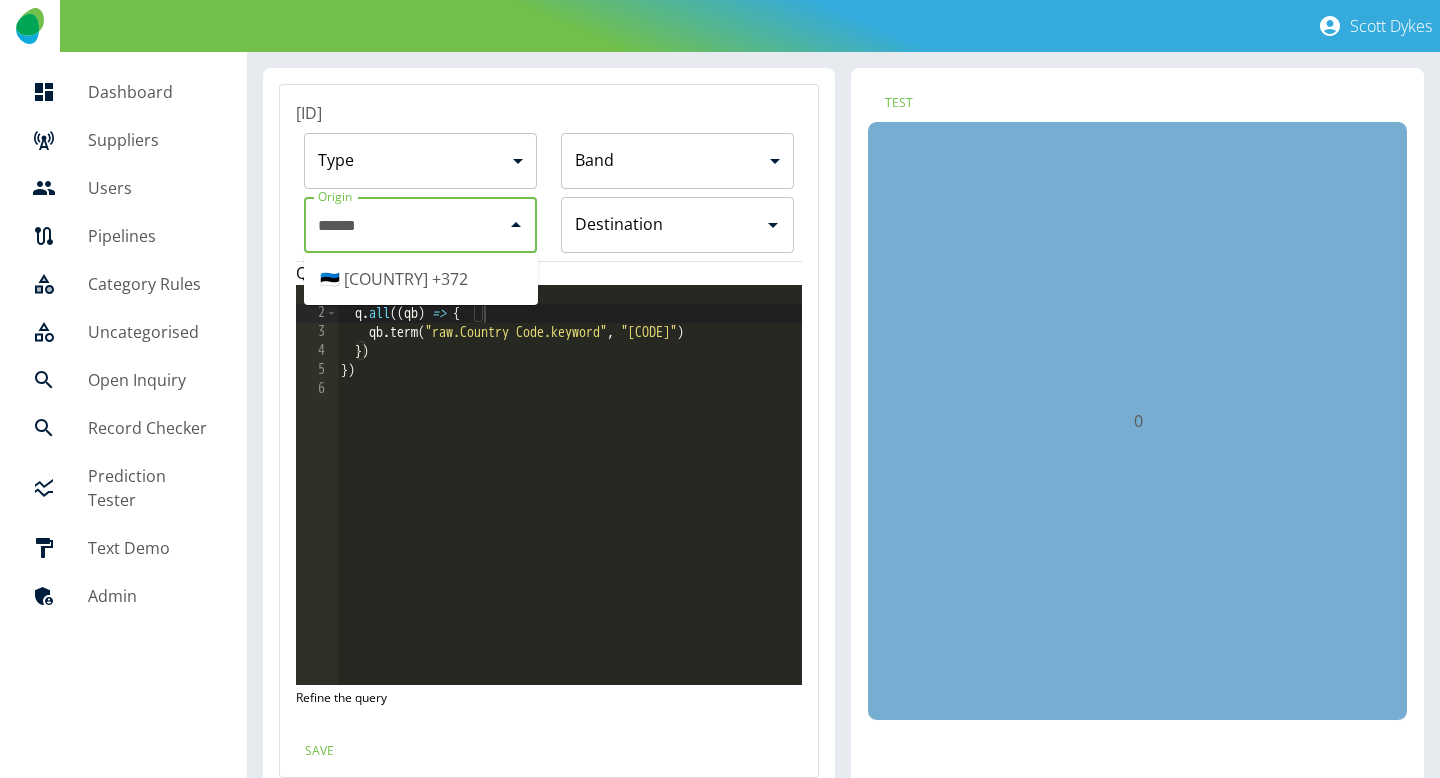 click on "[COUNTRY]   [COUNTRY]   +[COUNTRYCODE]" at bounding box center [421, 279] 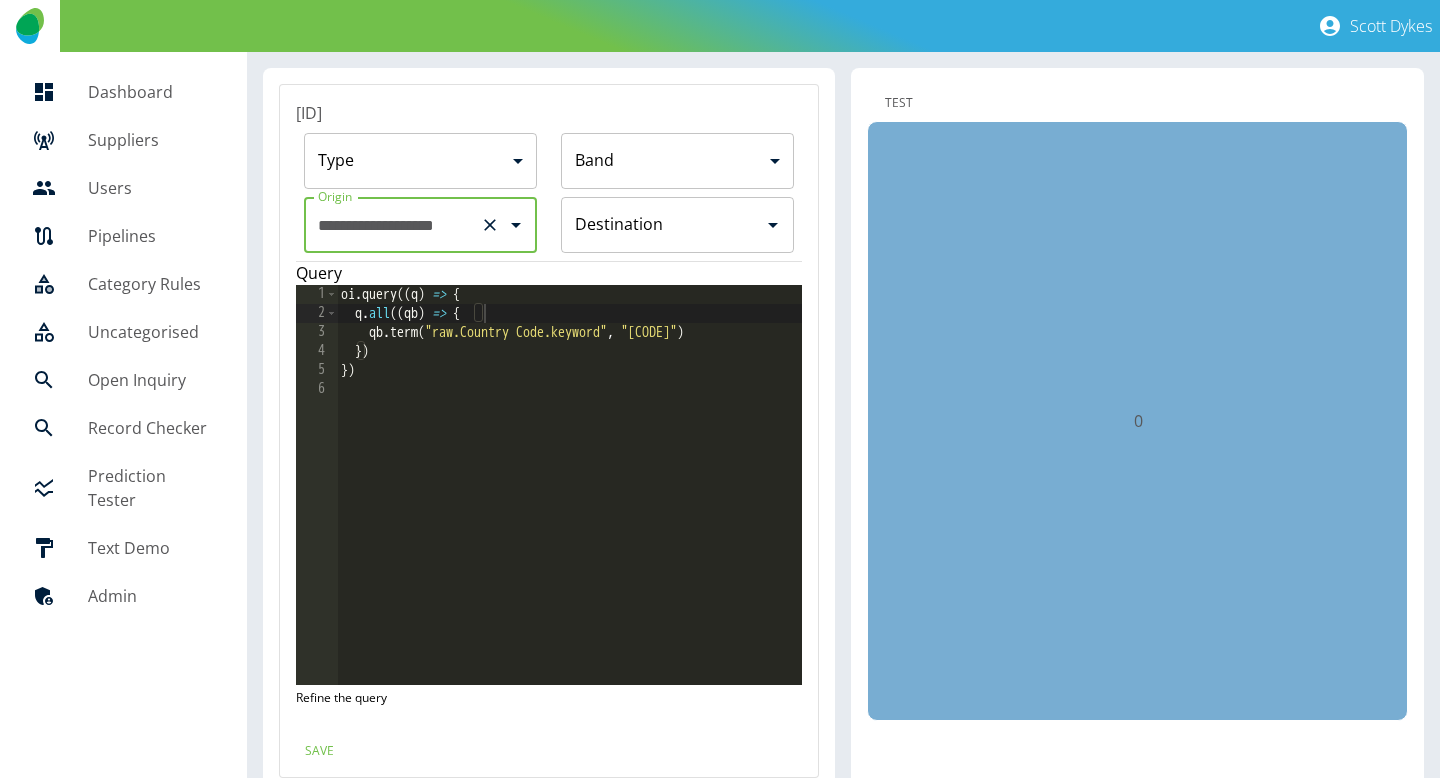 type on "**********" 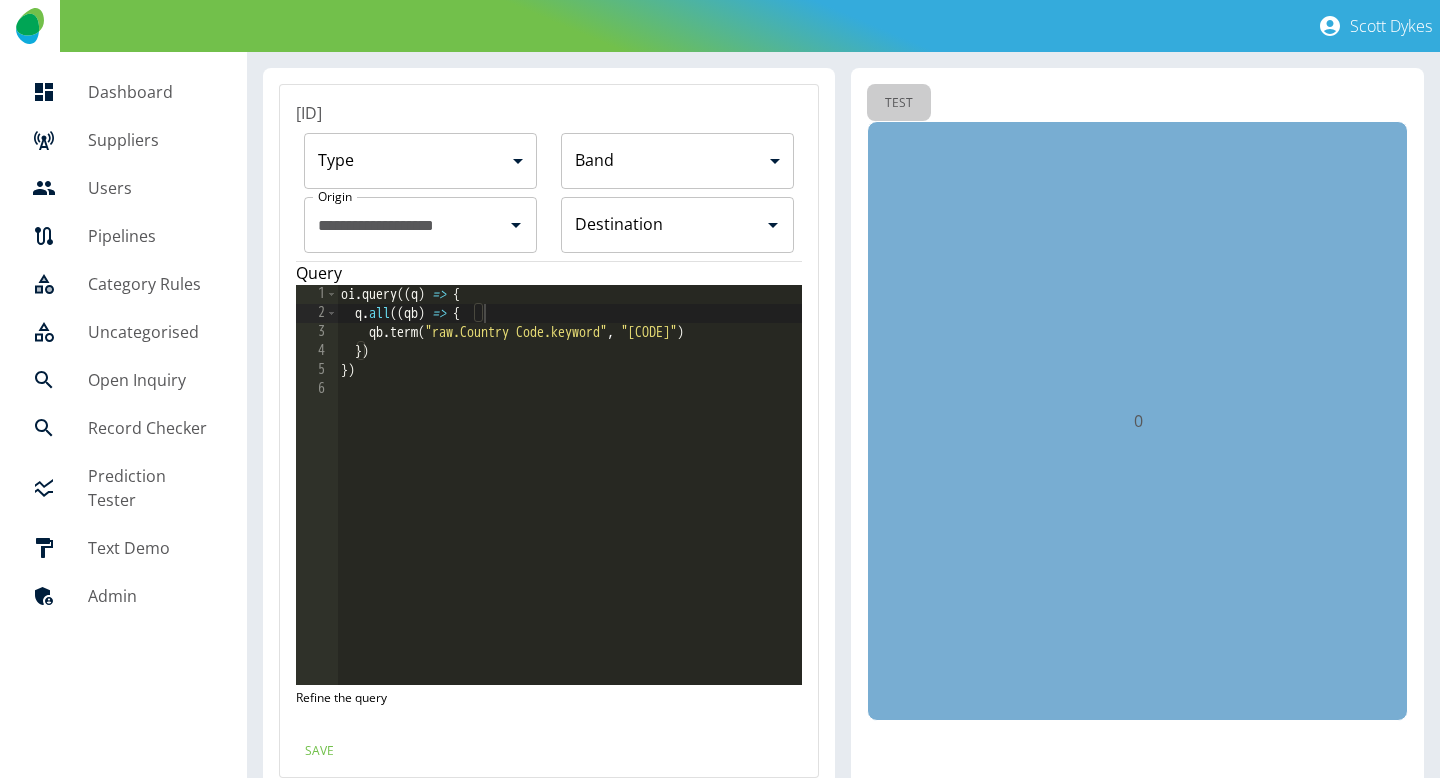 click on "Test" at bounding box center (899, 102) 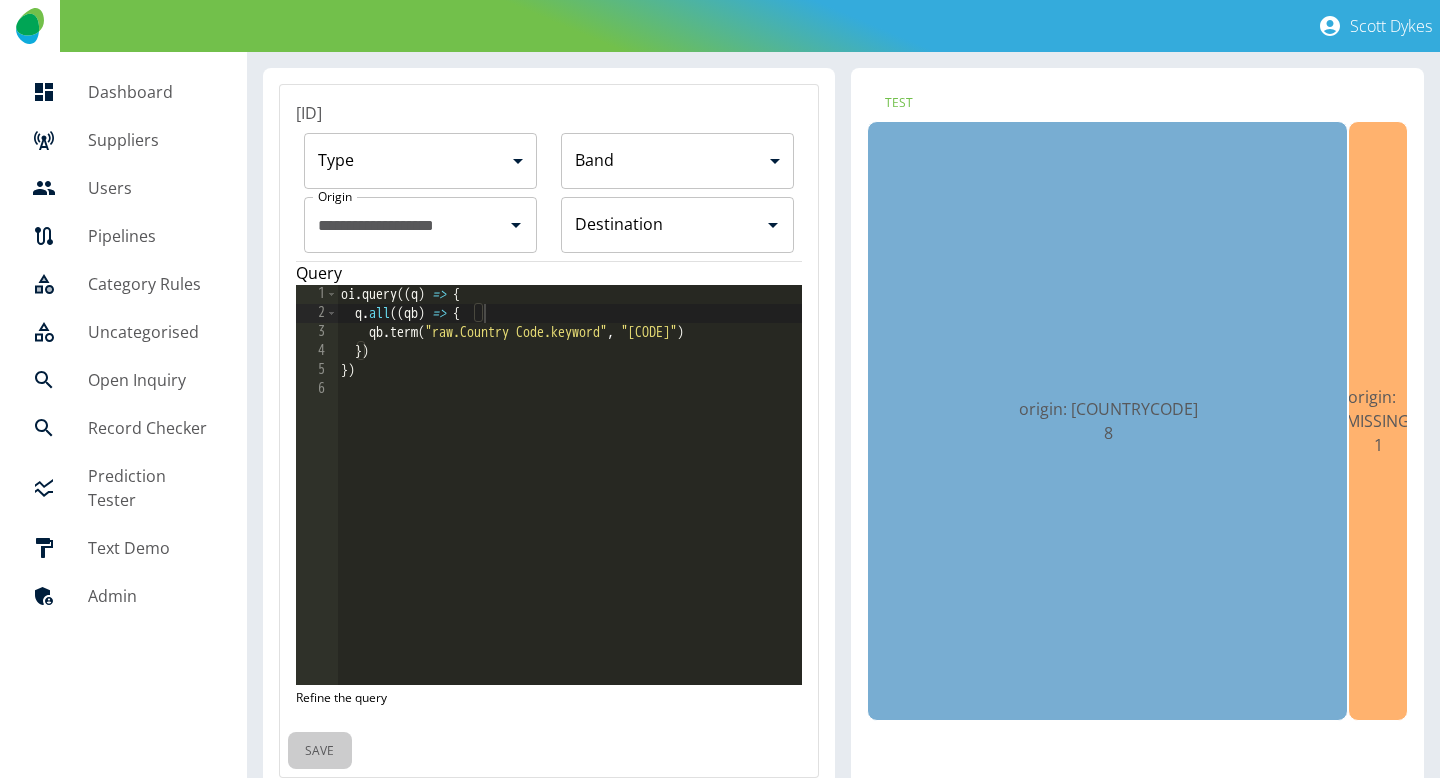 click on "Save" at bounding box center (320, 750) 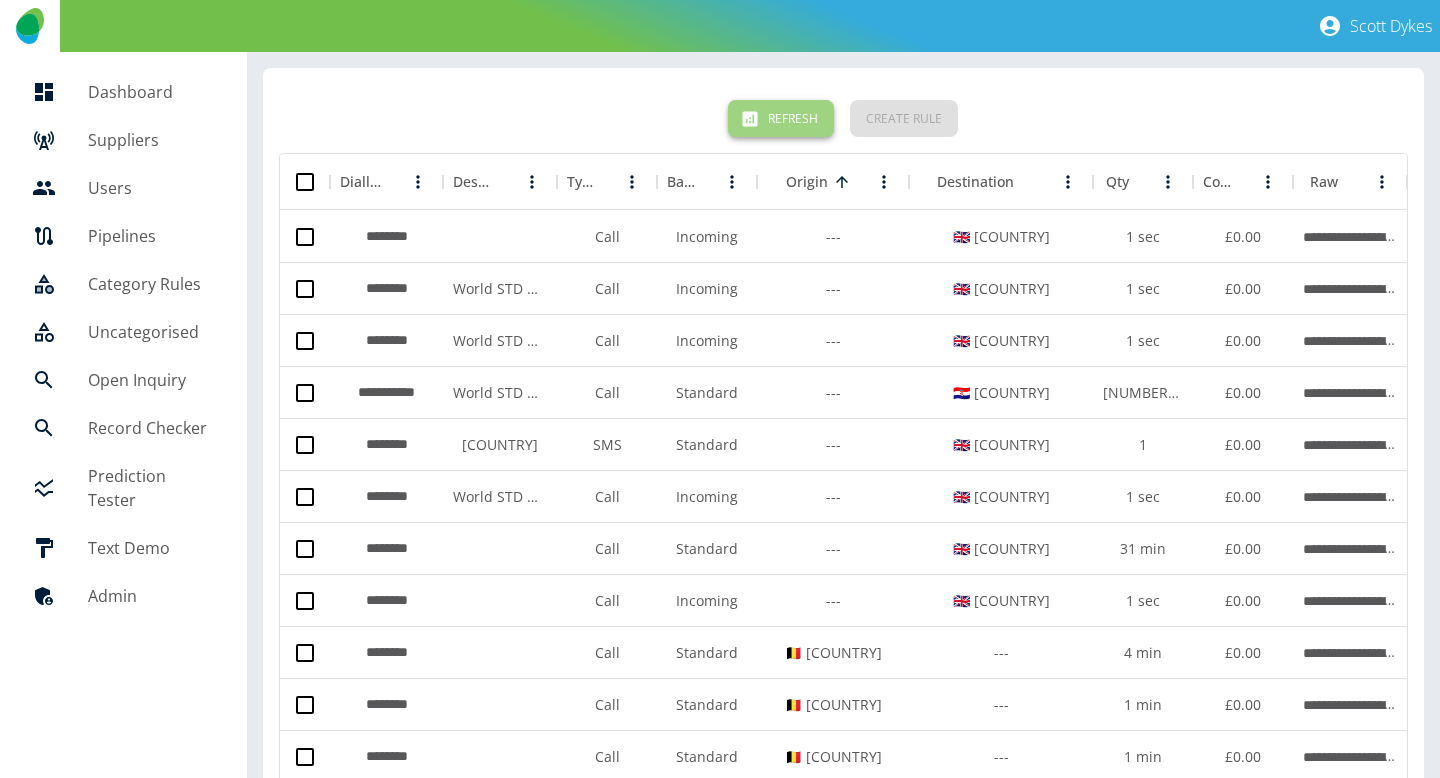 click 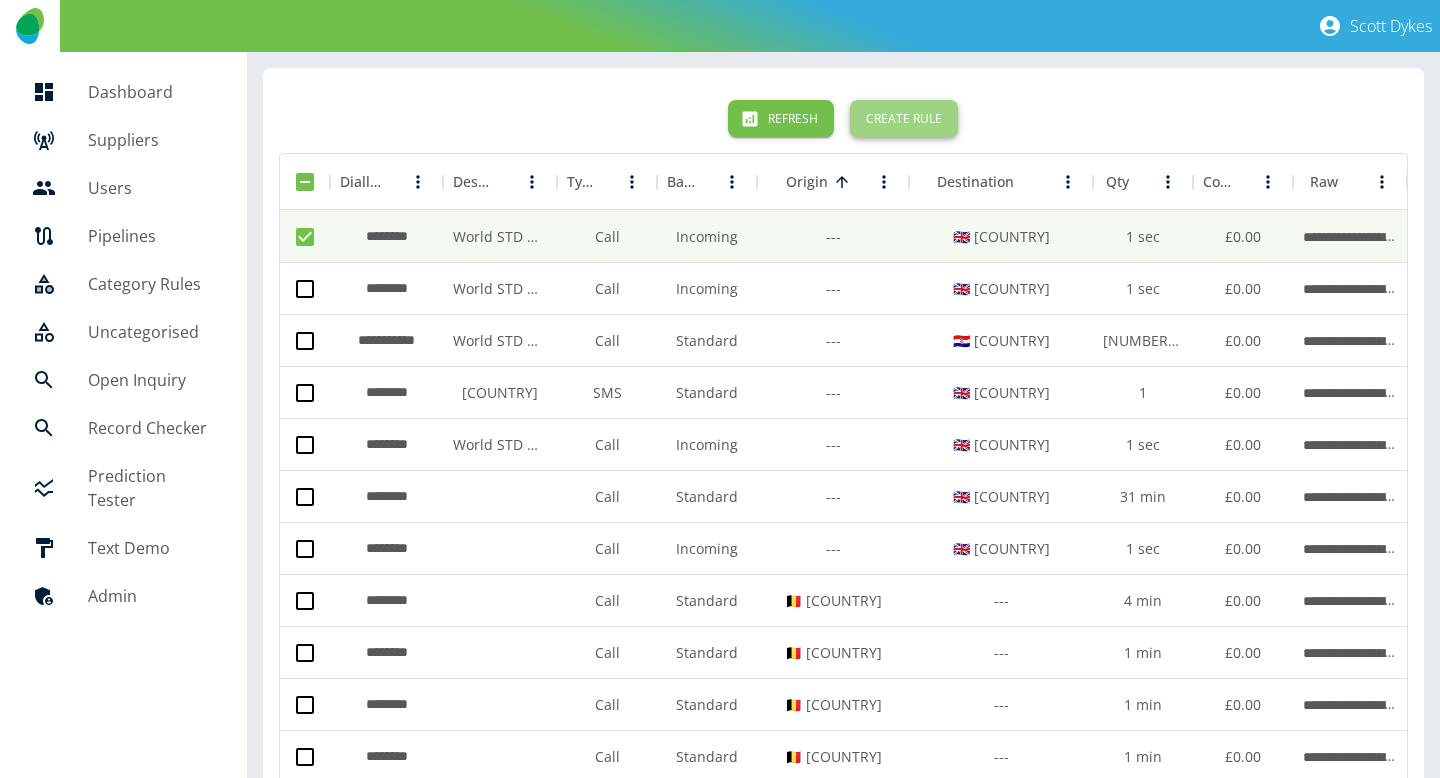click on "Create Rule" at bounding box center [904, 118] 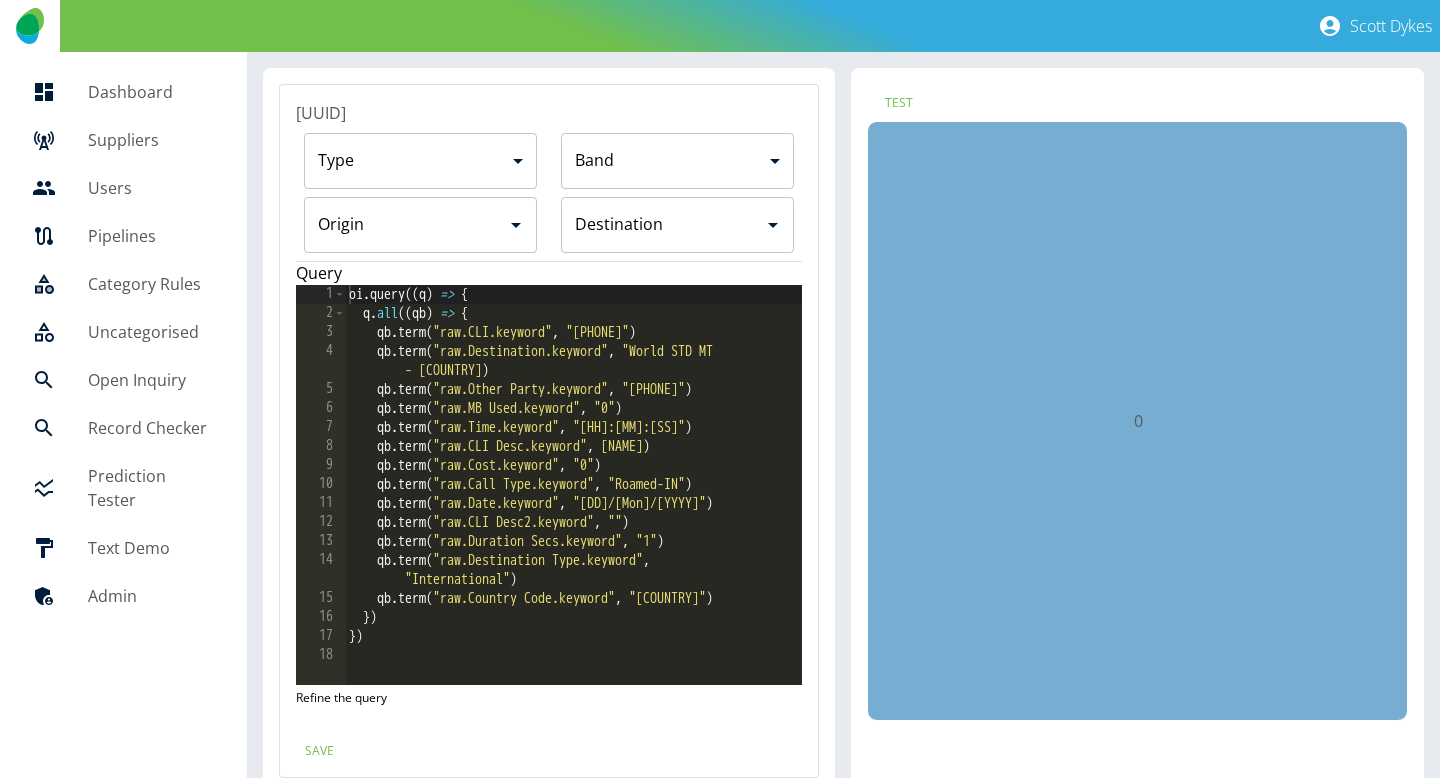click on "Origin" at bounding box center (406, 225) 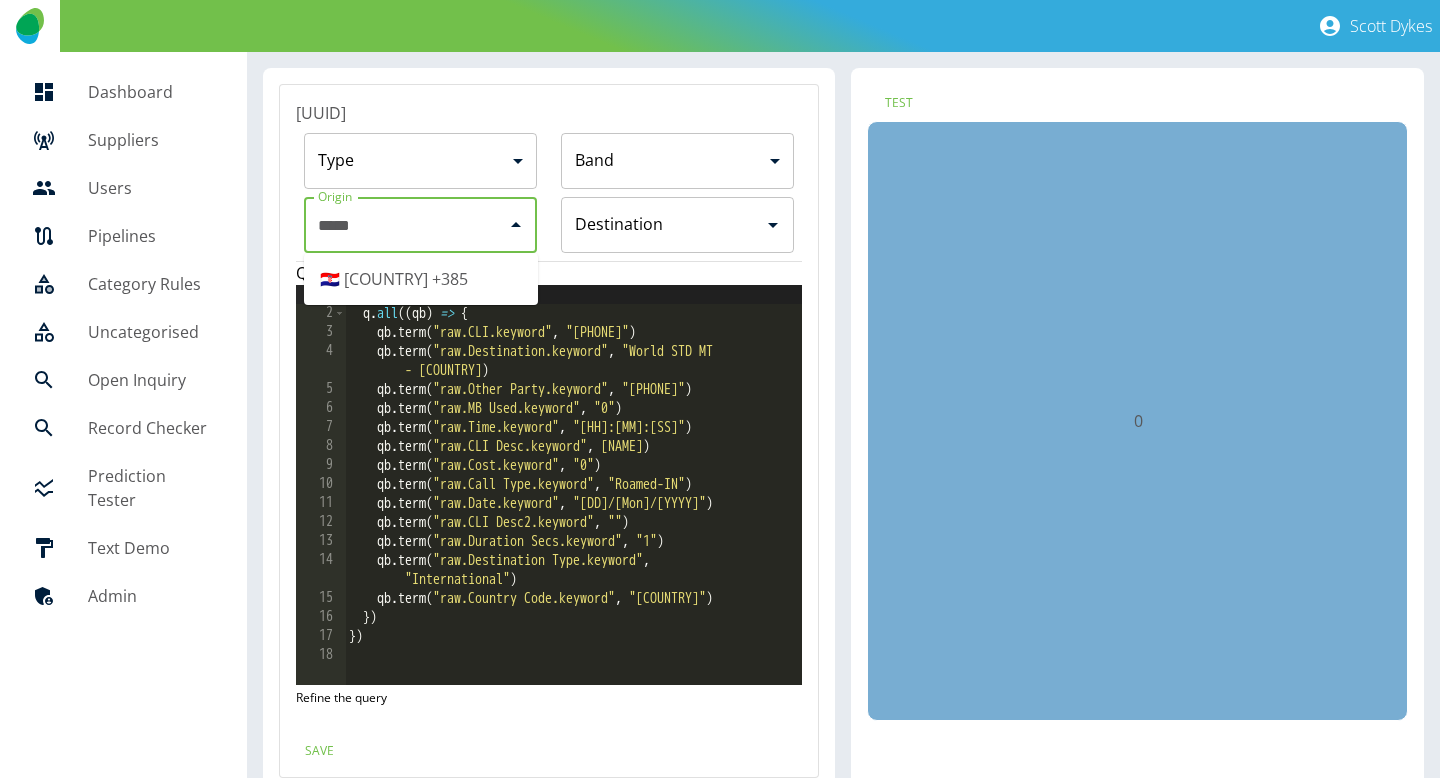 click on "[COUNTRYCODE] [COUNTRY] [COUNTRYCODE]" at bounding box center [421, 279] 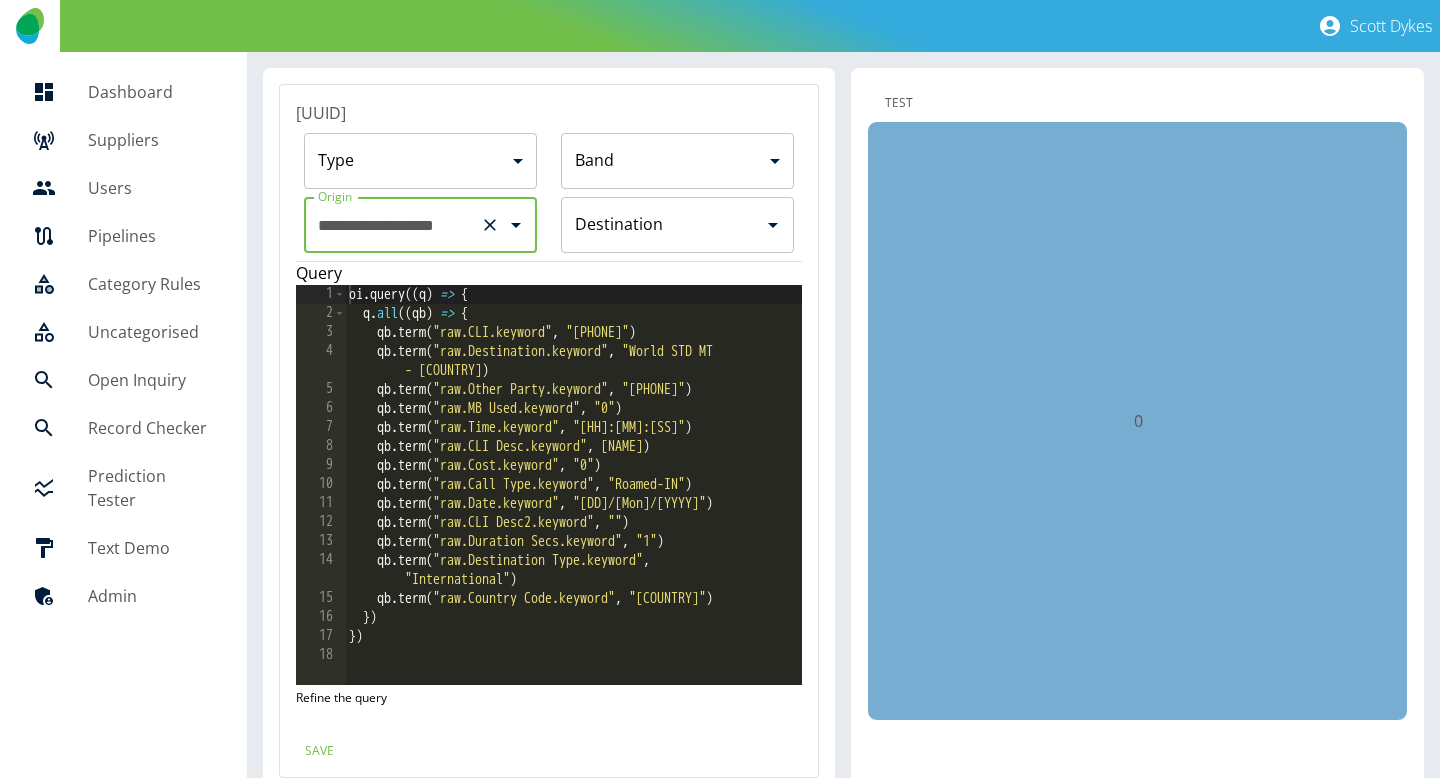 type on "**********" 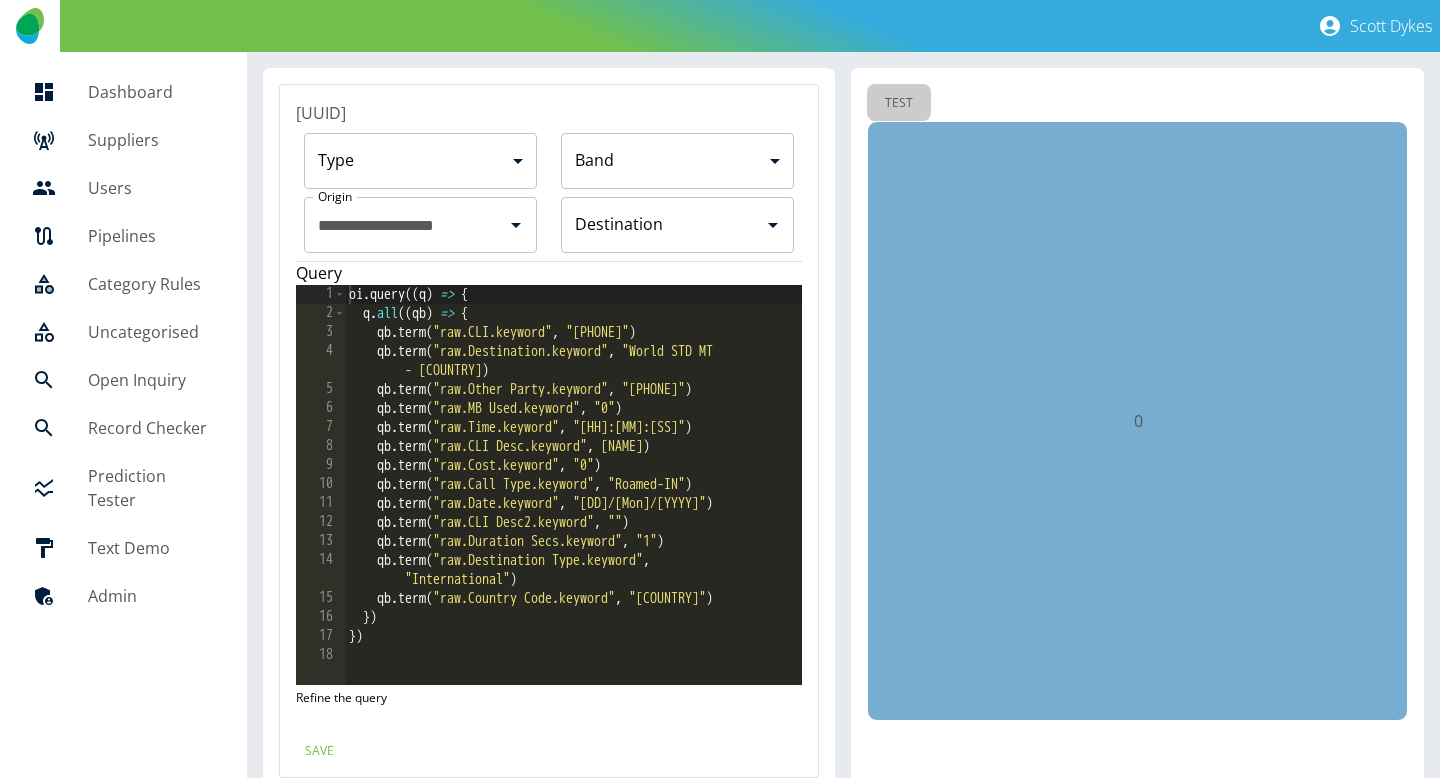 click on "Test" at bounding box center [899, 102] 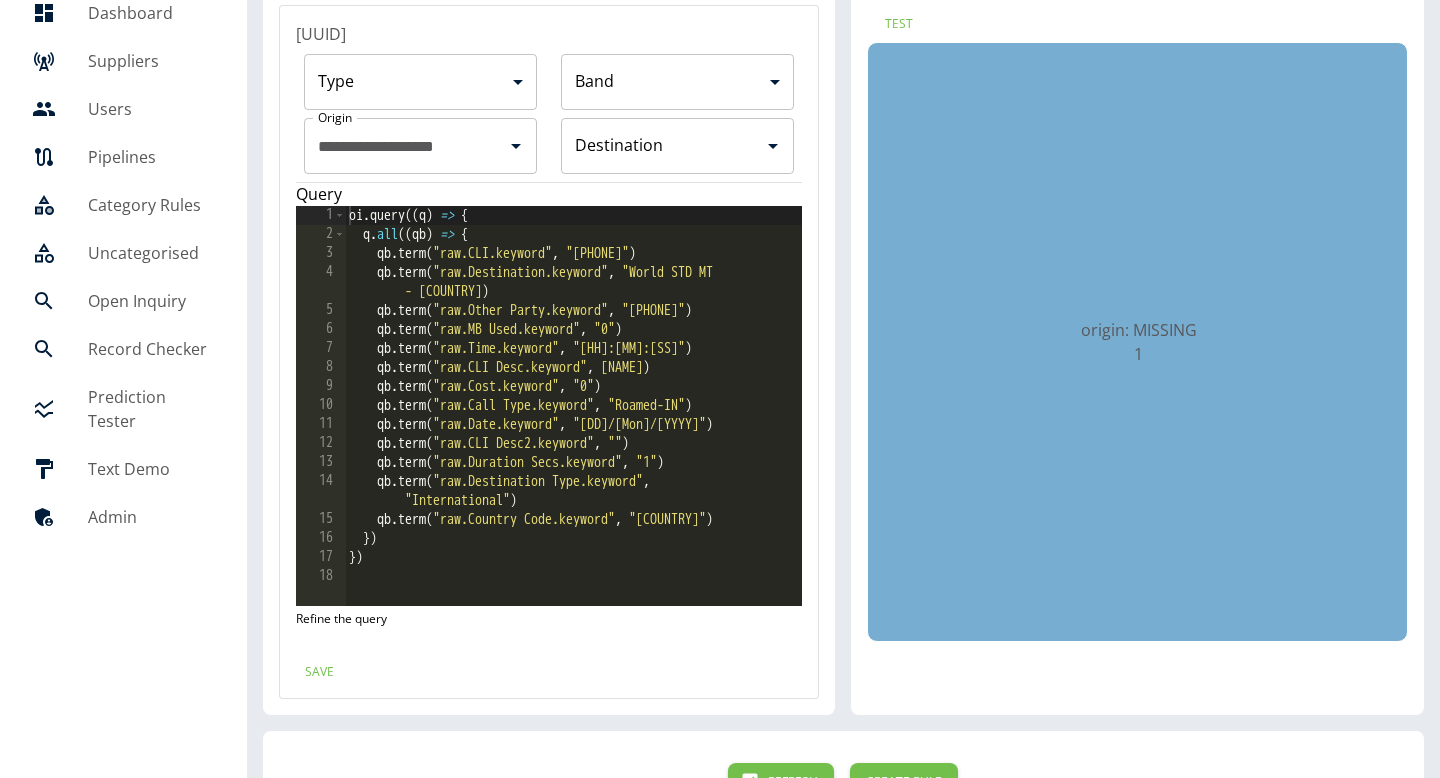 scroll, scrollTop: 118, scrollLeft: 0, axis: vertical 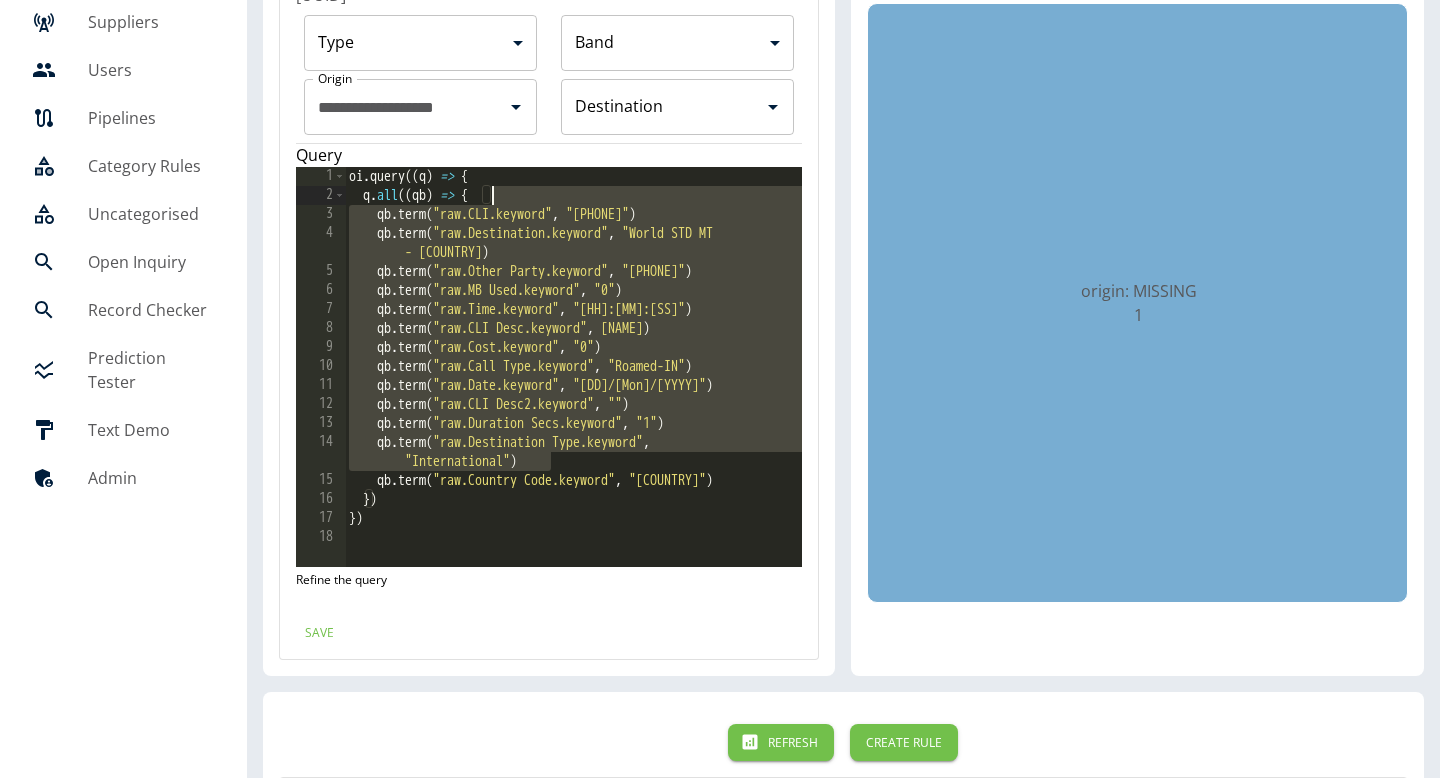 drag, startPoint x: 620, startPoint y: 458, endPoint x: 620, endPoint y: 199, distance: 259 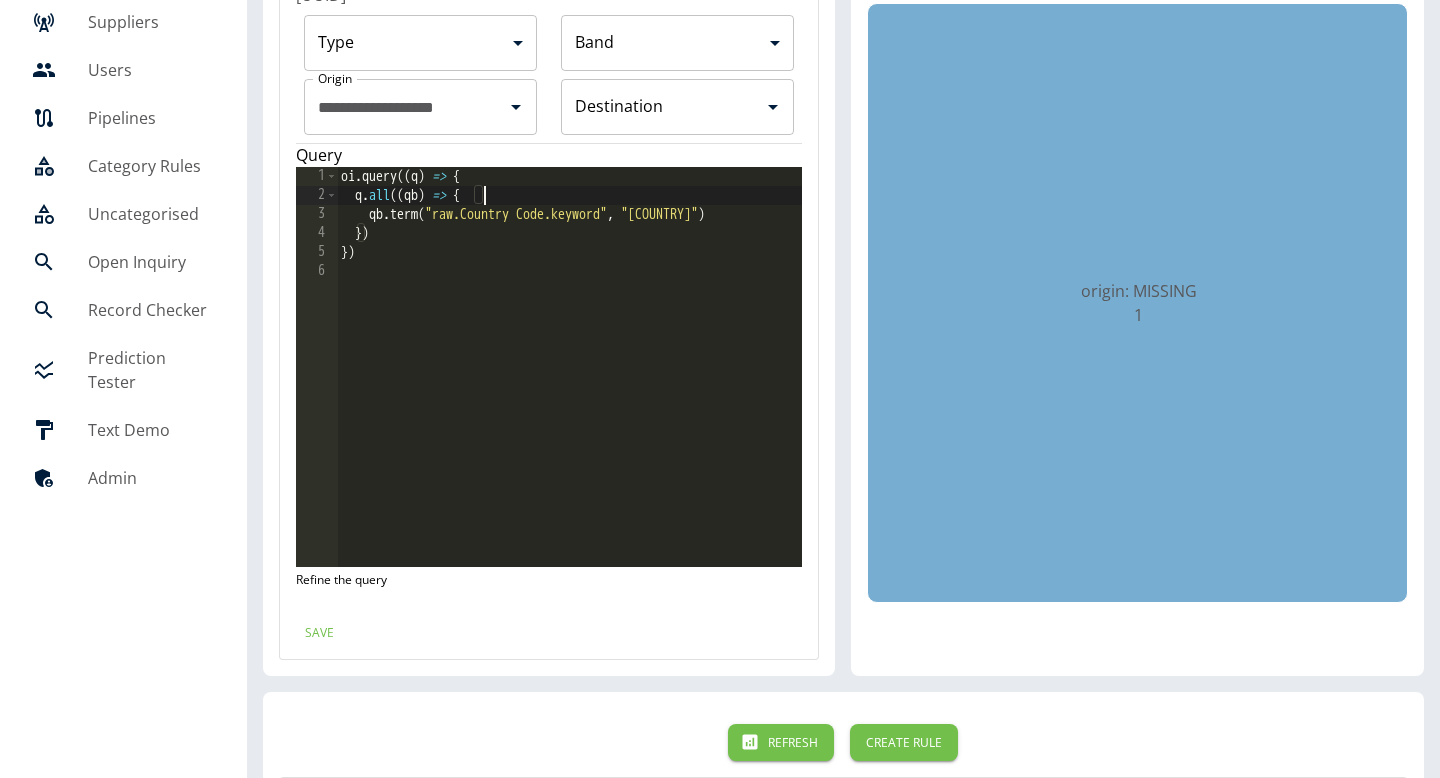scroll, scrollTop: 0, scrollLeft: 0, axis: both 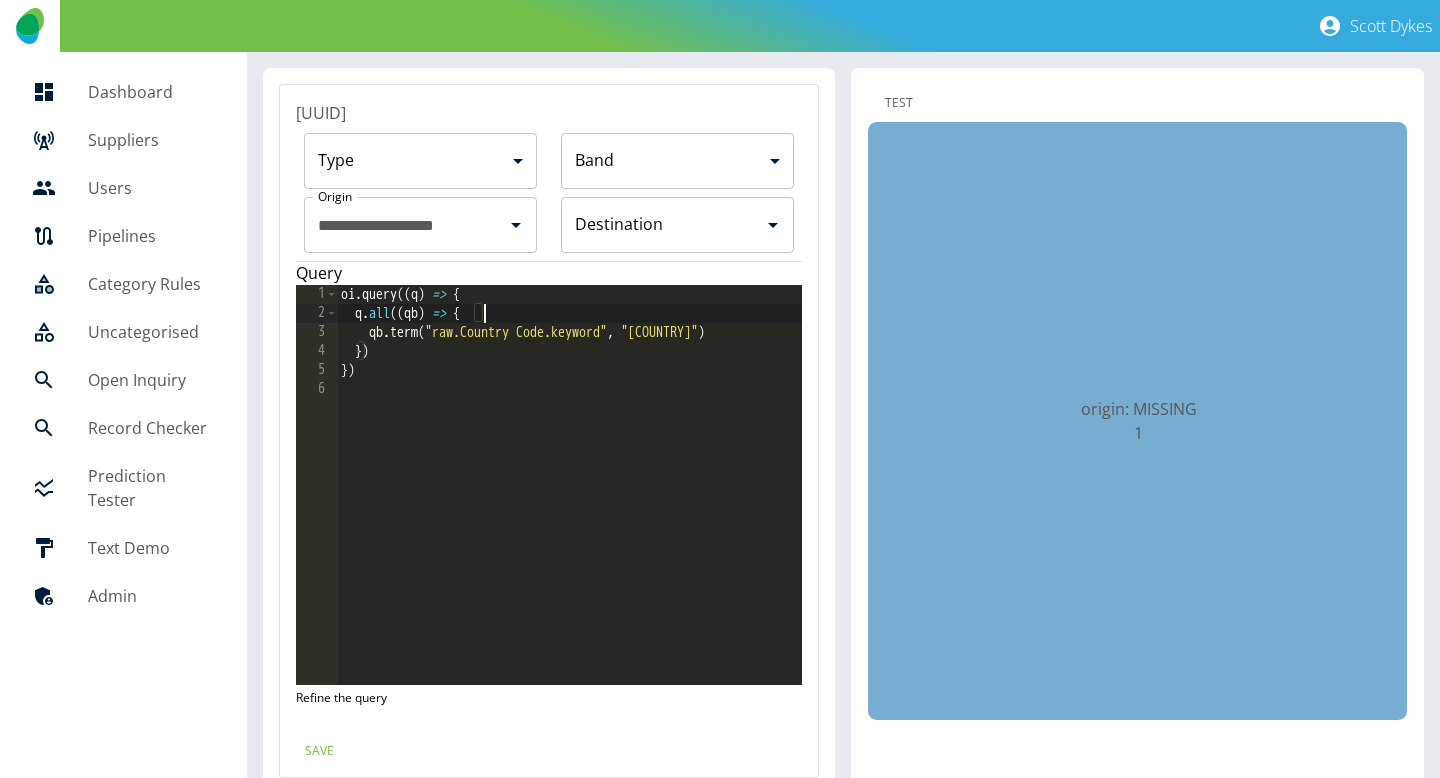 click on "Test" at bounding box center (899, 102) 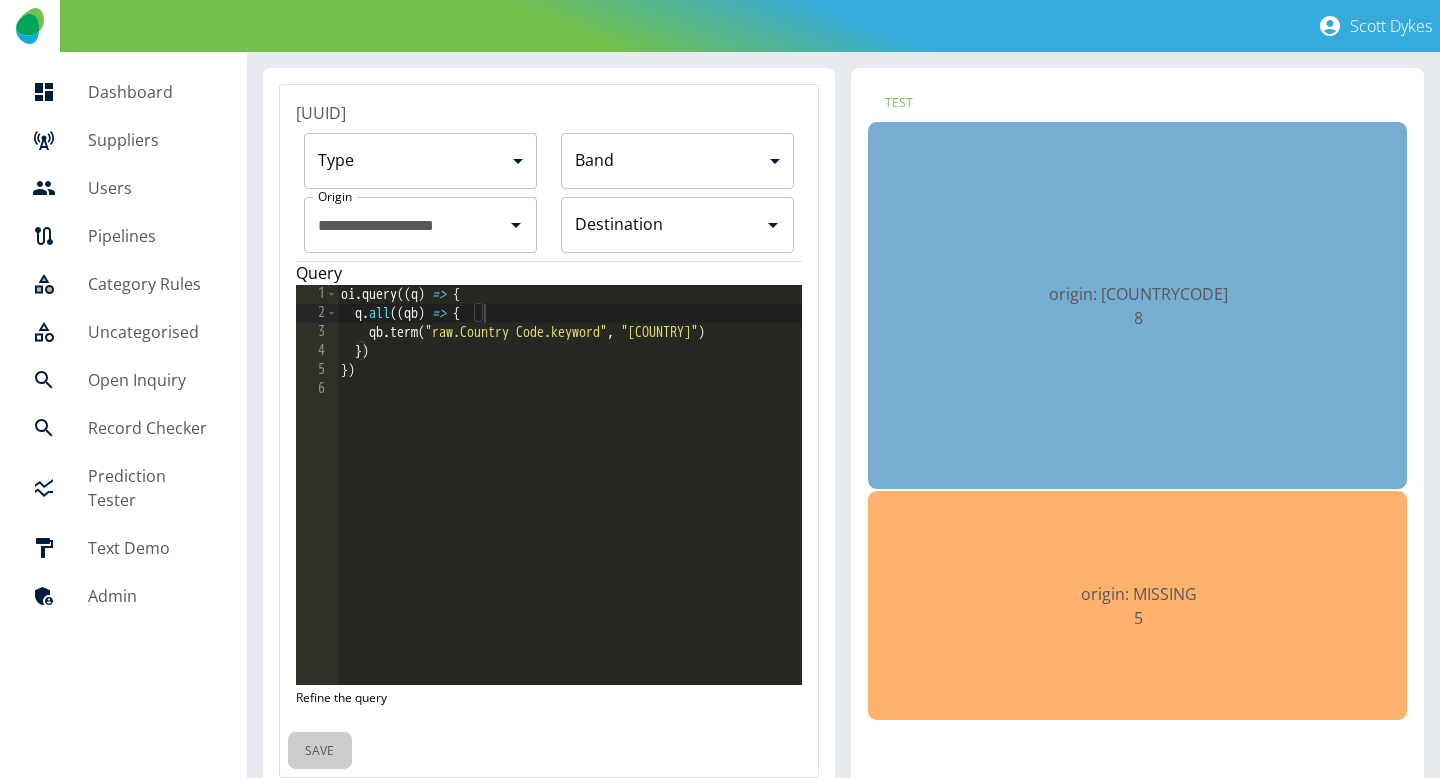 click on "Save" at bounding box center [320, 750] 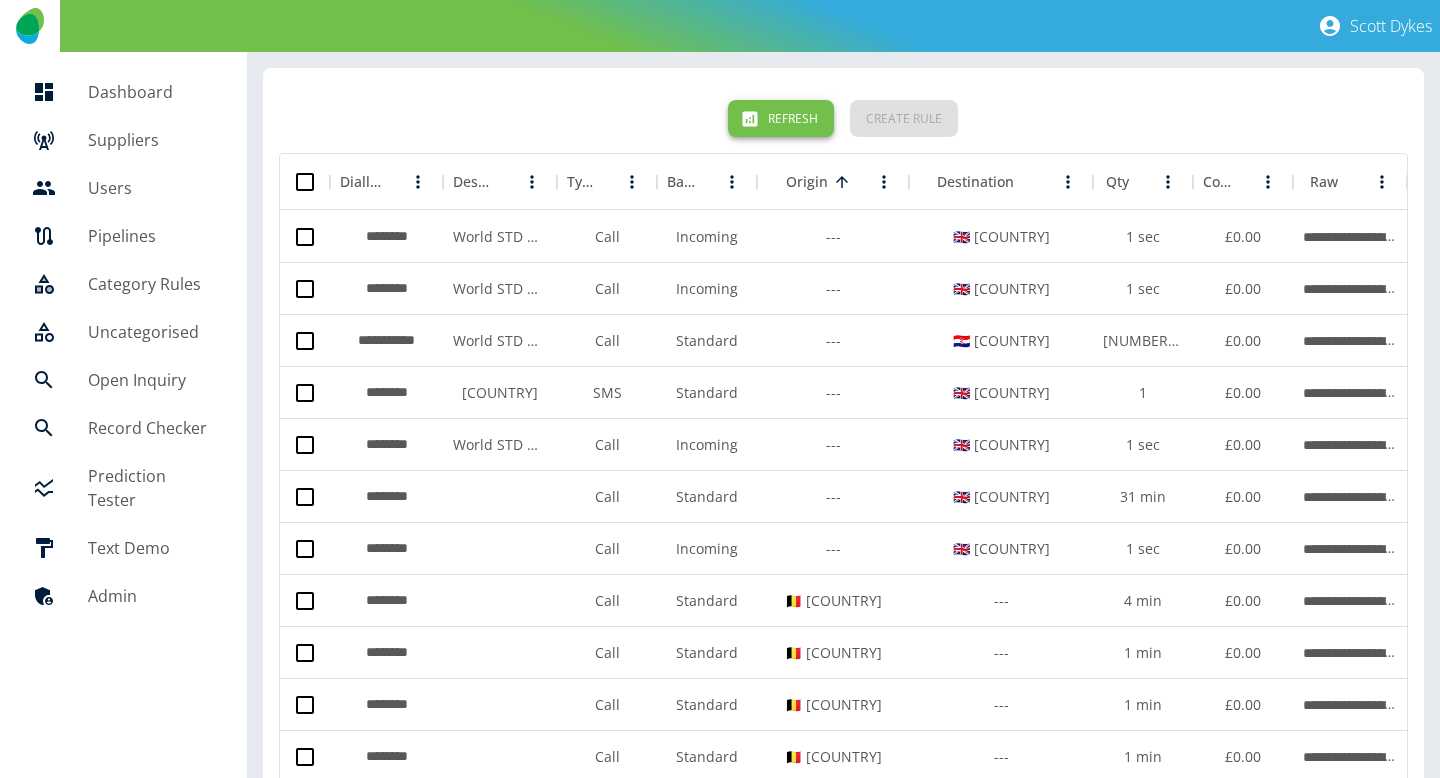 click on "Refresh" at bounding box center [781, 118] 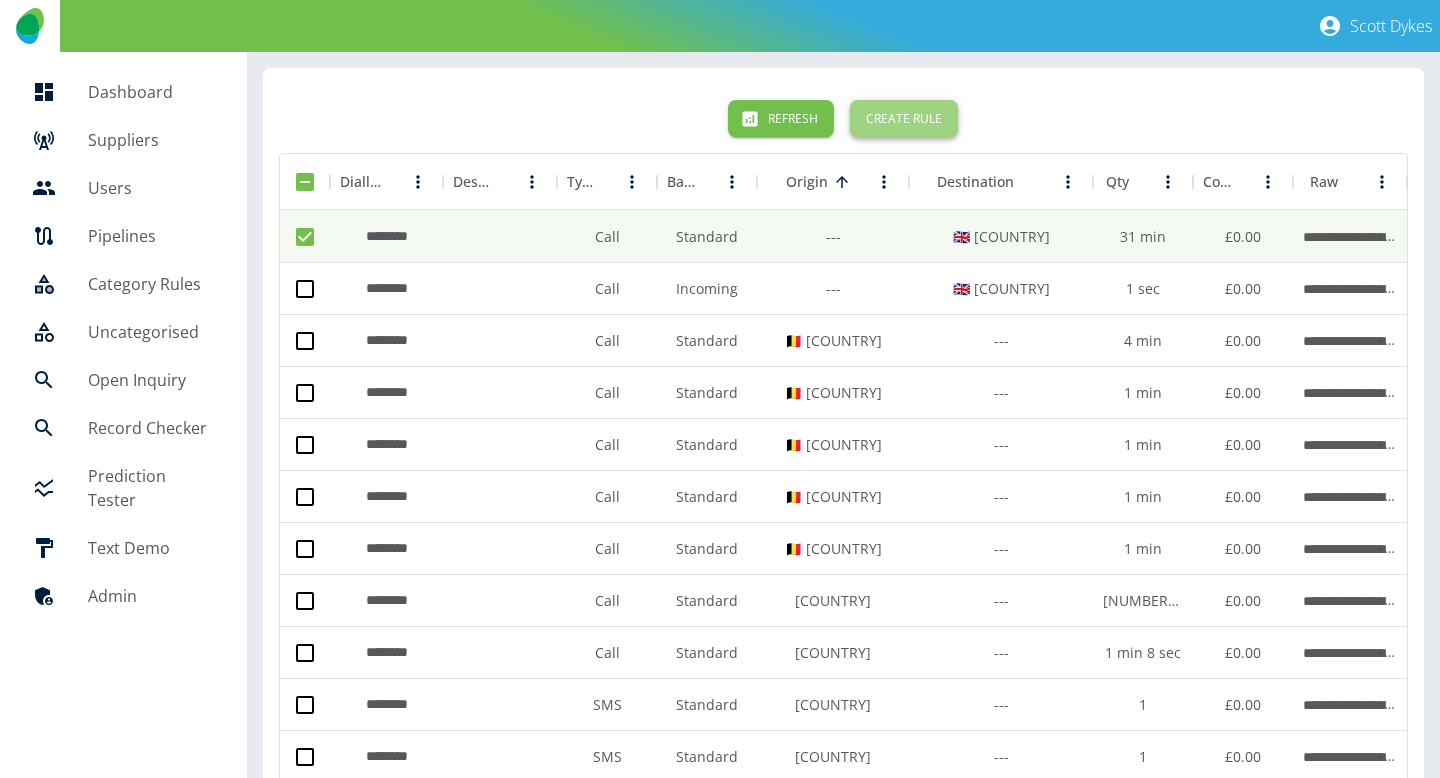 click on "Create Rule" at bounding box center (904, 118) 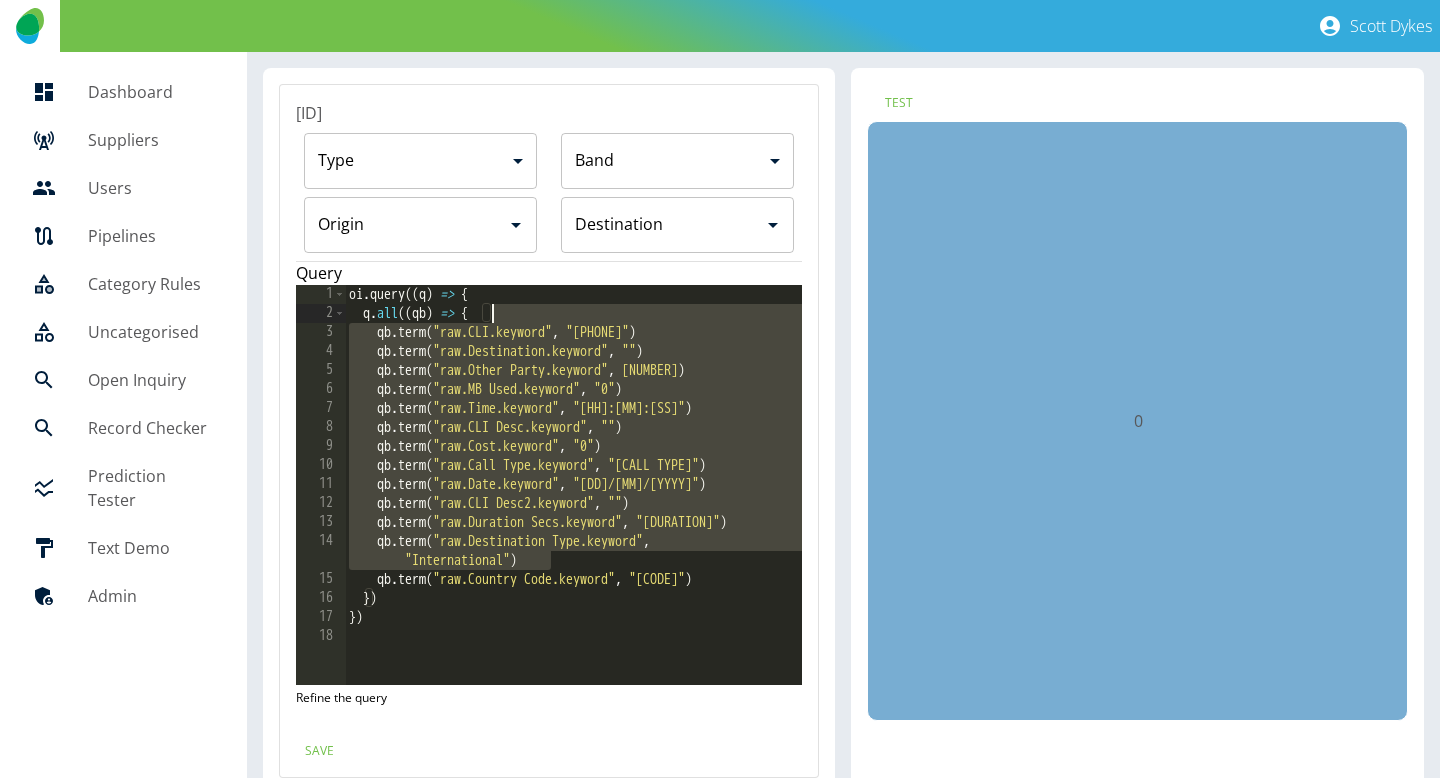 drag, startPoint x: 566, startPoint y: 557, endPoint x: 604, endPoint y: 317, distance: 242.98972 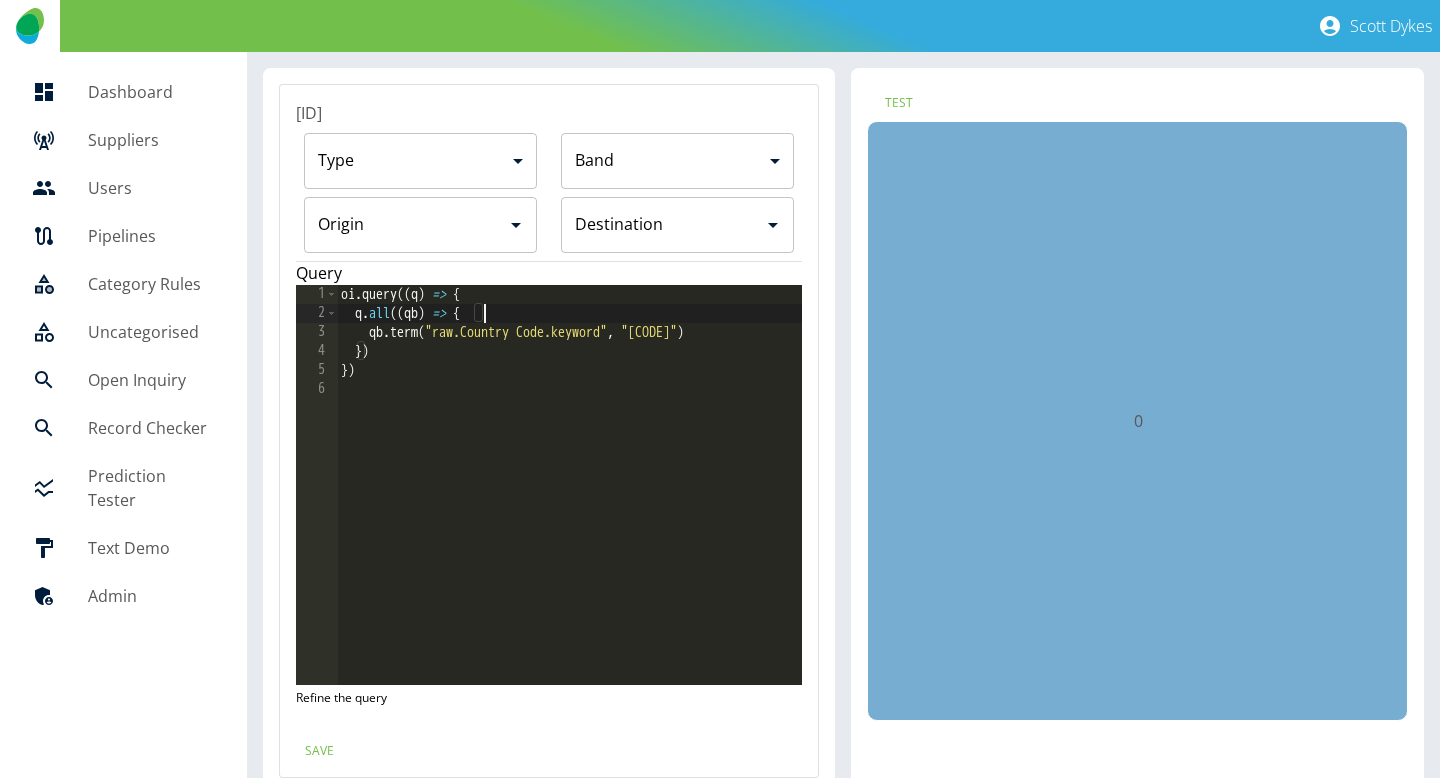 click on "Origin" at bounding box center [406, 225] 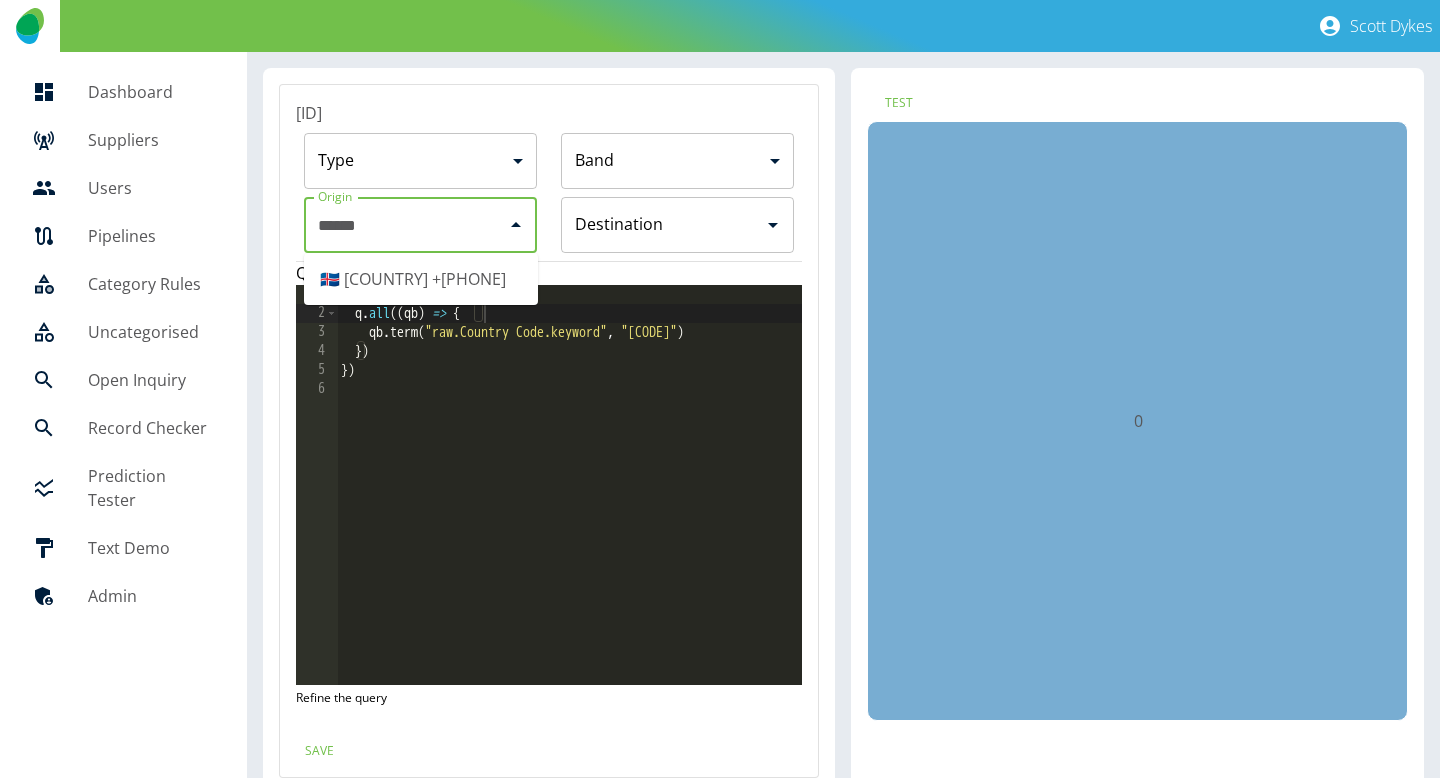 click on "🇮🇸   [COUNTRY]   +[CODE]" at bounding box center [421, 279] 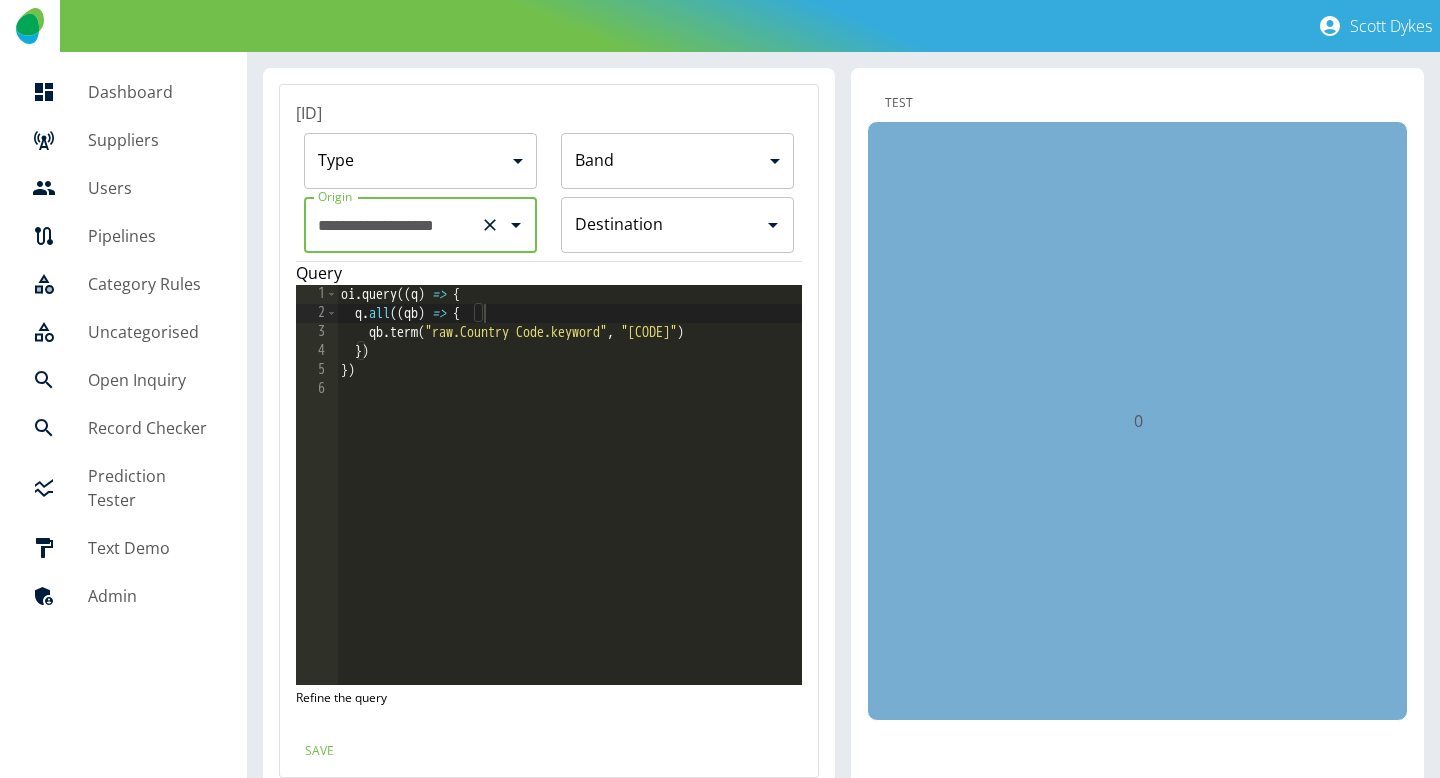 type on "**********" 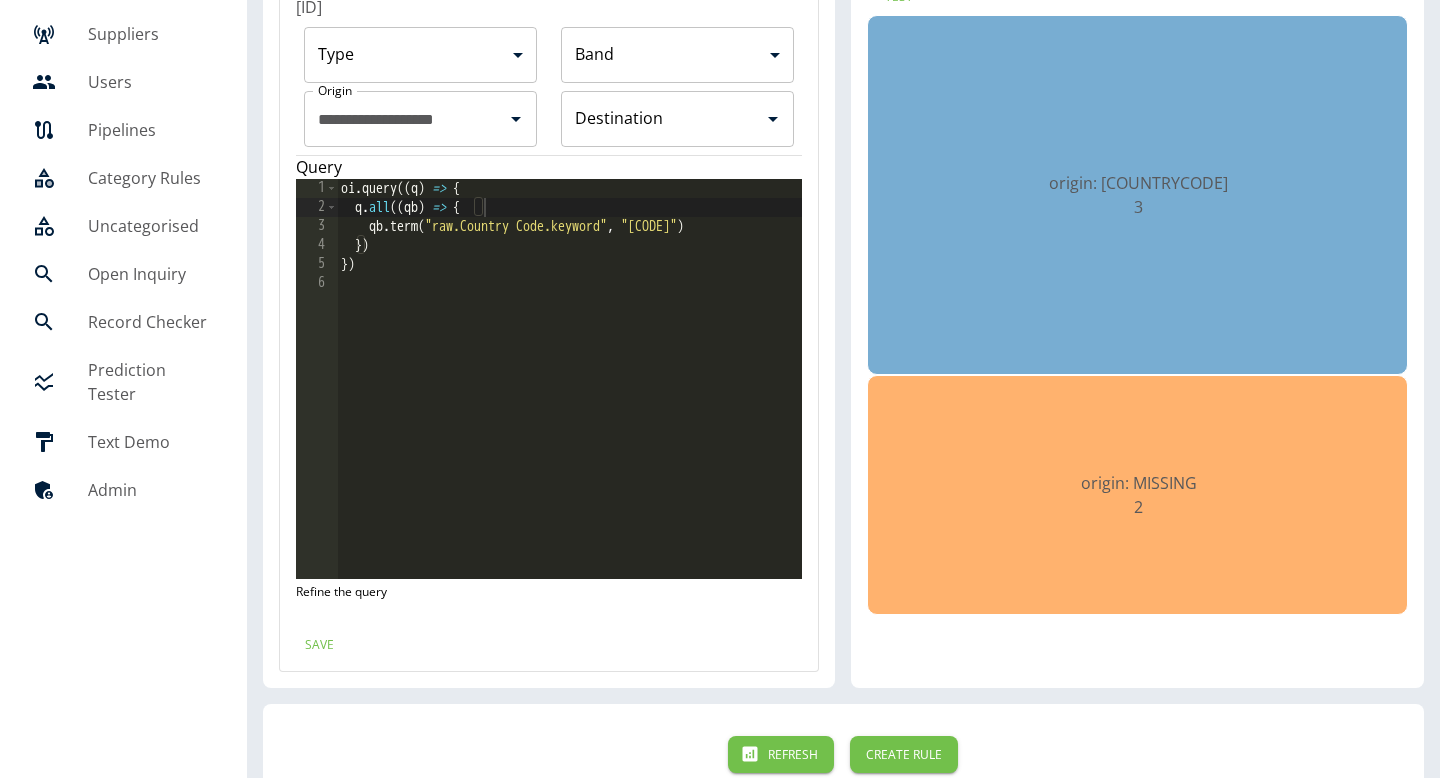 scroll, scrollTop: 139, scrollLeft: 0, axis: vertical 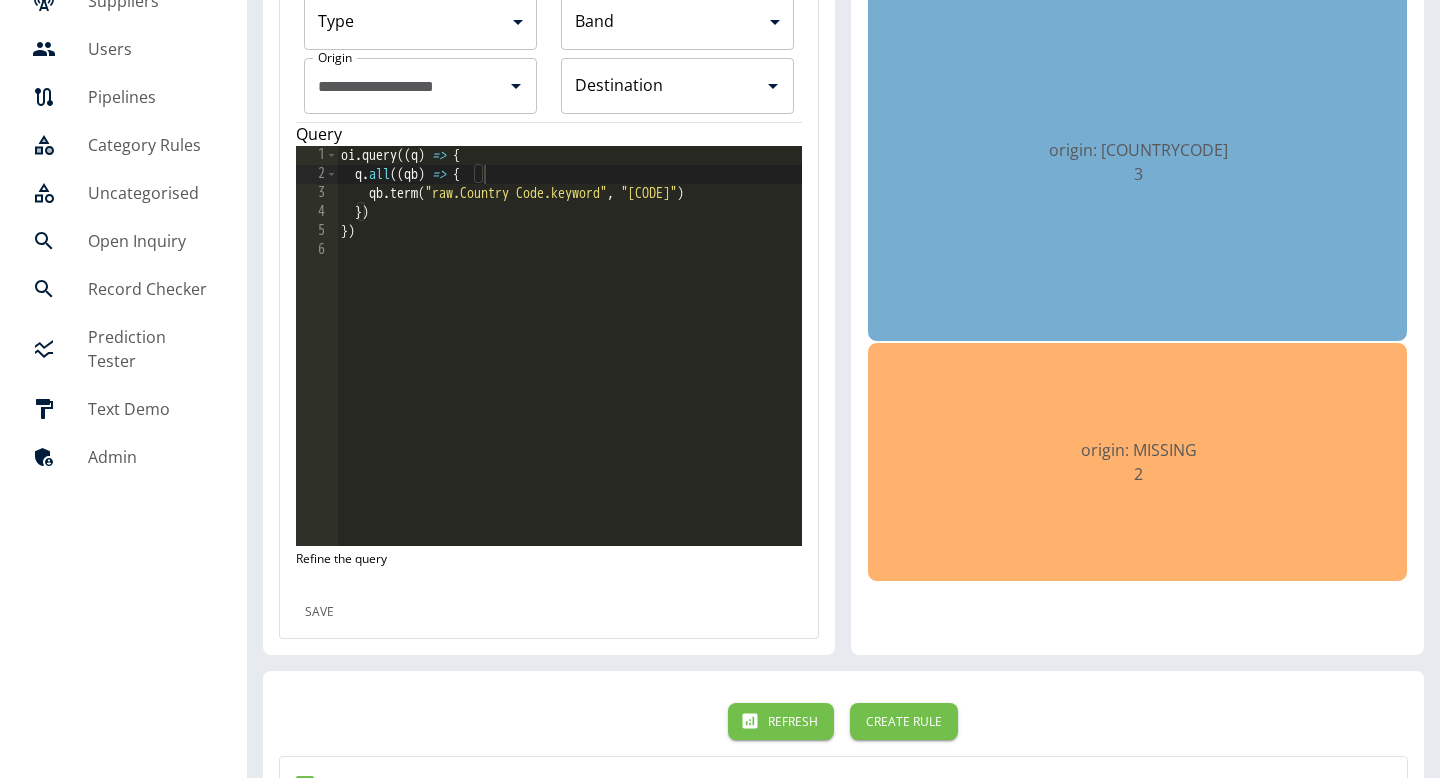 click on "Save" at bounding box center (320, 611) 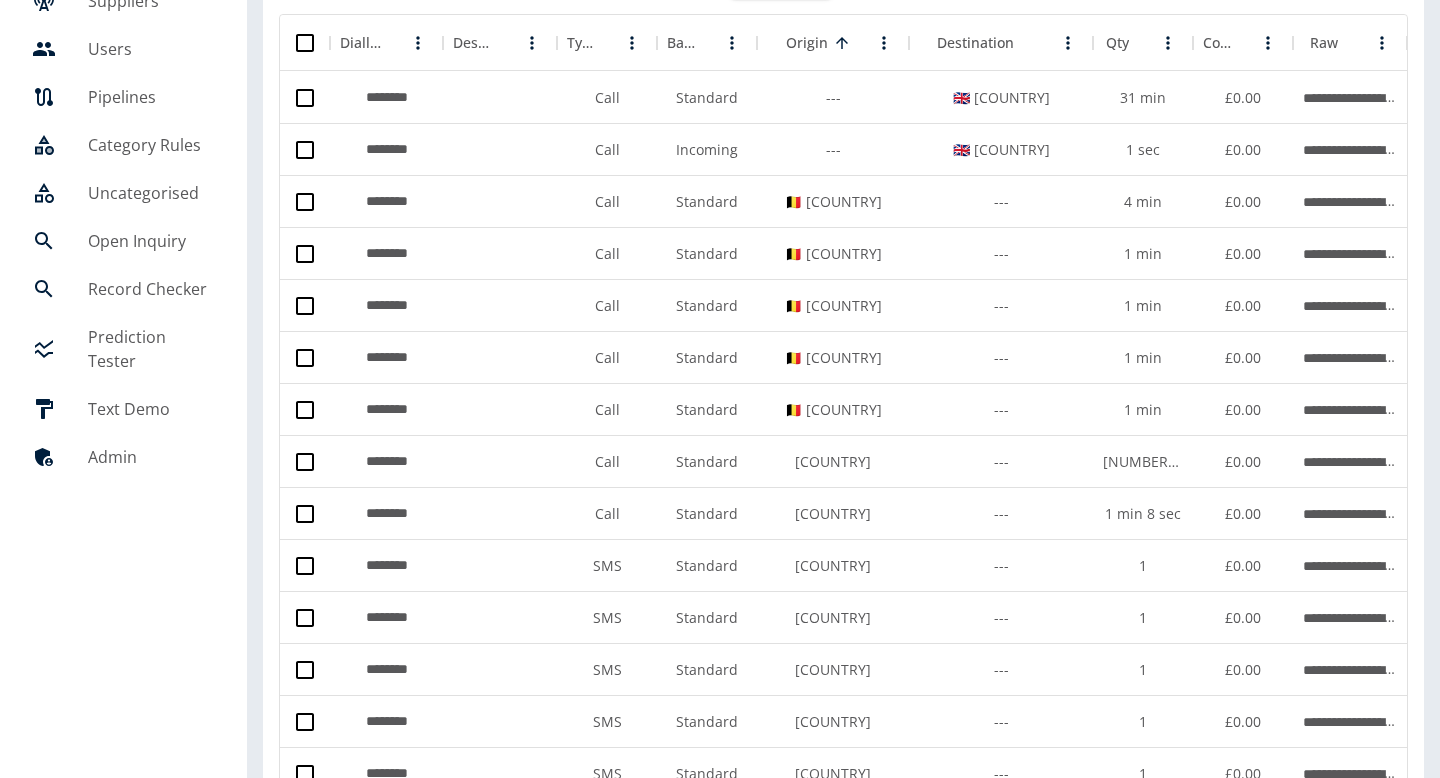 scroll, scrollTop: 60, scrollLeft: 0, axis: vertical 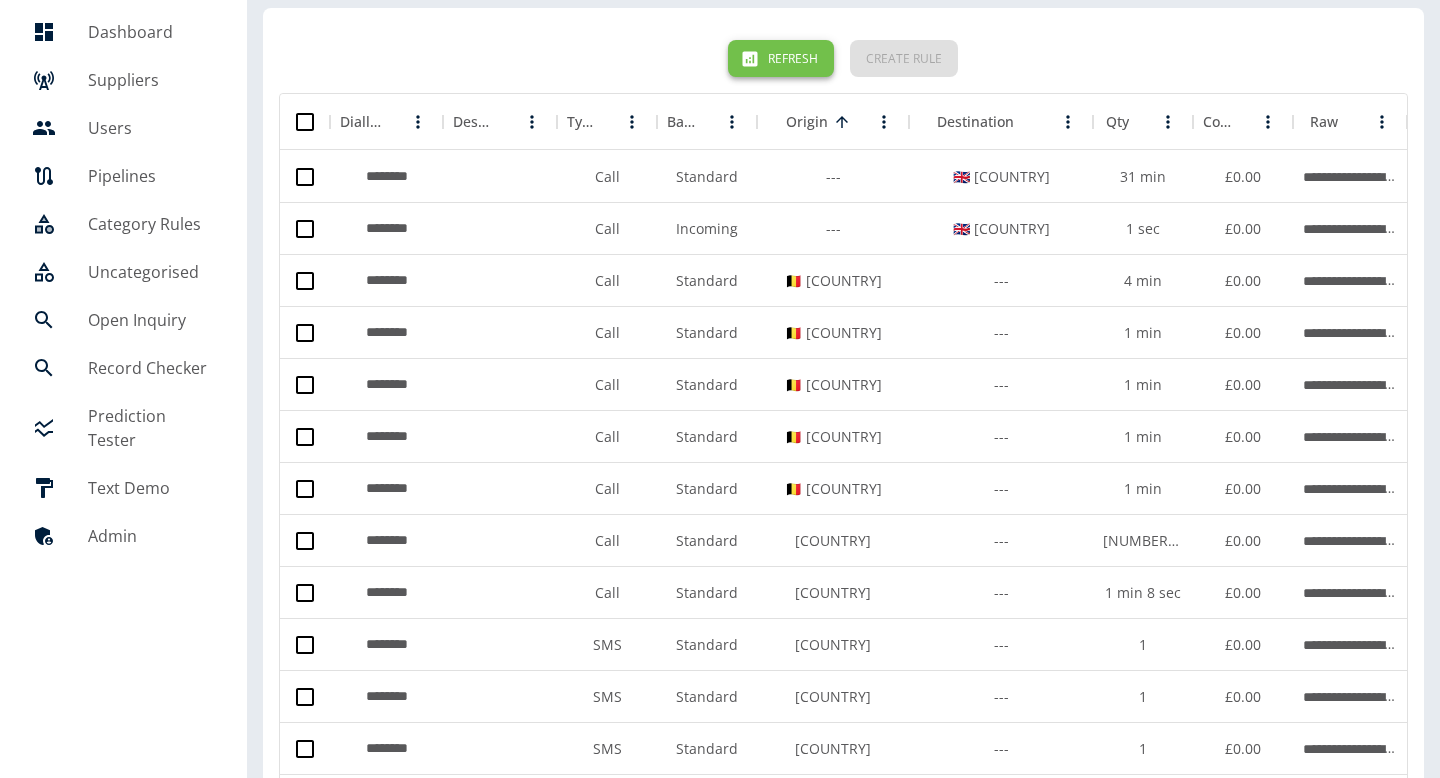 click on "Refresh" at bounding box center [781, 58] 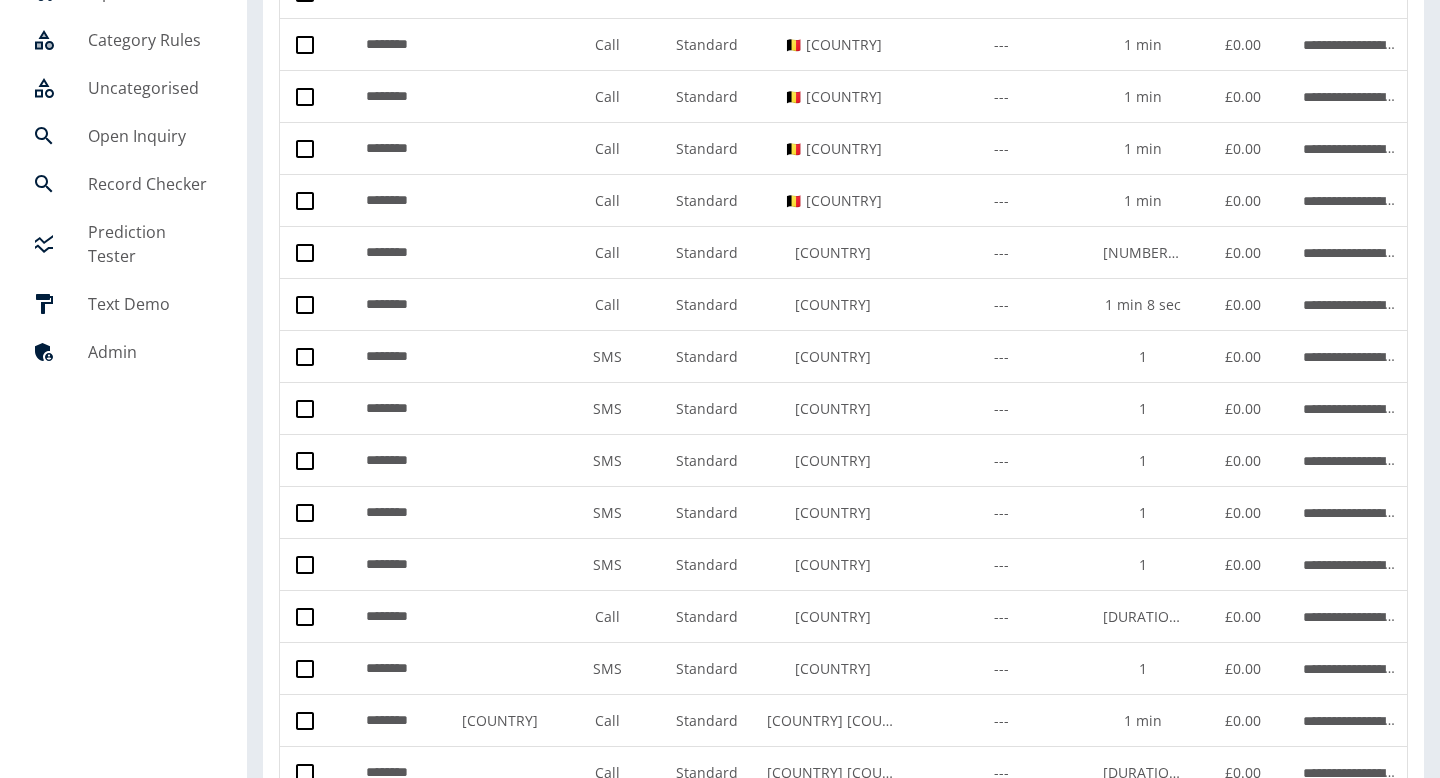 scroll, scrollTop: 0, scrollLeft: 0, axis: both 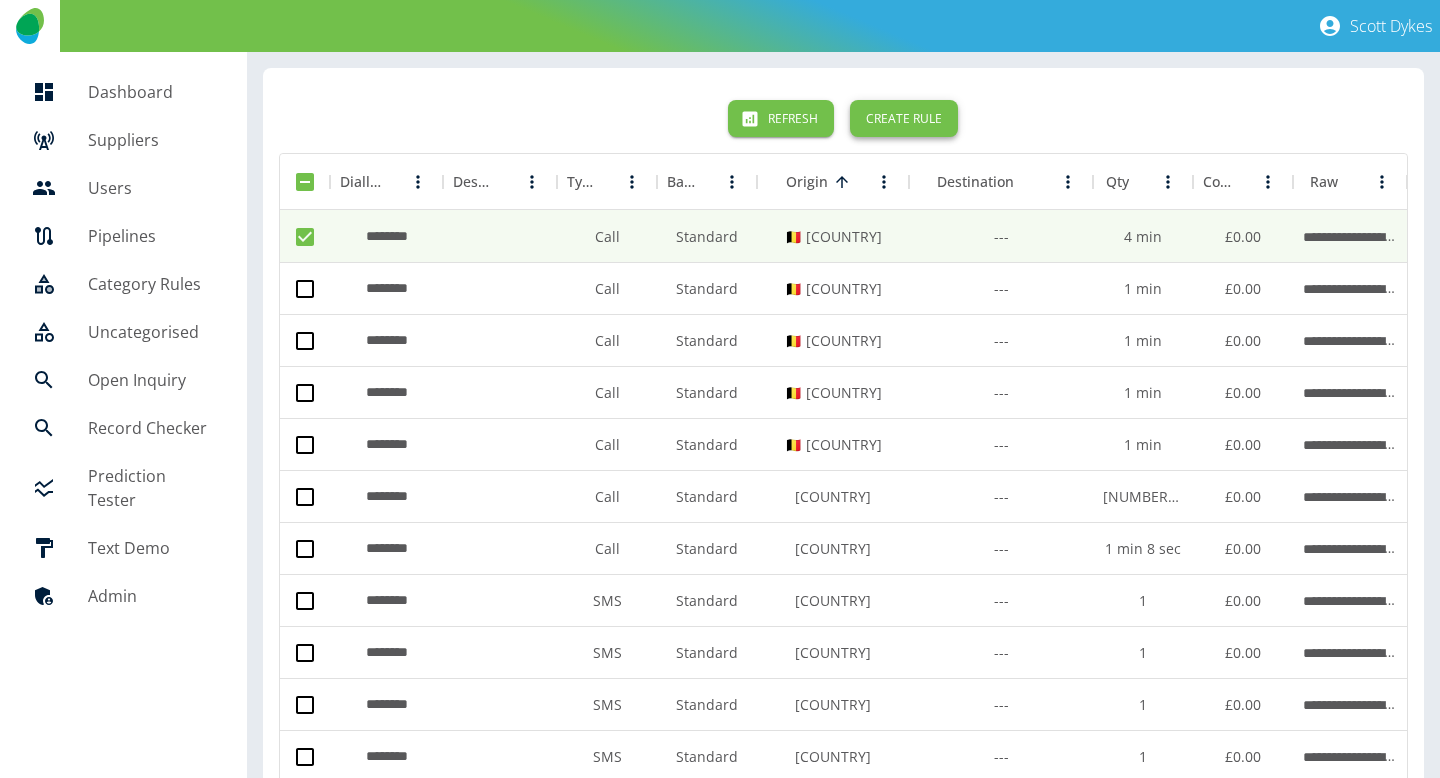 click on "Create Rule" at bounding box center [904, 118] 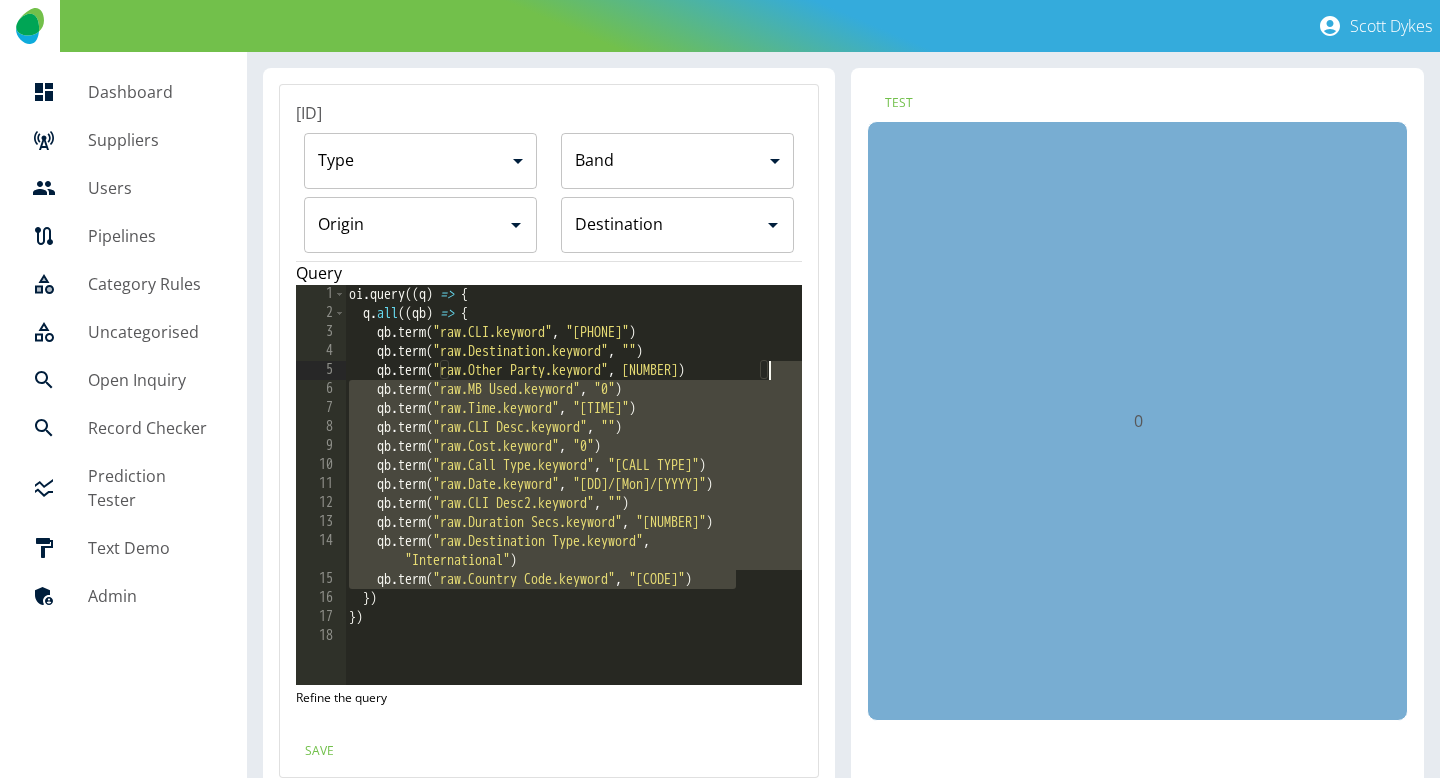 drag, startPoint x: 750, startPoint y: 573, endPoint x: 780, endPoint y: 373, distance: 202.23749 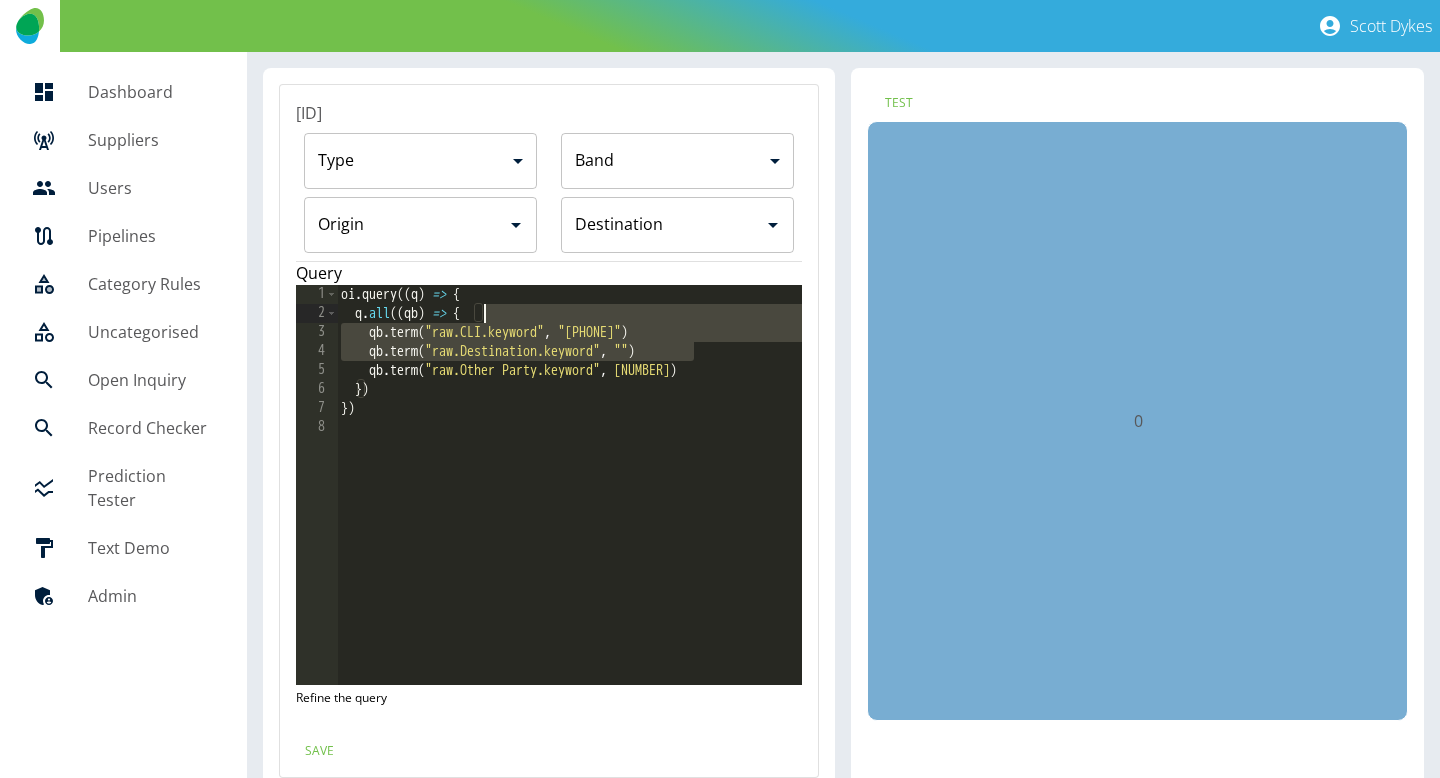 drag, startPoint x: 749, startPoint y: 352, endPoint x: 747, endPoint y: 321, distance: 31.06445 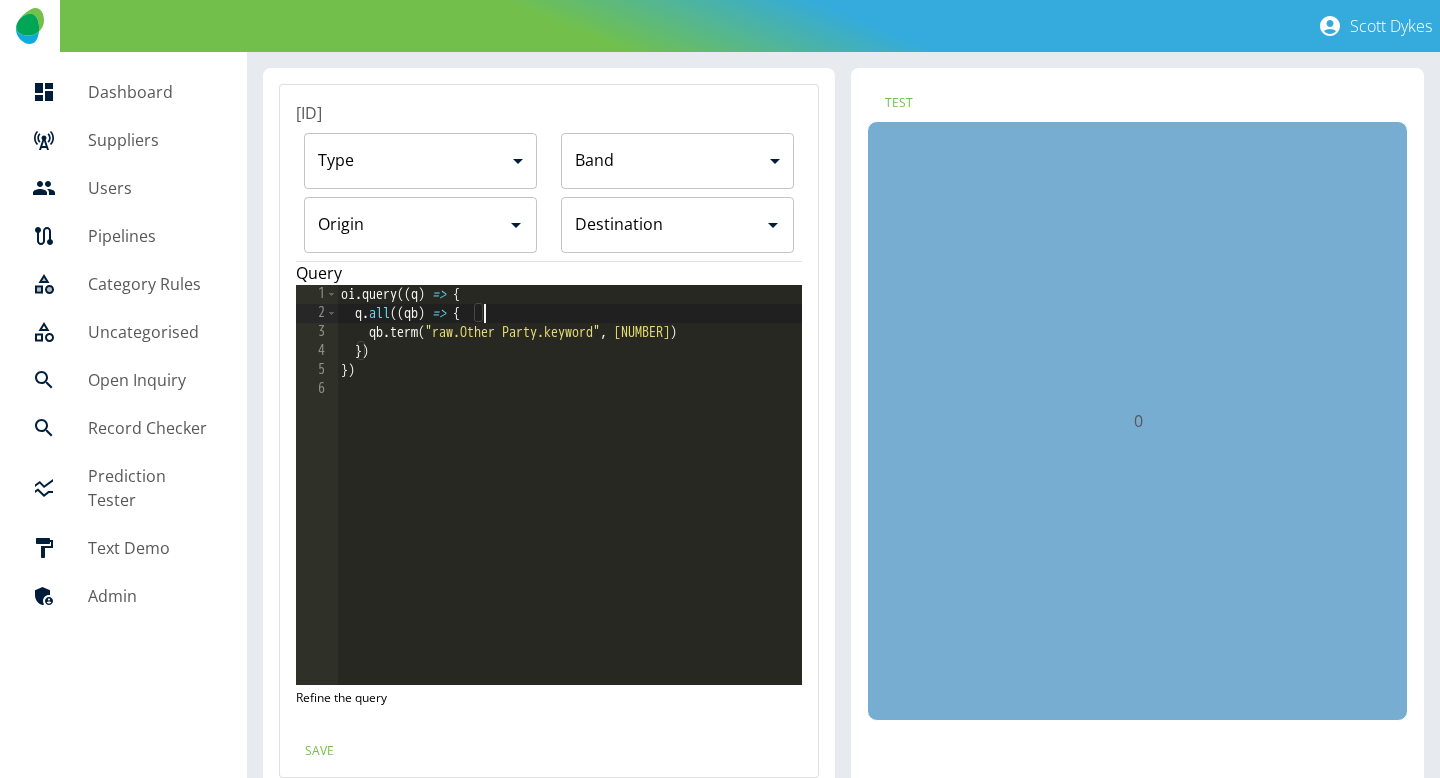 click on "oi . query (( q )   =>   {    q . all (( qb )   =>   {      qb . term ( "raw.Other Party.keyword" ,   "[PHONE]" )    }) })" at bounding box center [570, 504] 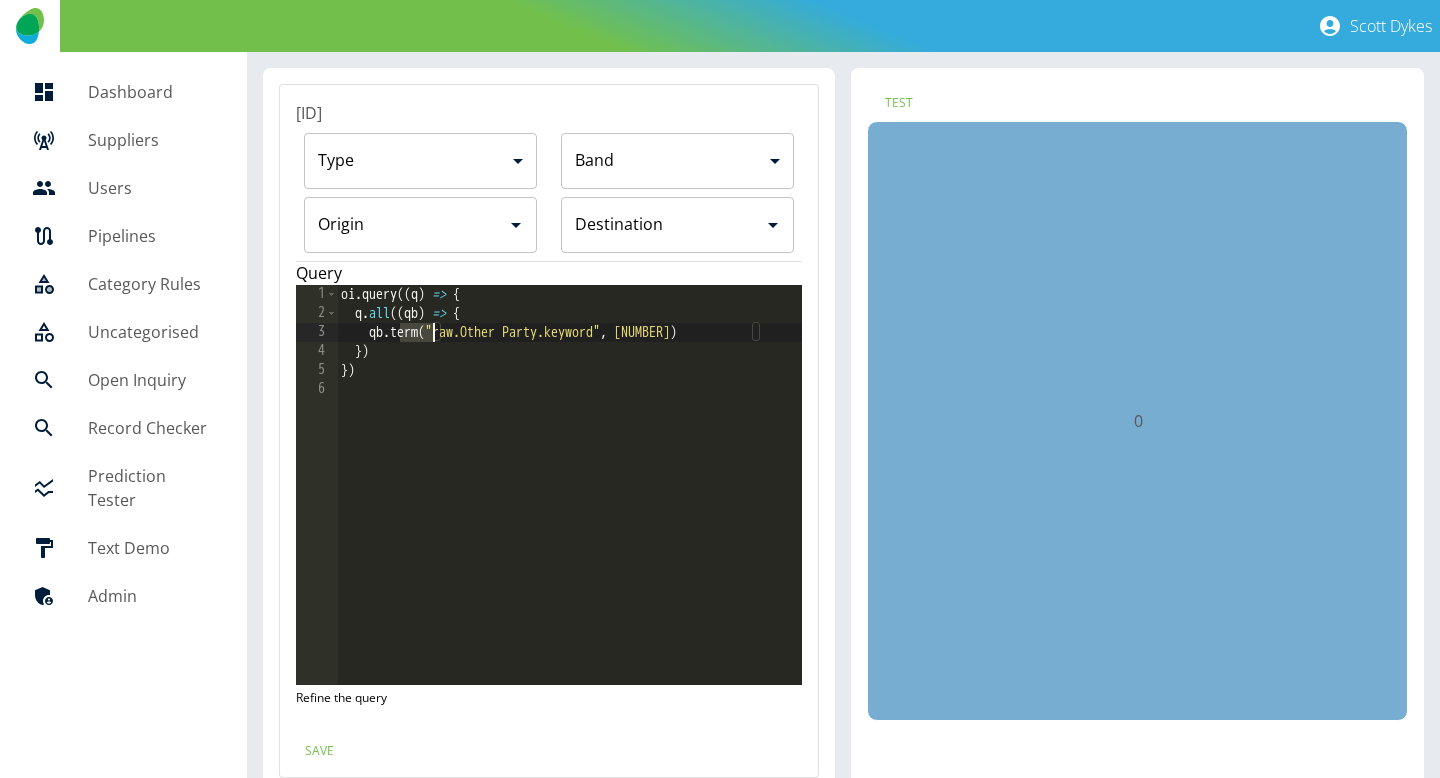 click on "oi . query (( q )   =>   {    q . all (( qb )   =>   {      qb . term ( "raw.Other Party.keyword" ,   "[PHONE]" )    }) })" at bounding box center [570, 504] 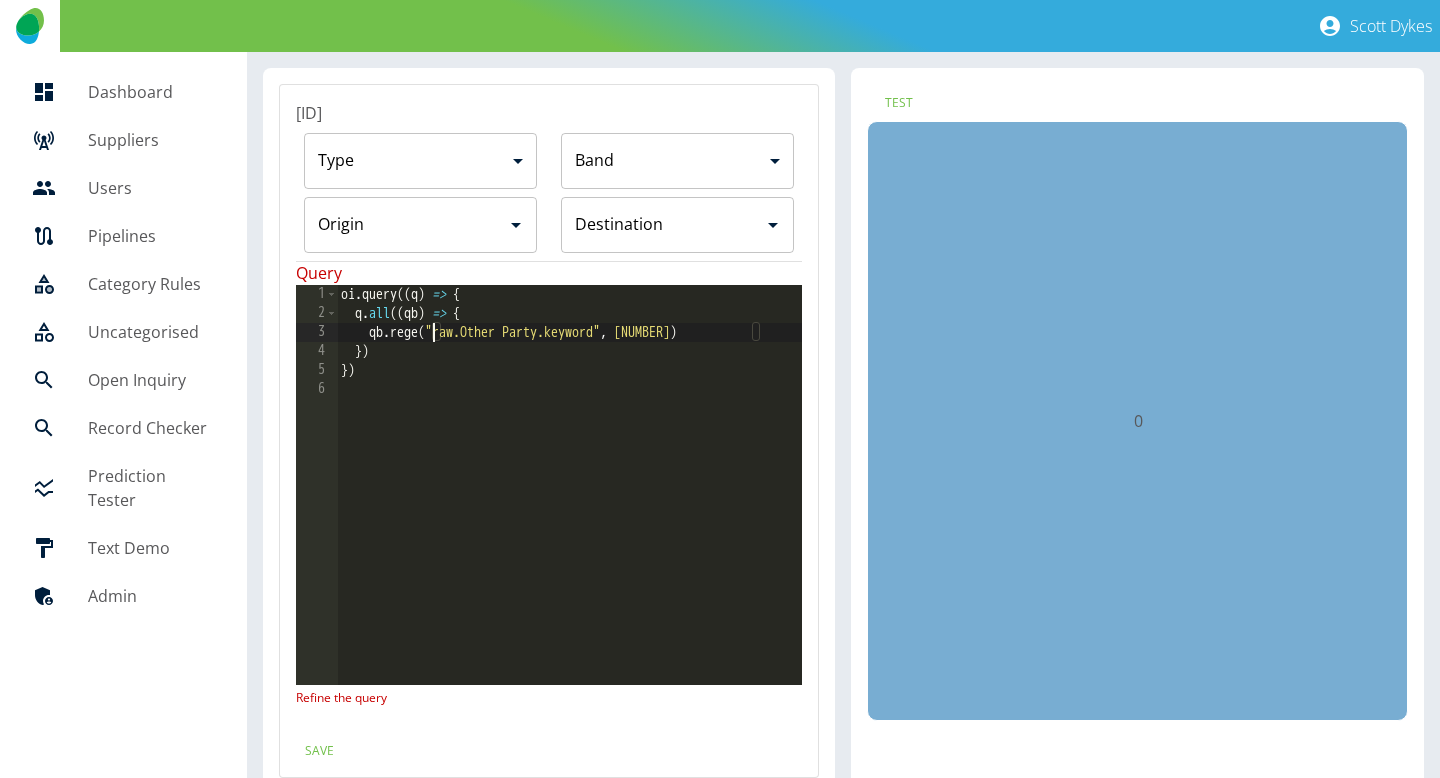 scroll, scrollTop: 0, scrollLeft: 7, axis: horizontal 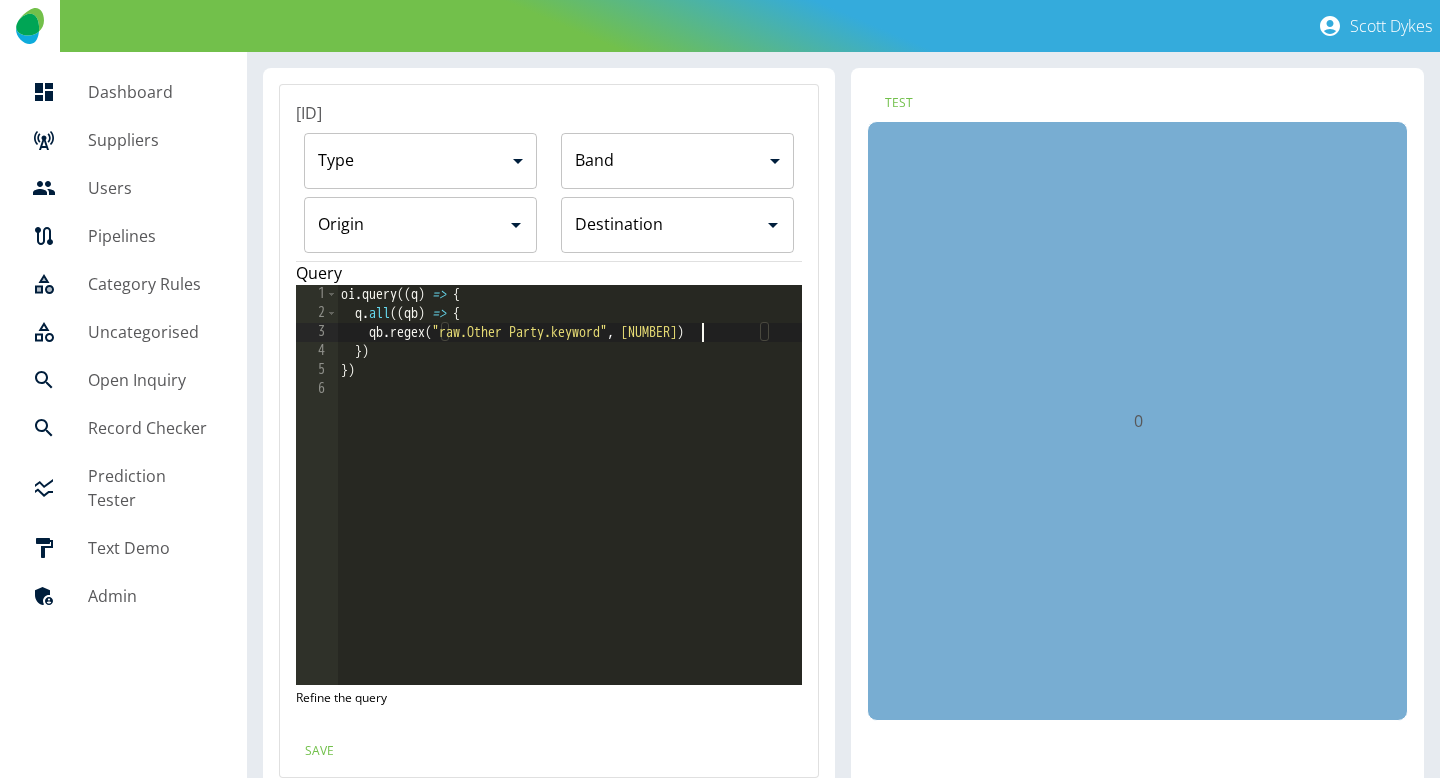 click on "oi . query (( q )   =>   {    q . all (( qb )   =>   {      qb . regex ( "raw.Other Party.keyword" ,   "[PHONE]" )    }) })" at bounding box center [570, 504] 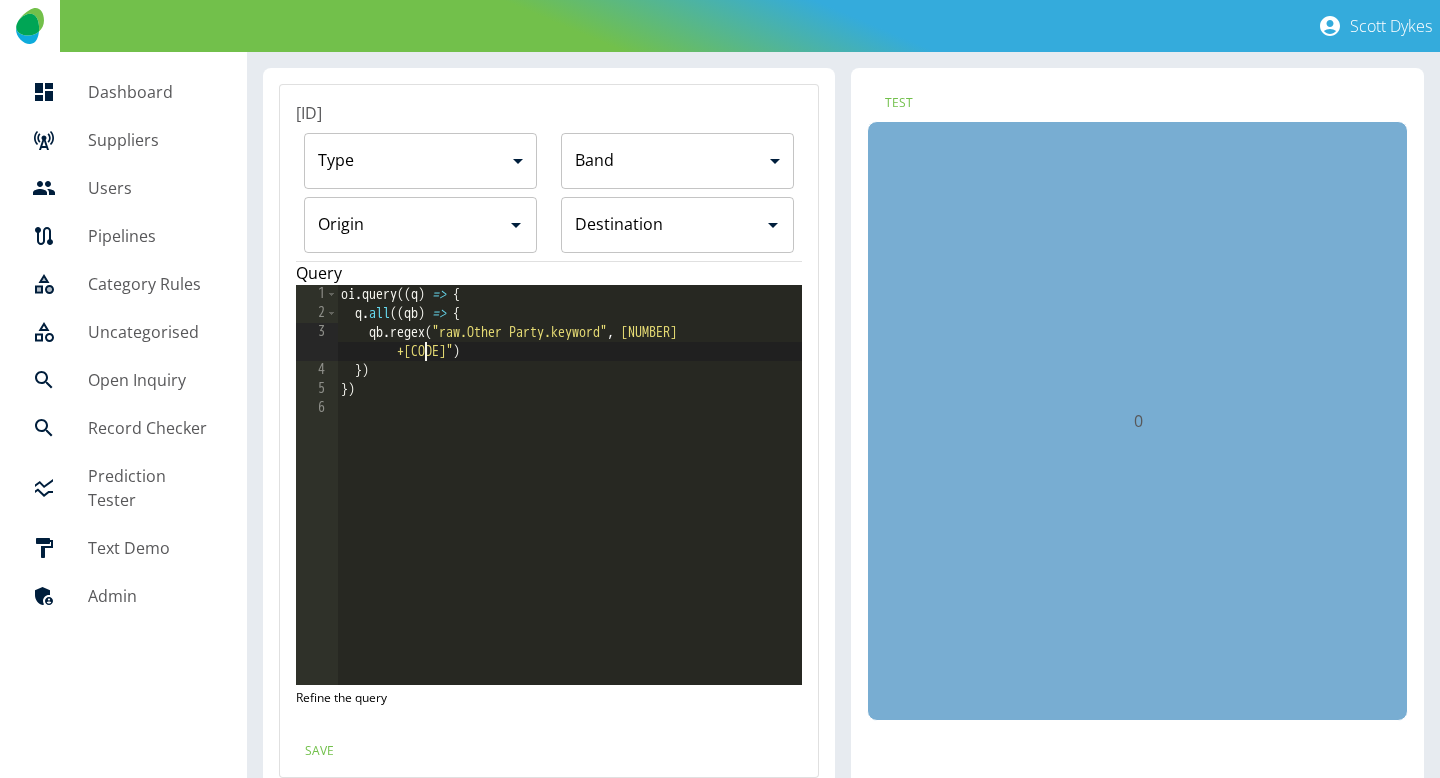 scroll, scrollTop: 0, scrollLeft: 32, axis: horizontal 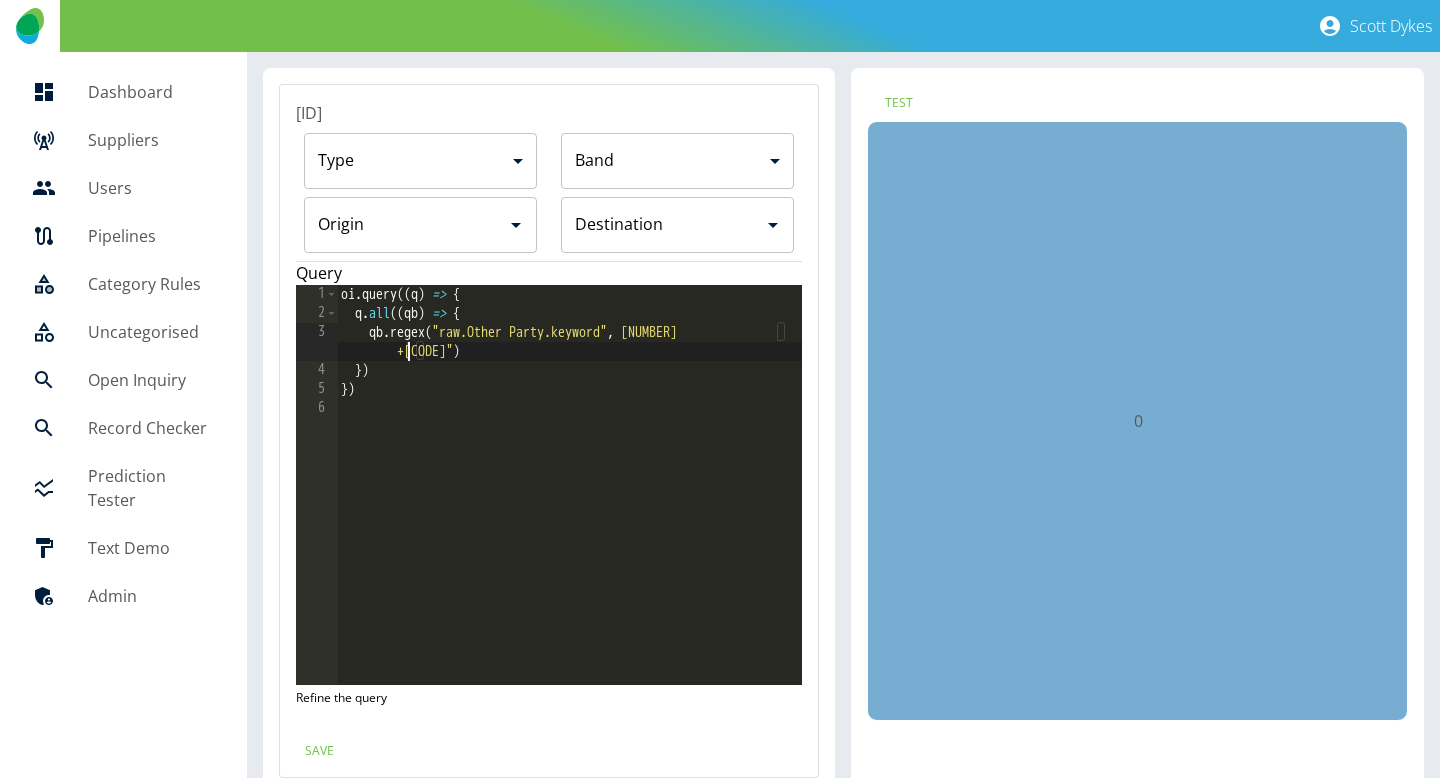 type on "**********" 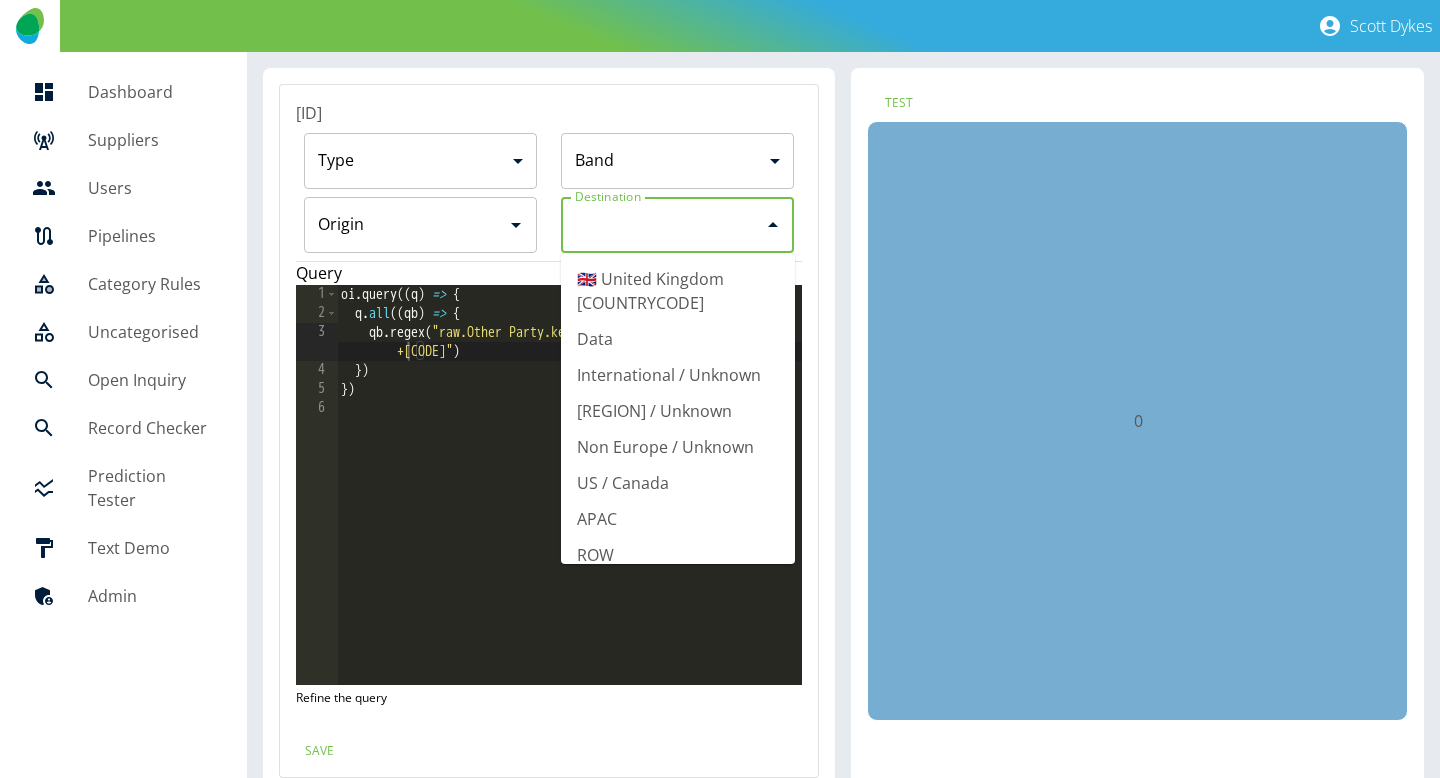 click on "Origin" at bounding box center (663, 225) 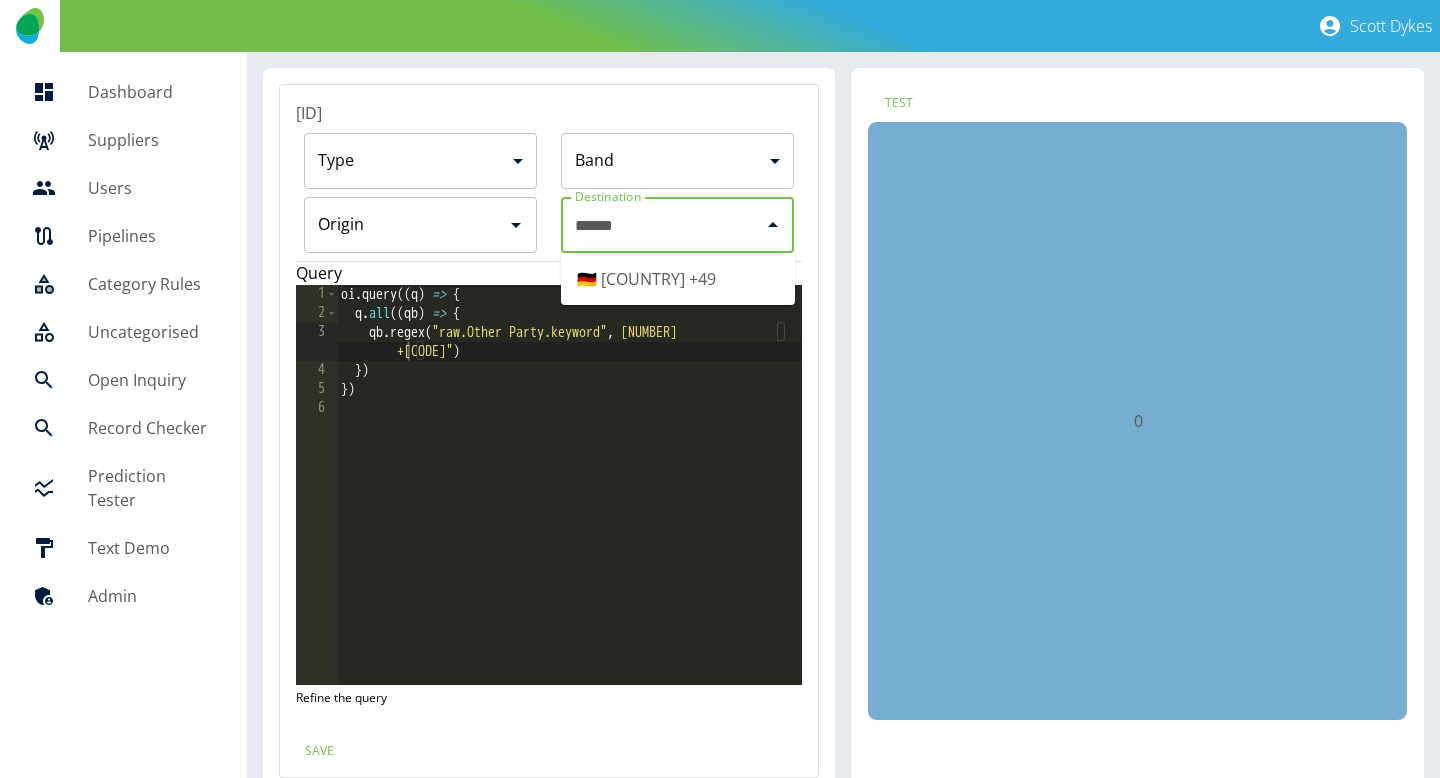 click on "[COUNTRYCODE] [COUNTRY] [COUNTRYCODE]" at bounding box center [678, 279] 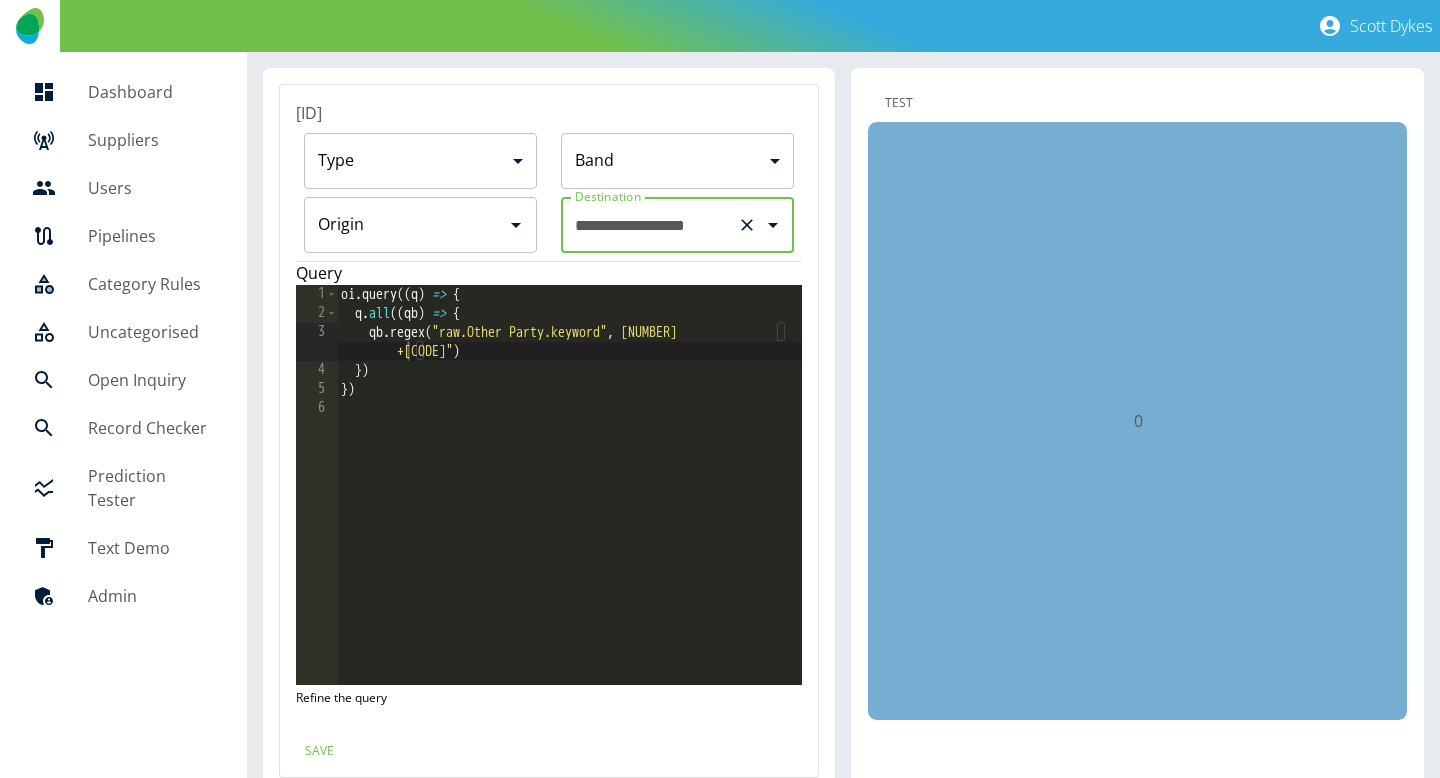 type on "**********" 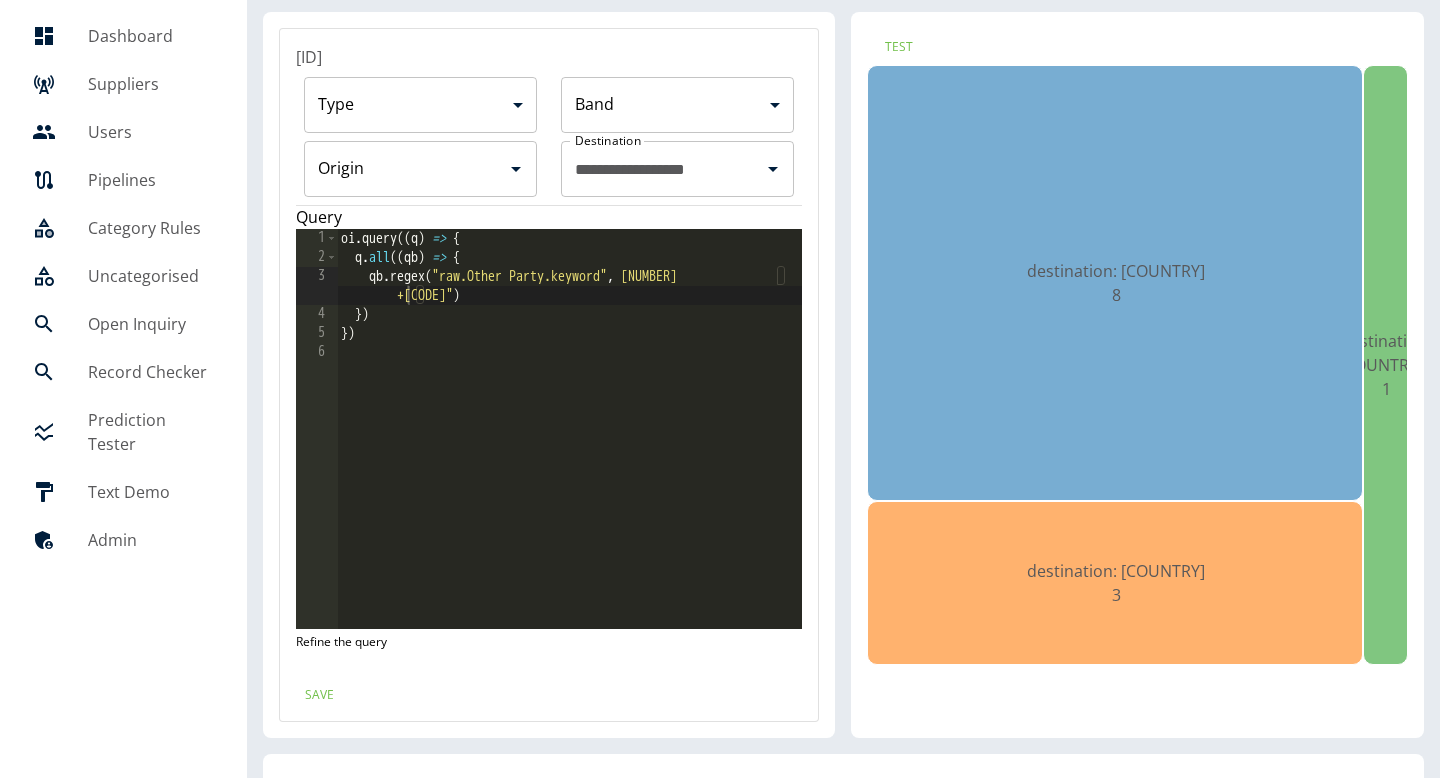 scroll, scrollTop: 57, scrollLeft: 0, axis: vertical 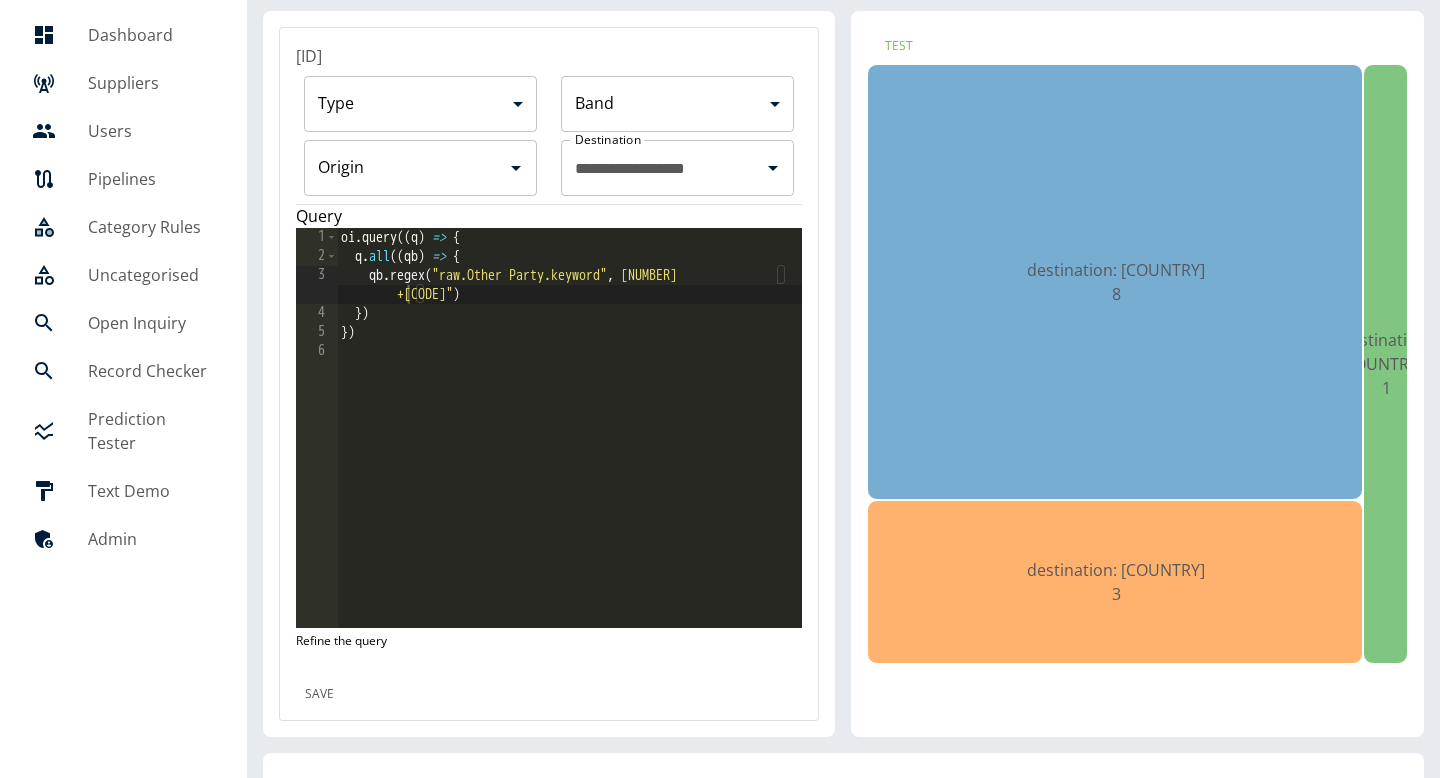 click on "Save" at bounding box center [320, 693] 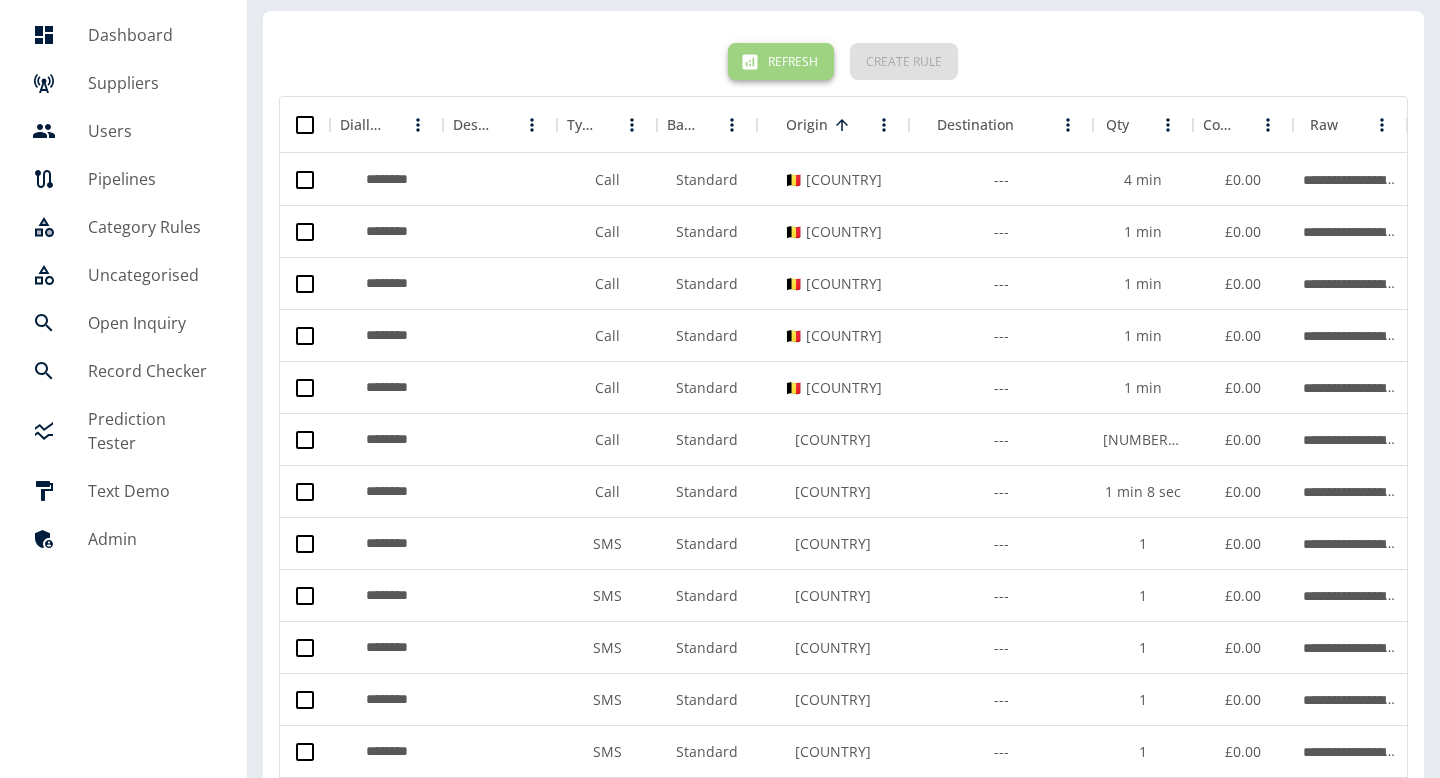 click on "Refresh" at bounding box center [781, 61] 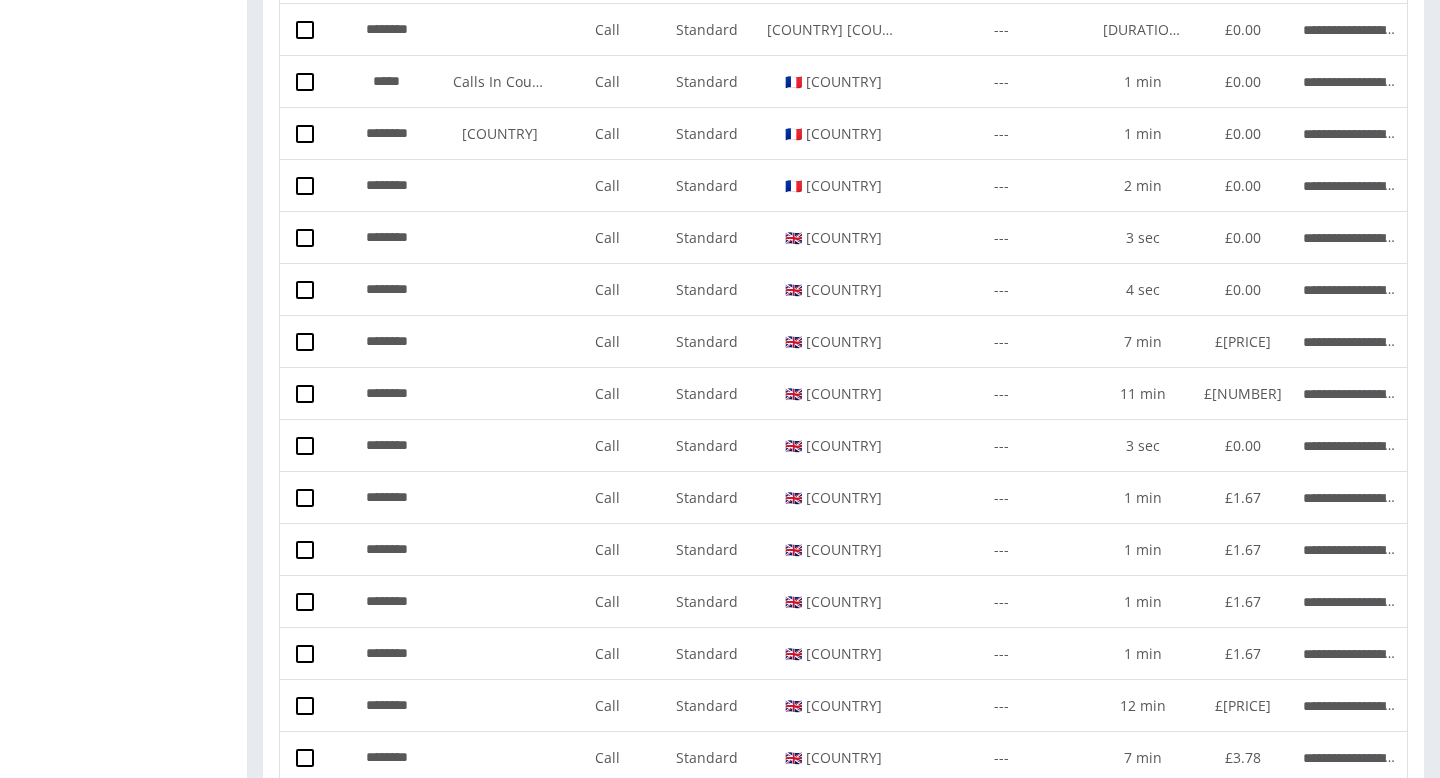 scroll, scrollTop: 0, scrollLeft: 0, axis: both 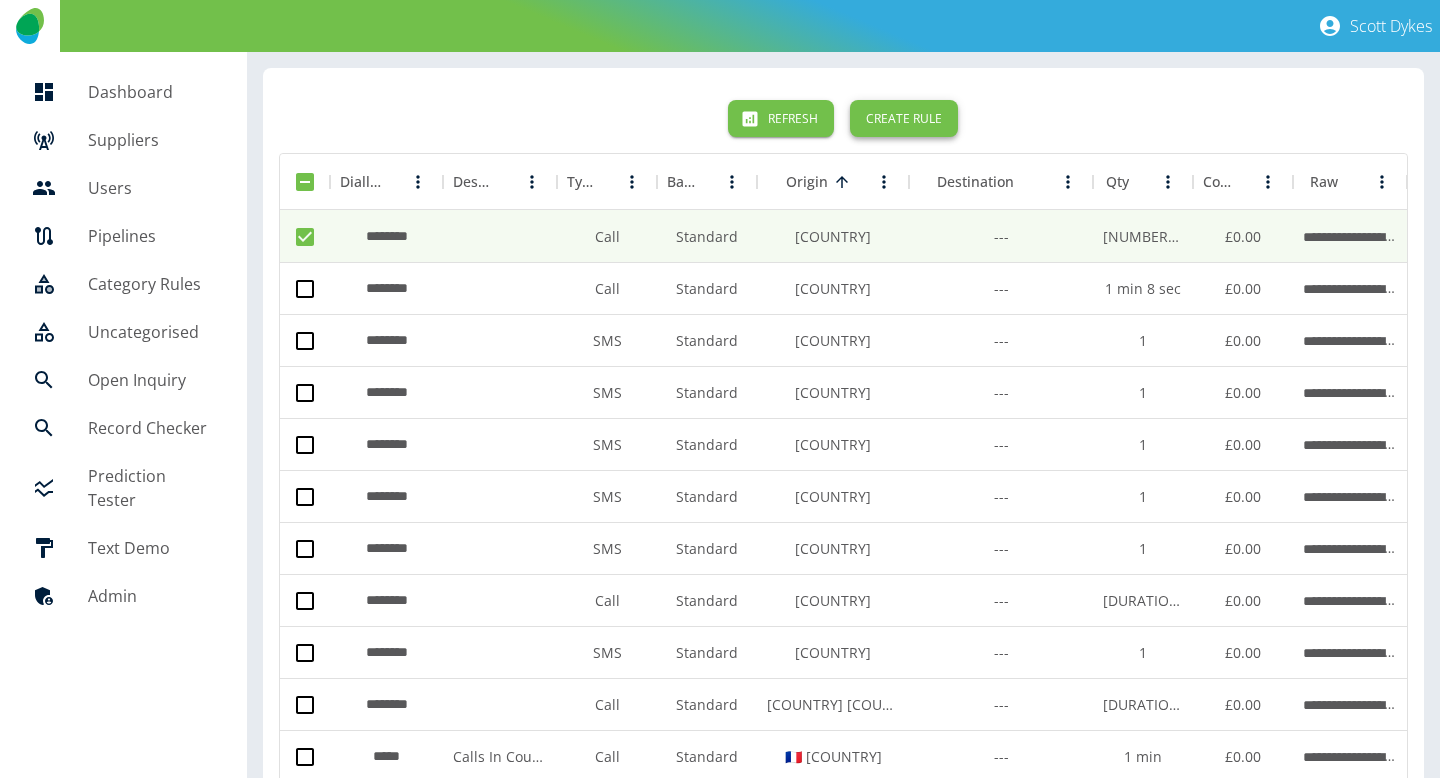 click on "Create Rule" at bounding box center (904, 118) 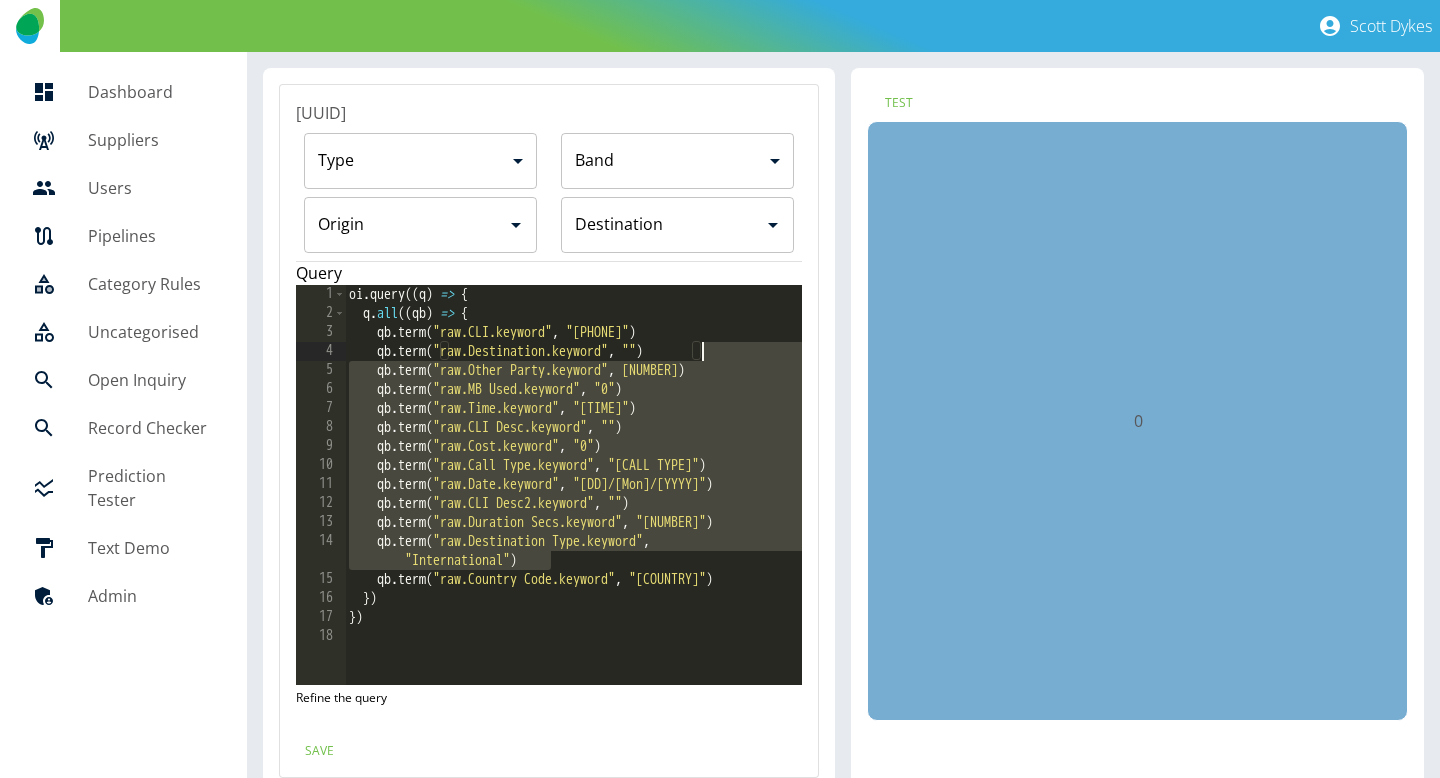 drag, startPoint x: 749, startPoint y: 566, endPoint x: 783, endPoint y: 388, distance: 181.2181 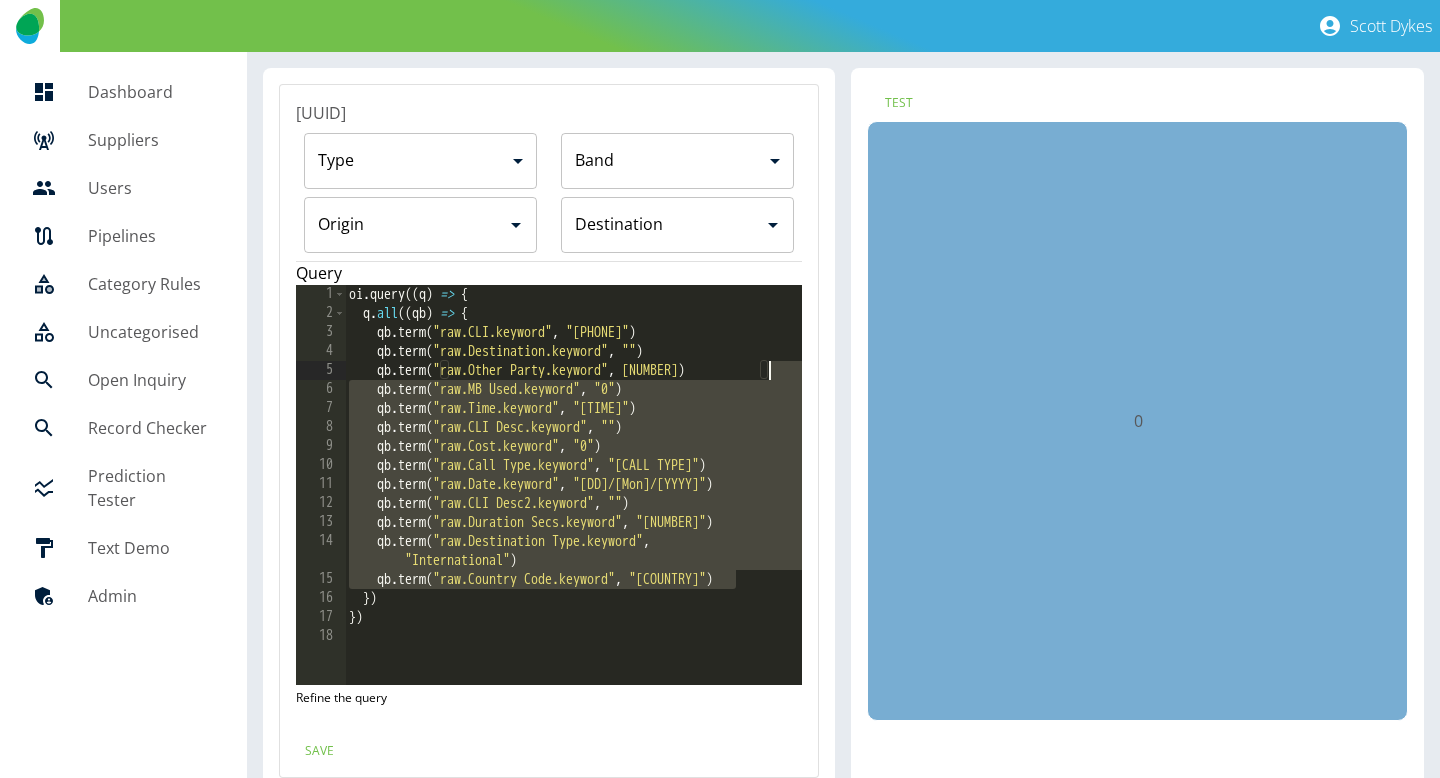 drag, startPoint x: 742, startPoint y: 579, endPoint x: 780, endPoint y: 369, distance: 213.4104 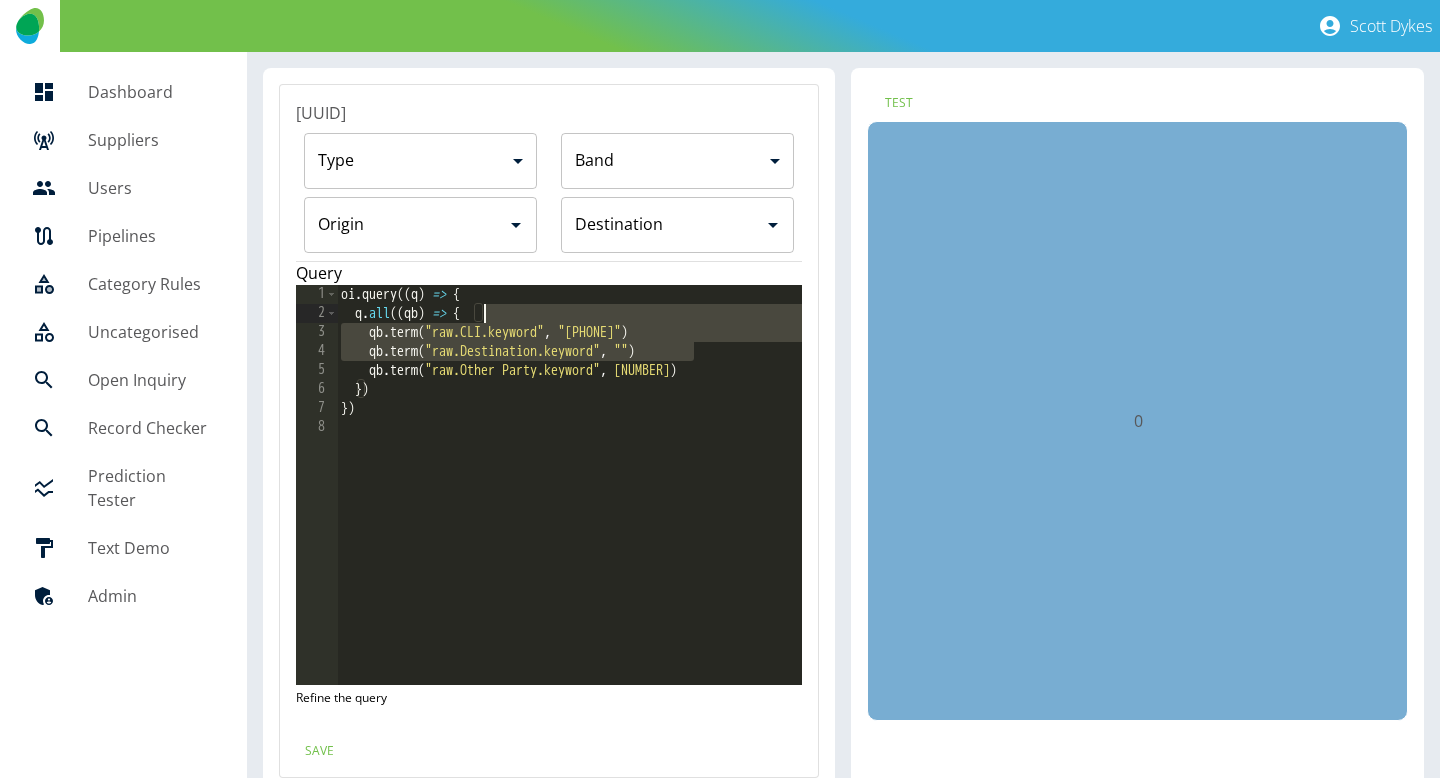 drag, startPoint x: 702, startPoint y: 347, endPoint x: 702, endPoint y: 307, distance: 40 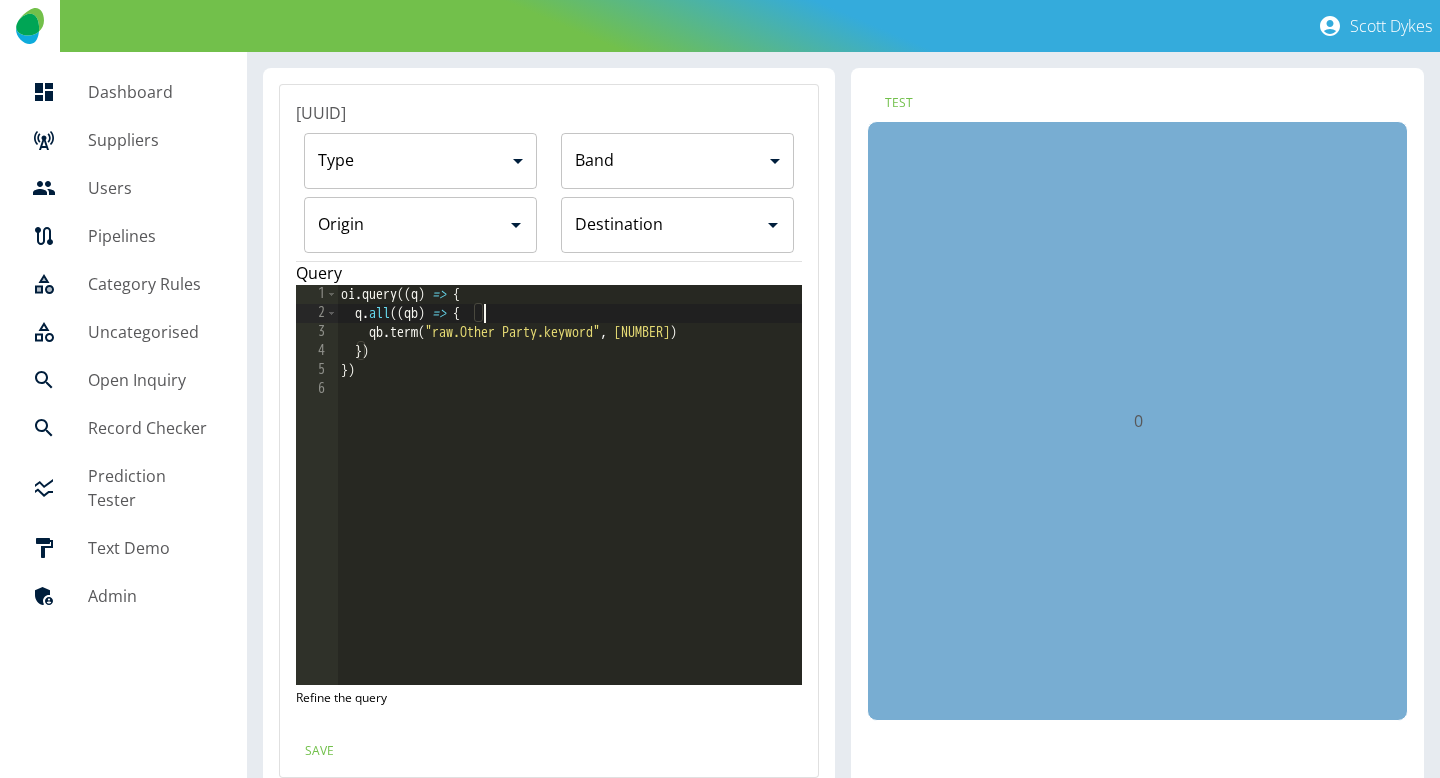click on "[NUMBER]" at bounding box center [570, 504] 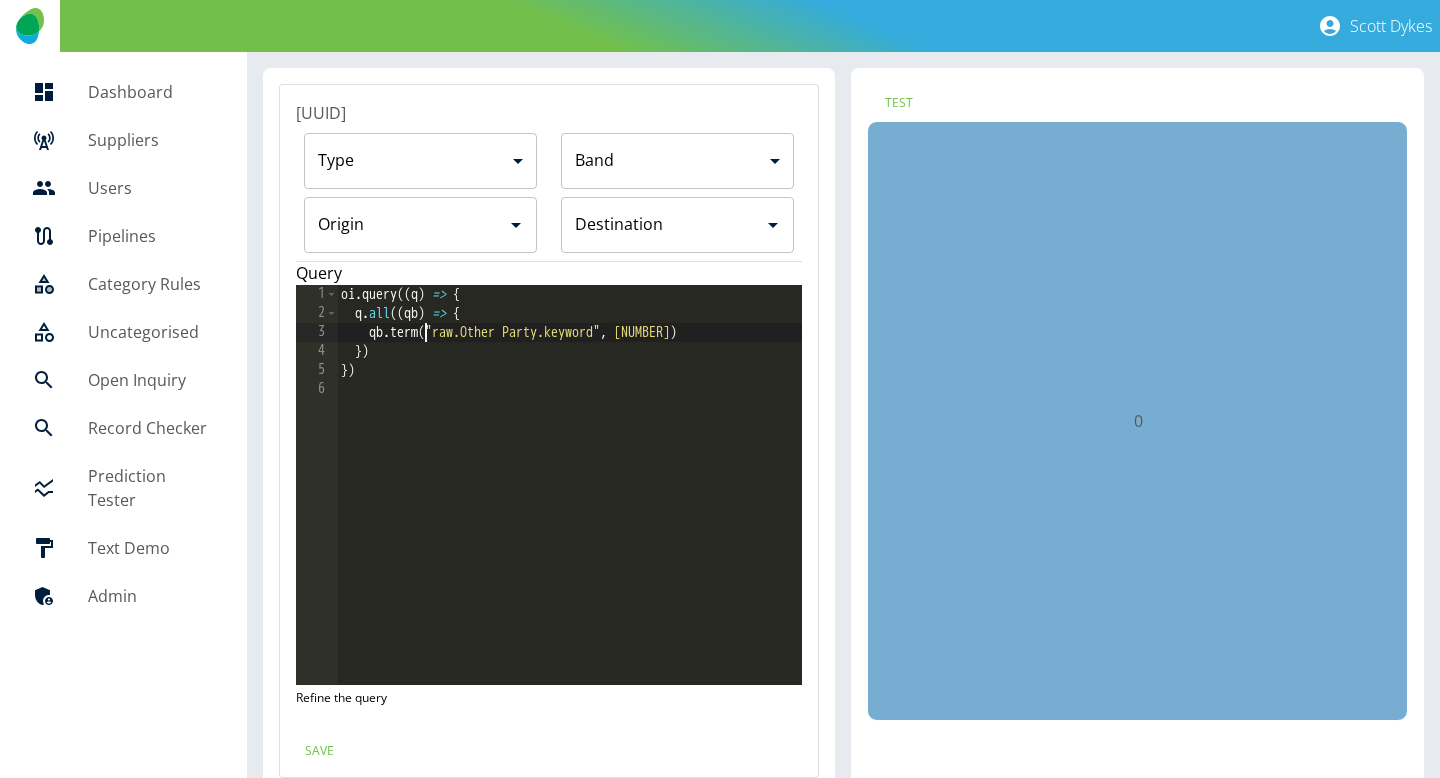 click on "[NUMBER]" at bounding box center [570, 504] 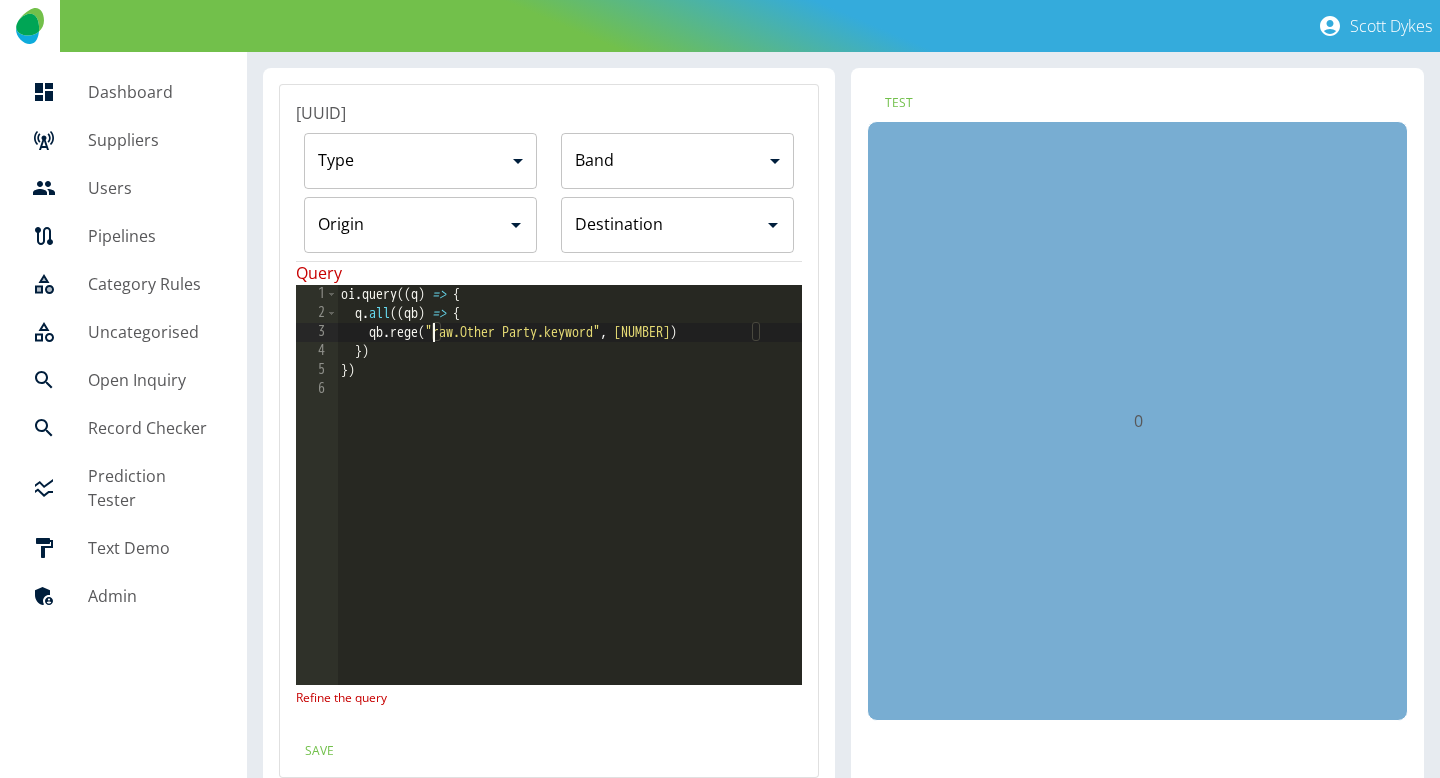 scroll, scrollTop: 0, scrollLeft: 7, axis: horizontal 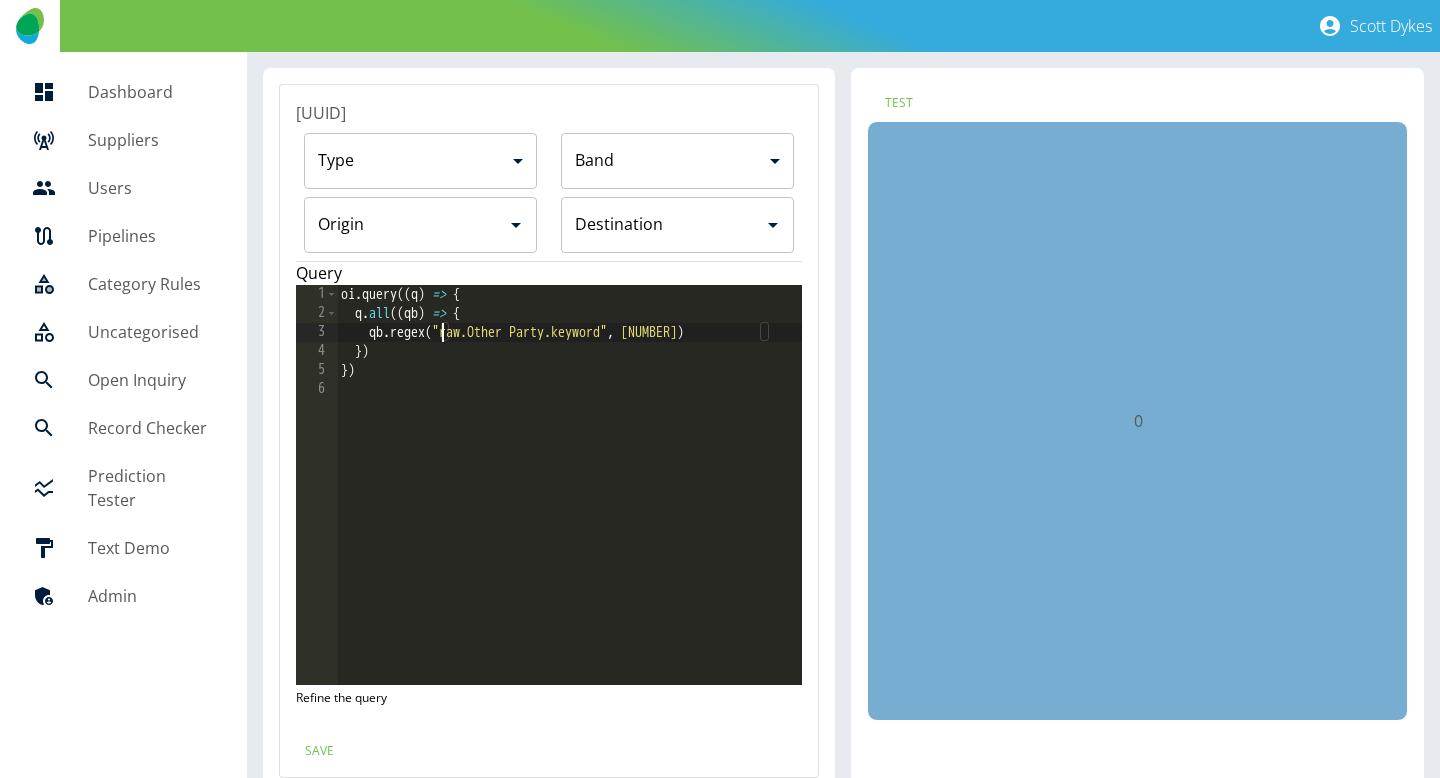 click on "oi . query (( q )   =>   {    q . all (( qb )   =>   {      qb . regex ( "raw.Other Party.keyword" ,   "[NUMBER]" )    }) })" at bounding box center [570, 504] 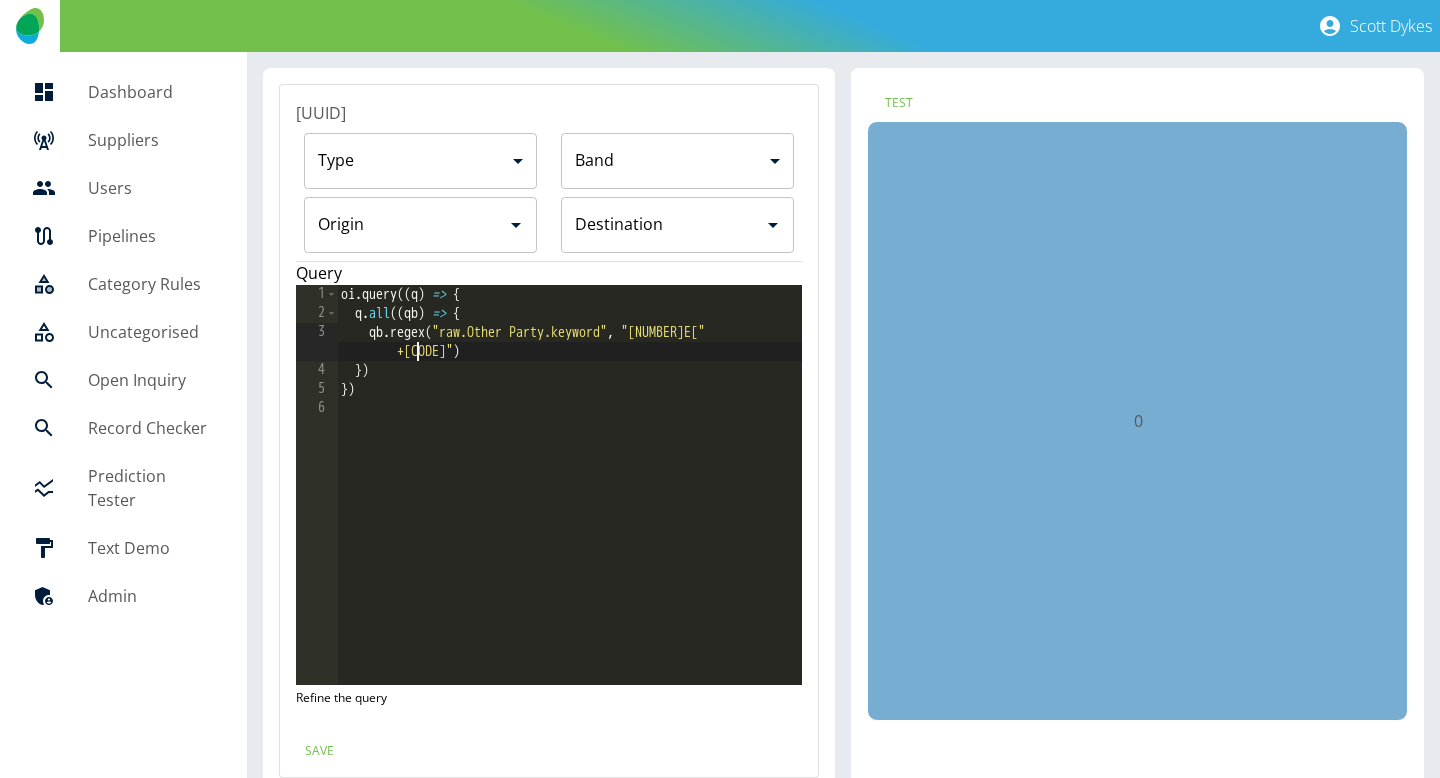 scroll, scrollTop: 0, scrollLeft: 32, axis: horizontal 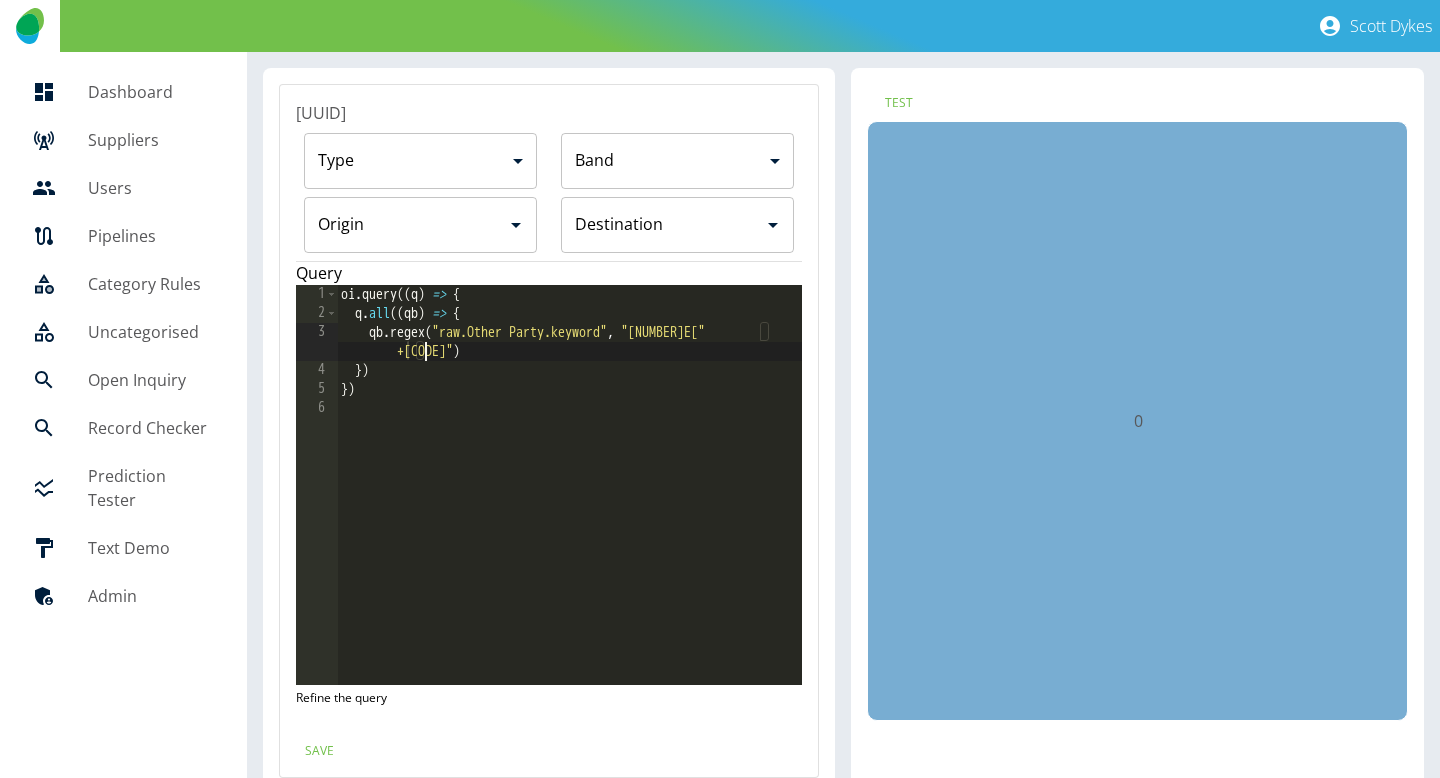 click on "oi . query (( q )   =>   {    q . all (( qb )   =>   {      qb . regex ( "raw.Other Party.keyword" ,   "[NUMBER]" )    }) })" at bounding box center (570, 504) 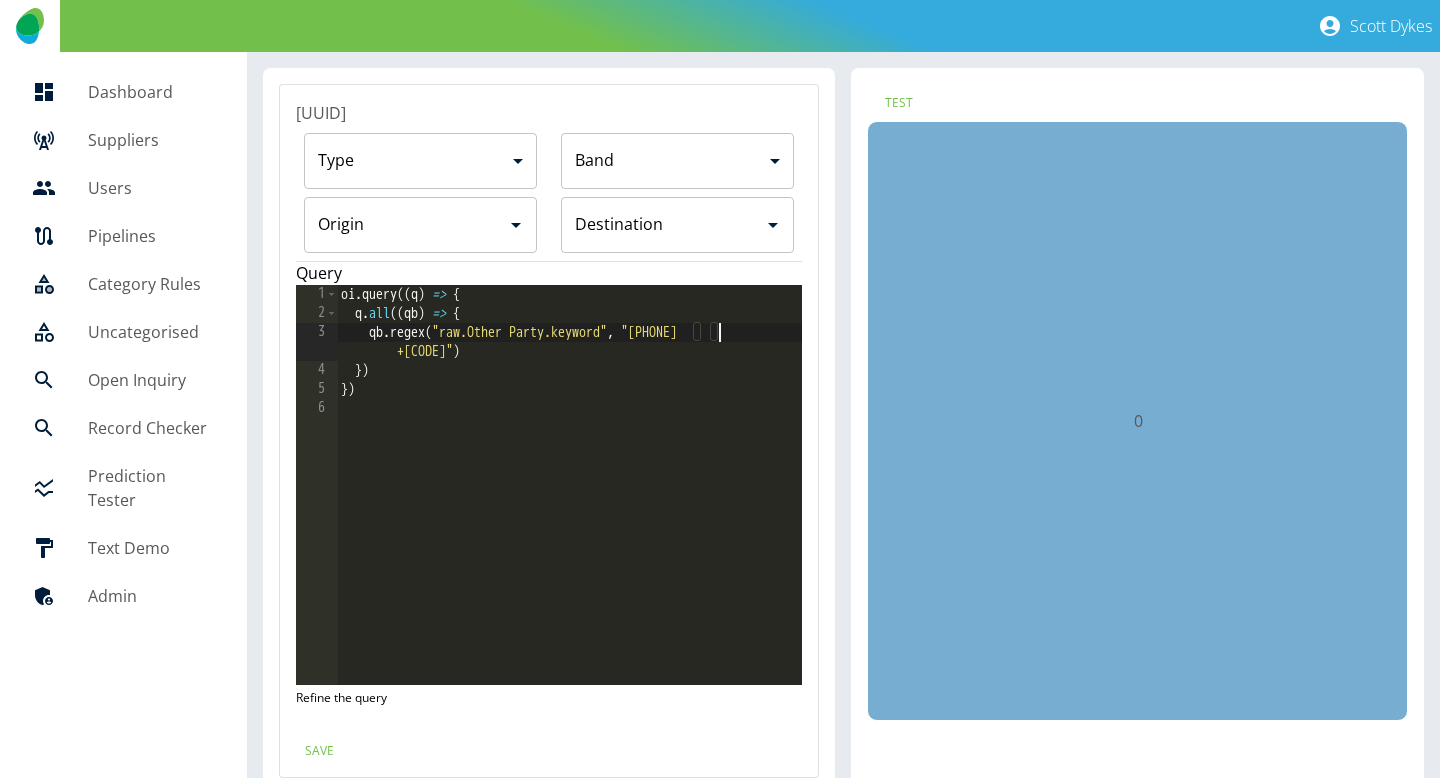 scroll, scrollTop: 0, scrollLeft: 27, axis: horizontal 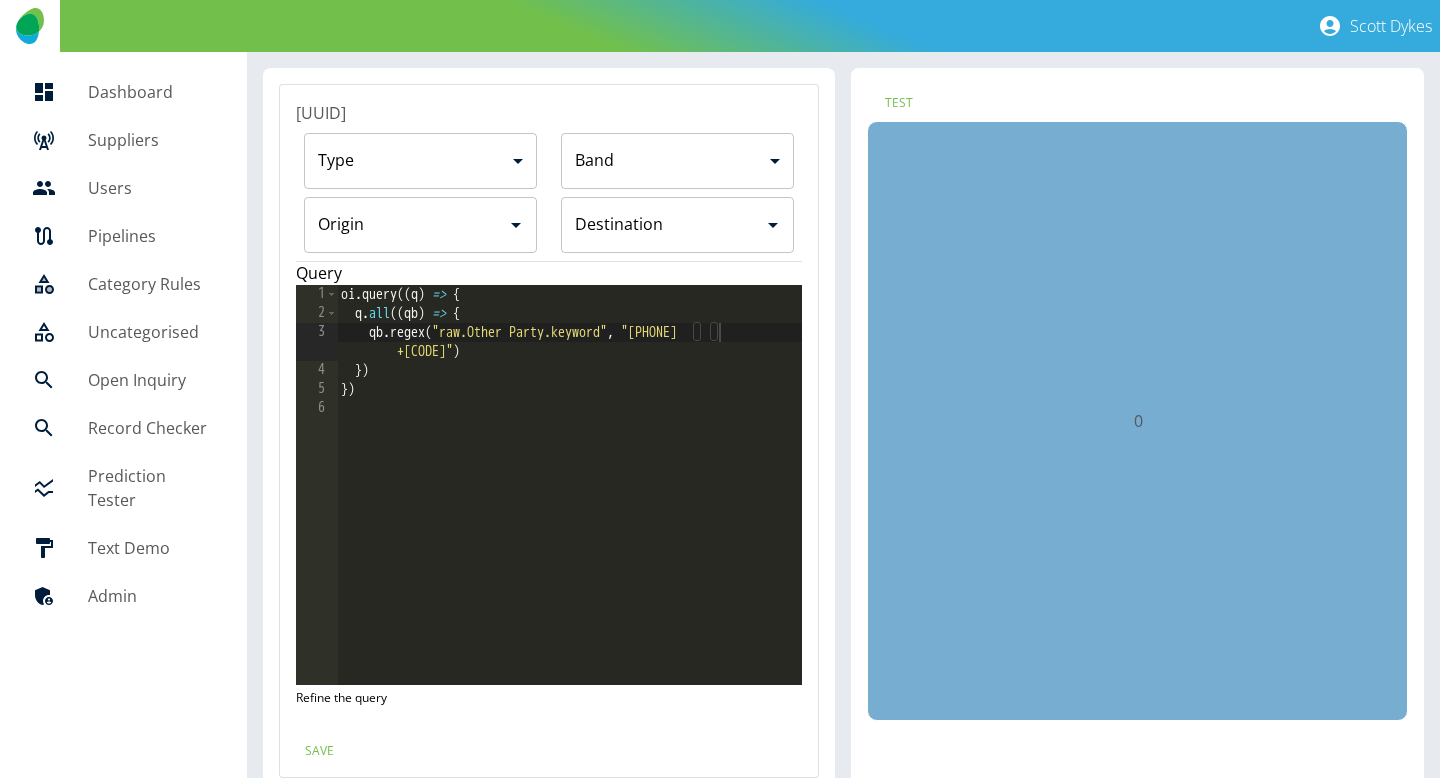 click on "Origin" at bounding box center [406, 225] 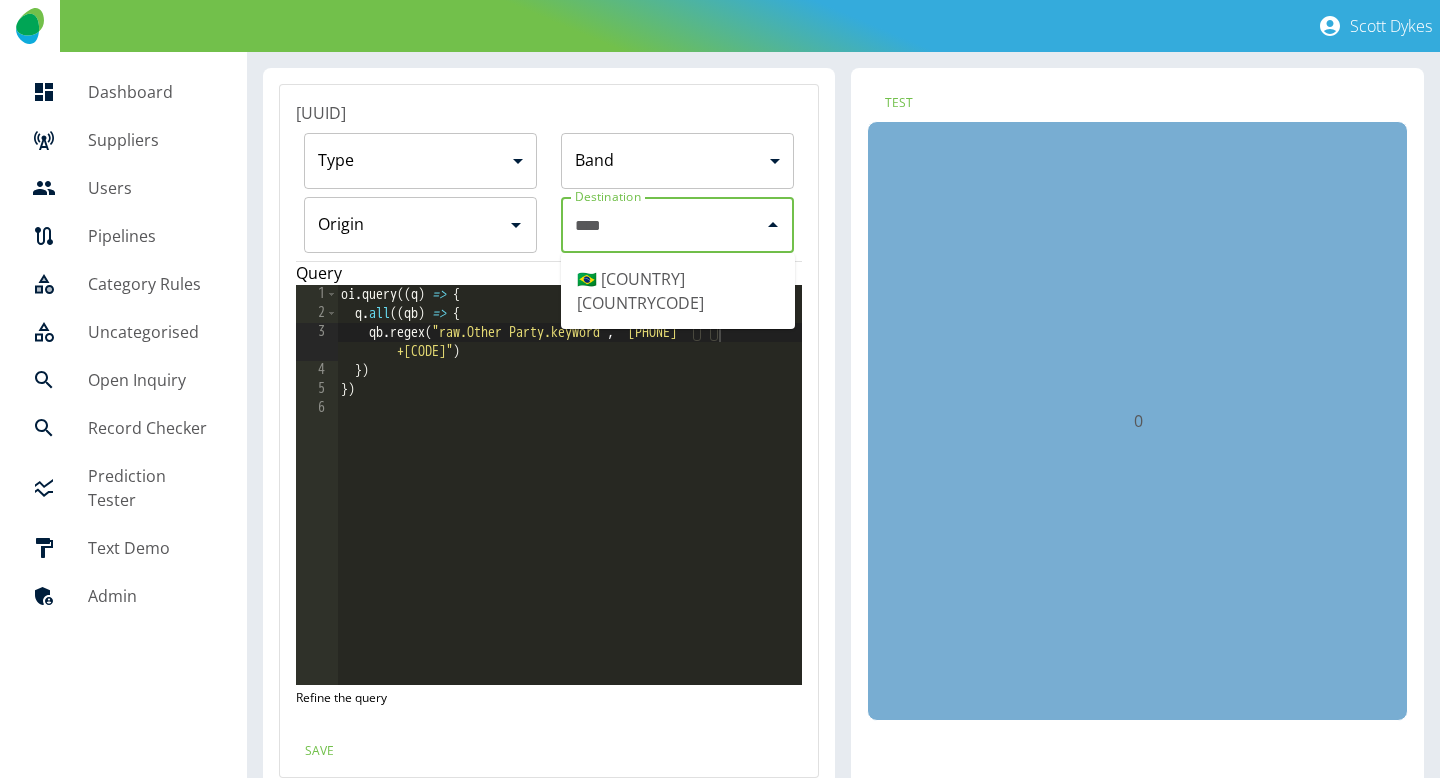 click on "🇧🇷   [COUNTRY]   +[CODE]" at bounding box center (678, 291) 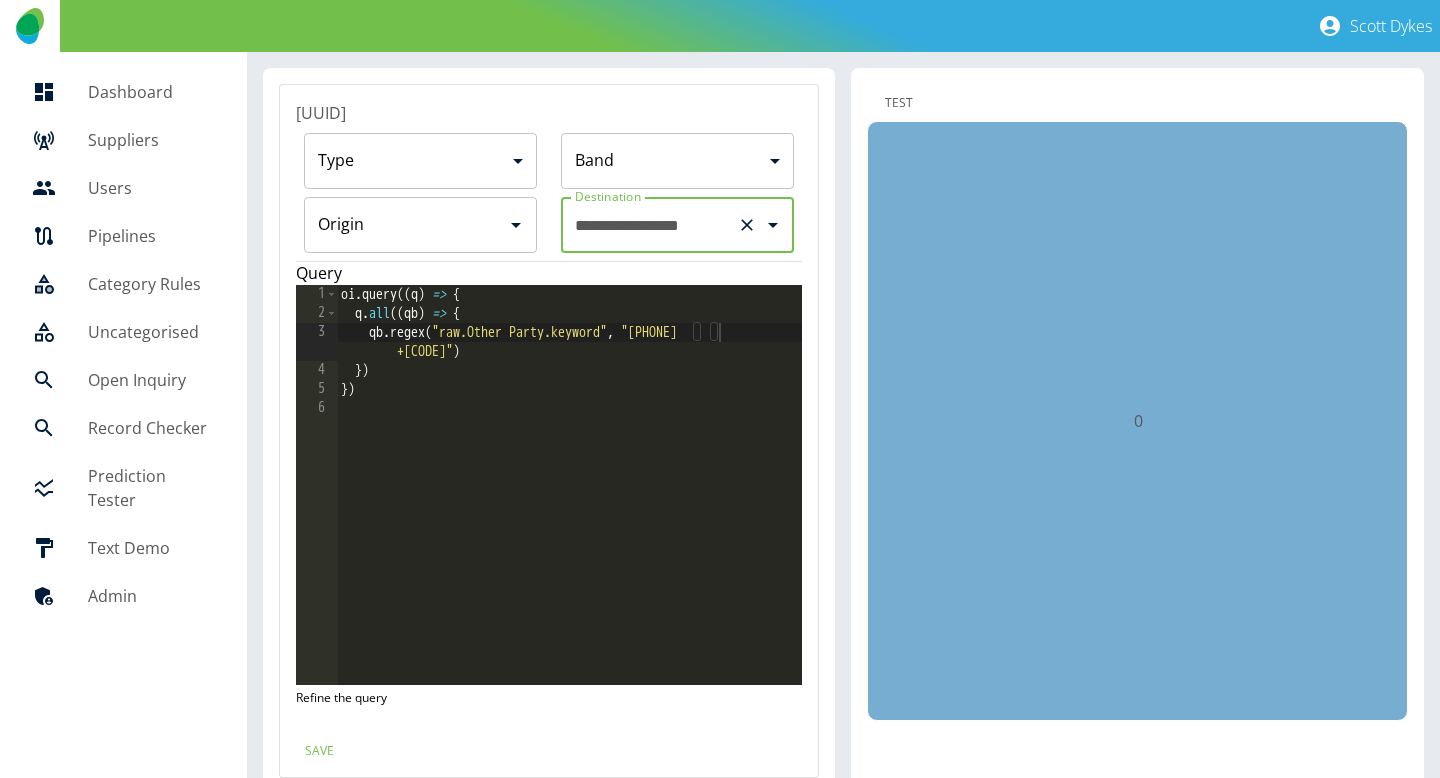 type on "**********" 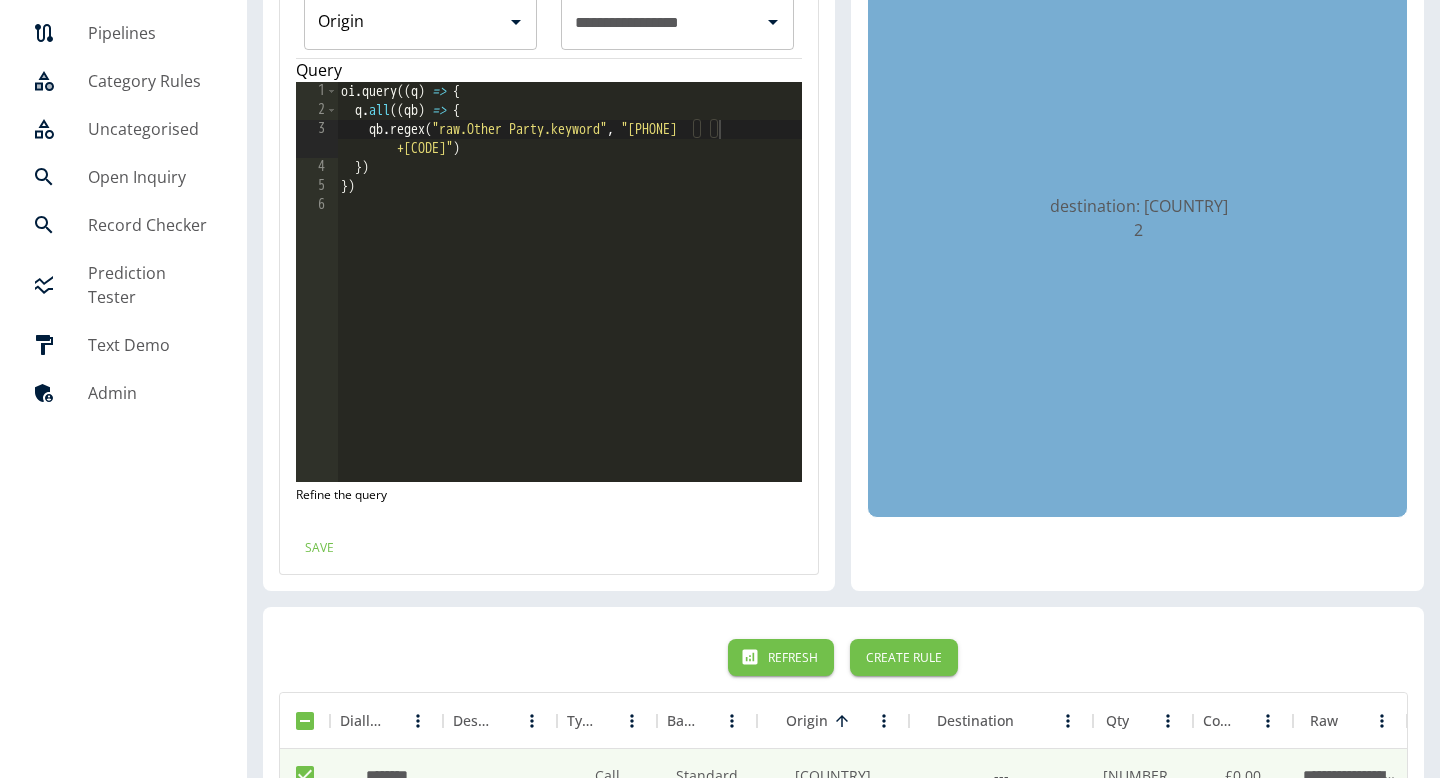 scroll, scrollTop: 13, scrollLeft: 0, axis: vertical 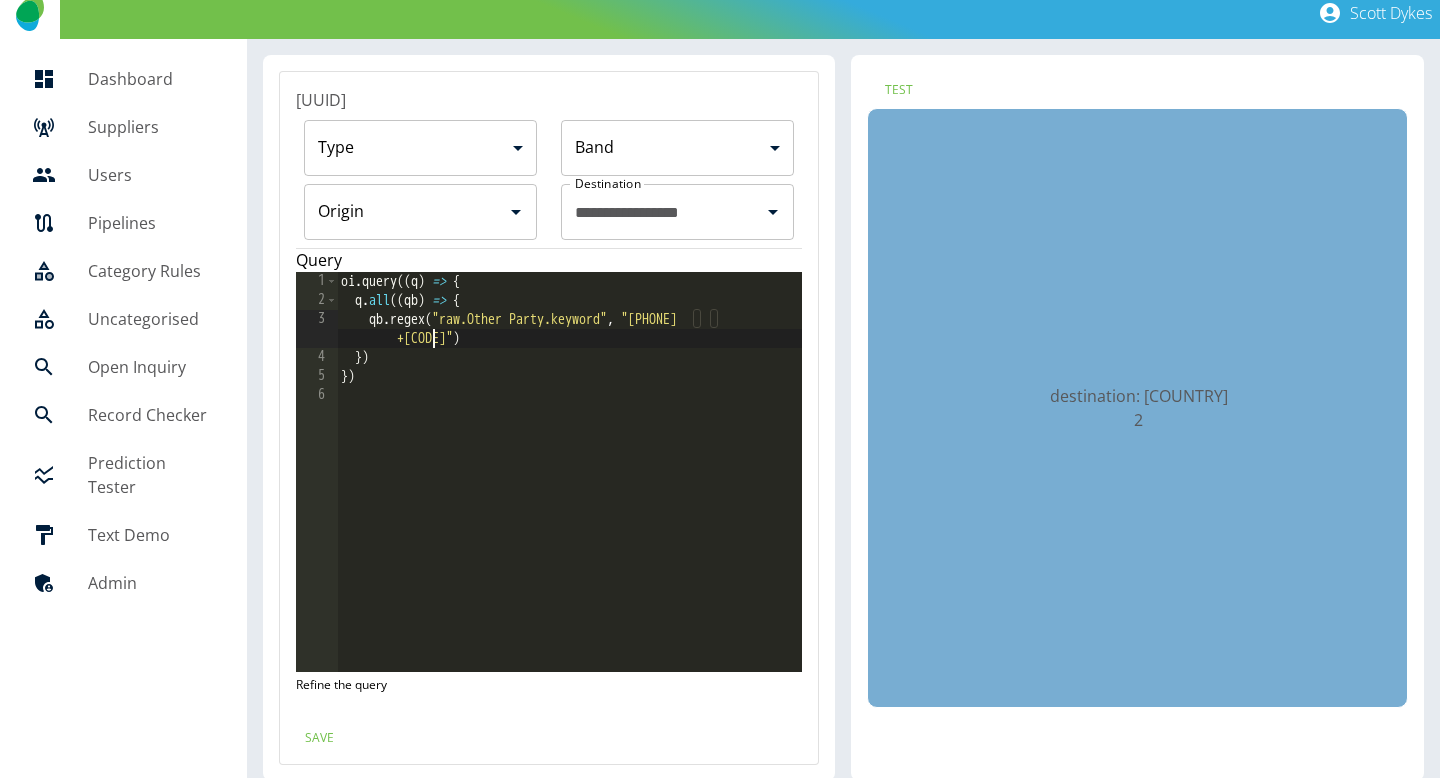 click on "oi . query (( q )   =>   {    q . all (( qb )   =>   {      qb . regex ( "raw.Other Party.keyword" ,   "[NUMBER]" )    }) })" at bounding box center [570, 491] 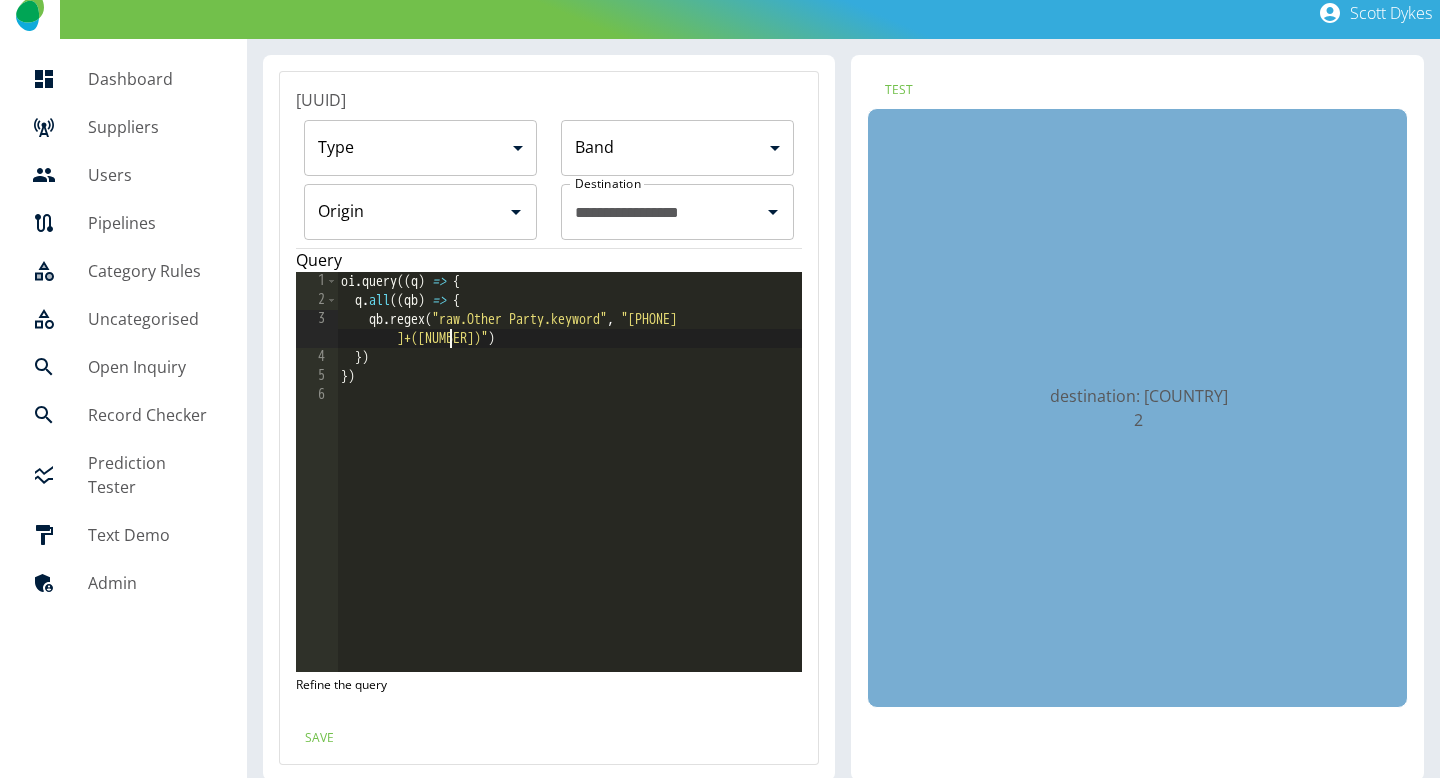 scroll, scrollTop: 0, scrollLeft: 35, axis: horizontal 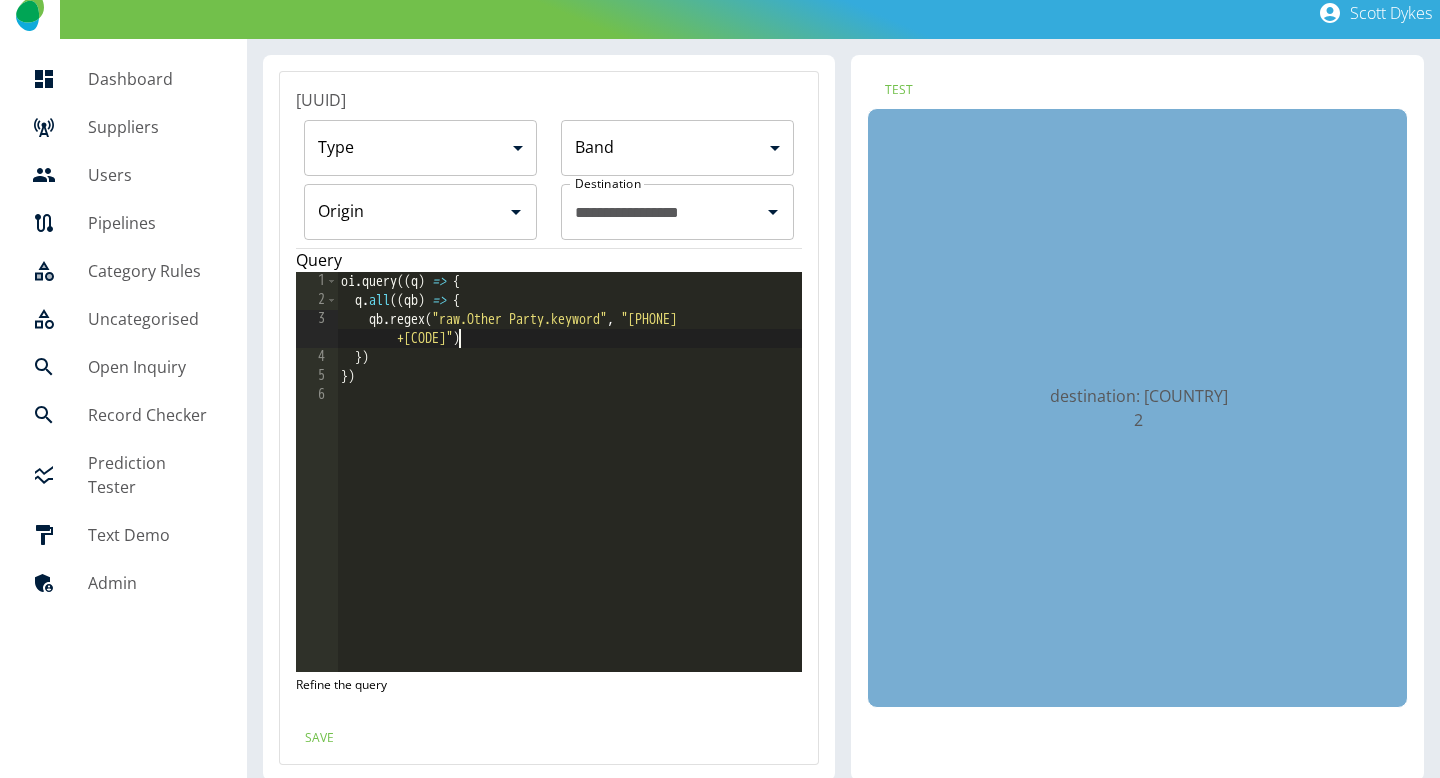 type on "**********" 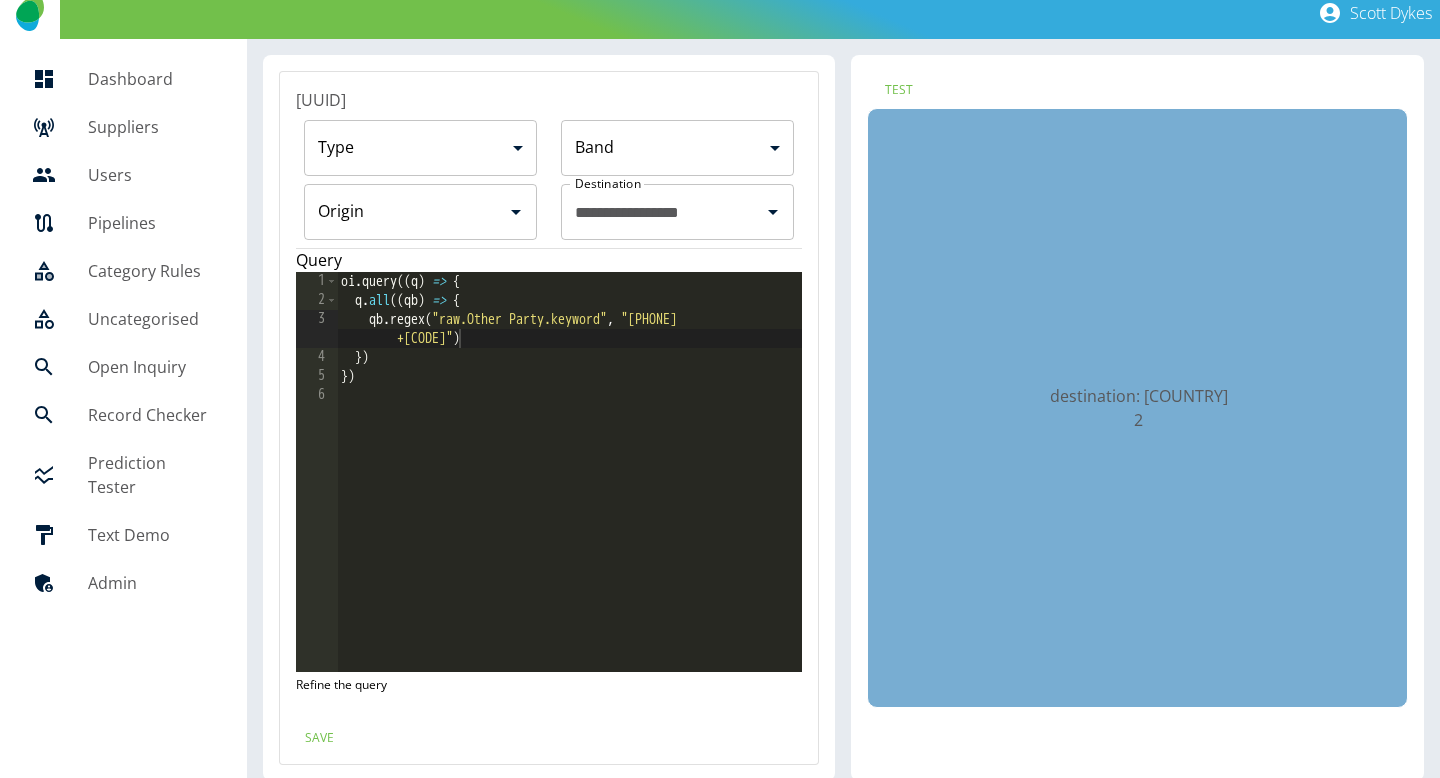 click on "Test destination: MISSING [NUMBER]" at bounding box center (1137, 418) 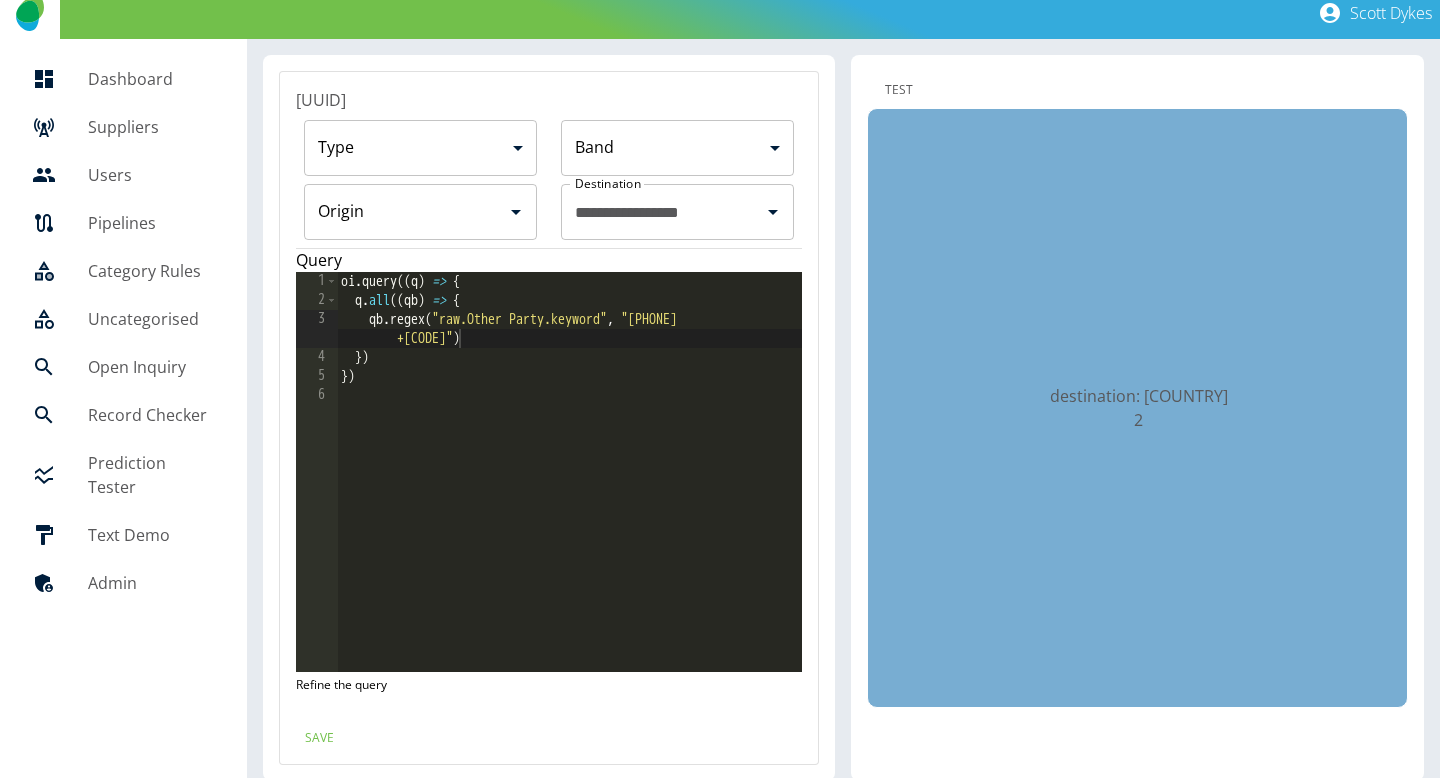 click on "Test" at bounding box center [899, 89] 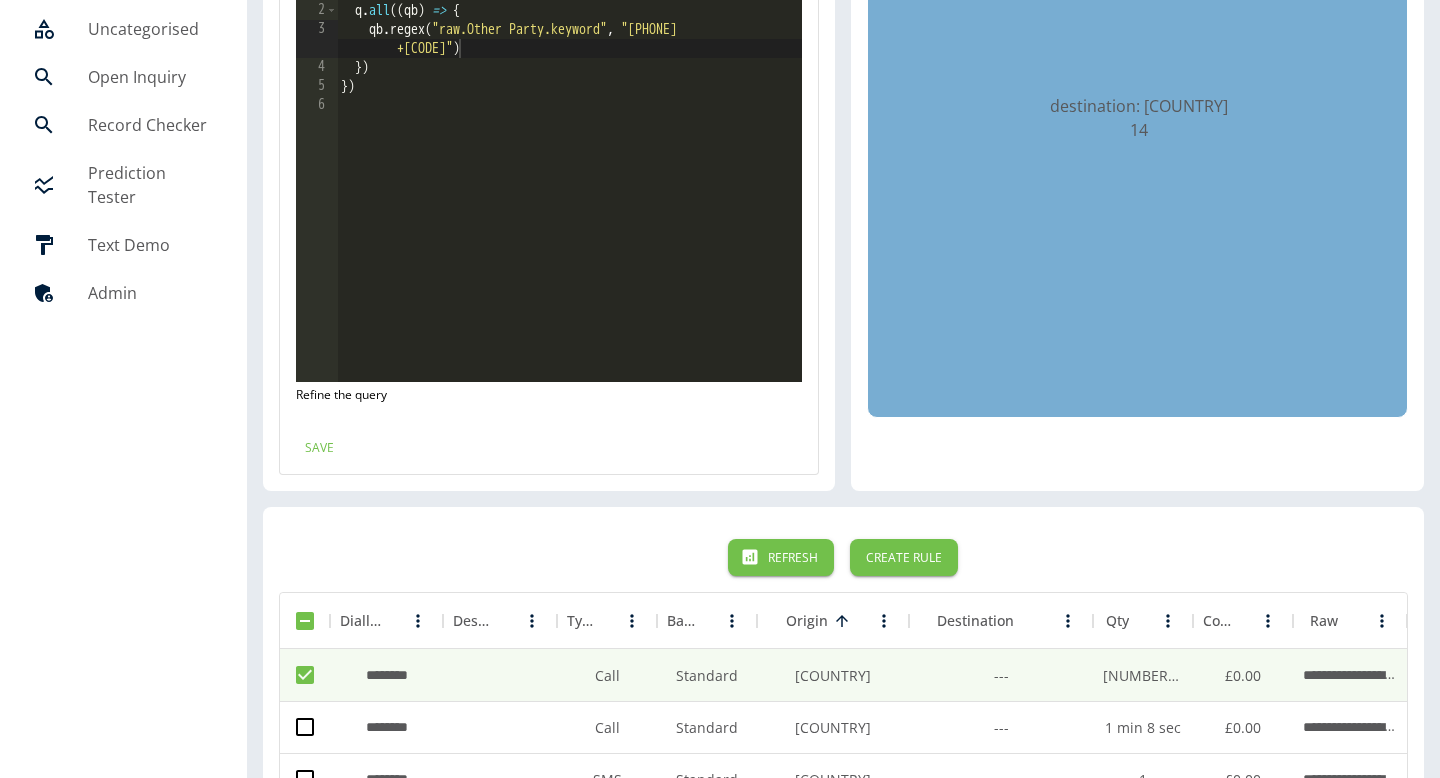 scroll, scrollTop: 207, scrollLeft: 0, axis: vertical 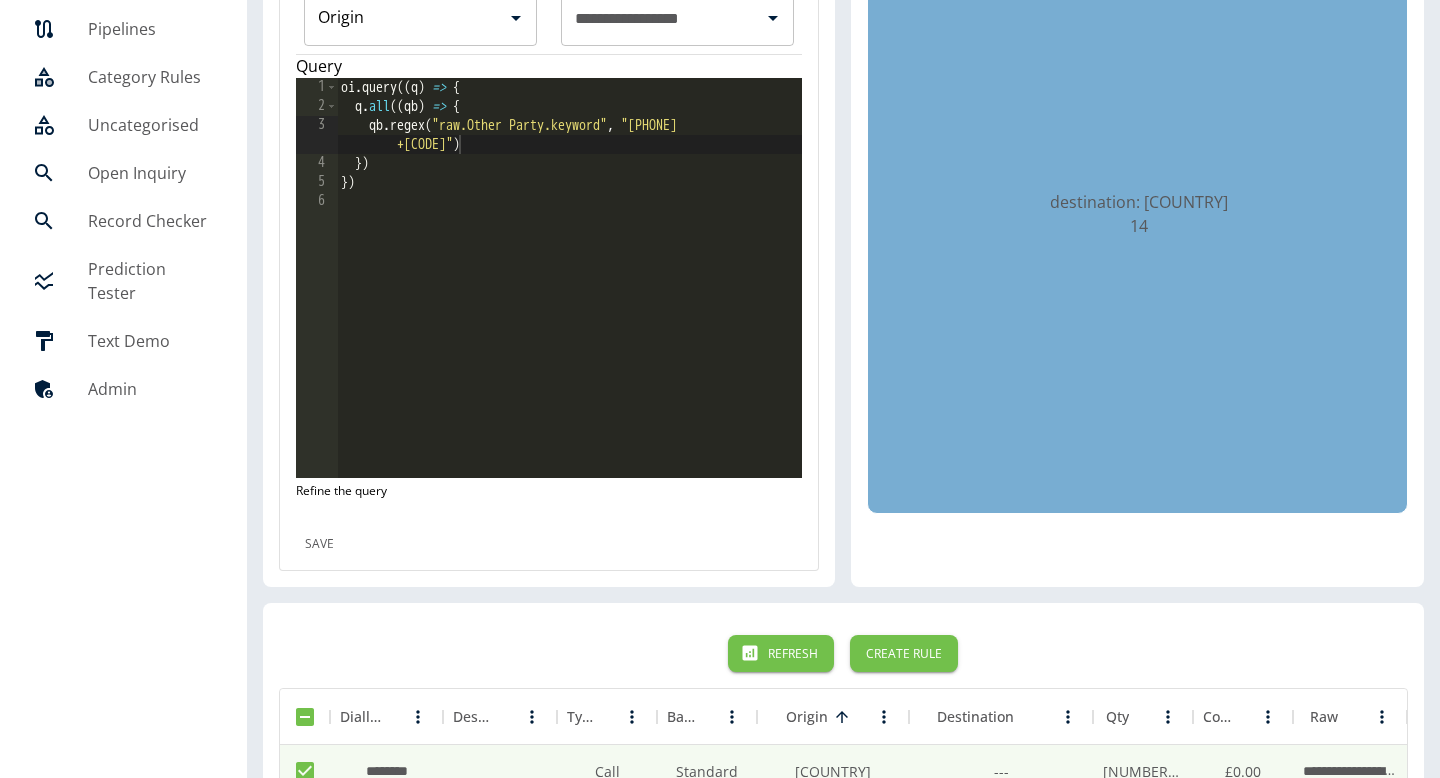 click on "Save" at bounding box center [320, 543] 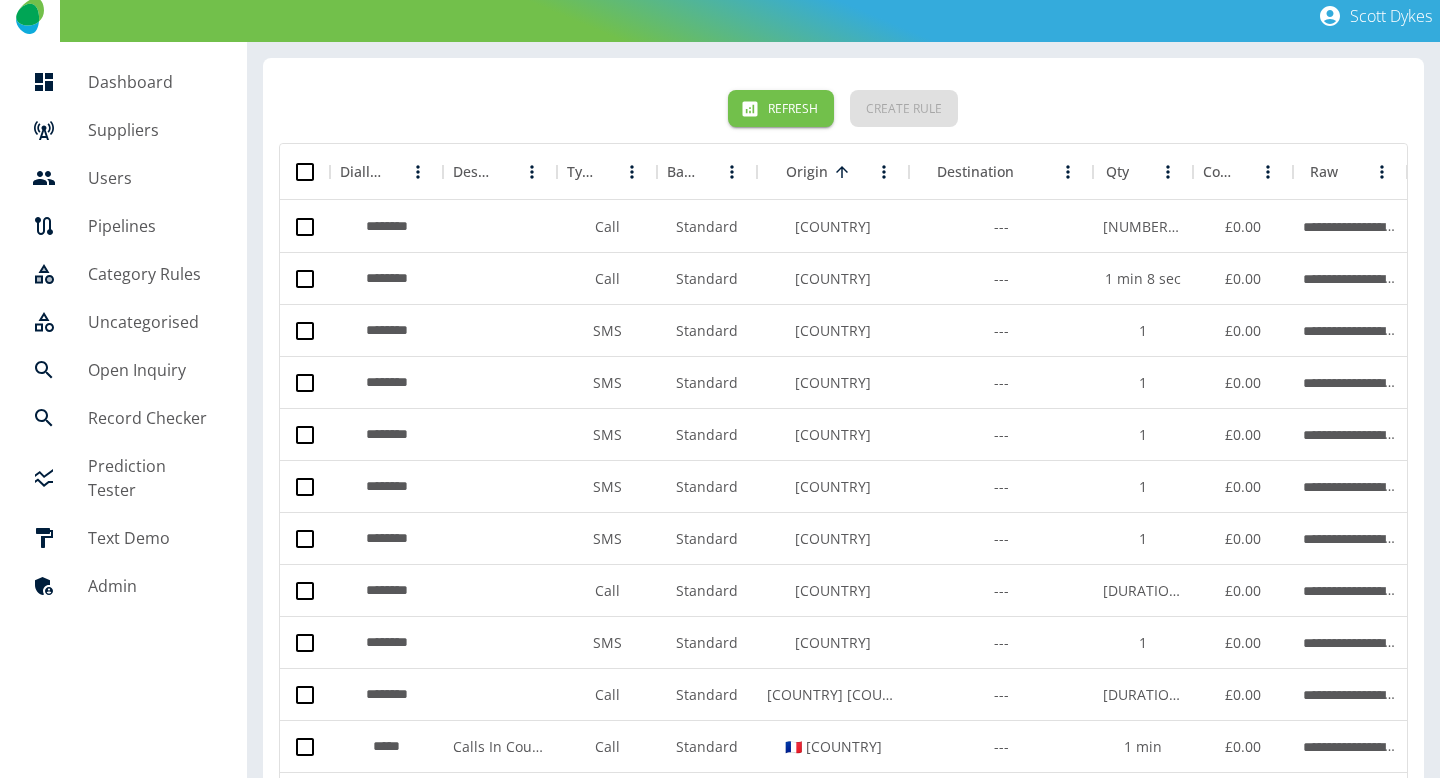 scroll, scrollTop: 0, scrollLeft: 0, axis: both 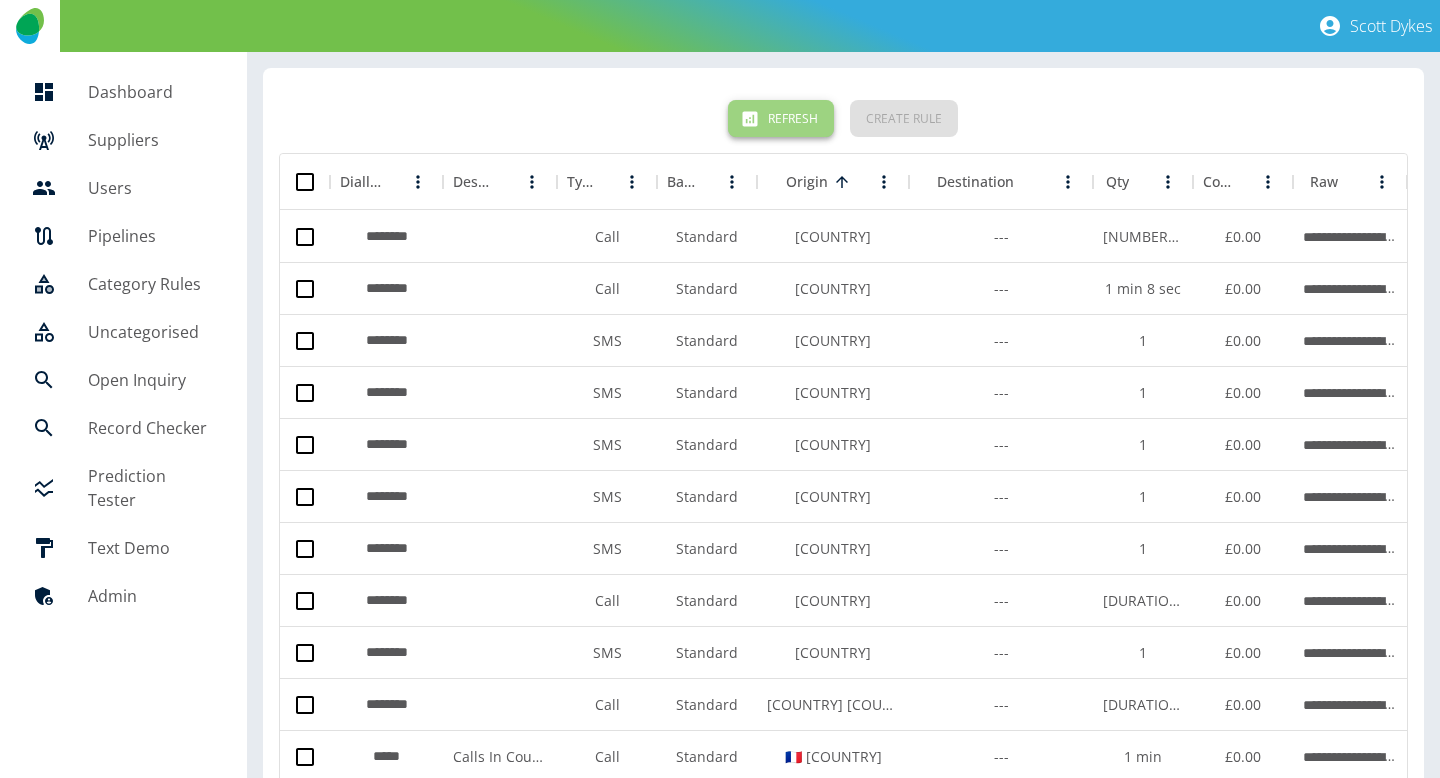 click on "Refresh" at bounding box center (781, 118) 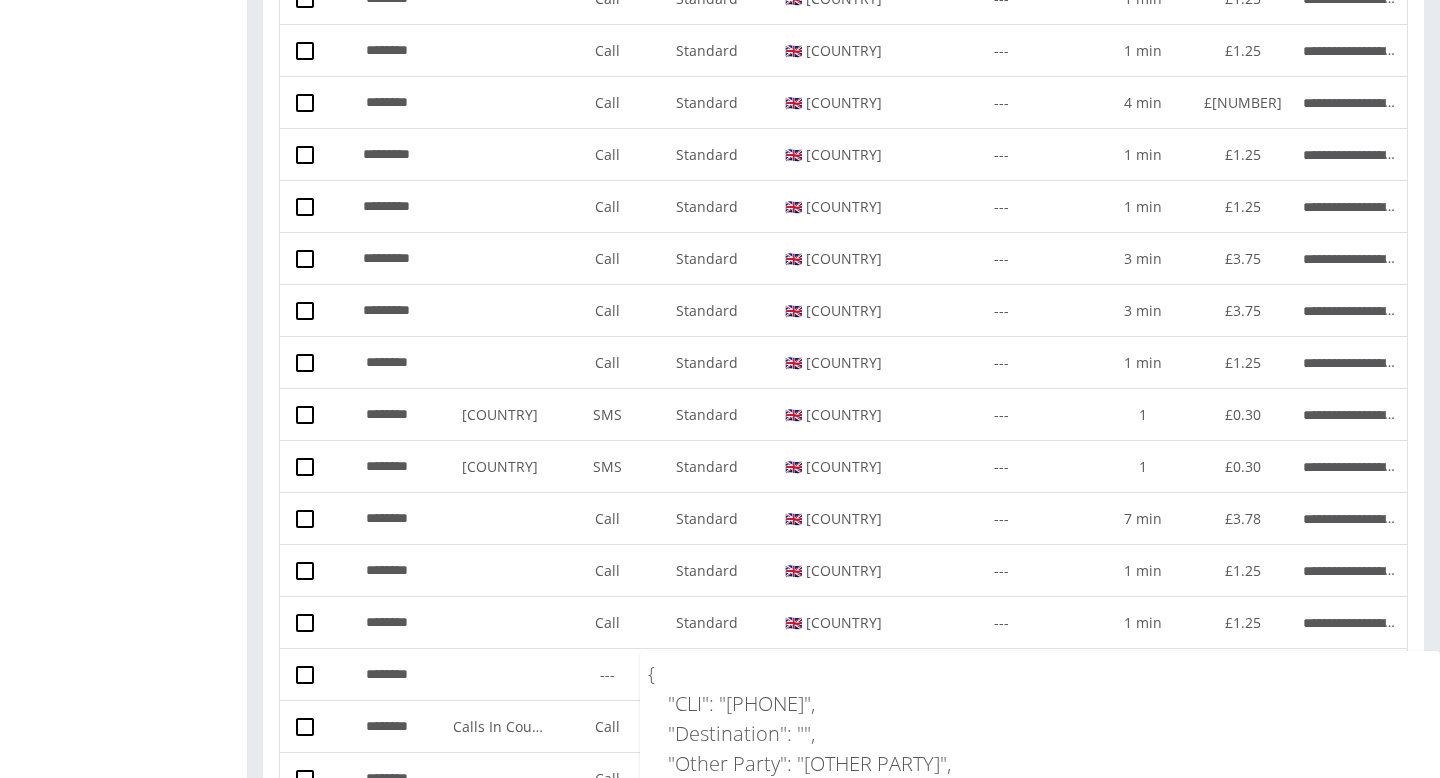 scroll, scrollTop: 4718, scrollLeft: 0, axis: vertical 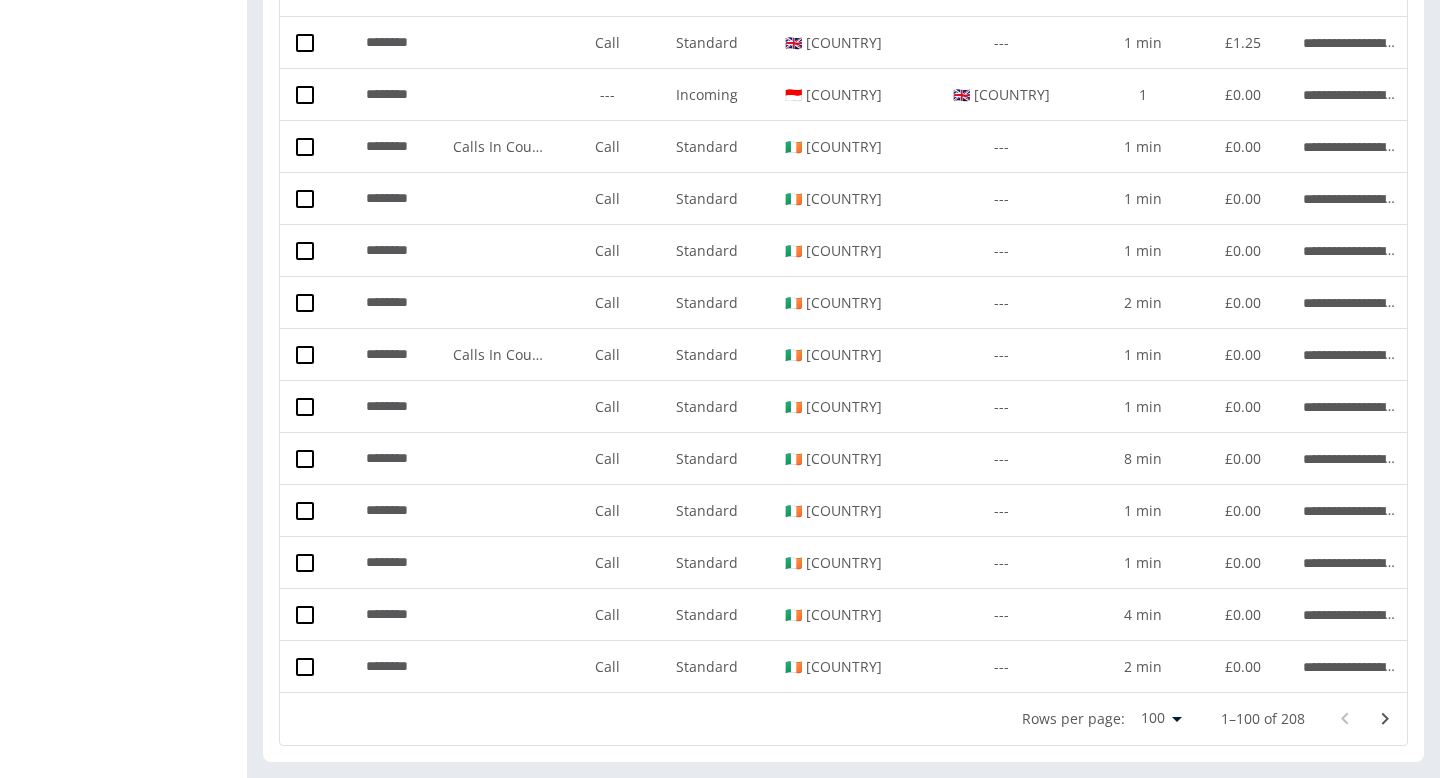 click 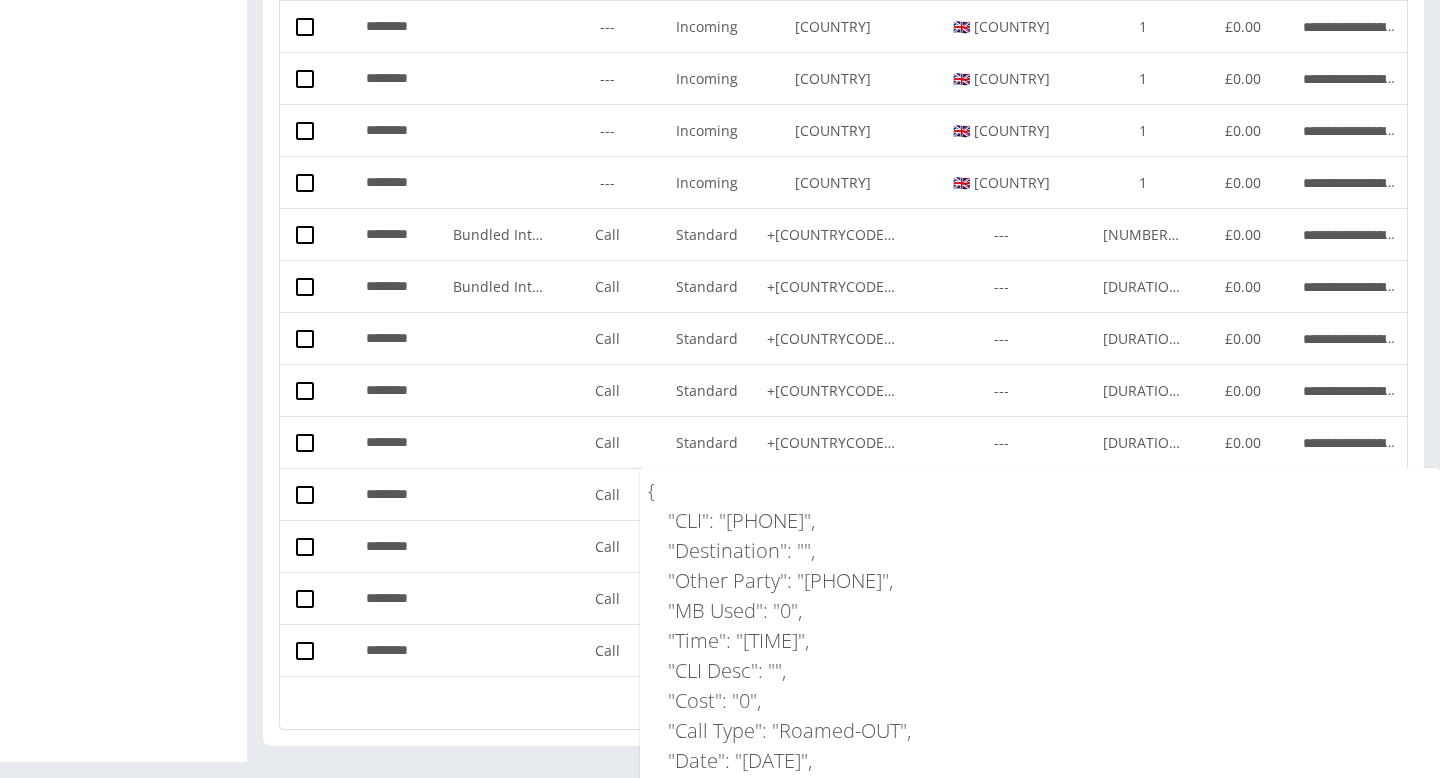 scroll, scrollTop: 4718, scrollLeft: 0, axis: vertical 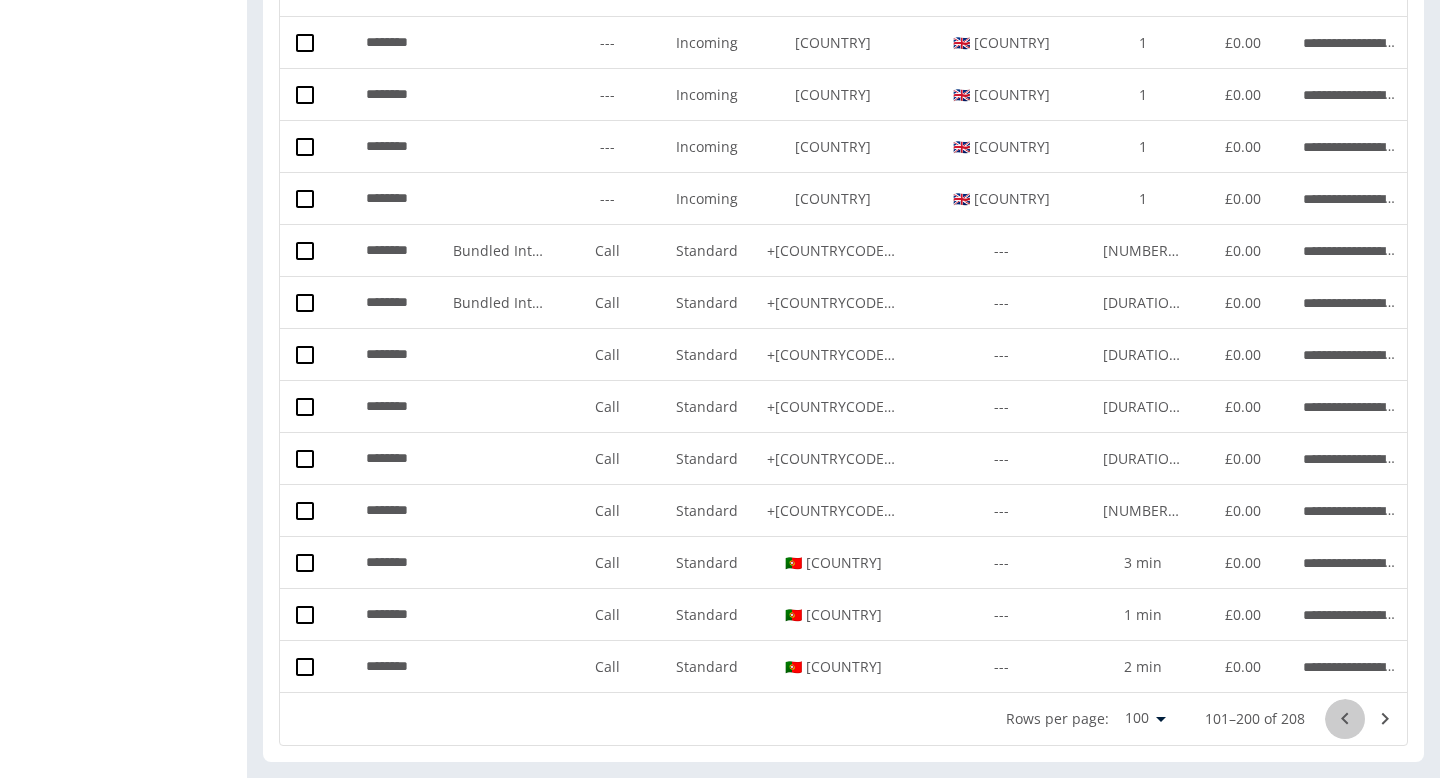 click 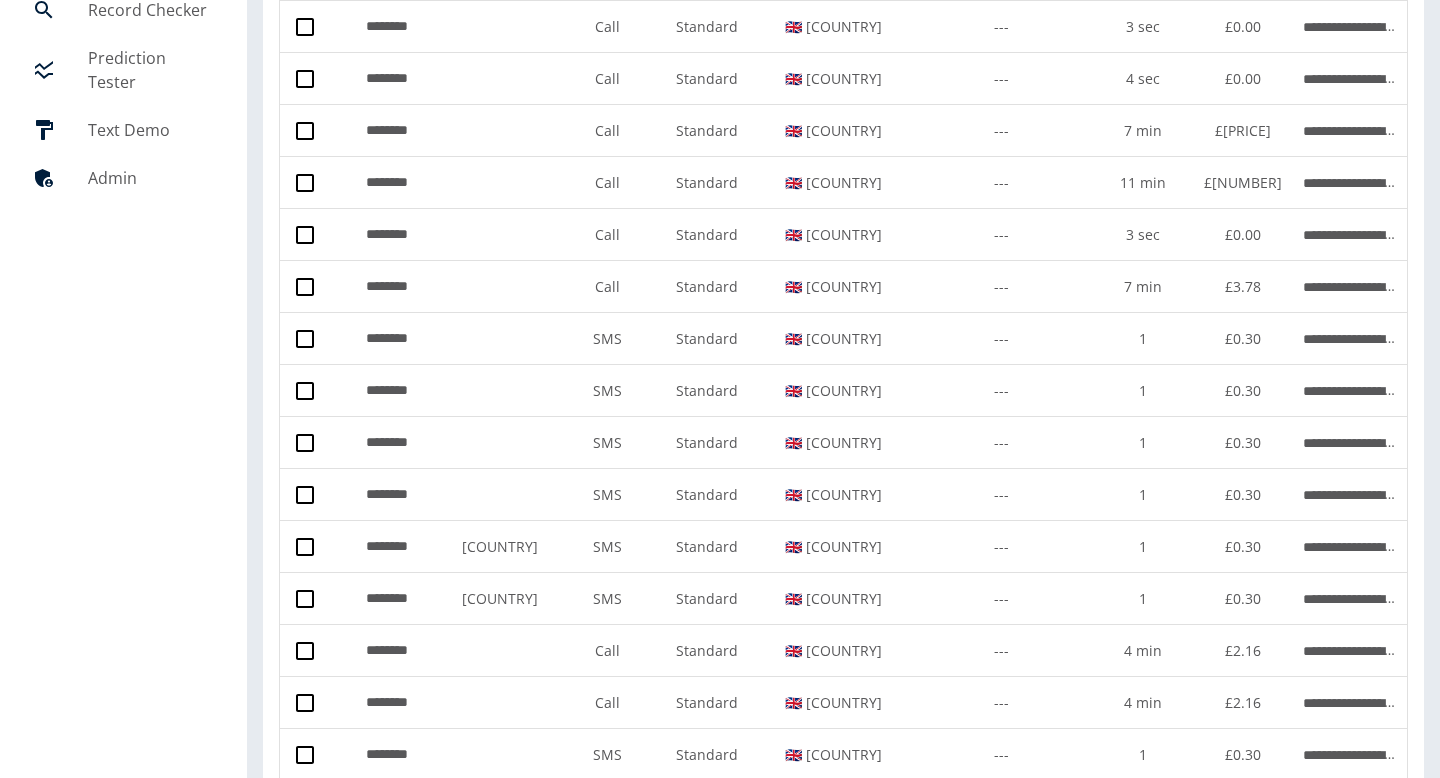 scroll, scrollTop: 0, scrollLeft: 0, axis: both 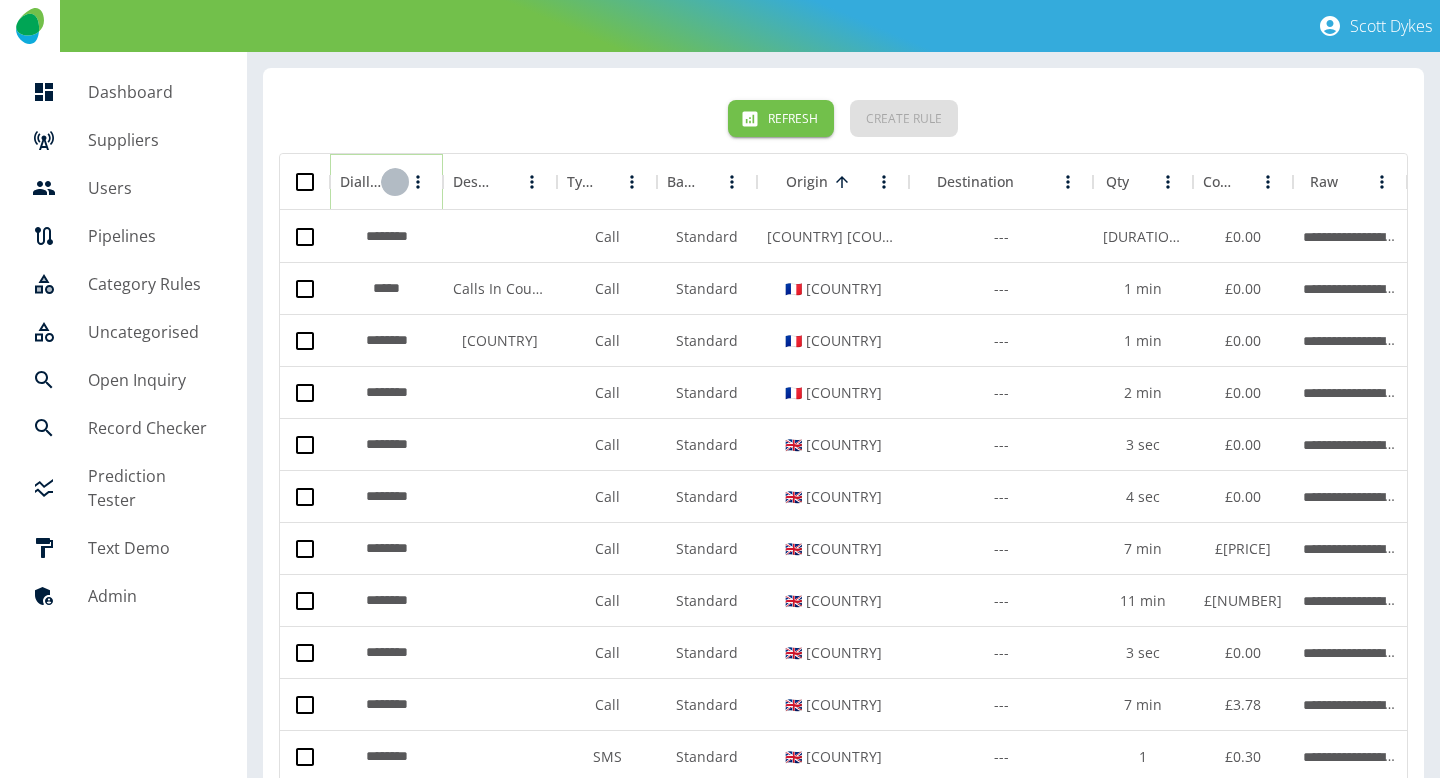 click 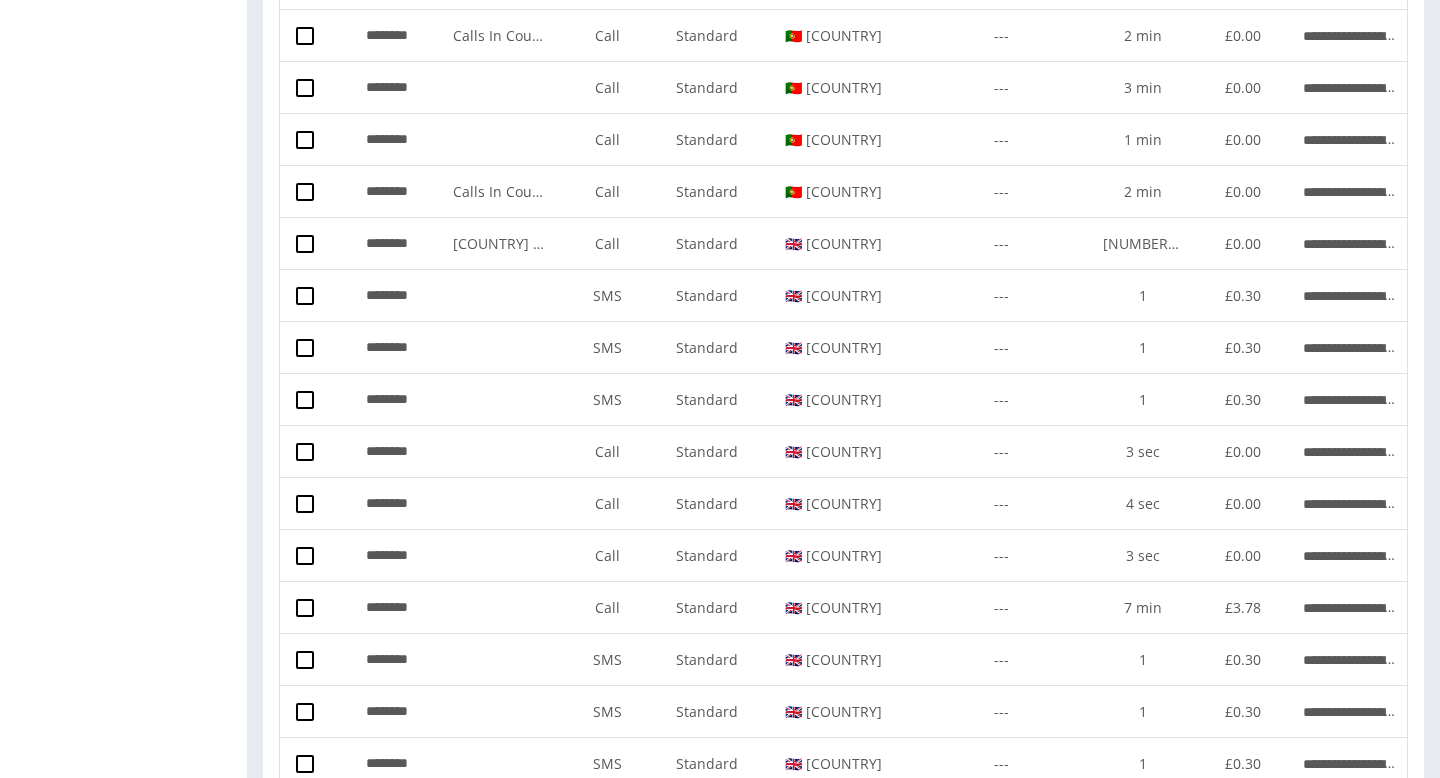 scroll, scrollTop: 564, scrollLeft: 0, axis: vertical 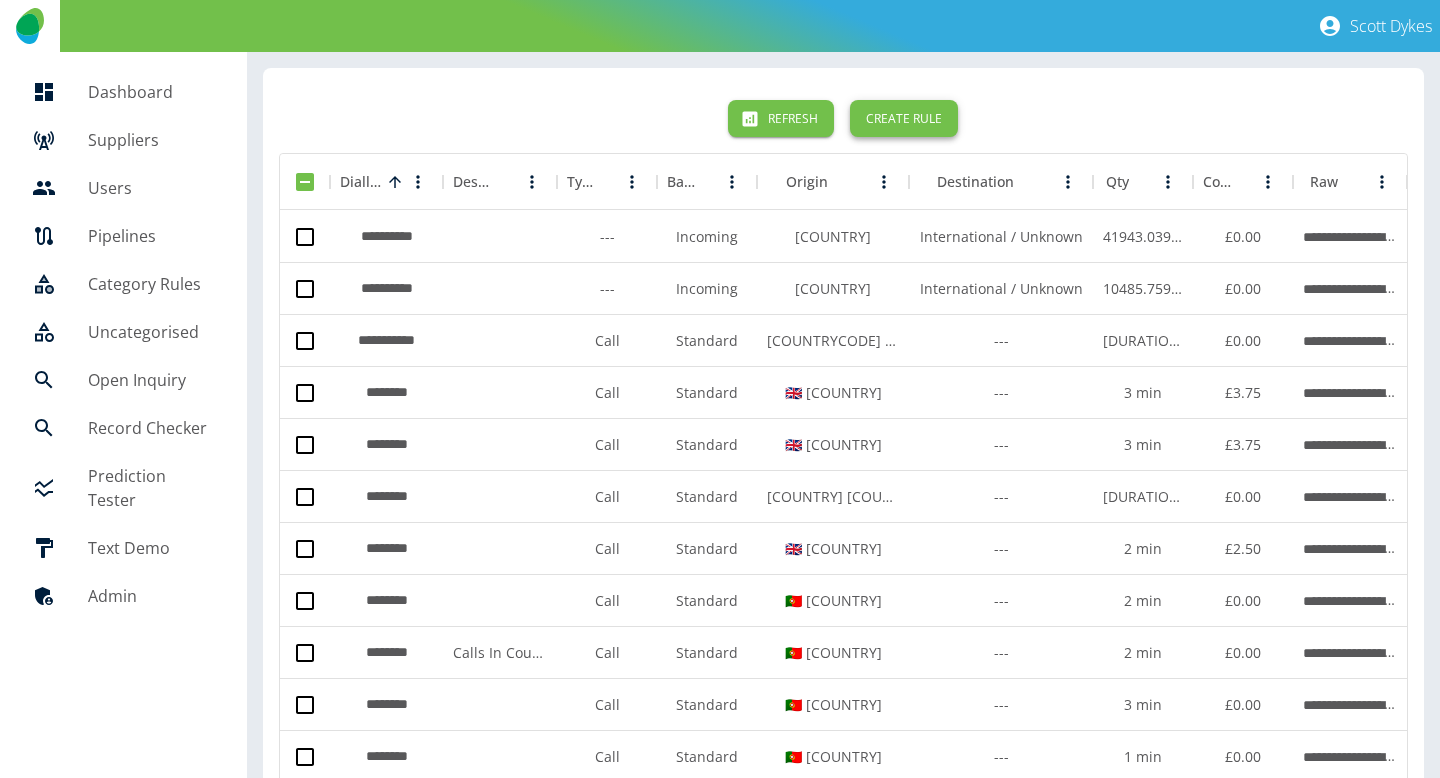 click on "Create Rule" at bounding box center (904, 118) 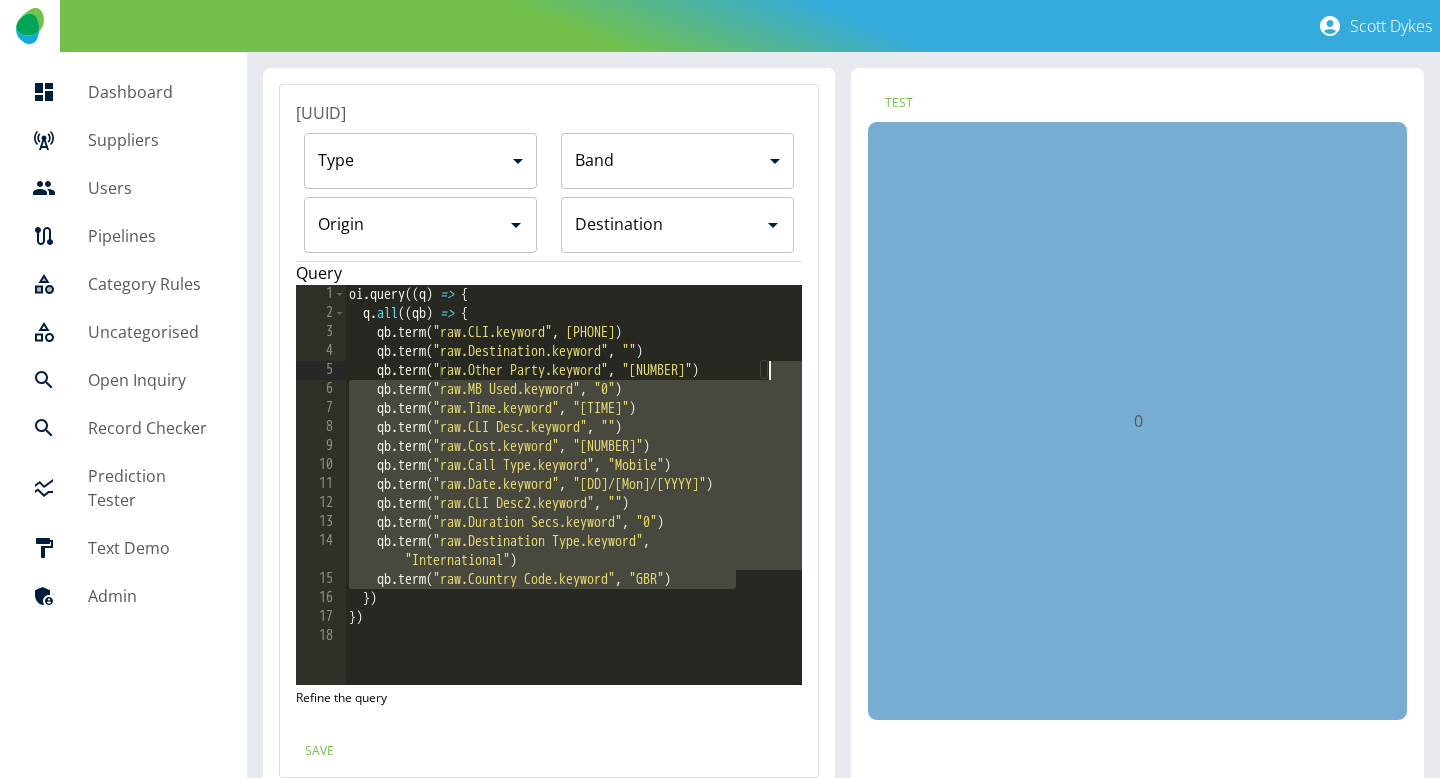 drag, startPoint x: 771, startPoint y: 580, endPoint x: 813, endPoint y: 366, distance: 218.08255 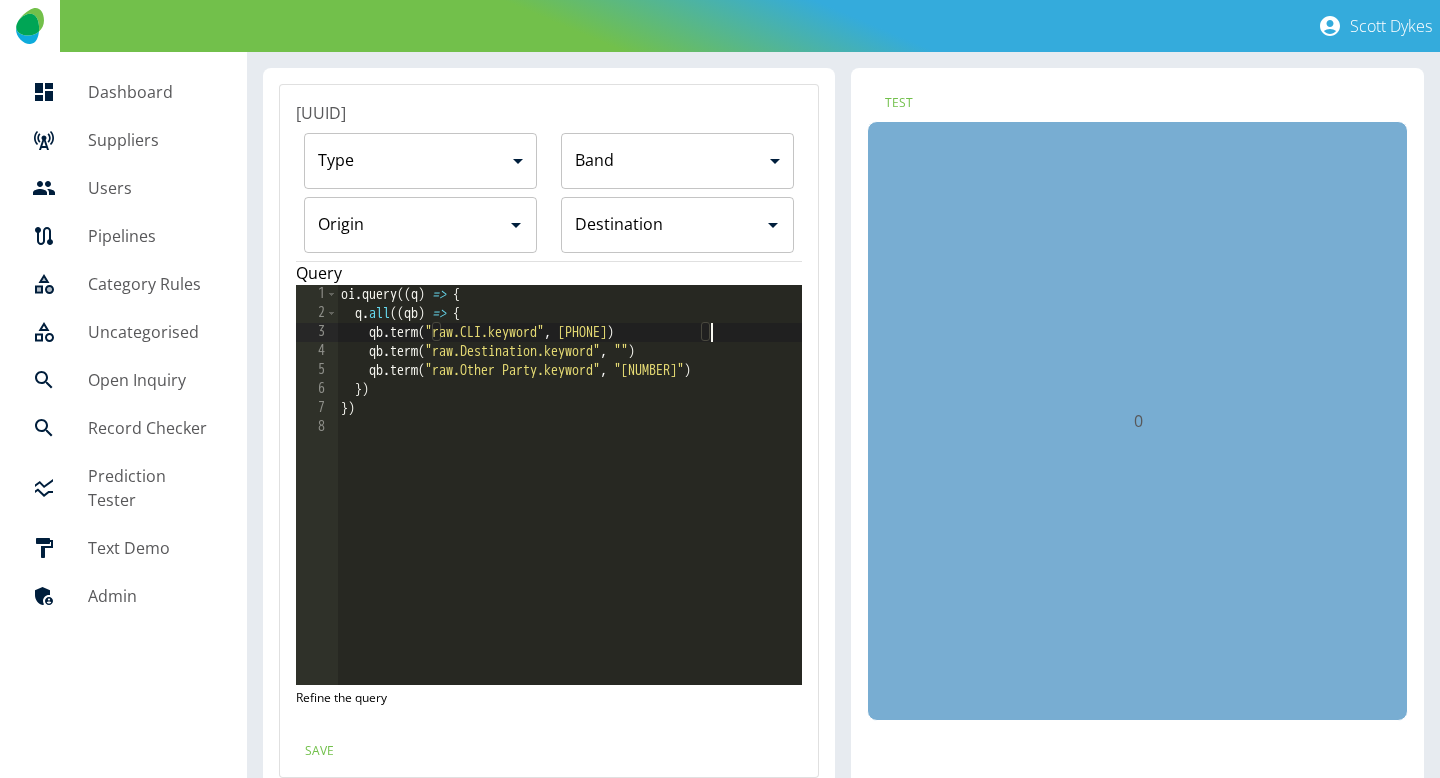 click on "[PHONE]" at bounding box center (570, 504) 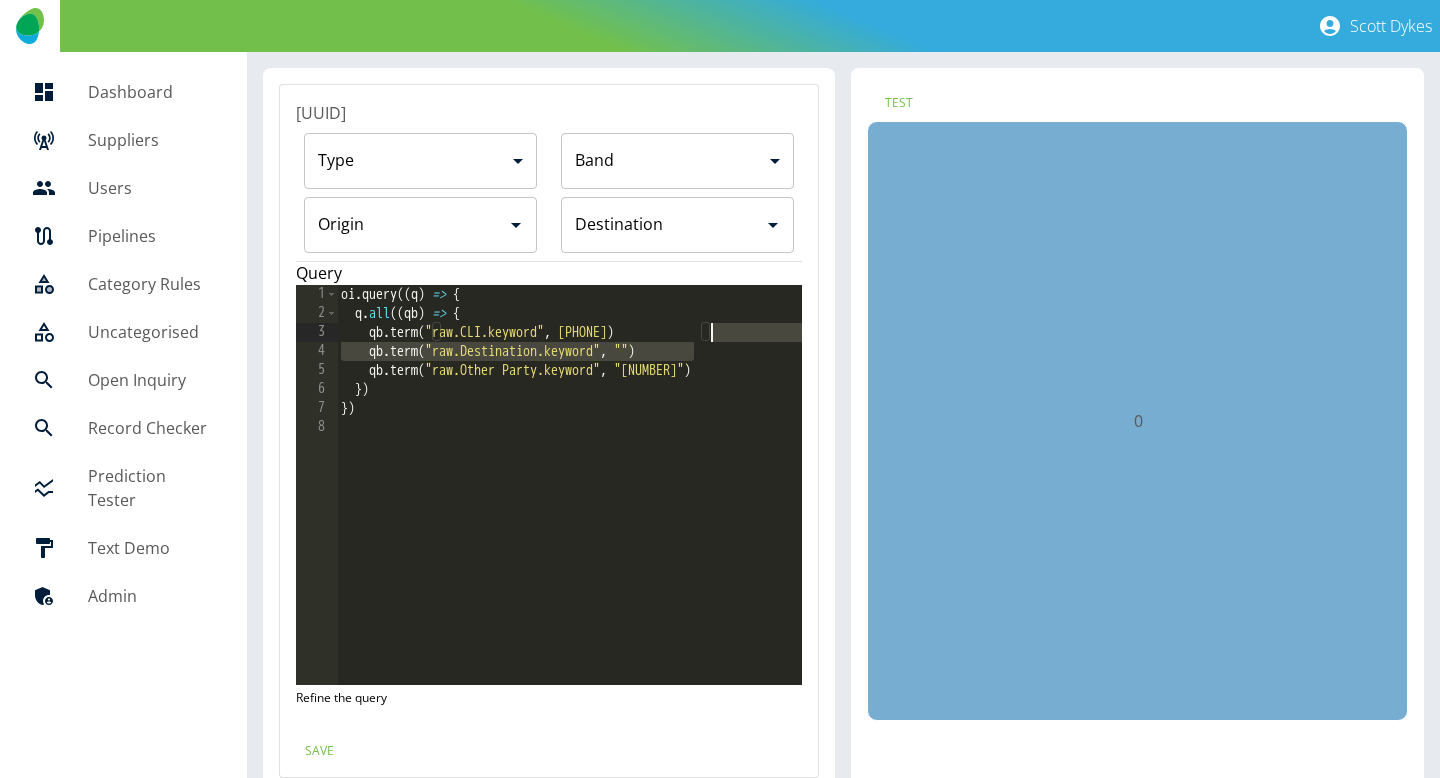drag, startPoint x: 731, startPoint y: 359, endPoint x: 729, endPoint y: 323, distance: 36.05551 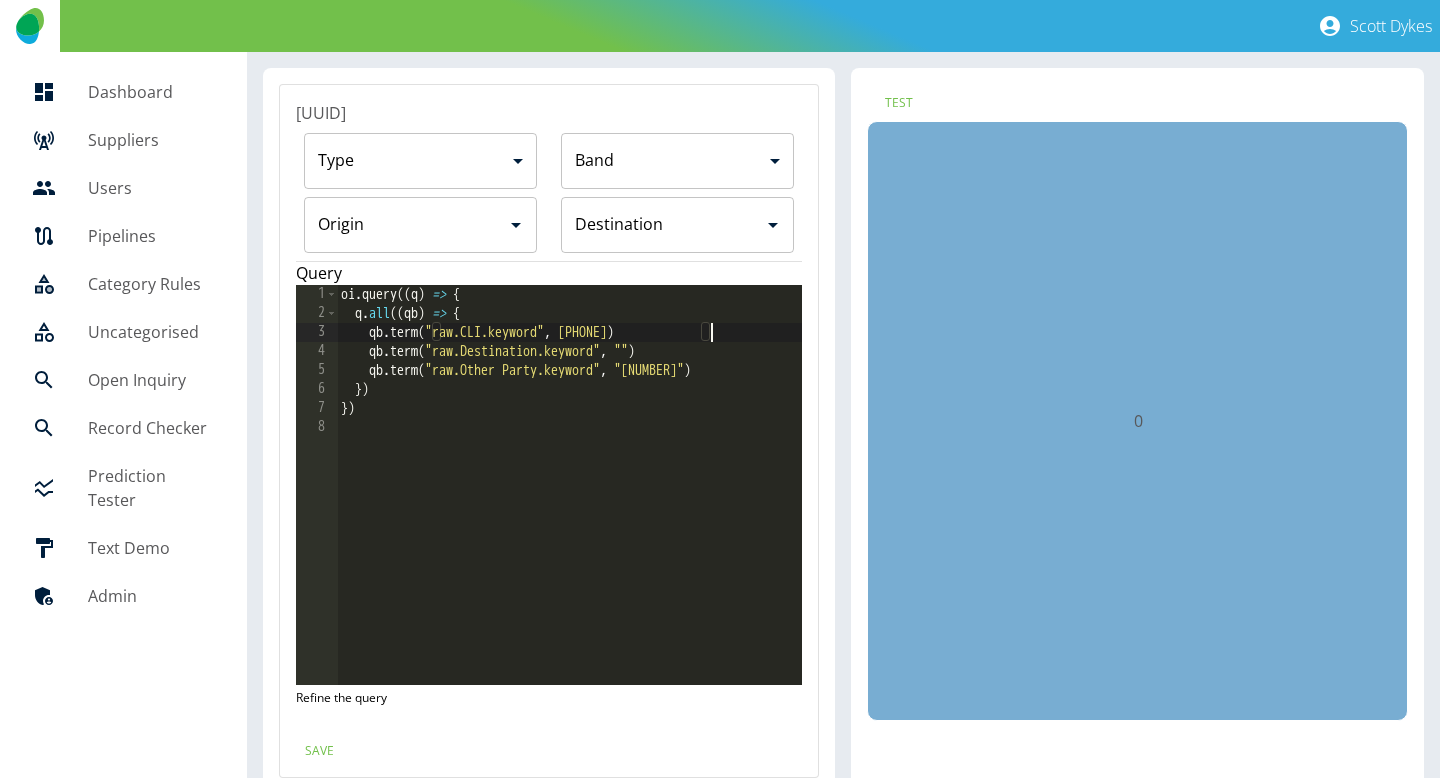 click on "[PHONE]" at bounding box center (570, 504) 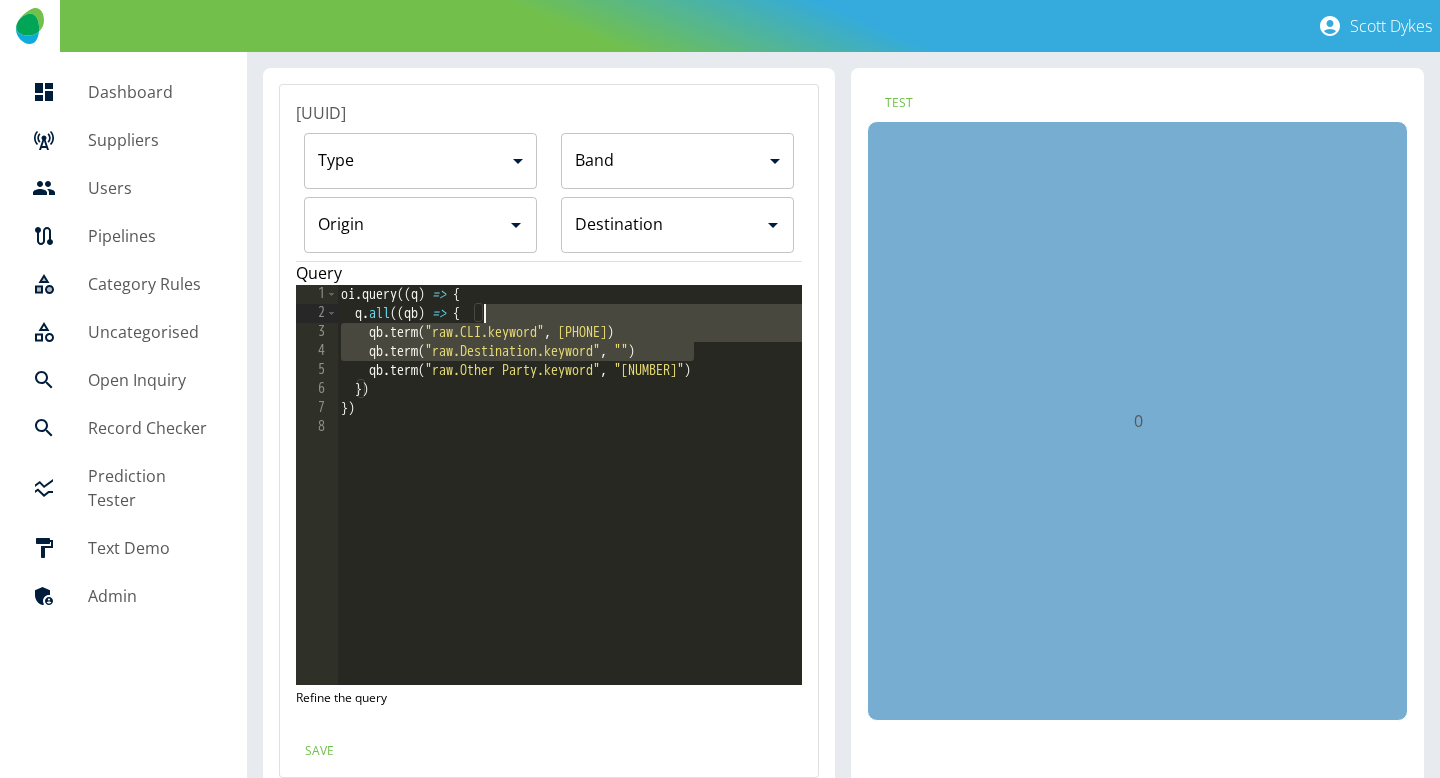 drag, startPoint x: 731, startPoint y: 353, endPoint x: 730, endPoint y: 319, distance: 34.0147 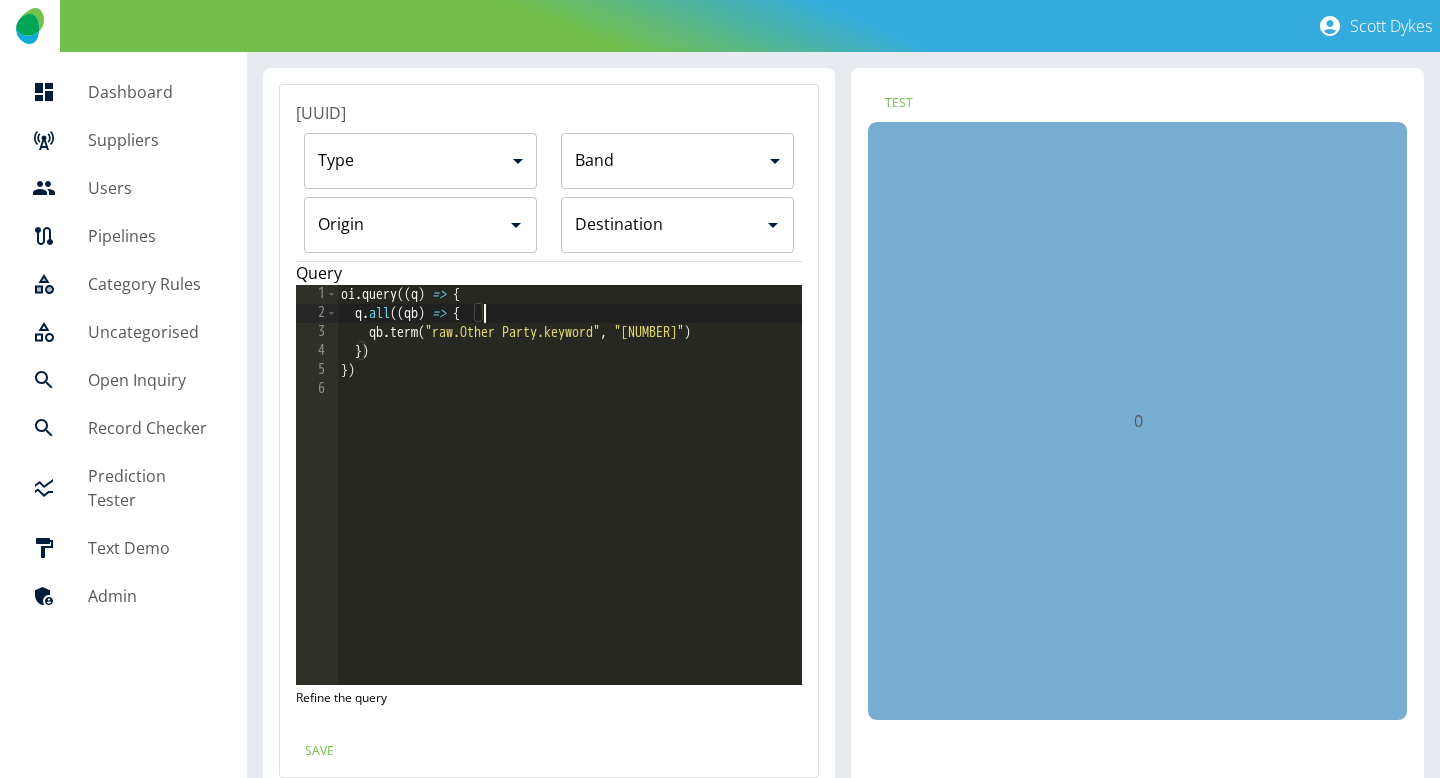 click on "[NUMBER]" at bounding box center [570, 504] 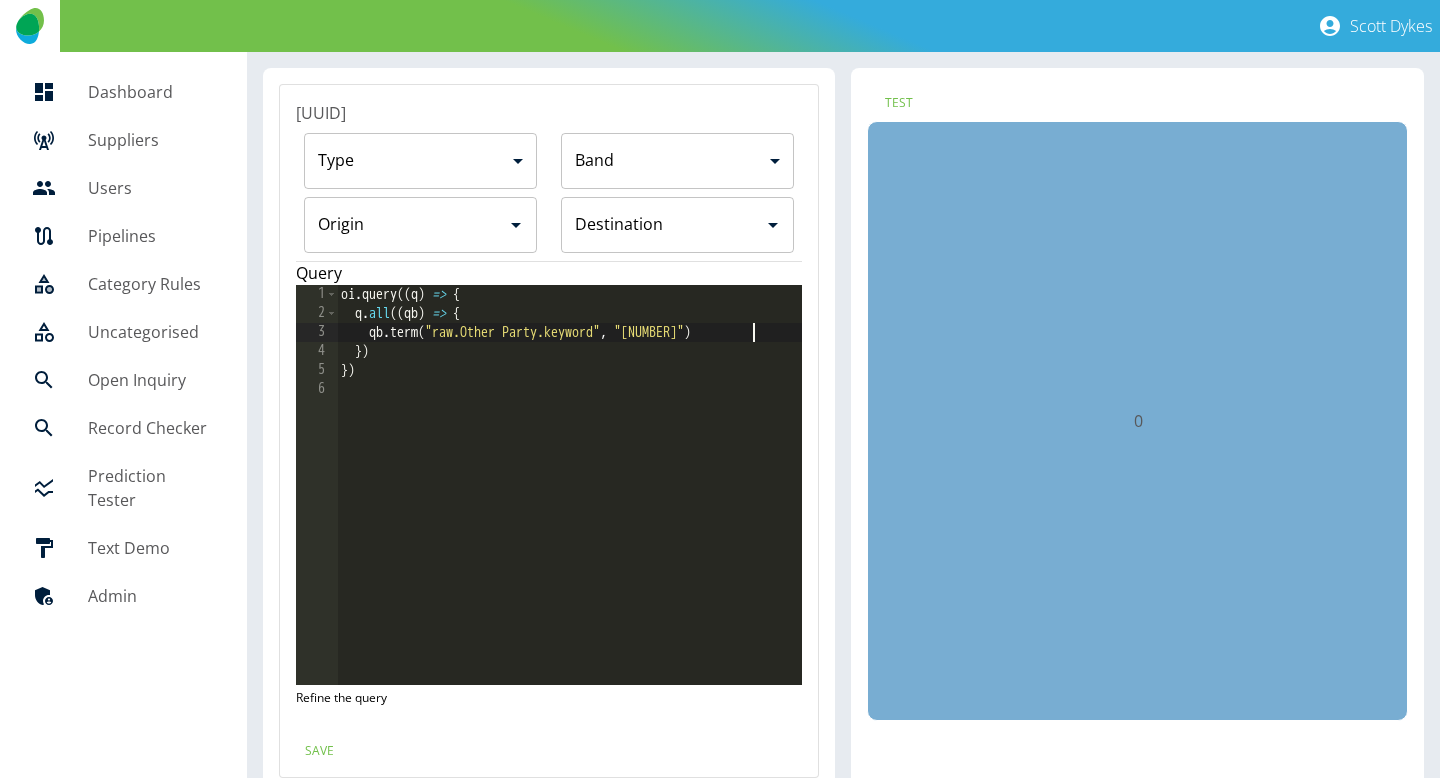 scroll, scrollTop: 0, scrollLeft: 30, axis: horizontal 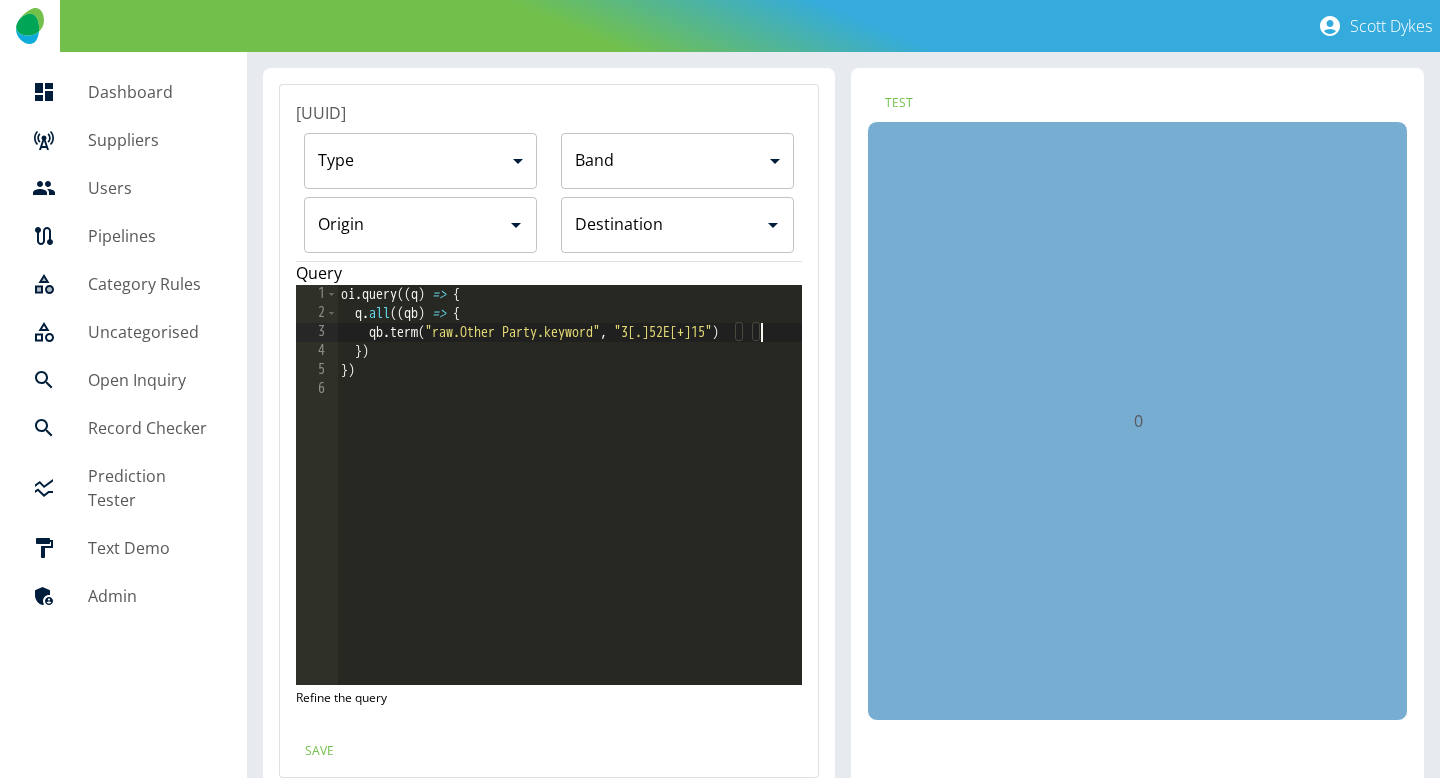 type on "**********" 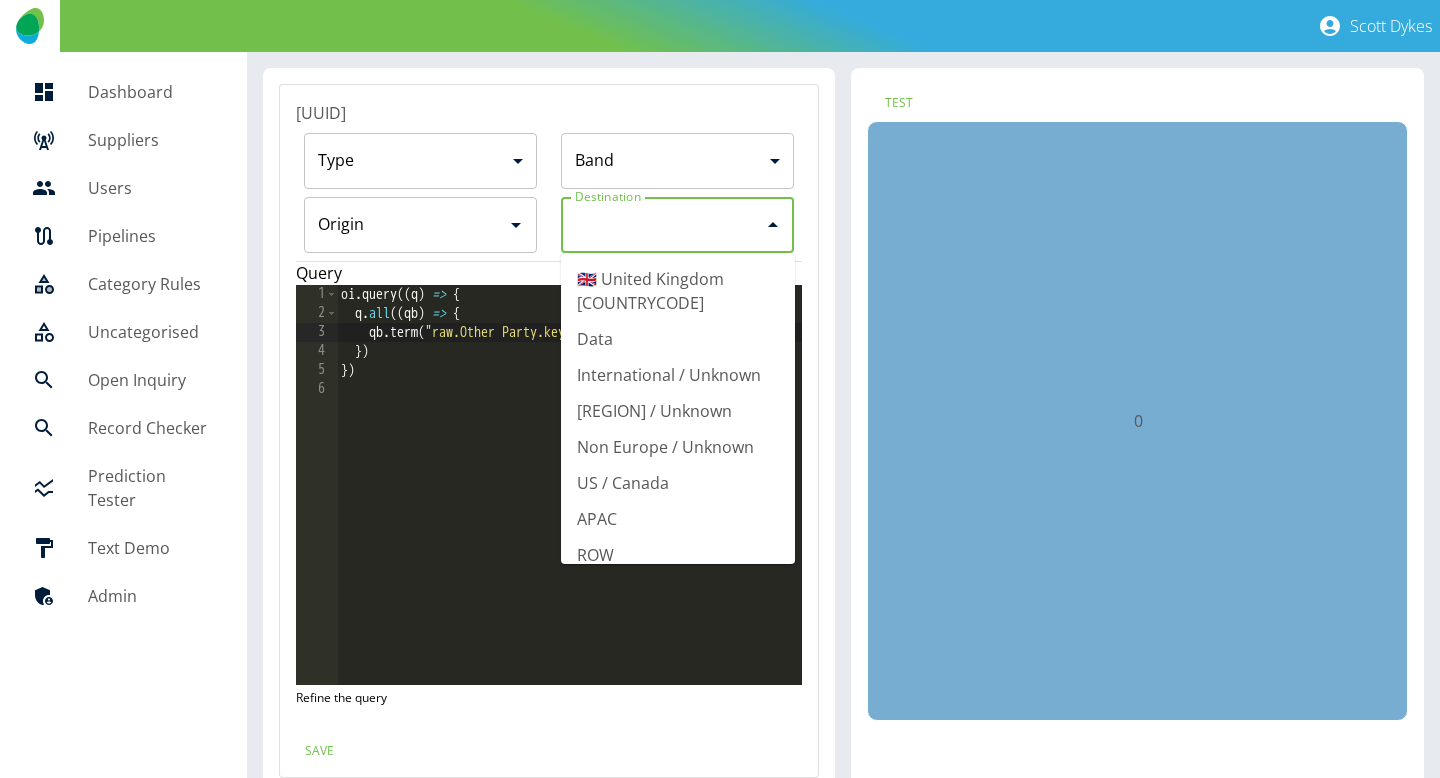 click on "Origin" at bounding box center (663, 225) 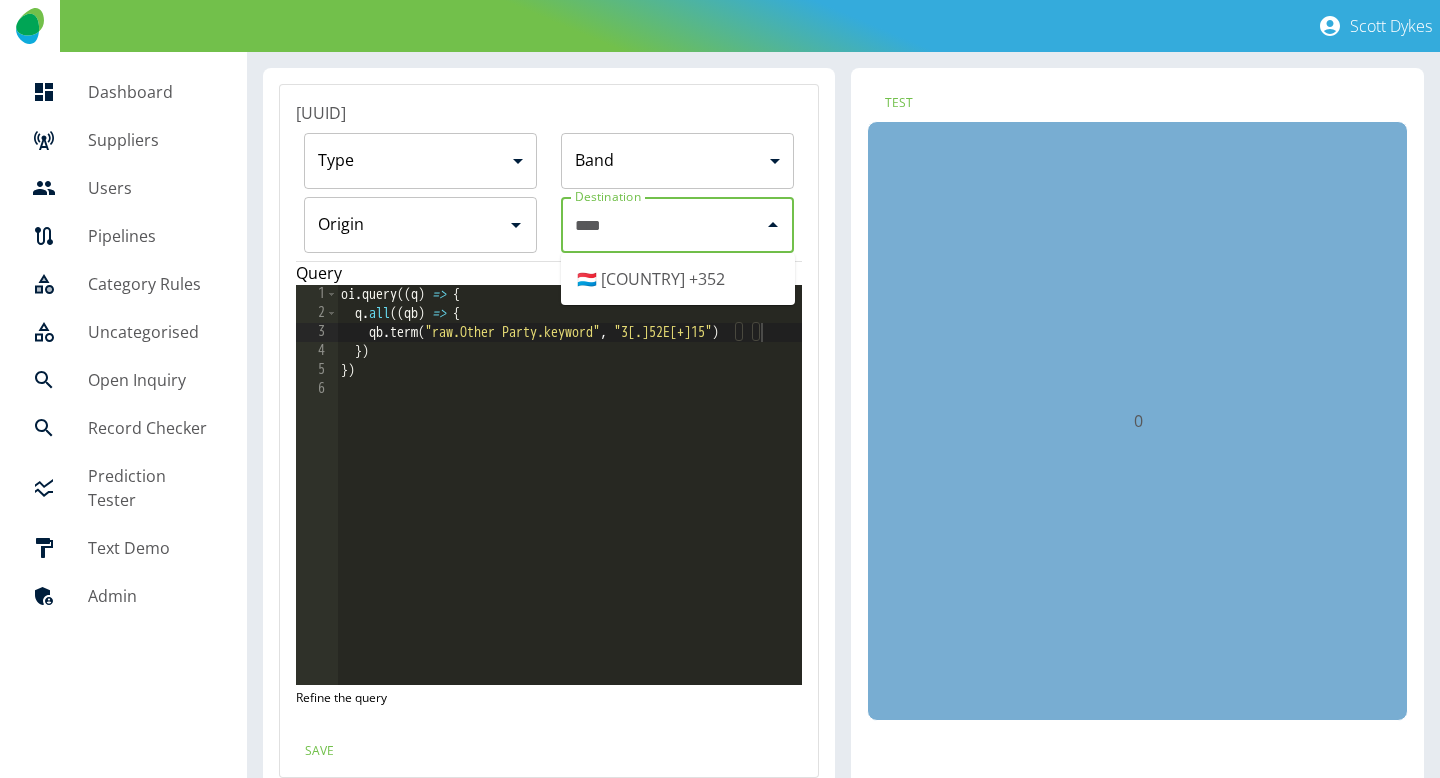 click on "[COUNTRYCODE] [COUNTRY] [COUNTRYCODE]" at bounding box center [678, 279] 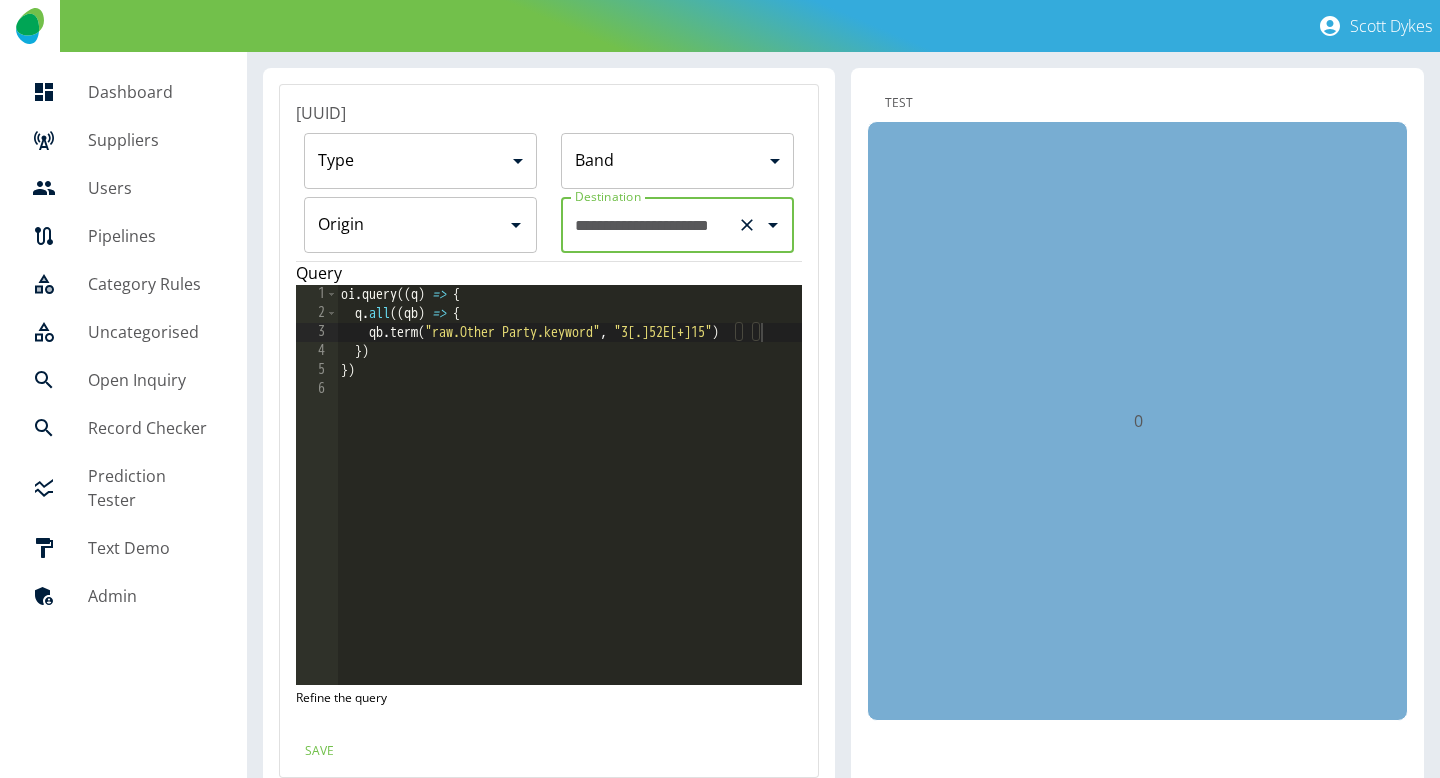 type on "**********" 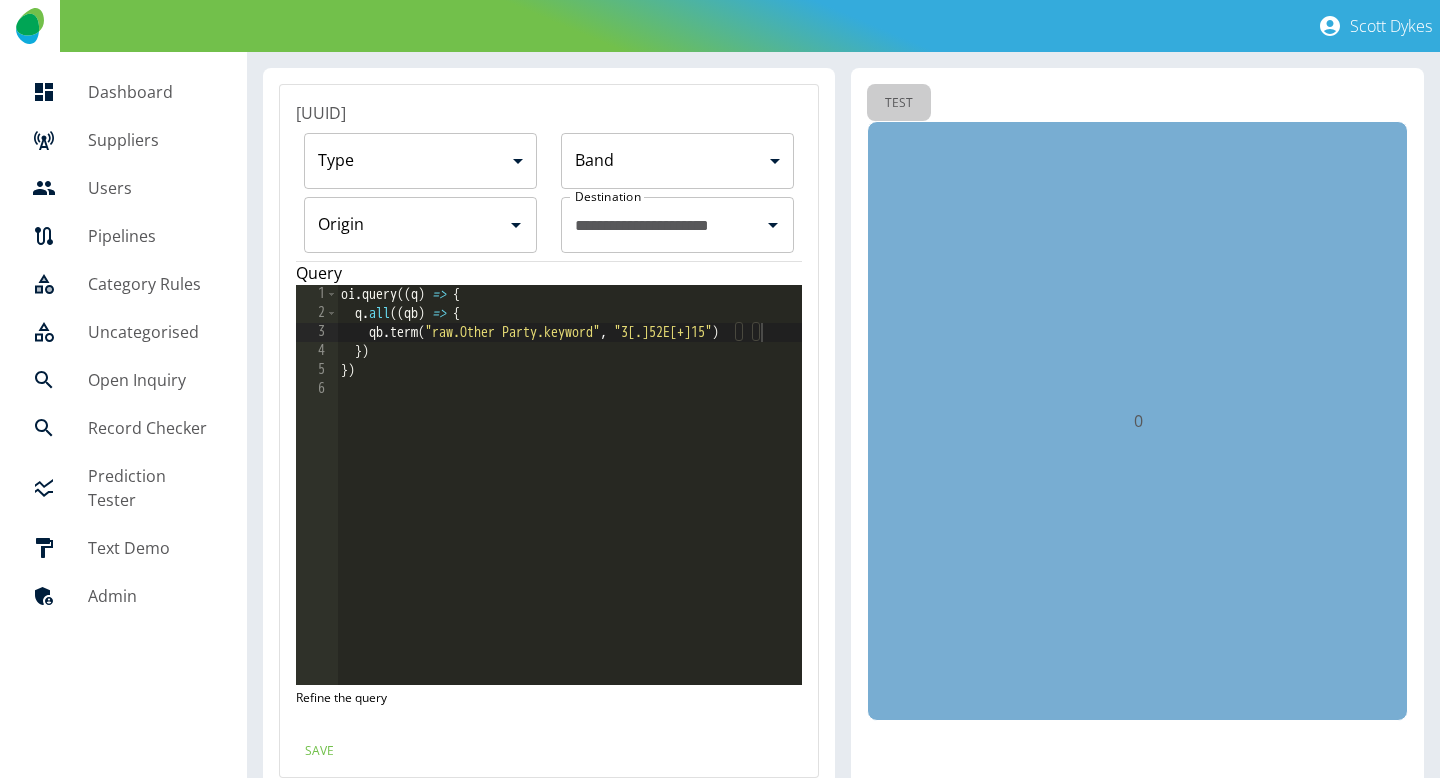 click on "Test" at bounding box center [899, 102] 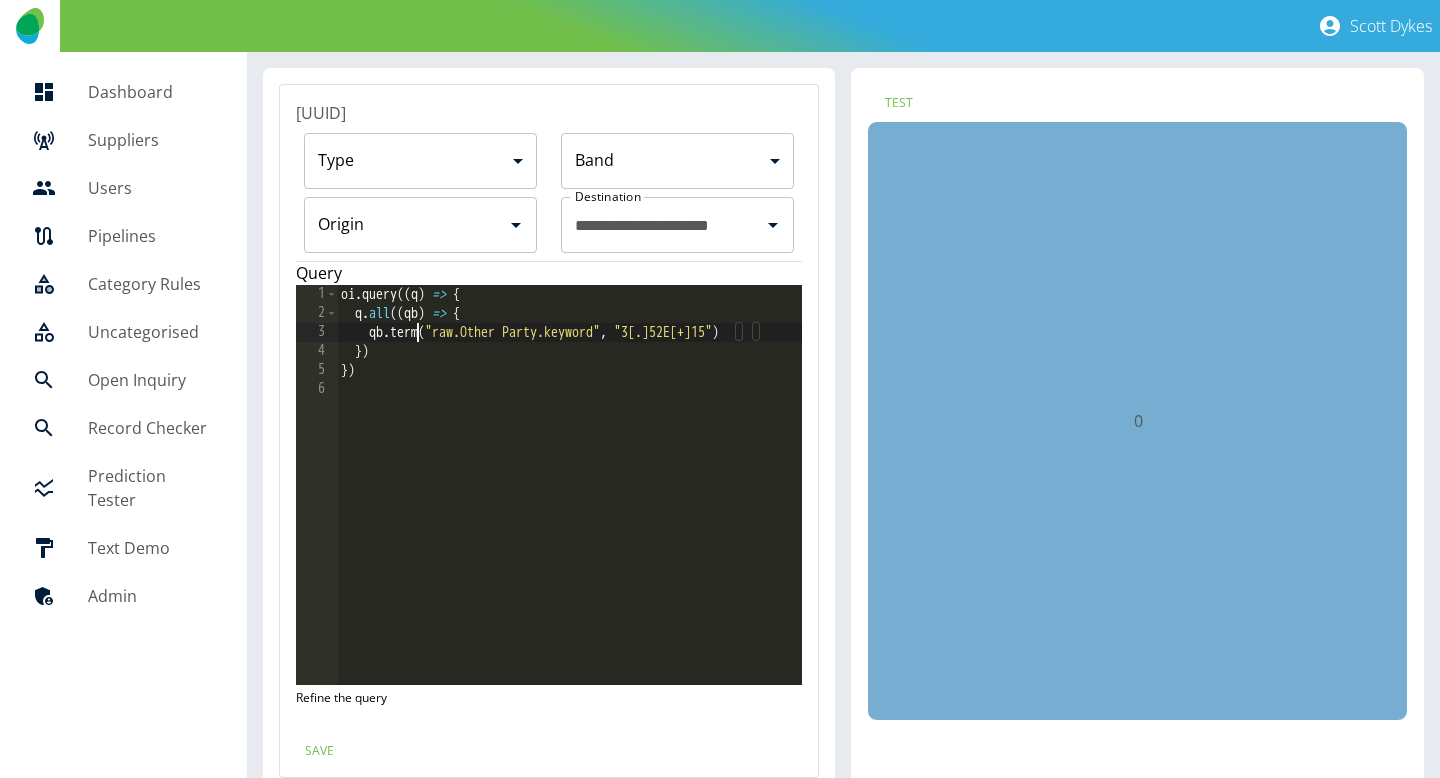 click on "oi . query (( q )   =>   {    q . all (( qb )   =>   {      qb . term ( "raw.Other Party.keyword" ,   "[PHONE]" )    }) })" at bounding box center [570, 504] 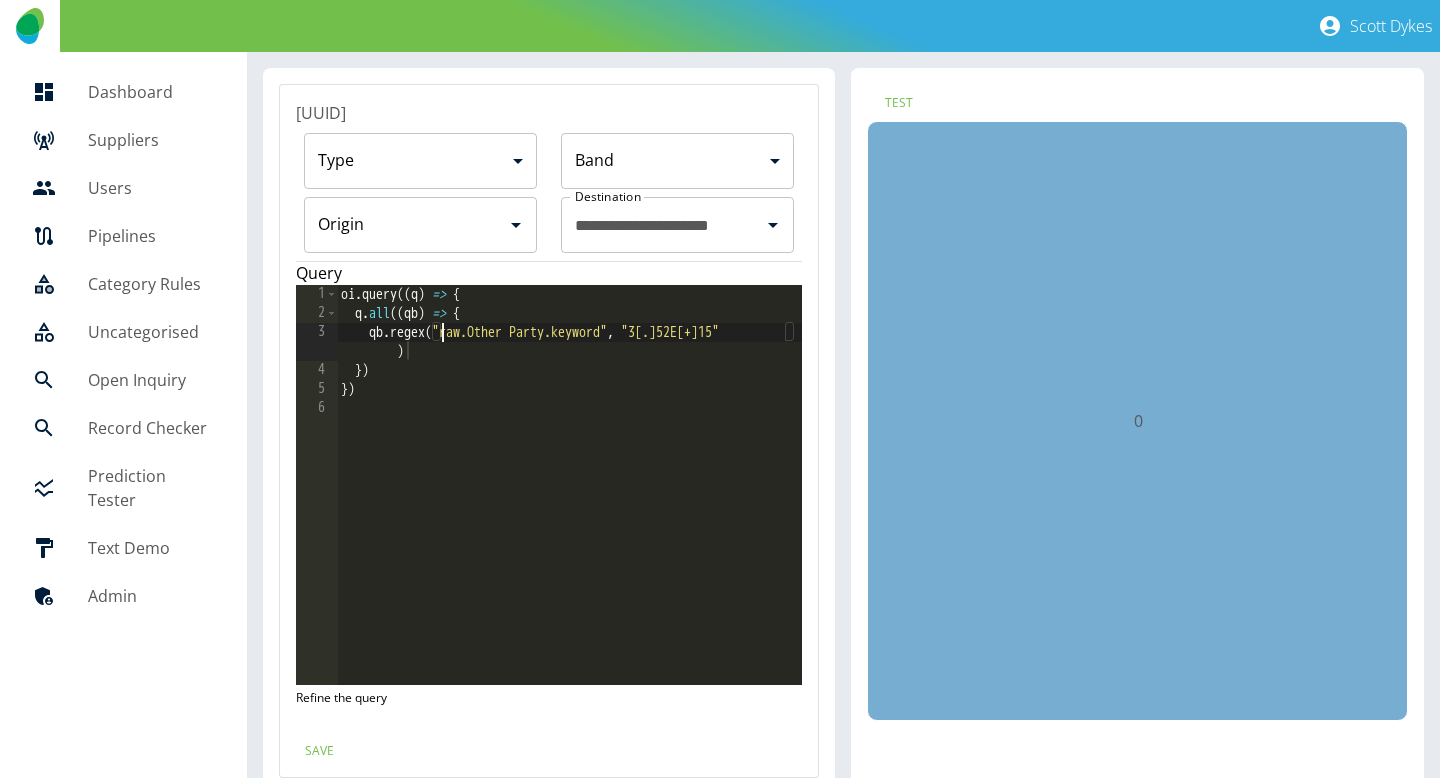 scroll, scrollTop: 0, scrollLeft: 7, axis: horizontal 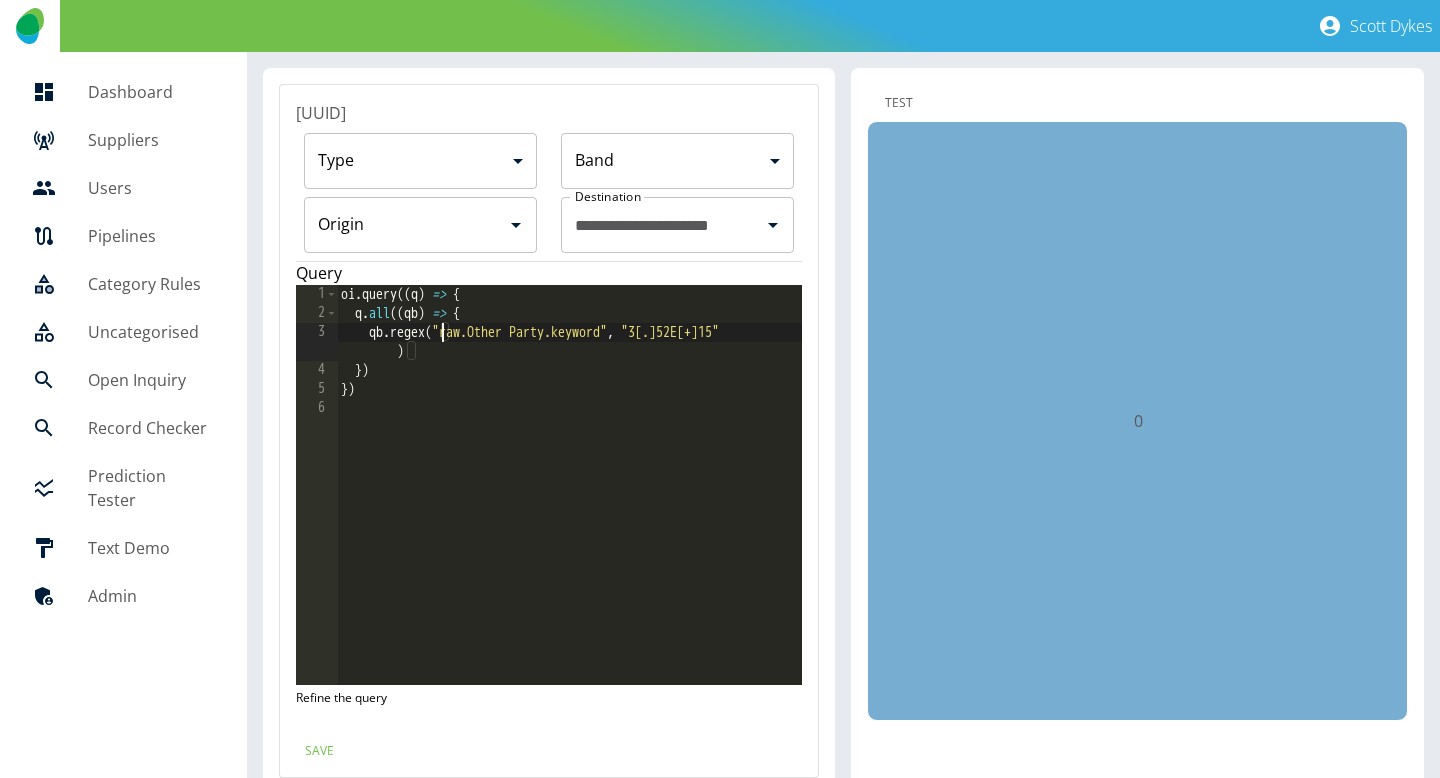 click on "Test" at bounding box center [899, 102] 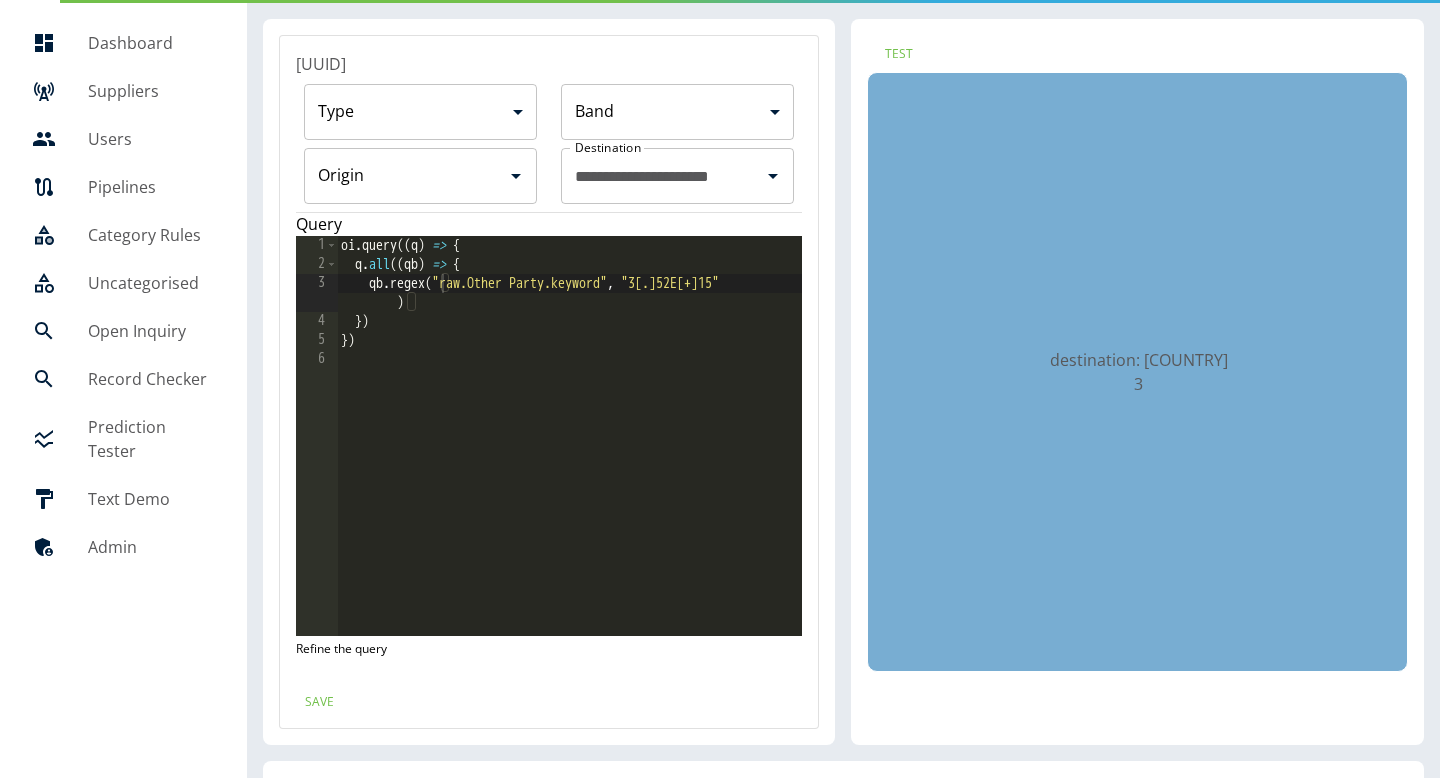 scroll, scrollTop: 0, scrollLeft: 0, axis: both 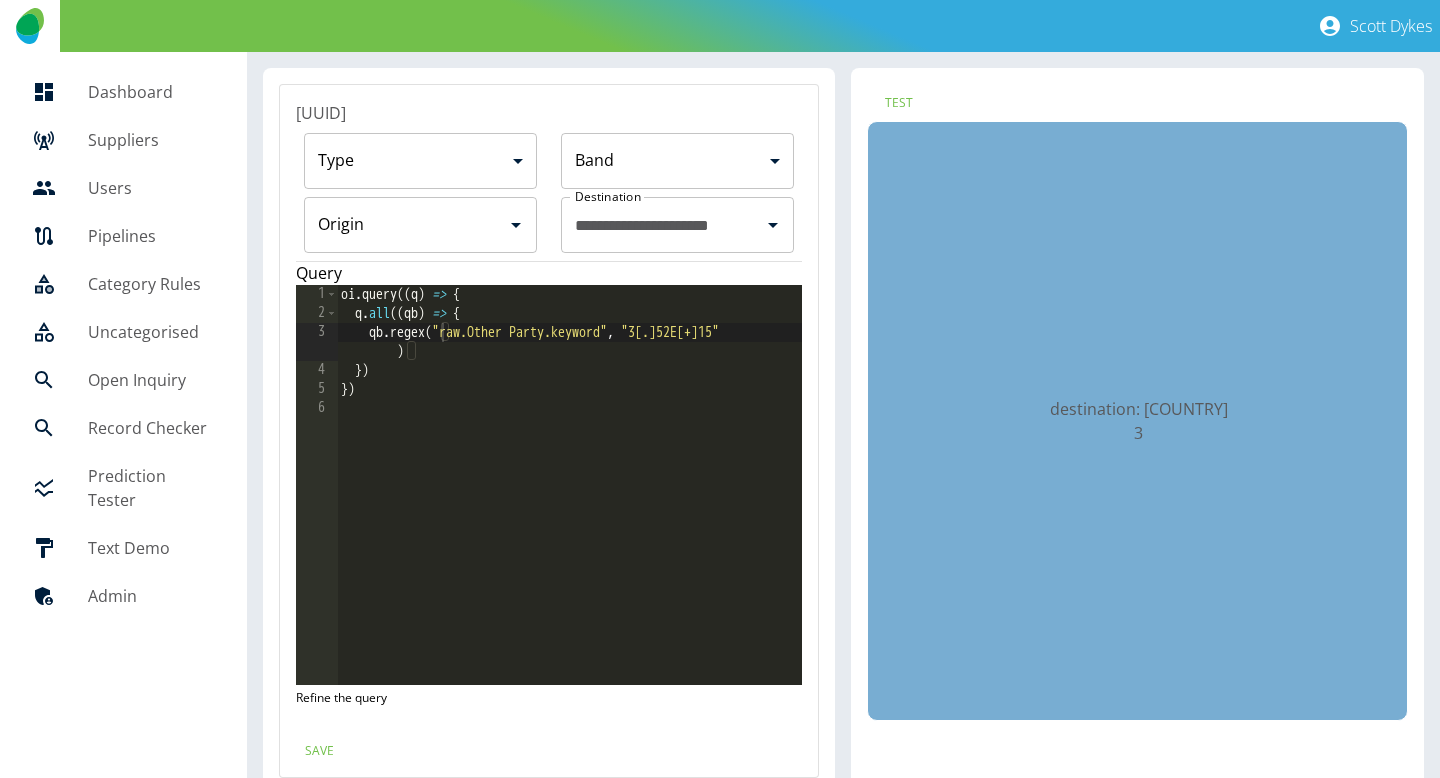 click on "oi . query (( q )   =>   {    q . all (( qb )   =>   {      qb . regex ( "raw.Other Party.keyword" ,   "[PHONE]" )    }) })" at bounding box center [570, 504] 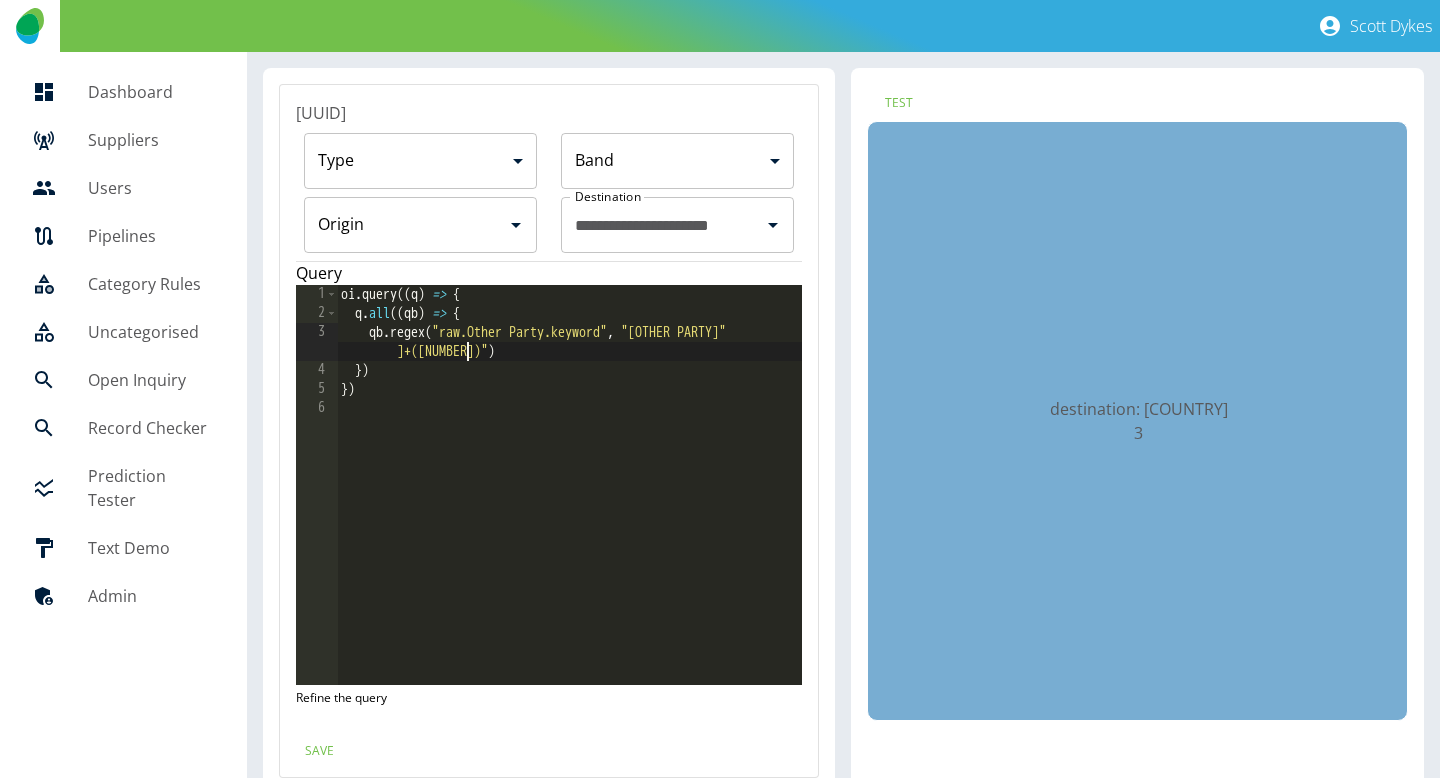 scroll, scrollTop: 0, scrollLeft: 35, axis: horizontal 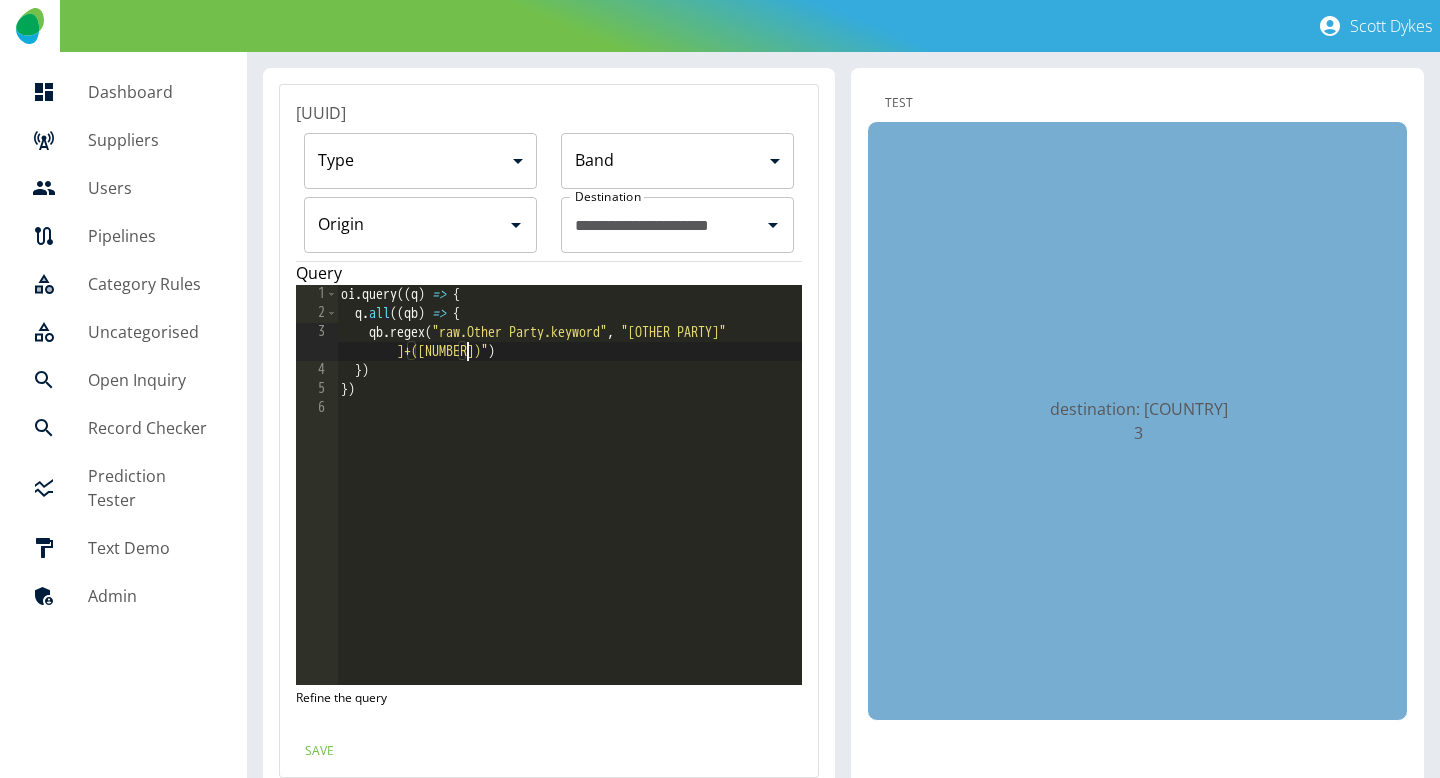 type on "**********" 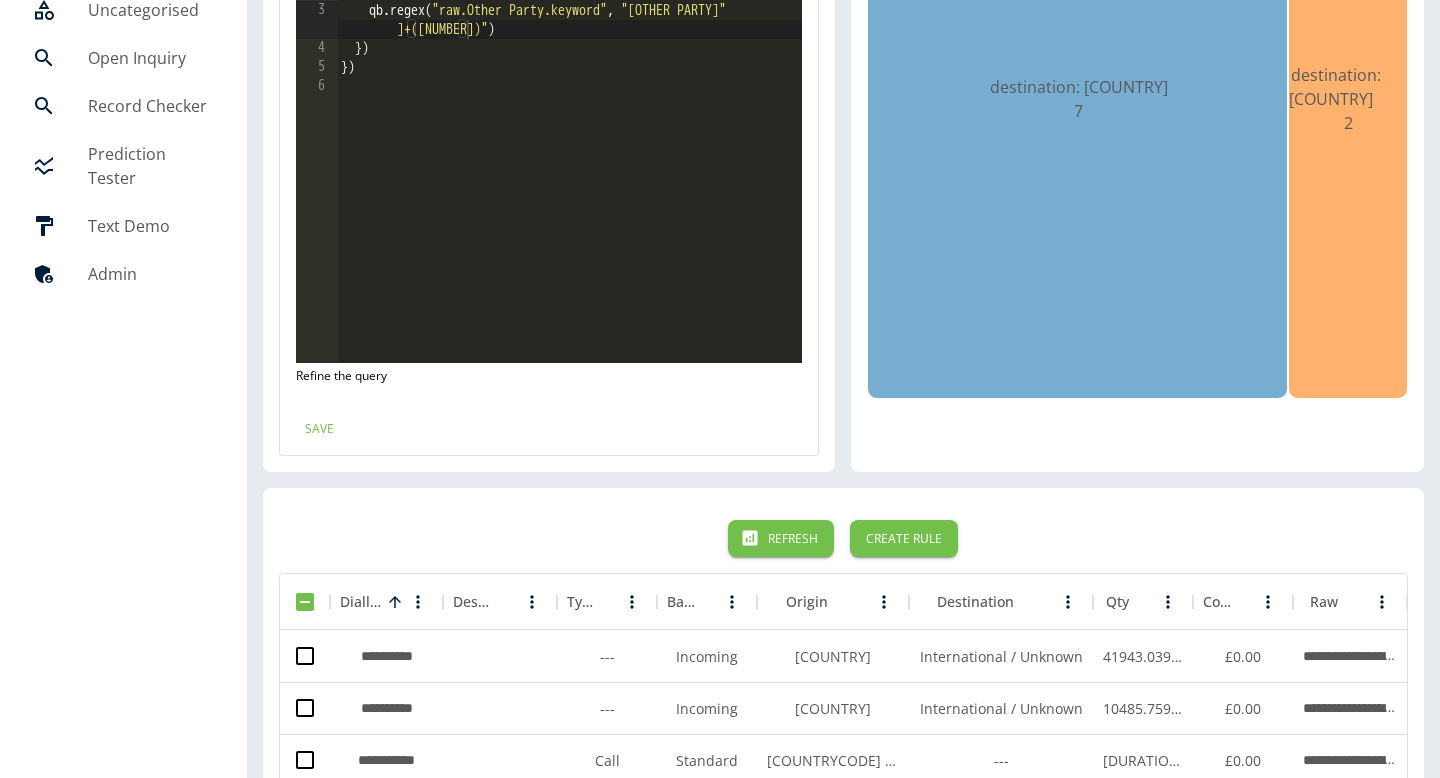 scroll, scrollTop: 147, scrollLeft: 0, axis: vertical 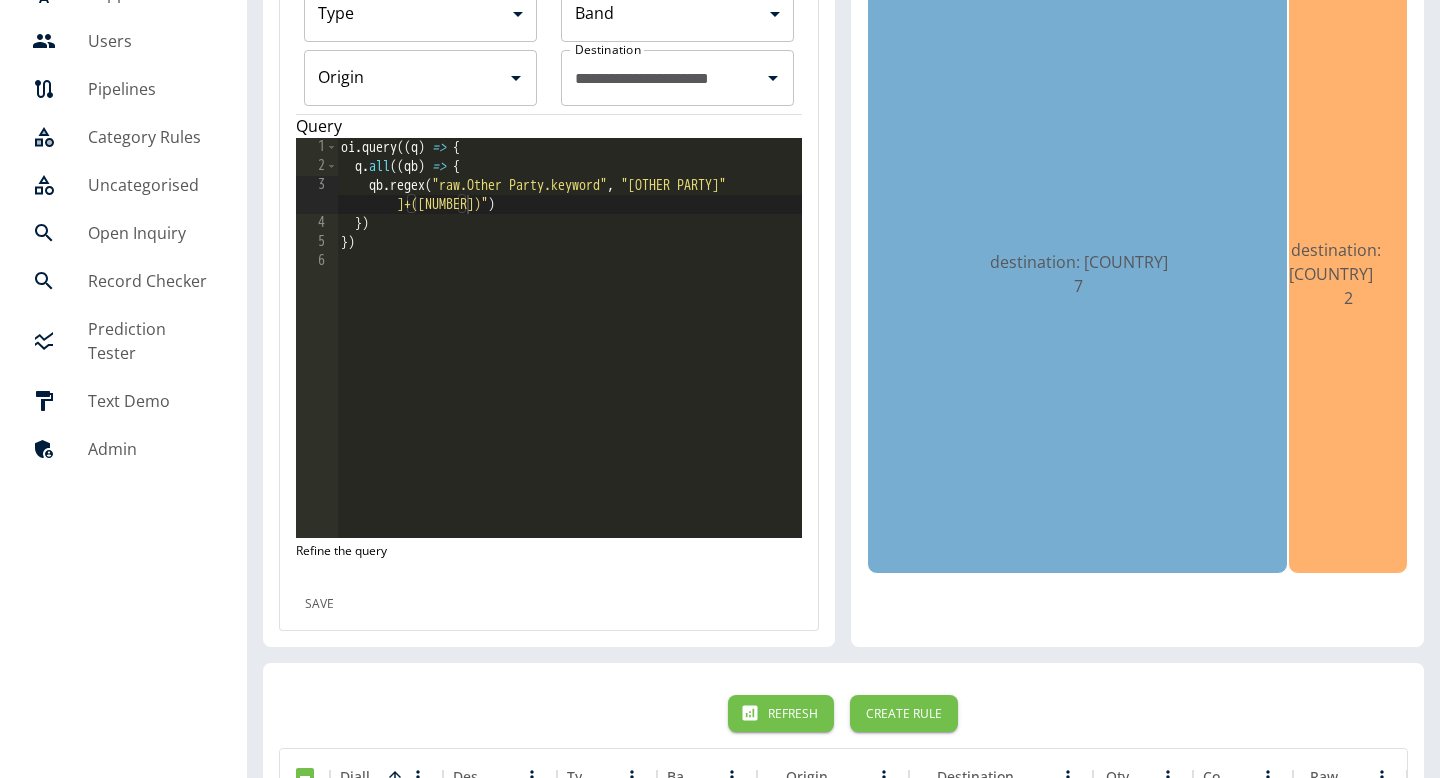 click on "Save" at bounding box center [320, 603] 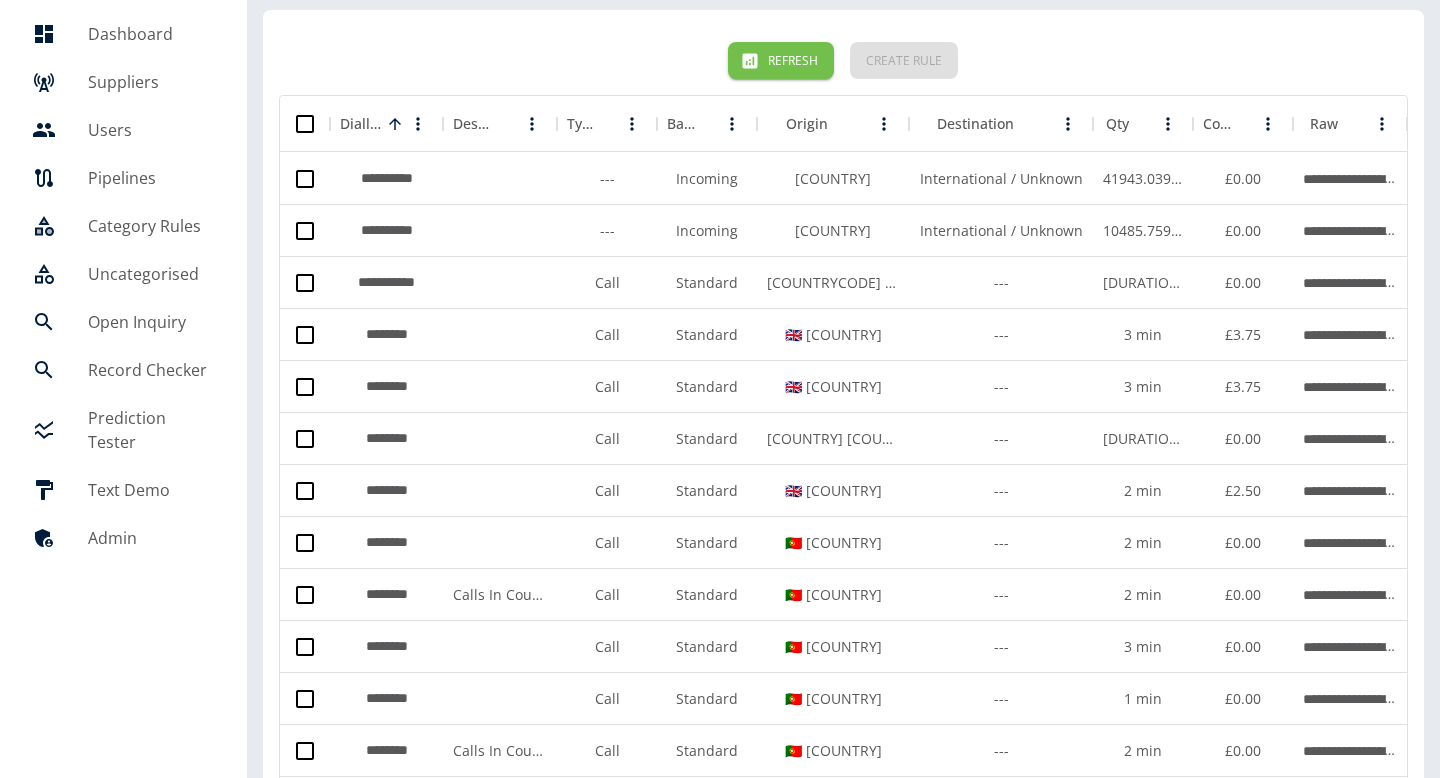 scroll, scrollTop: 48, scrollLeft: 0, axis: vertical 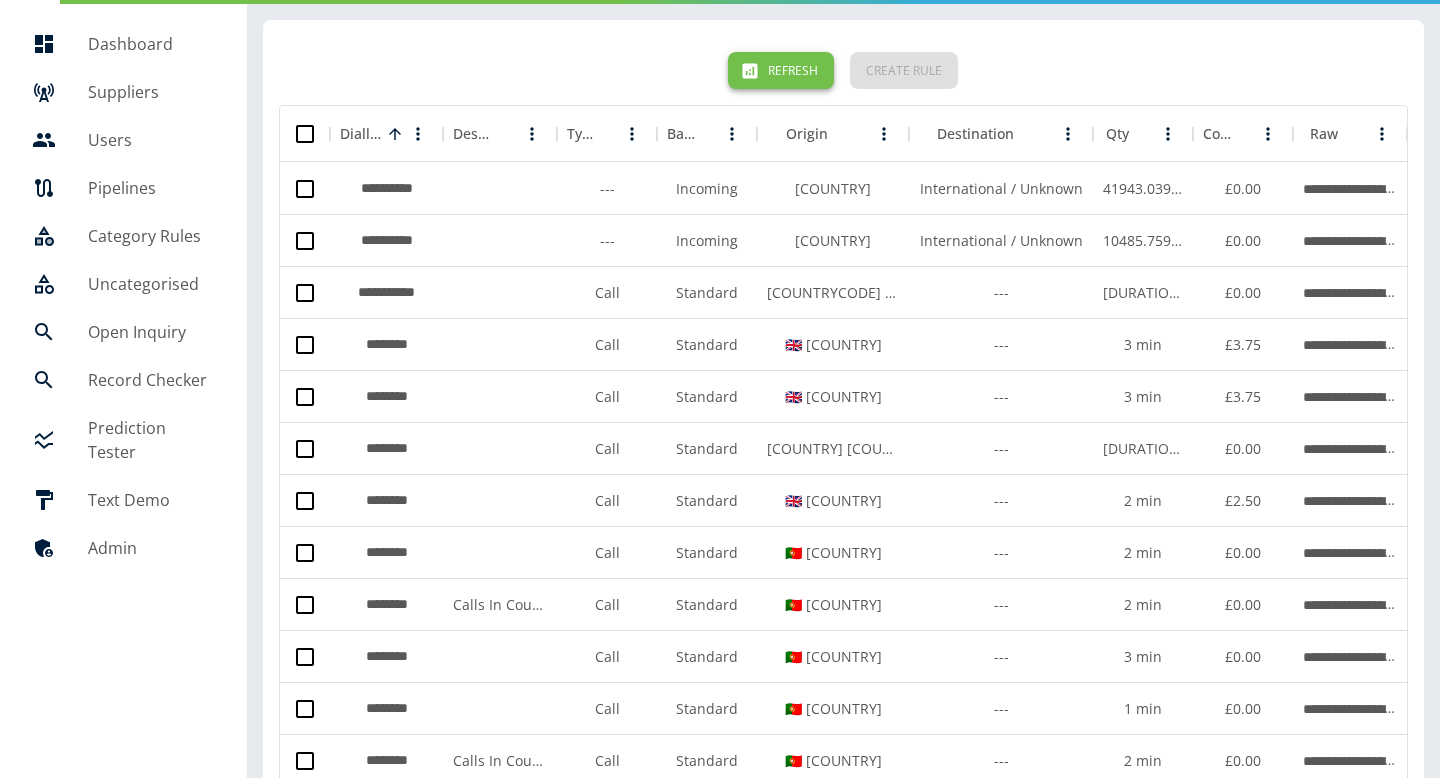 click on "Refresh" at bounding box center [781, 70] 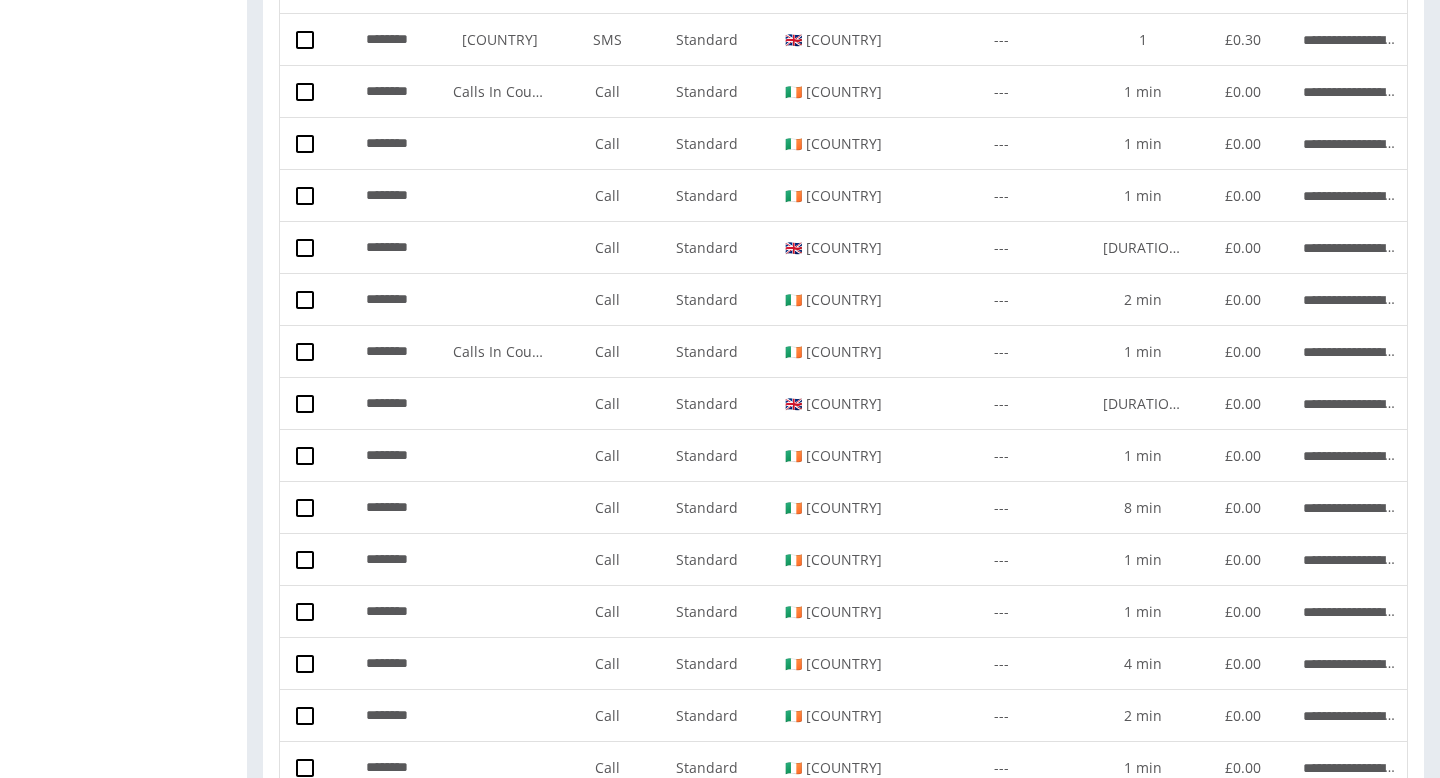 scroll, scrollTop: 2675, scrollLeft: 0, axis: vertical 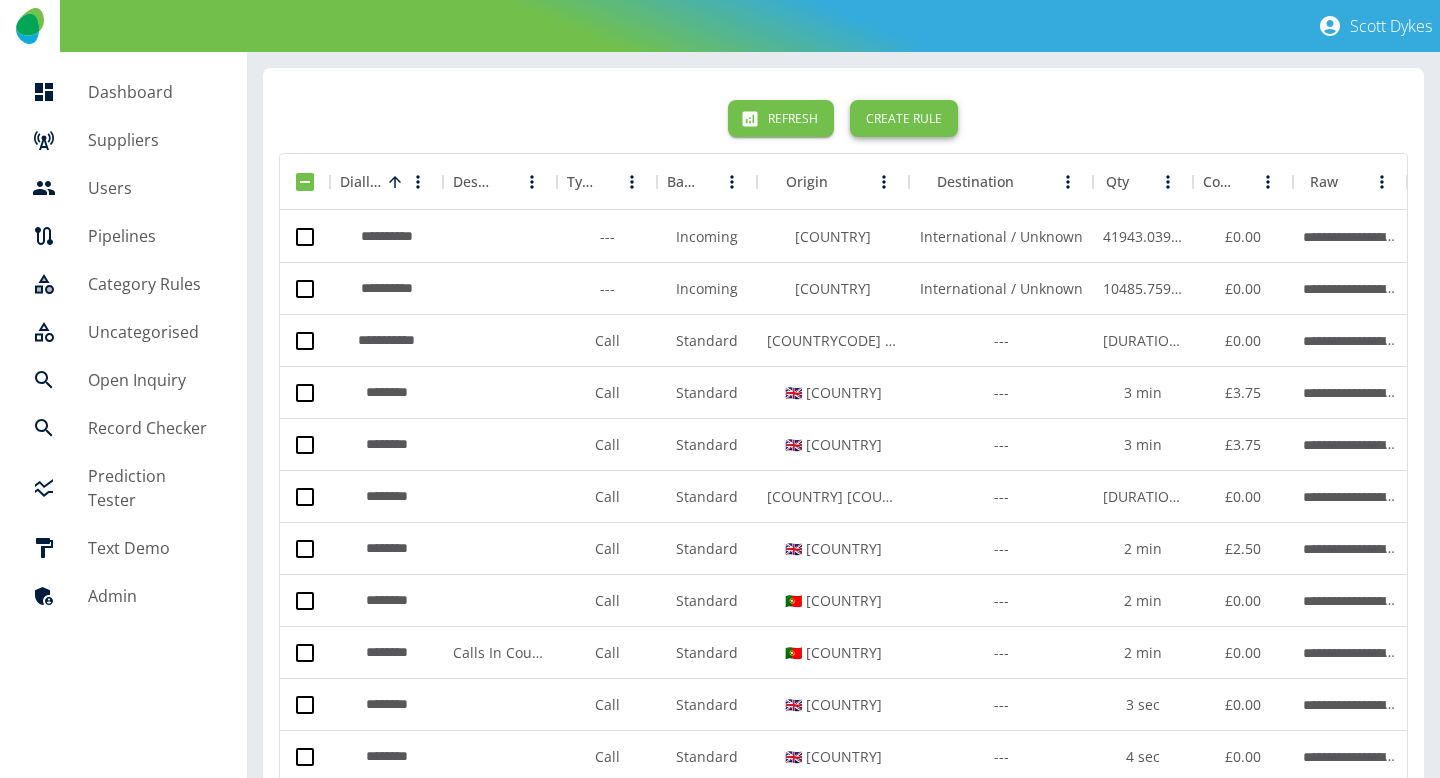 click on "Create Rule" at bounding box center (904, 118) 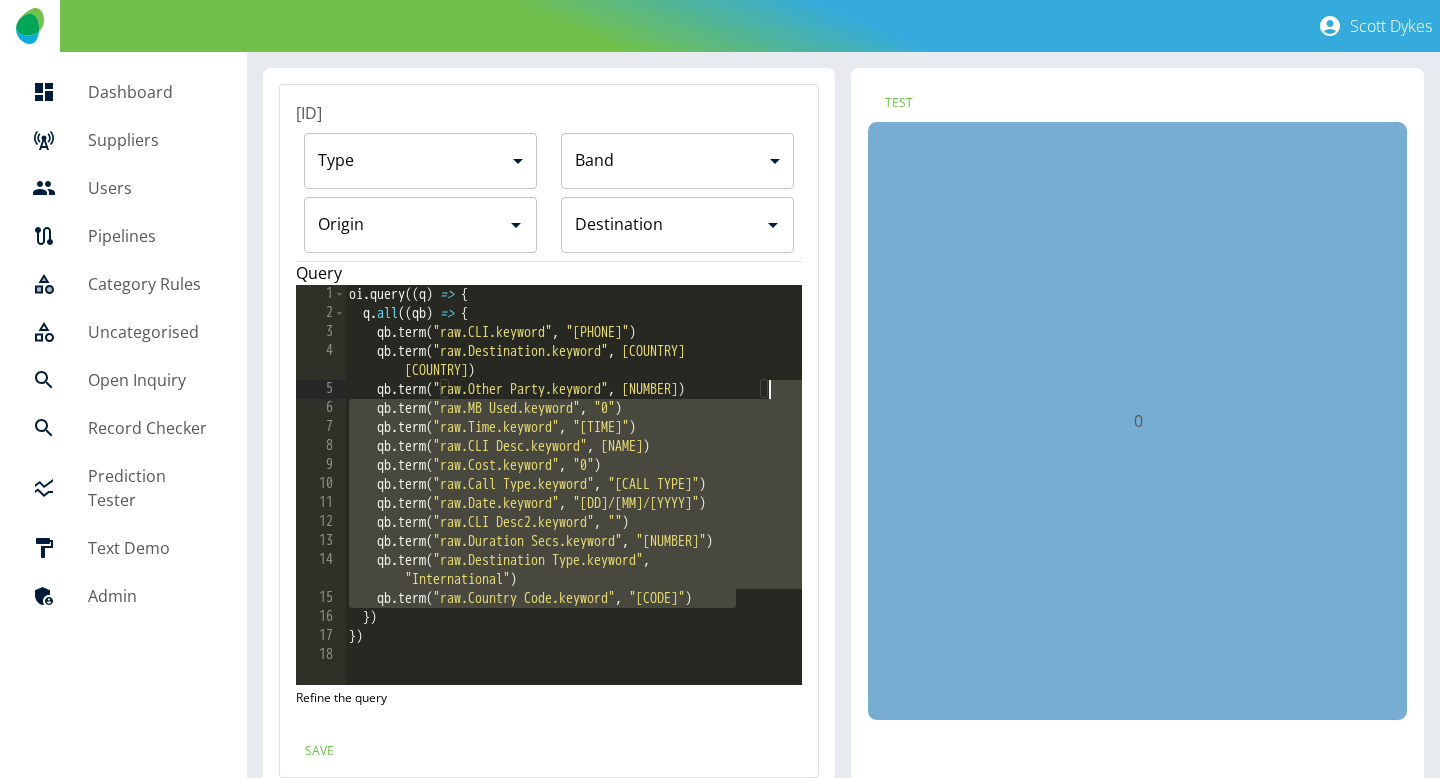 drag, startPoint x: 750, startPoint y: 599, endPoint x: 788, endPoint y: 395, distance: 207.50903 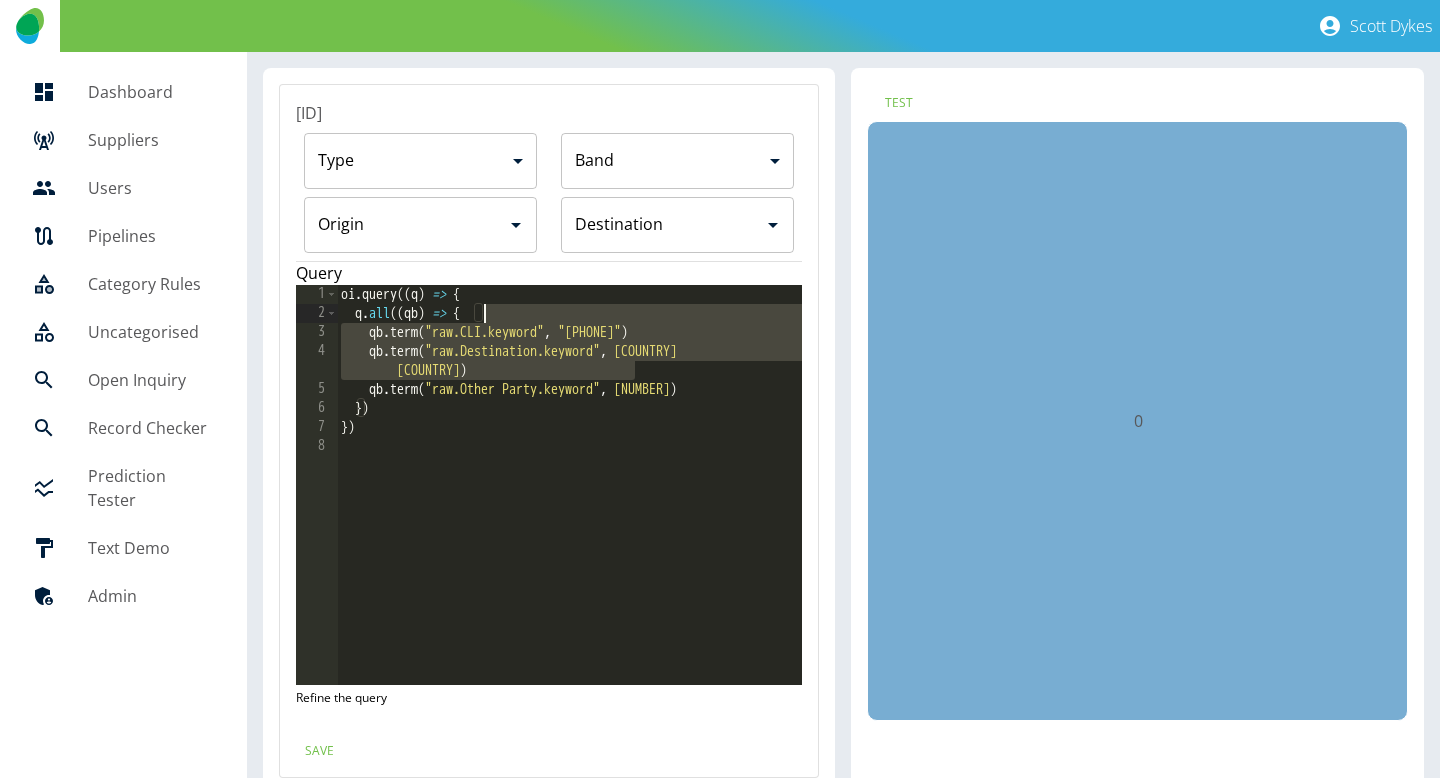 drag, startPoint x: 678, startPoint y: 374, endPoint x: 672, endPoint y: 315, distance: 59.3043 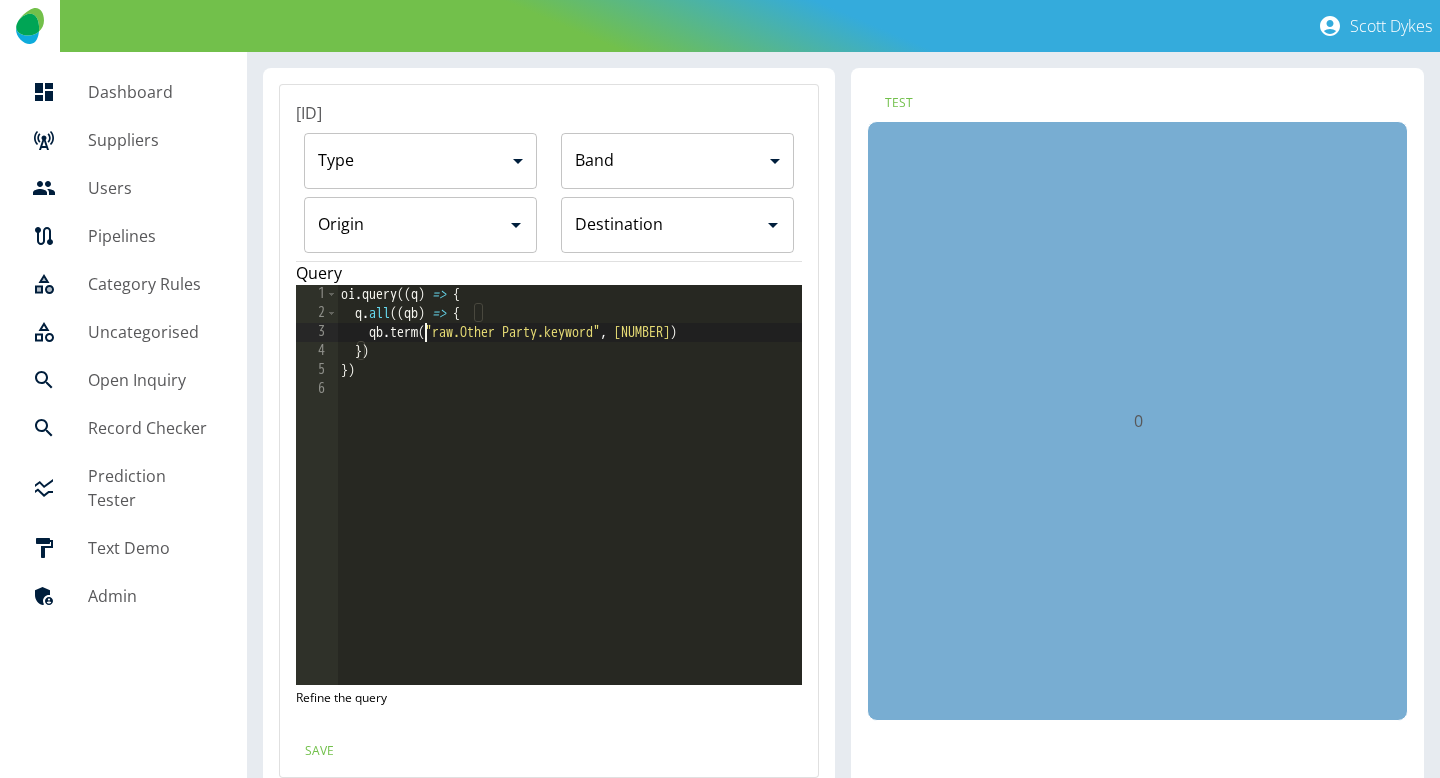 click on "oi . query (( q )   =>   {    q . all (( qb )   =>   {      qb . term ( "raw.Other Party.keyword" ,   "[NUMBER]" )    }) })" at bounding box center [570, 504] 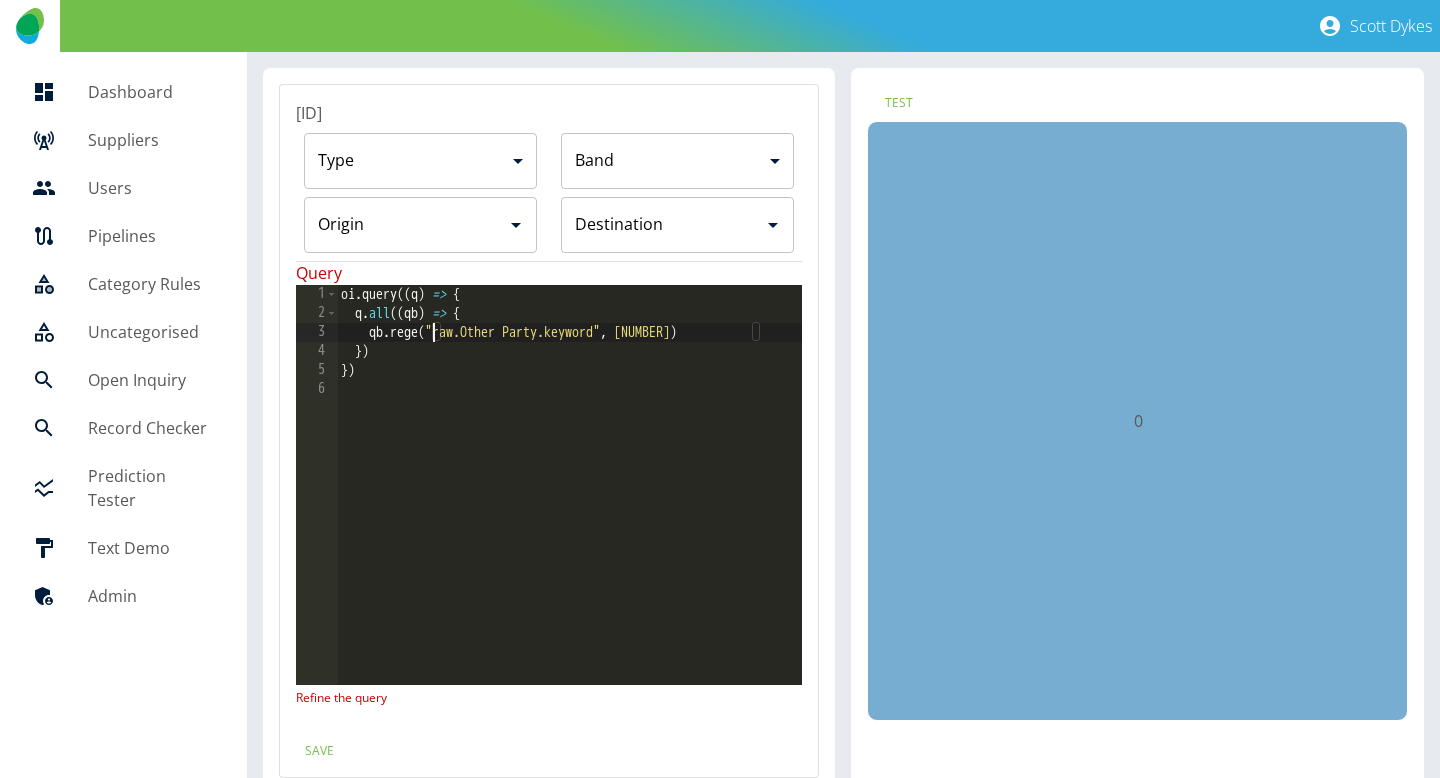 scroll, scrollTop: 0, scrollLeft: 7, axis: horizontal 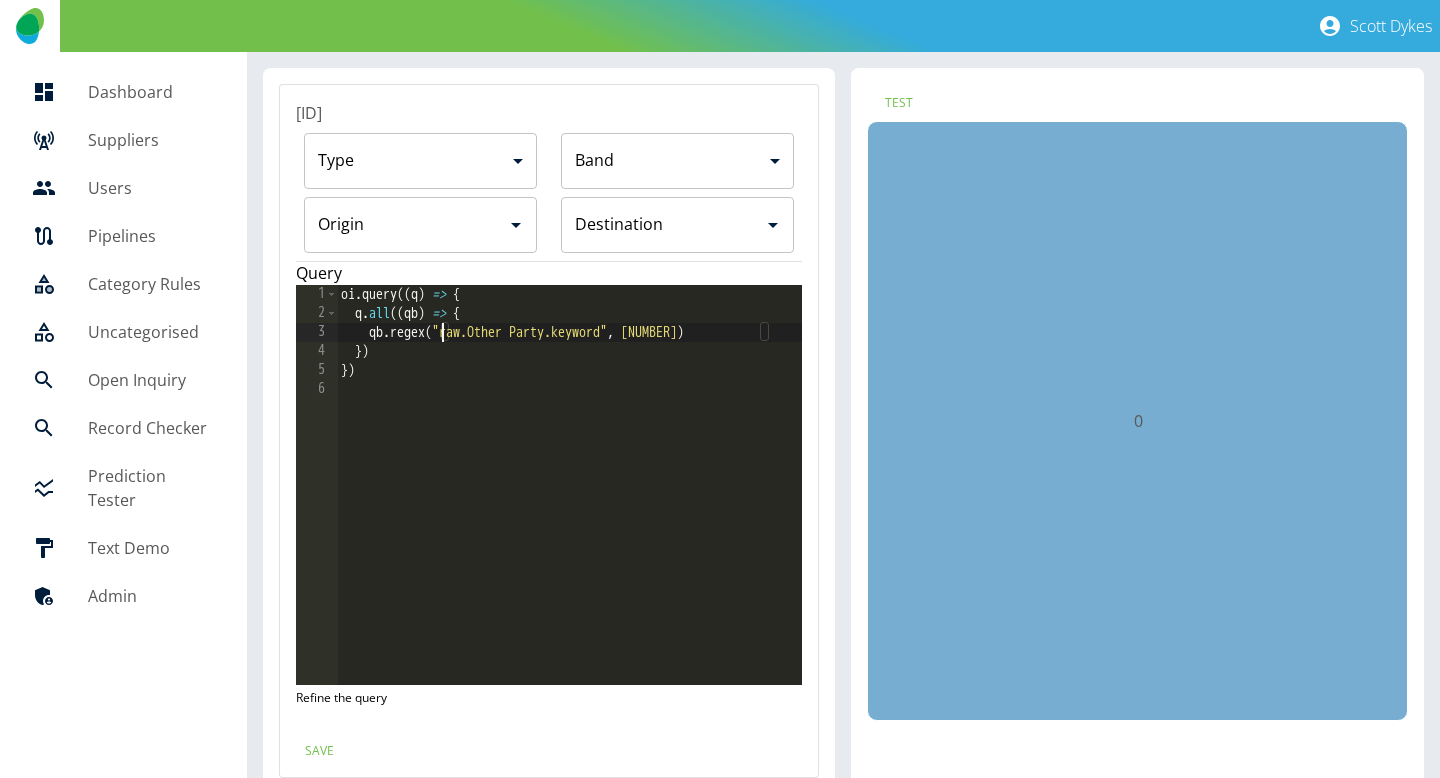click on "oi . query (( q )   =>   {    q . all (( qb )   =>   {      qb . regex ( "raw.Other Party.keyword" ,   "[PHONE]" )    }) })" at bounding box center (570, 504) 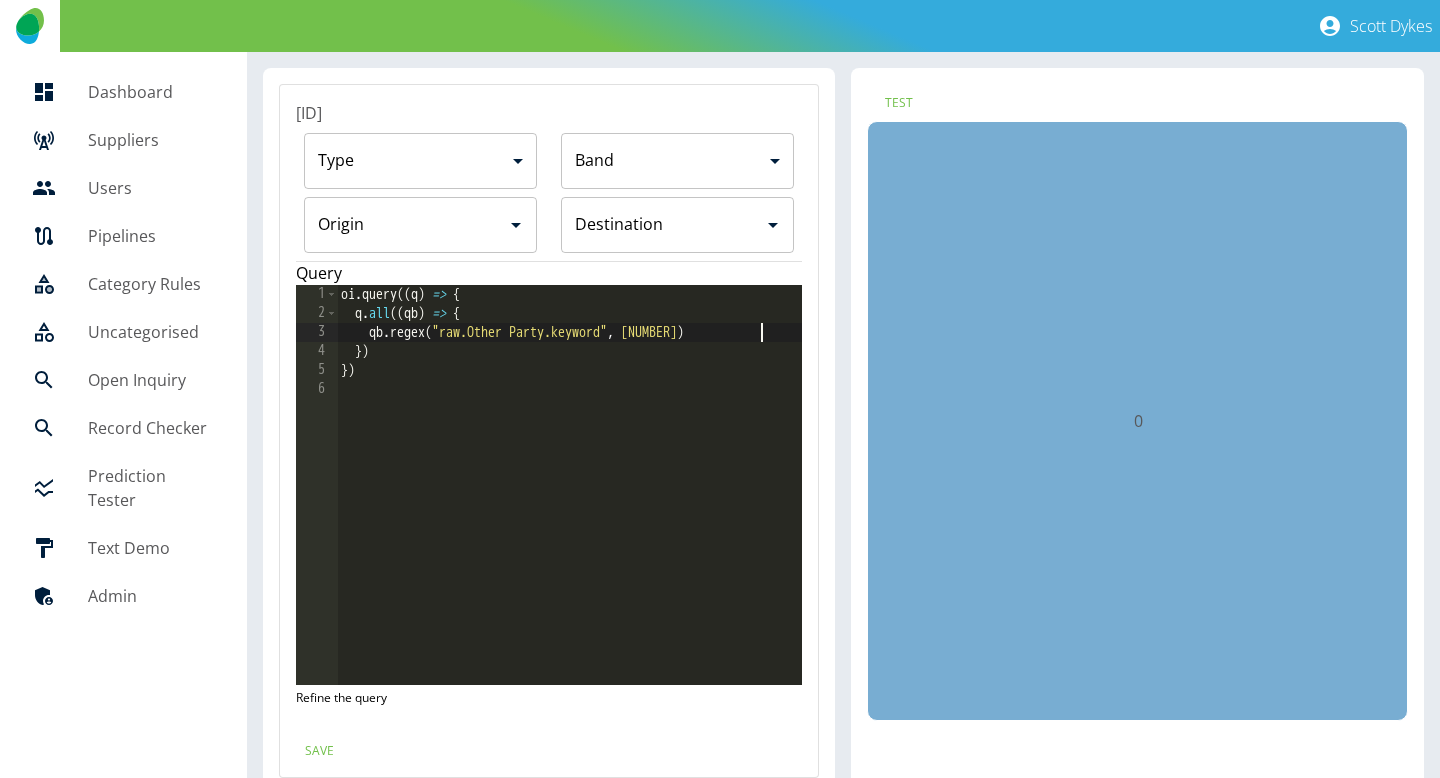 scroll, scrollTop: 0, scrollLeft: 30, axis: horizontal 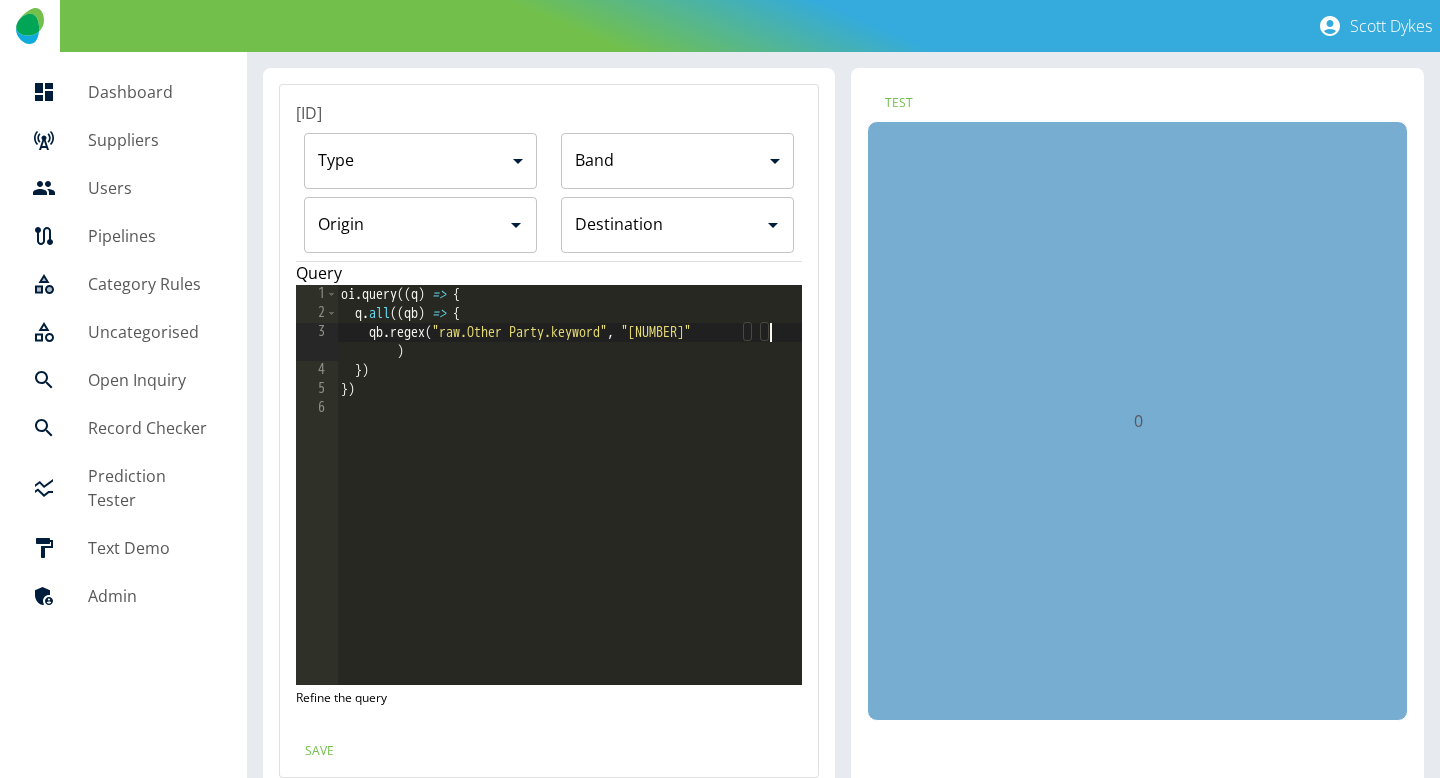 type on "**********" 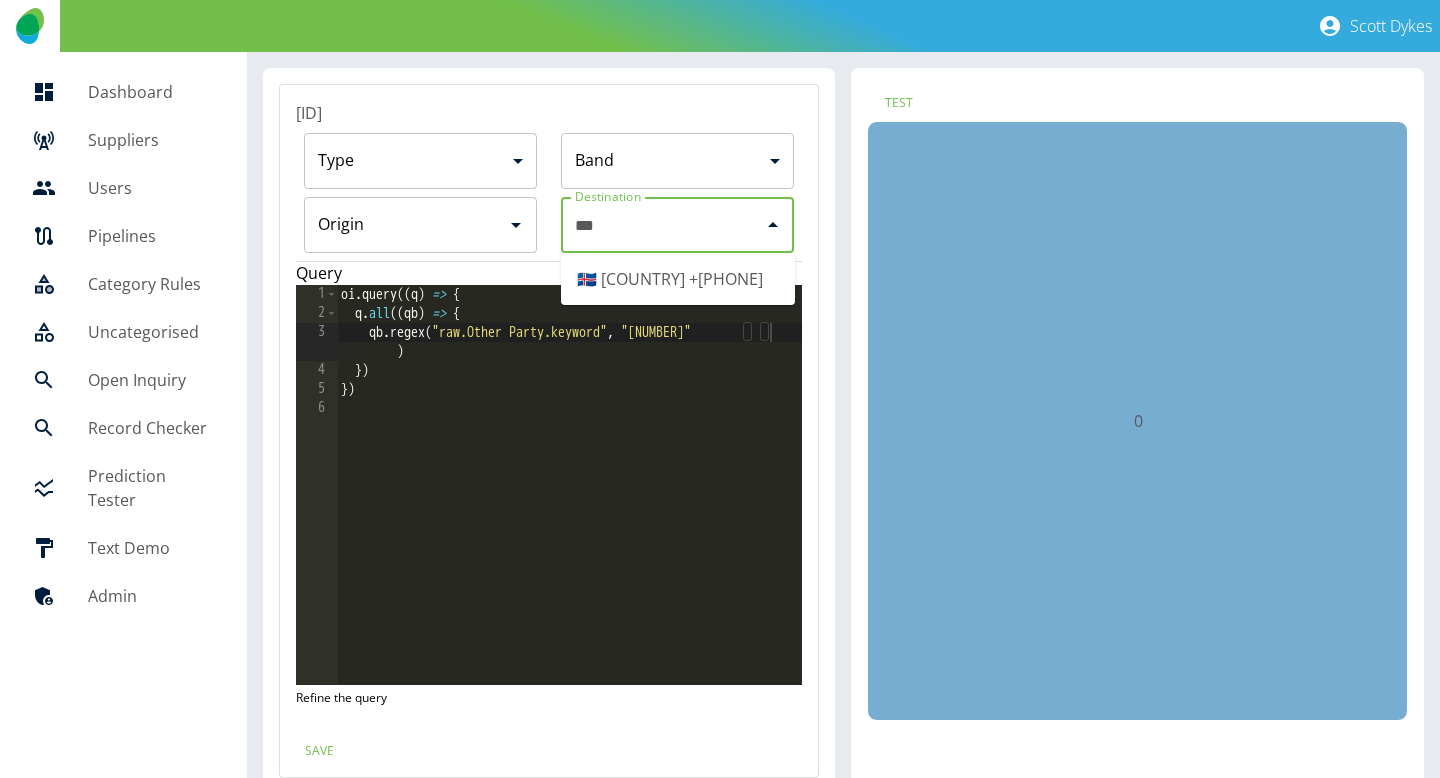 drag, startPoint x: 674, startPoint y: 273, endPoint x: 715, endPoint y: 255, distance: 44.777225 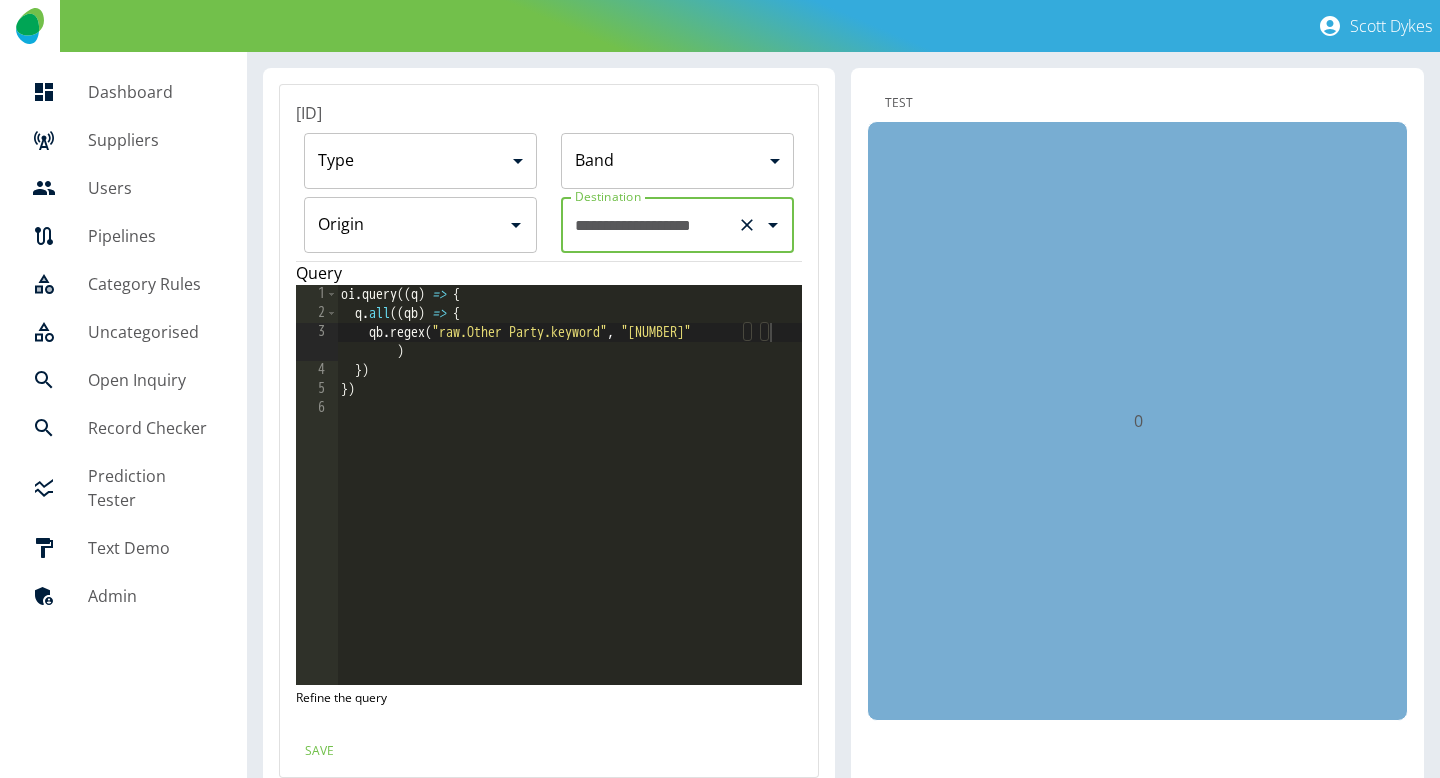 type on "**********" 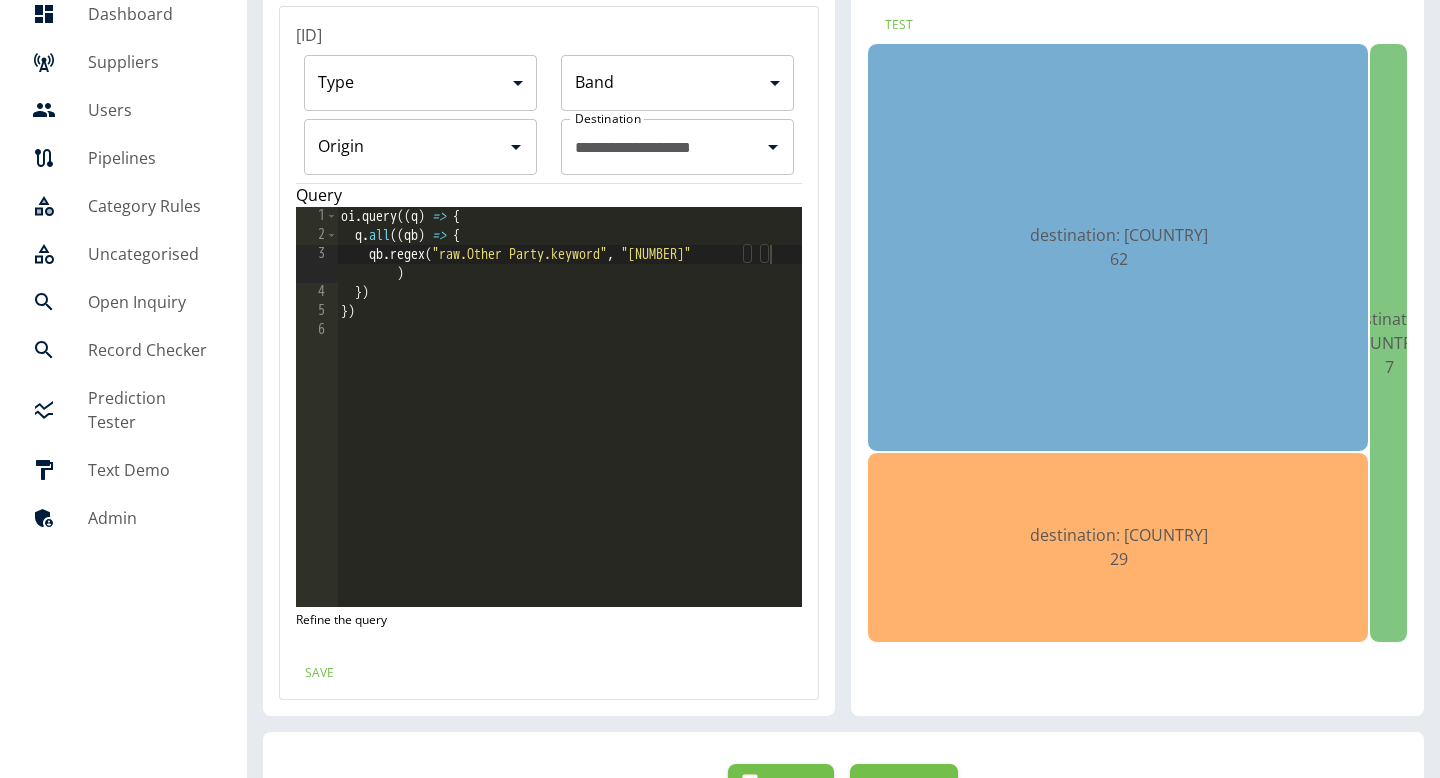 scroll, scrollTop: 100, scrollLeft: 0, axis: vertical 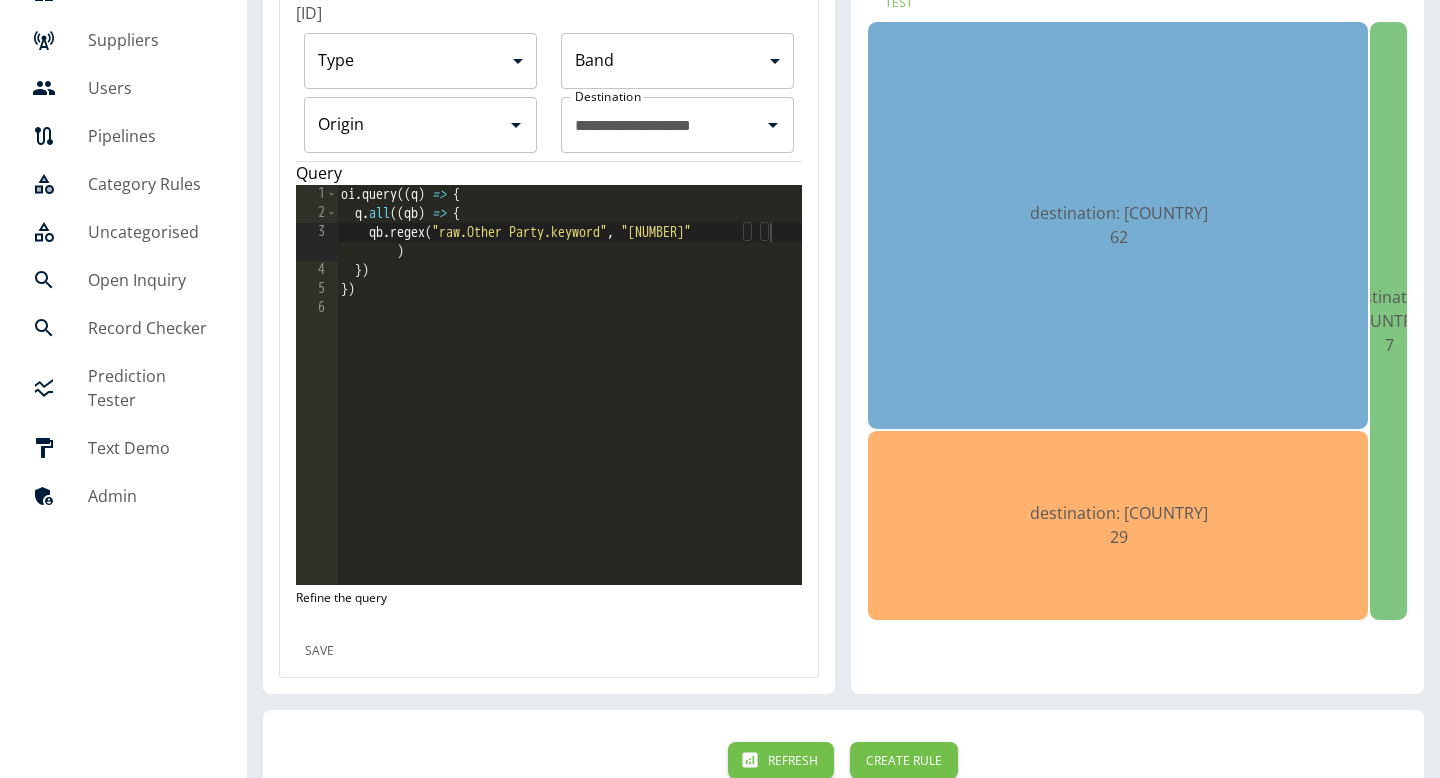 click on "Save" at bounding box center (320, 650) 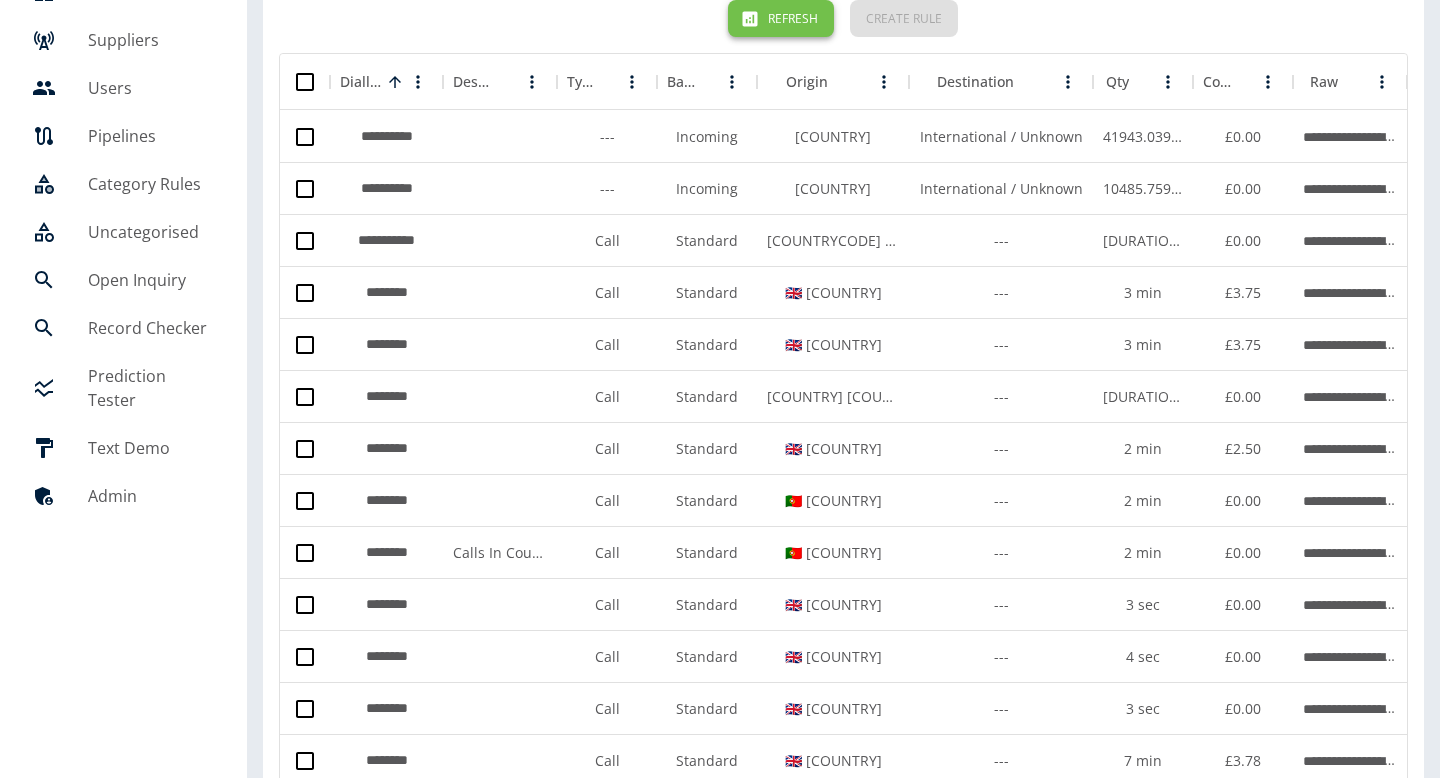 click on "Refresh" at bounding box center [781, 18] 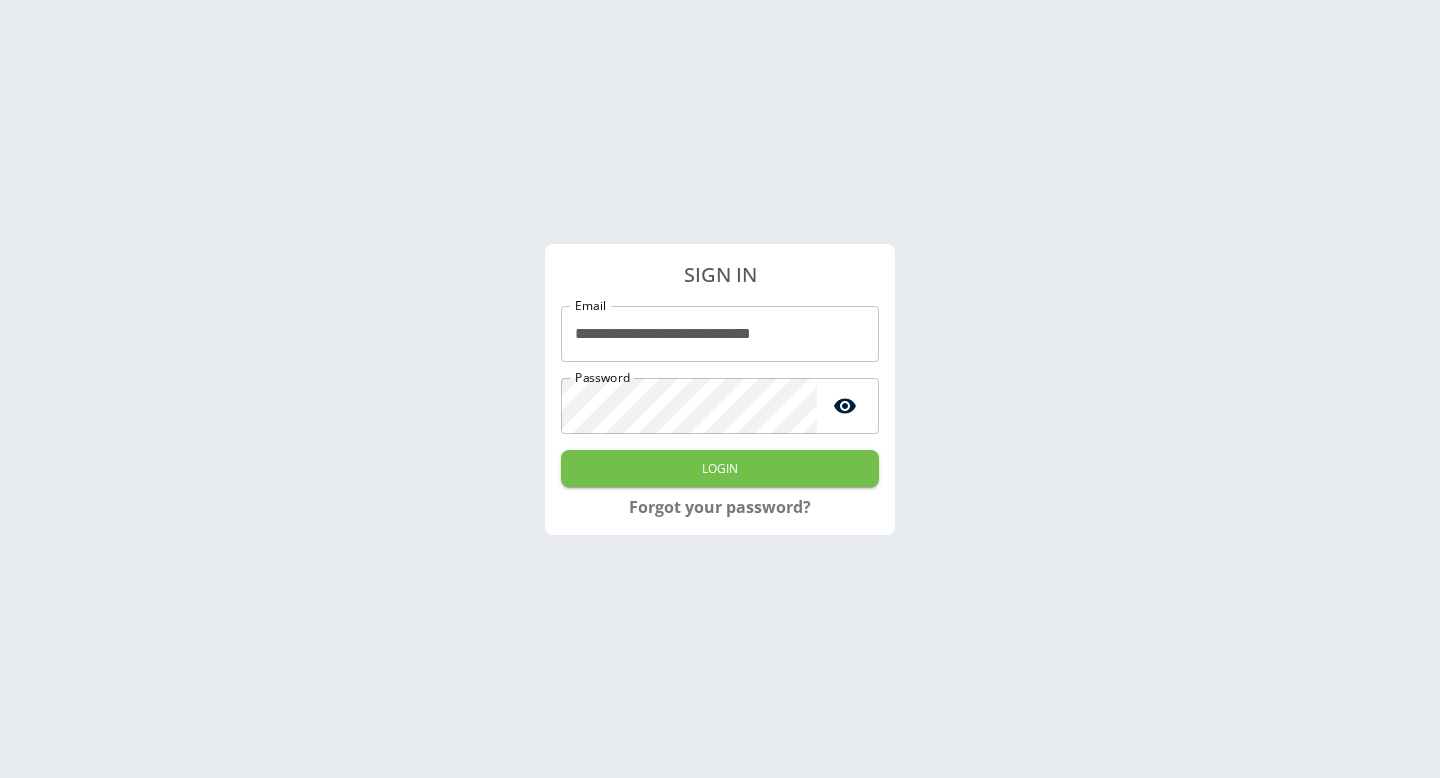 scroll, scrollTop: 0, scrollLeft: 0, axis: both 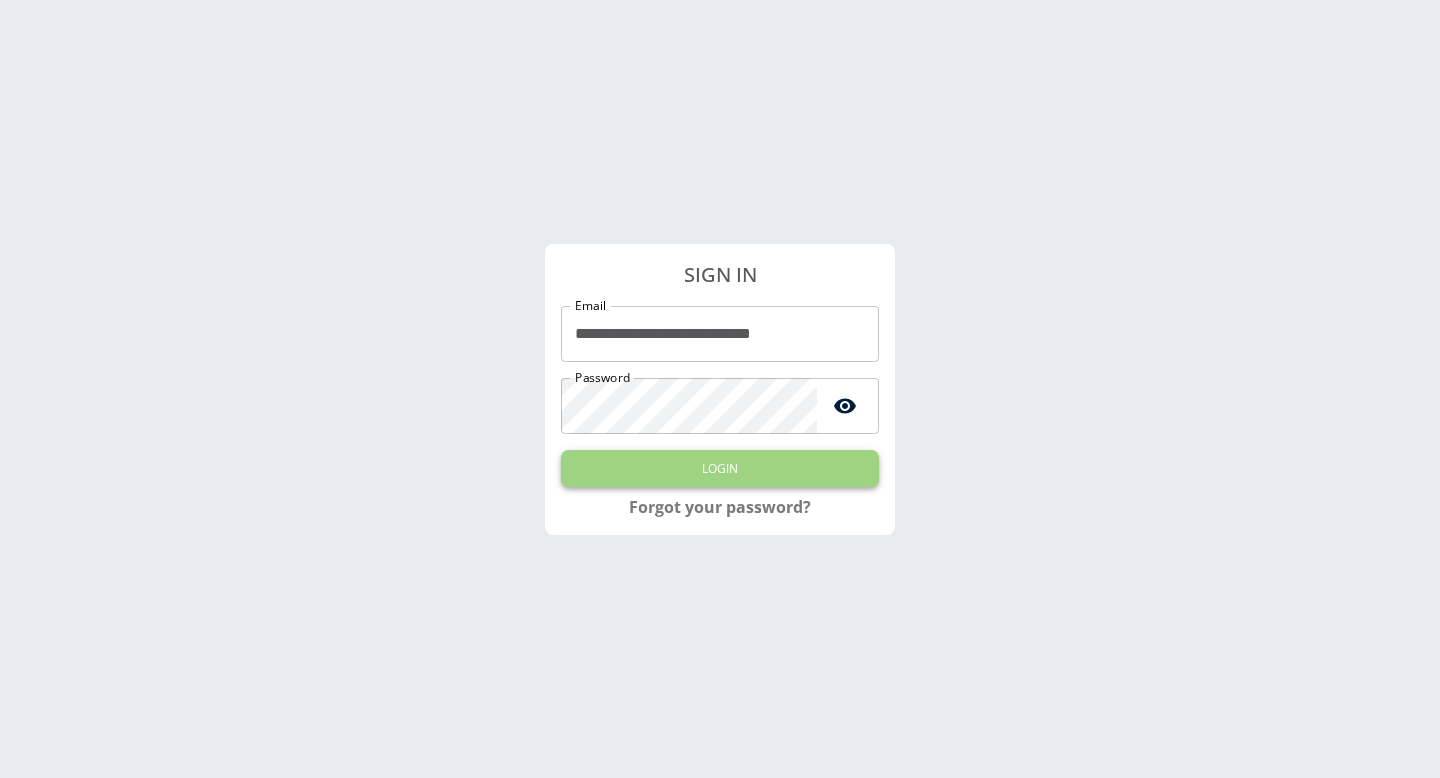 click on "Login" at bounding box center (720, 468) 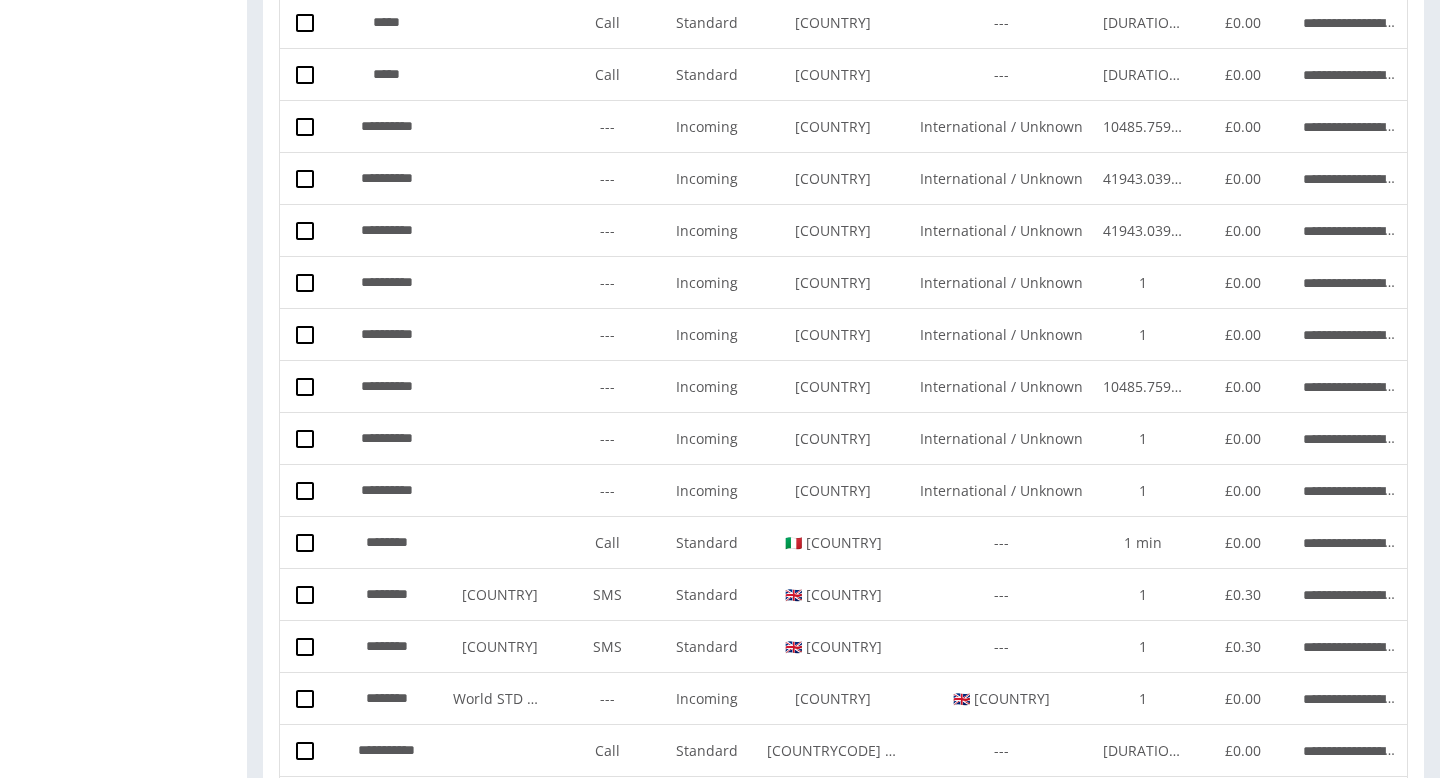 scroll, scrollTop: 0, scrollLeft: 0, axis: both 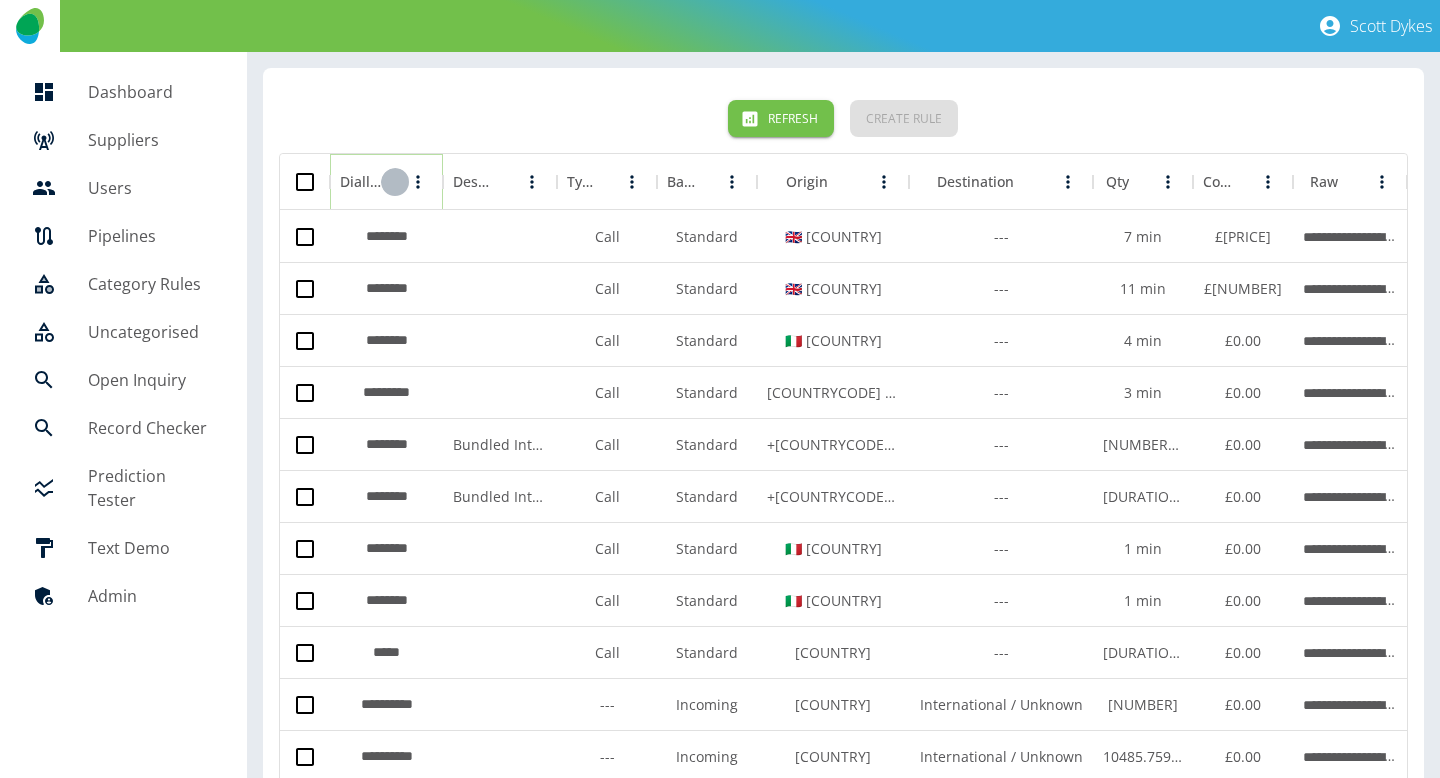 click 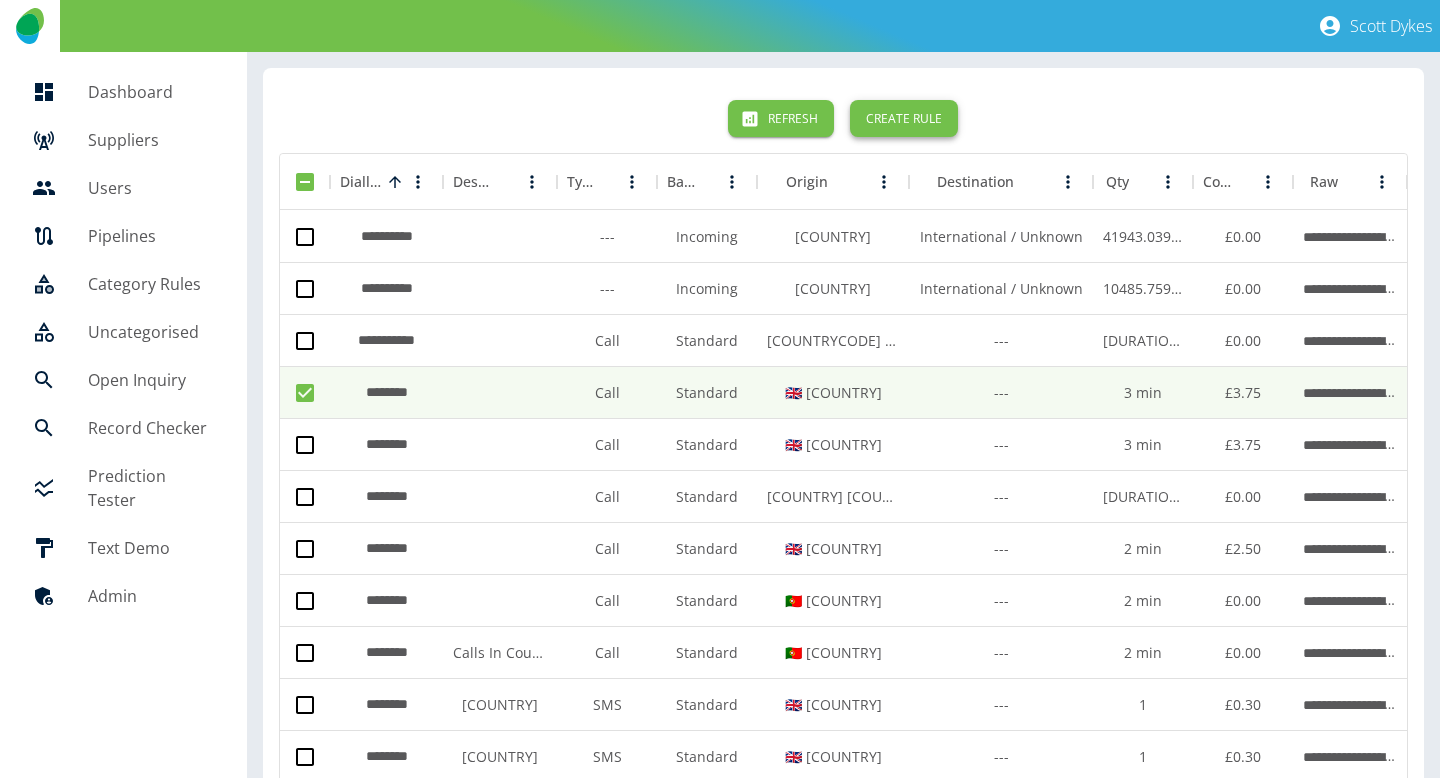 click on "Create Rule" at bounding box center [904, 118] 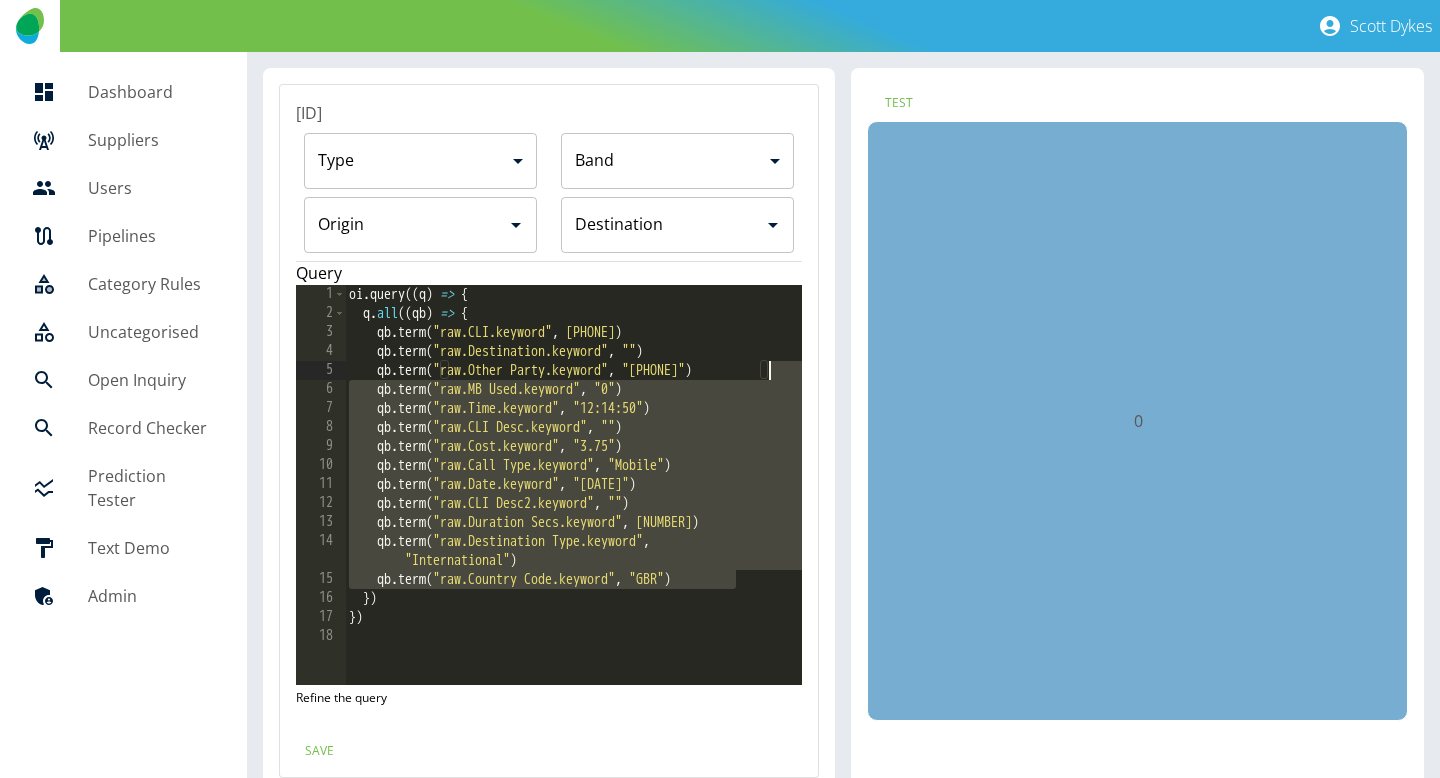 drag, startPoint x: 755, startPoint y: 577, endPoint x: 784, endPoint y: 367, distance: 211.99292 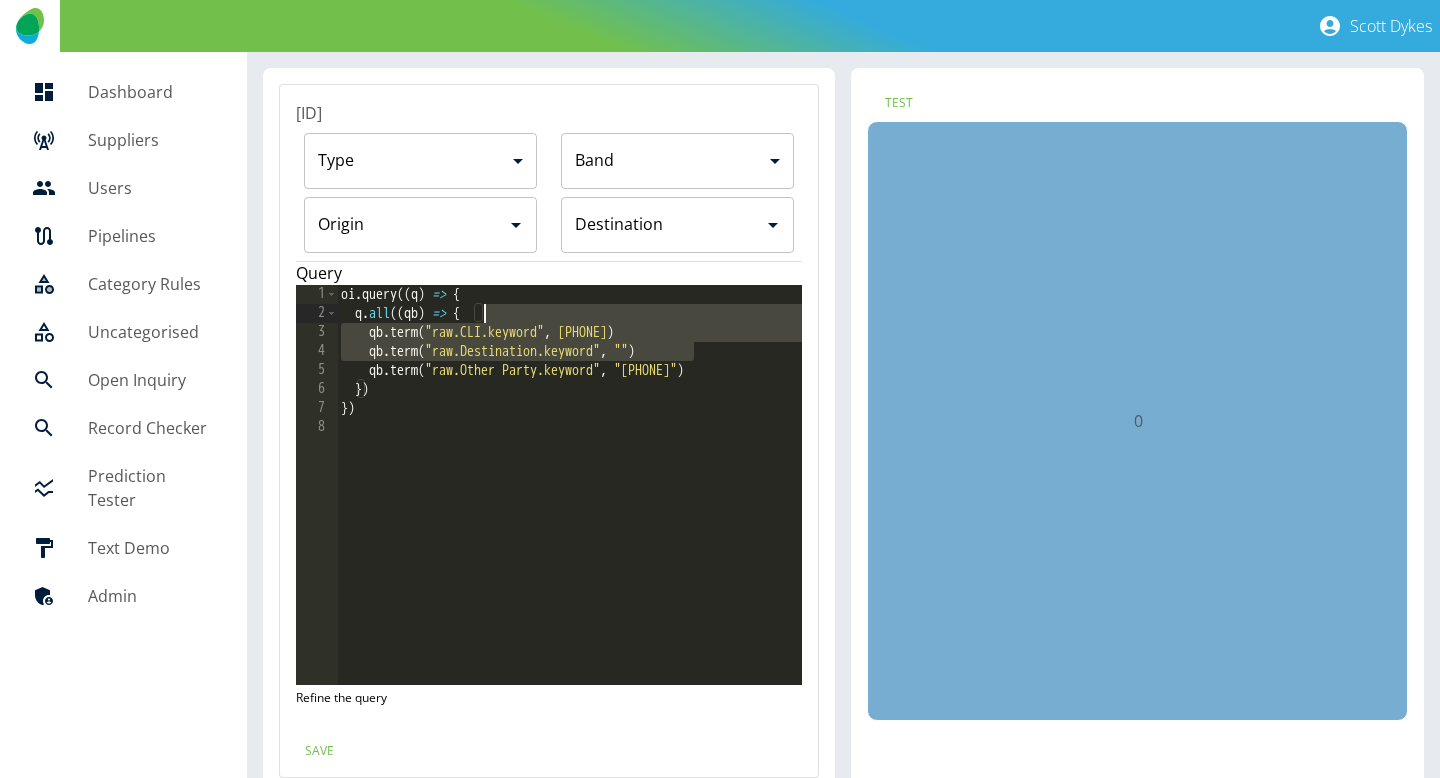 drag, startPoint x: 756, startPoint y: 351, endPoint x: 756, endPoint y: 314, distance: 37 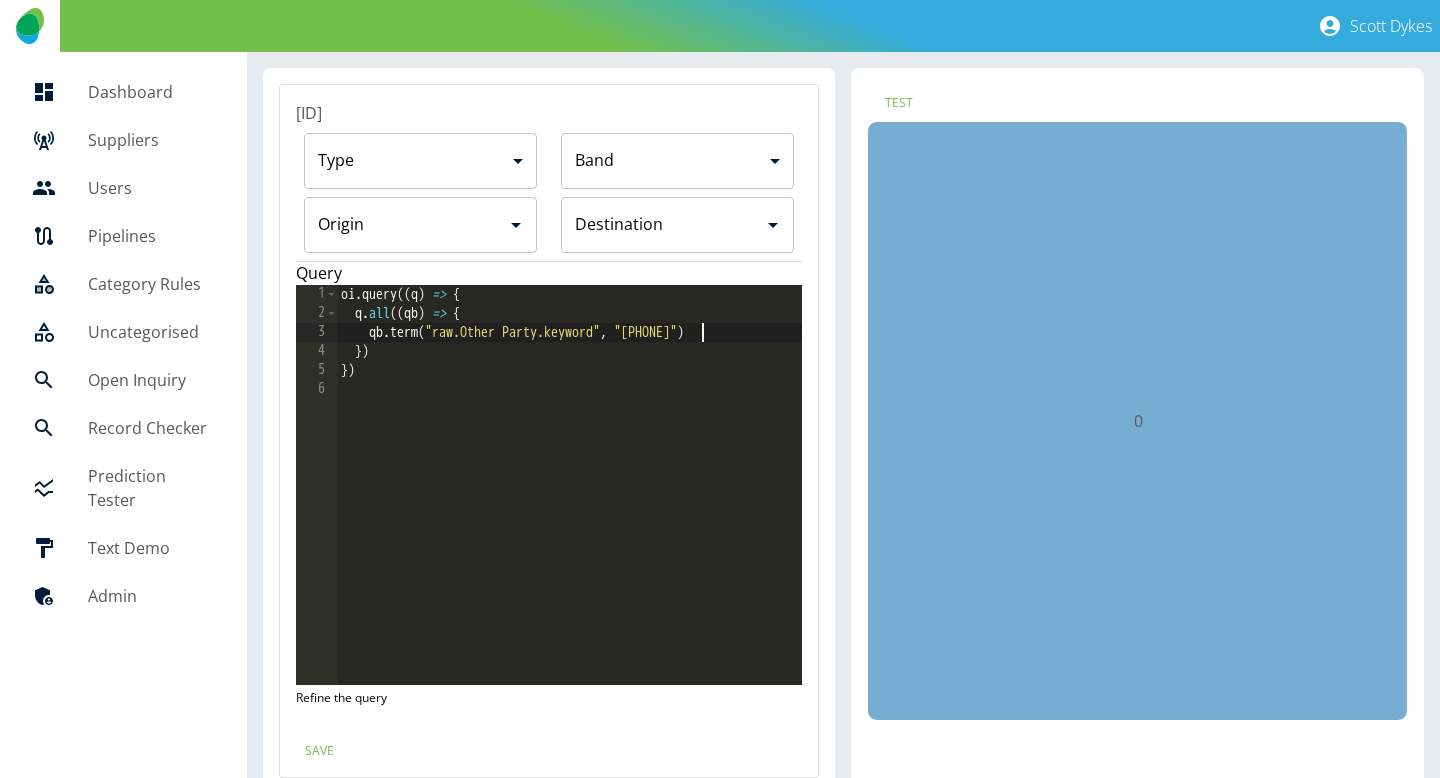 click on "[NUMBER]" at bounding box center (570, 504) 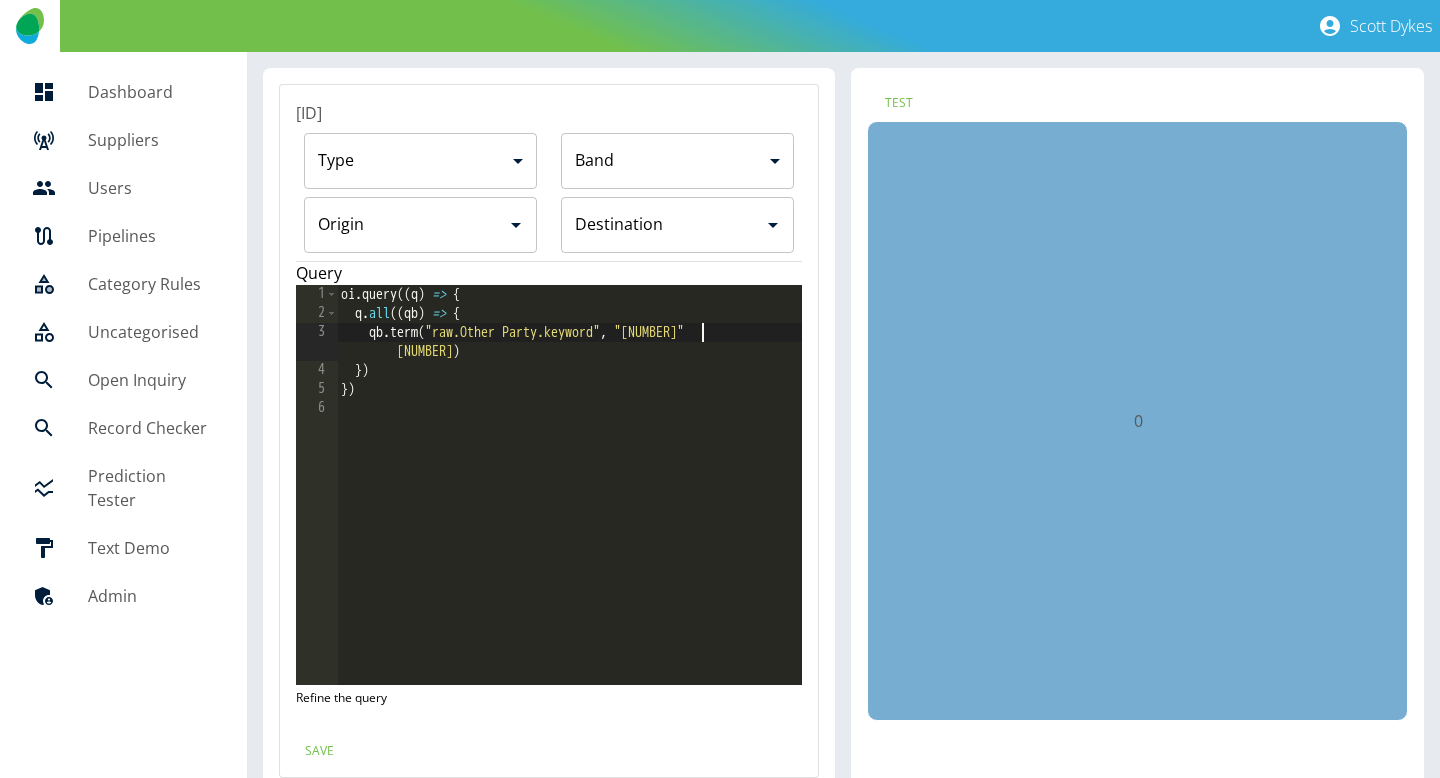 scroll, scrollTop: 0, scrollLeft: 26, axis: horizontal 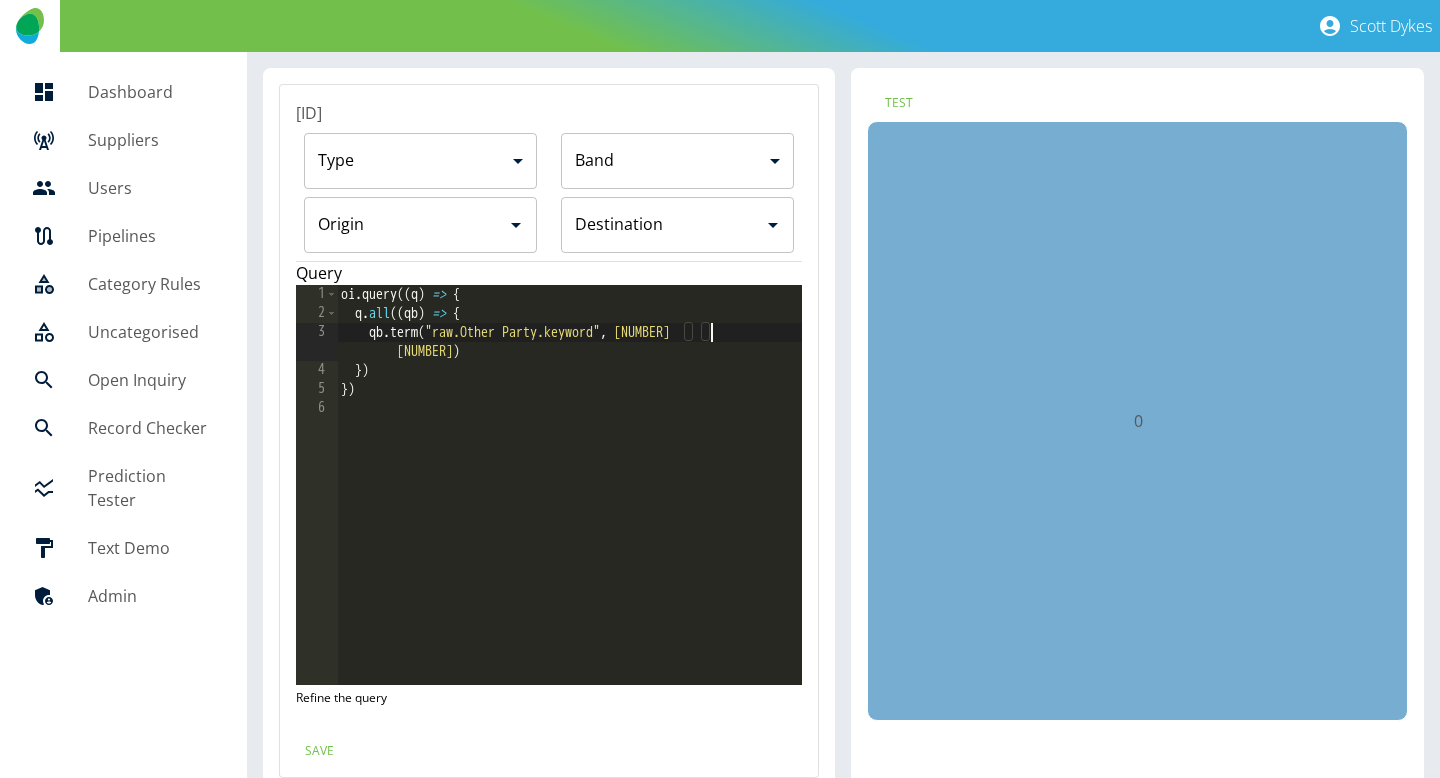 click on "oi . query (( q )   =>   {    q . all (( qb )   =>   {      qb . term ( "raw.Other Party.keyword" ,   "[NUMBER]" )    }) })" at bounding box center [570, 504] 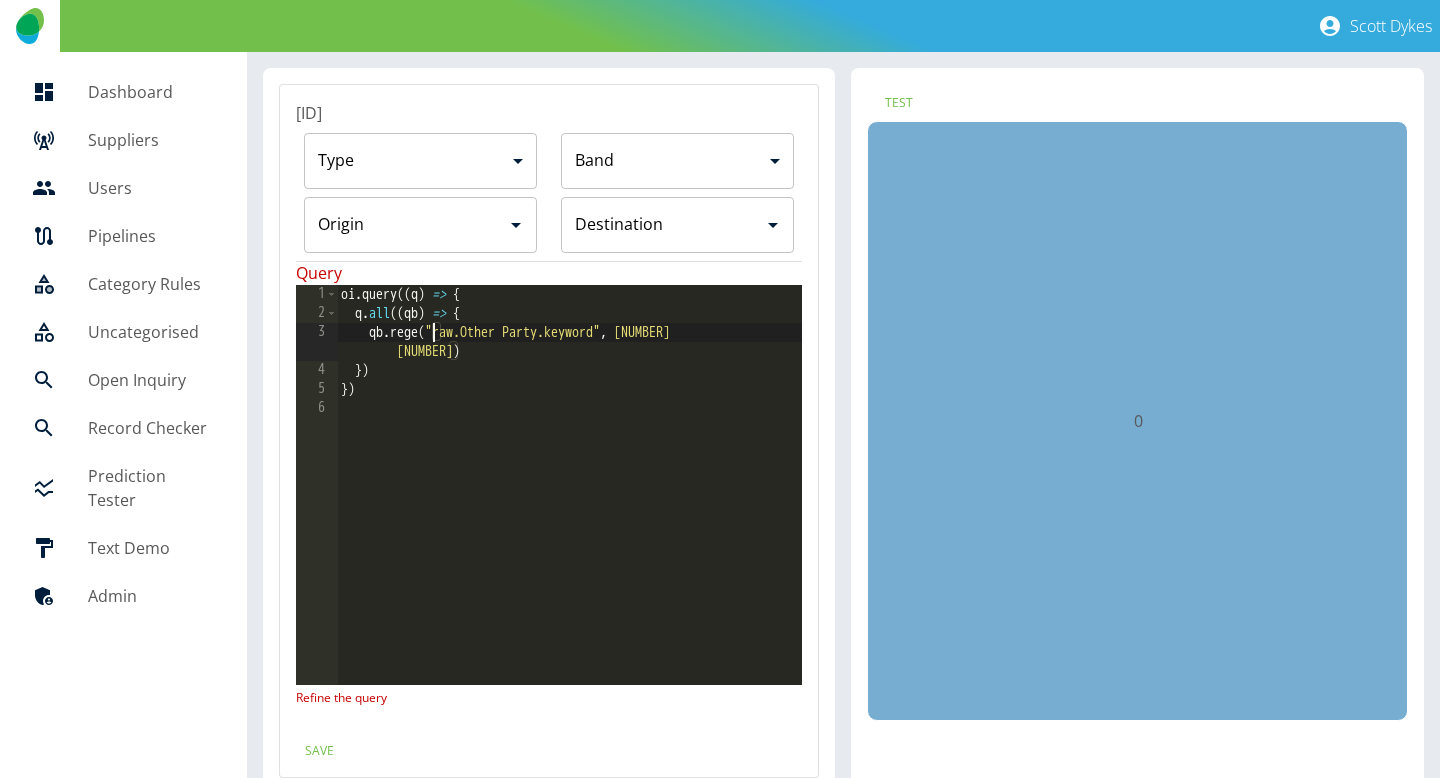 scroll, scrollTop: 0, scrollLeft: 7, axis: horizontal 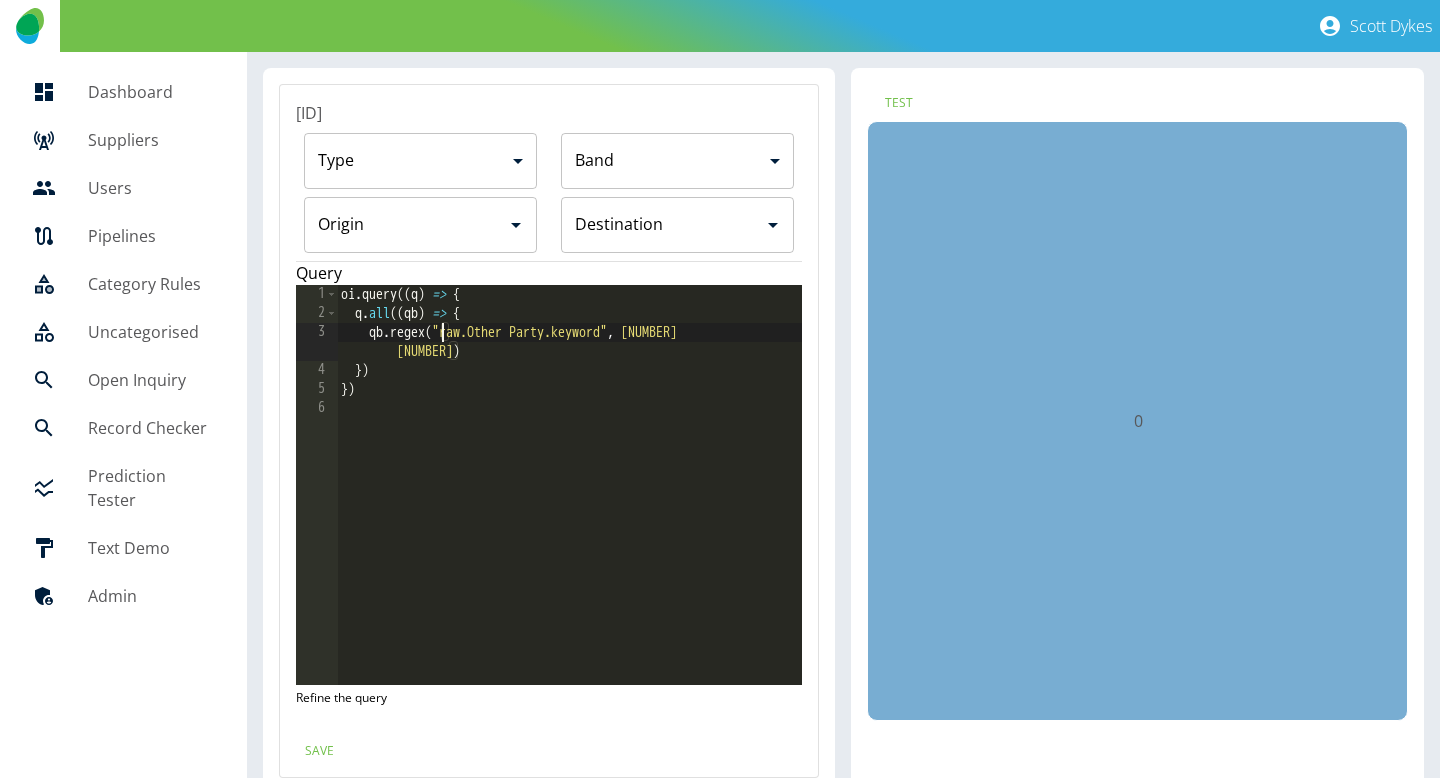 type on "**********" 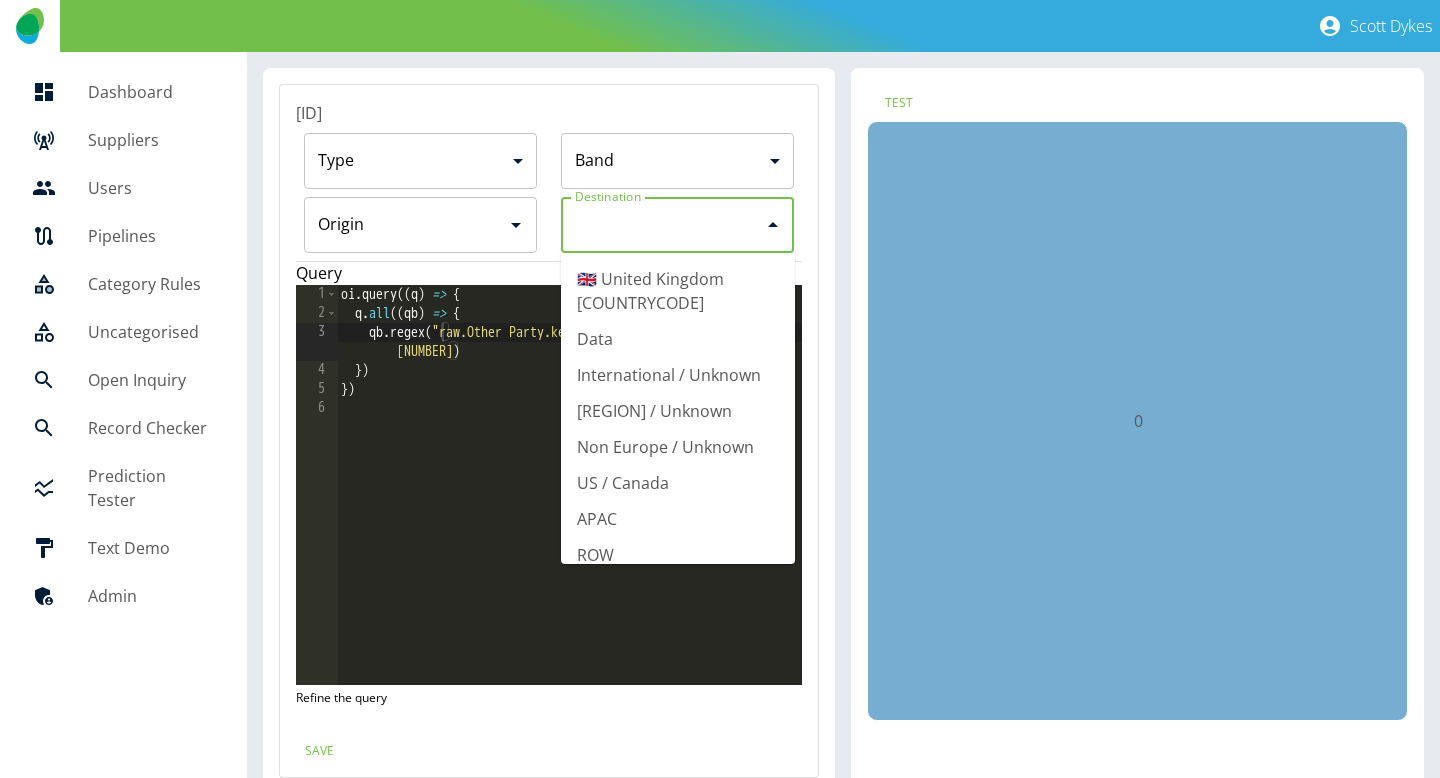 click on "Origin" at bounding box center [663, 225] 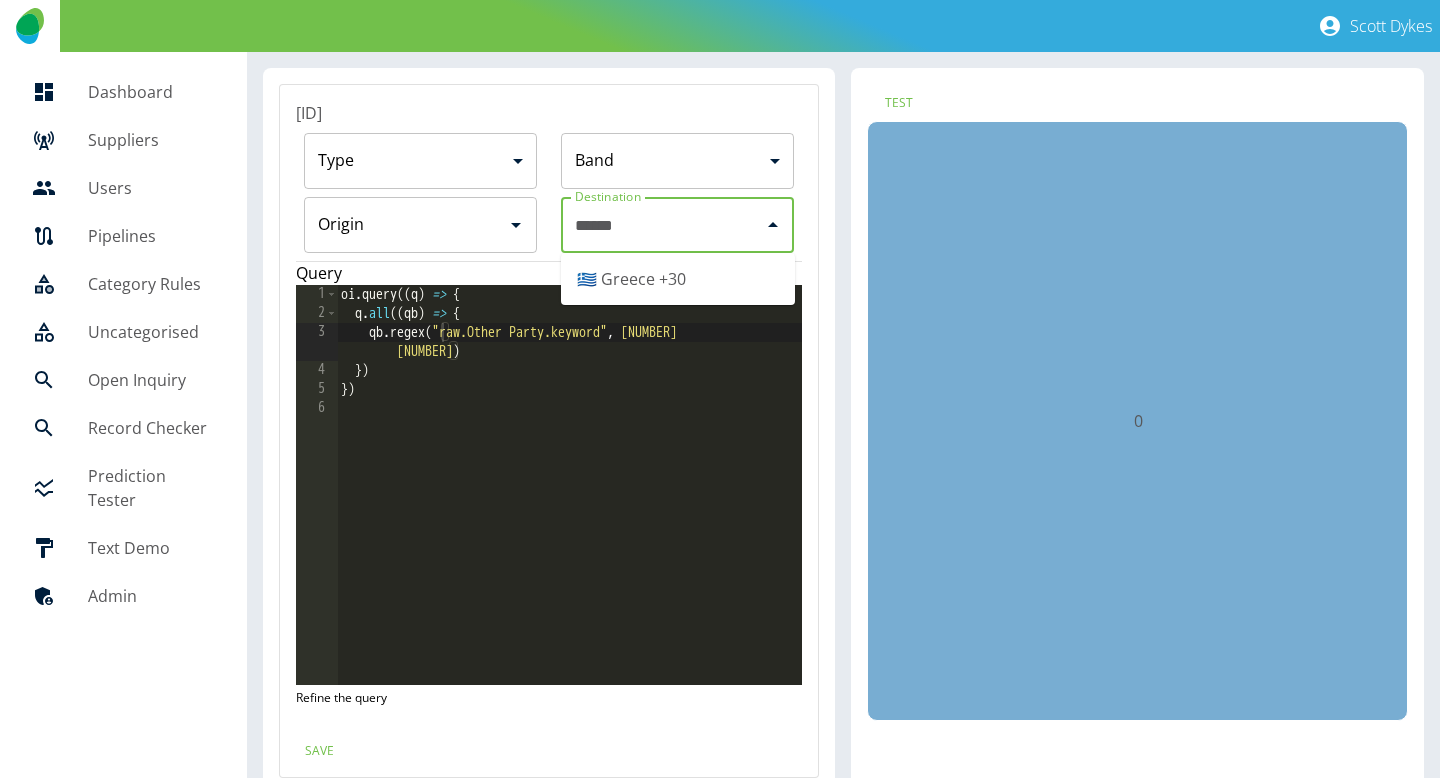 click on "[COUNTRYCODE] [COUNTRY] [COUNTRYCODE]" at bounding box center [678, 279] 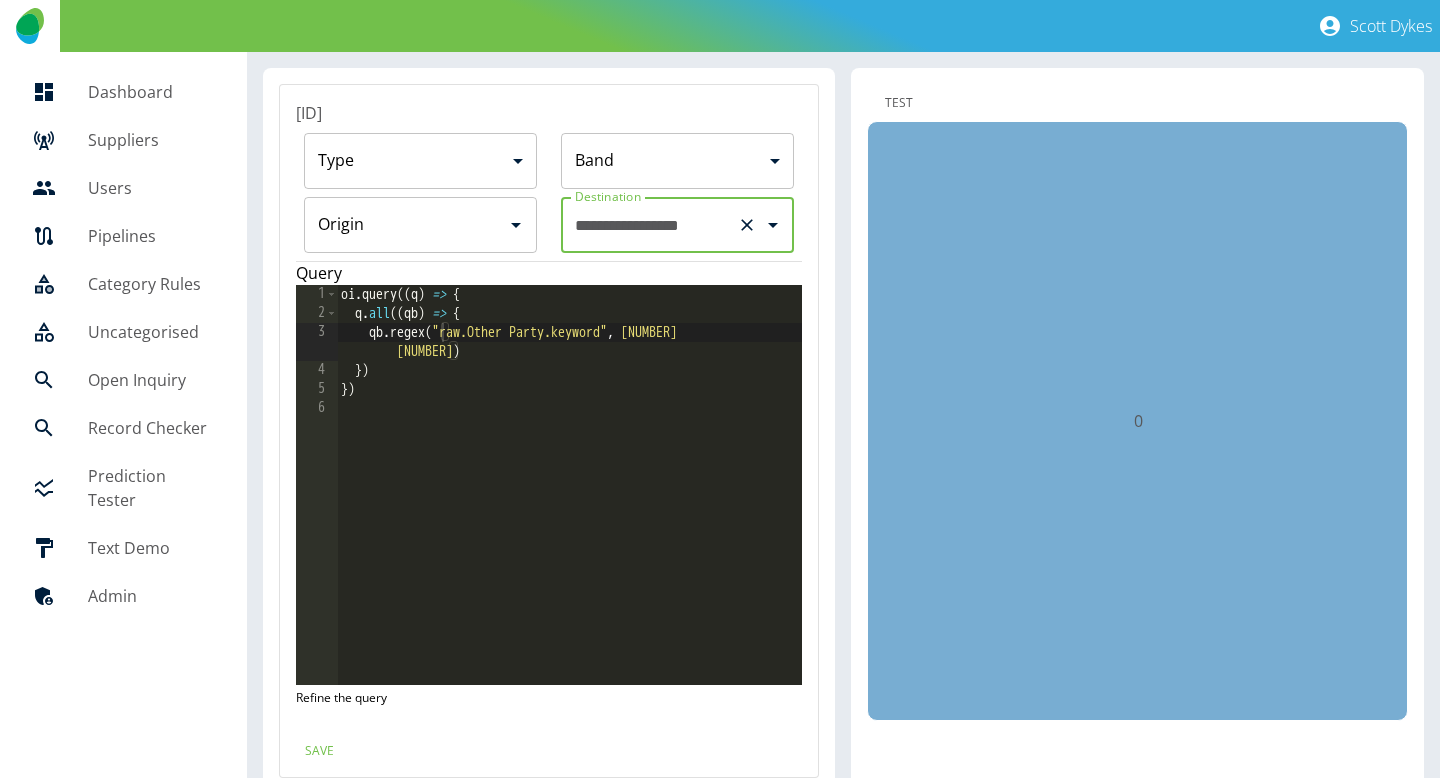 type on "**********" 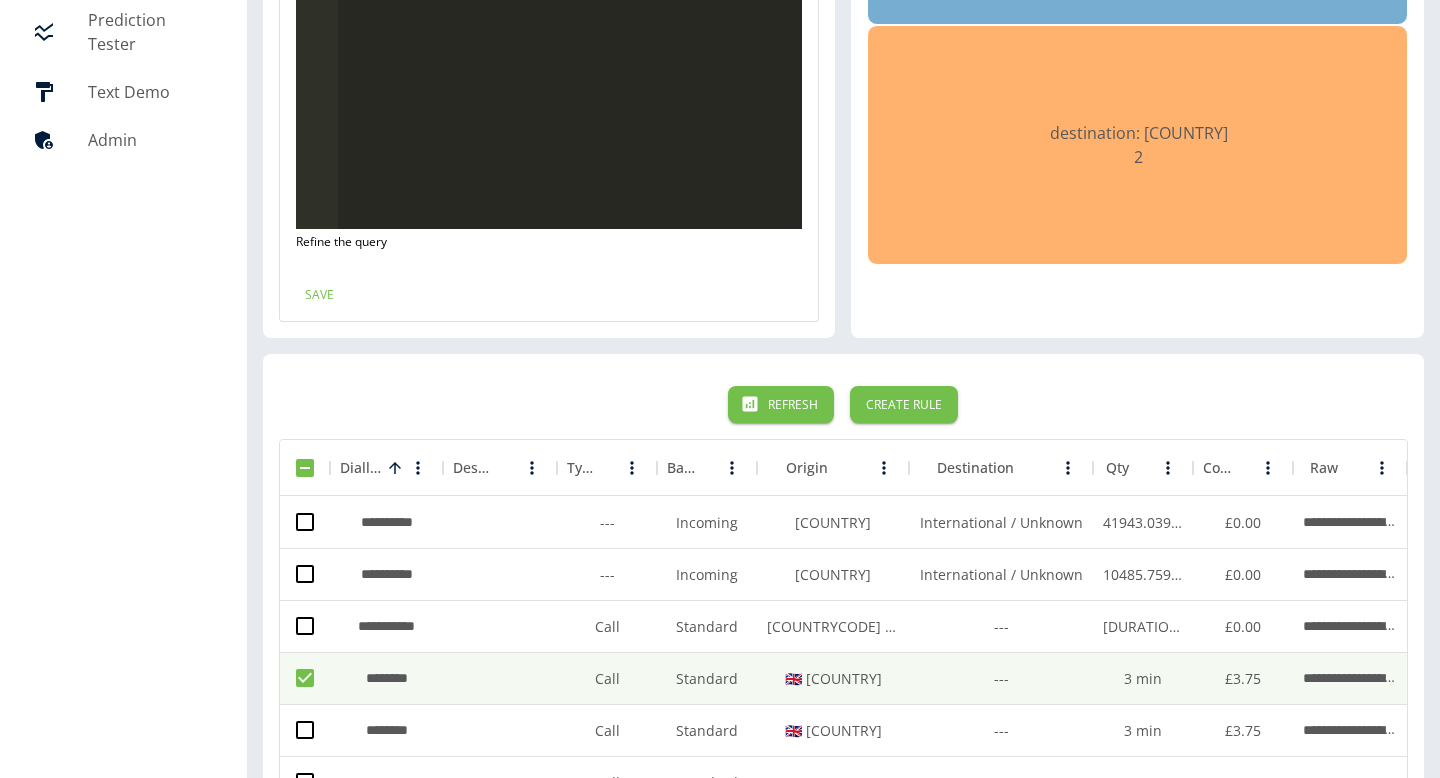 scroll, scrollTop: 452, scrollLeft: 0, axis: vertical 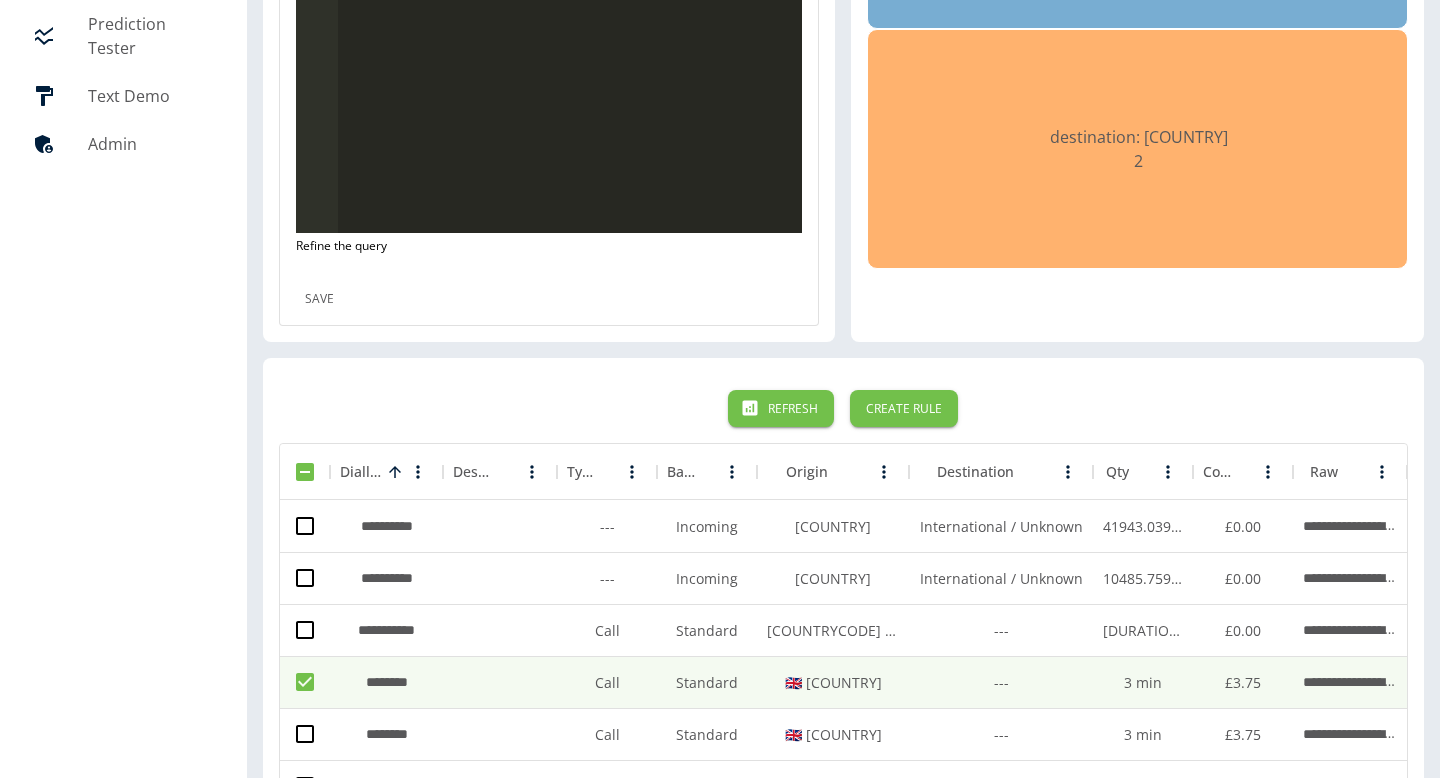 click on "Save" at bounding box center (320, 298) 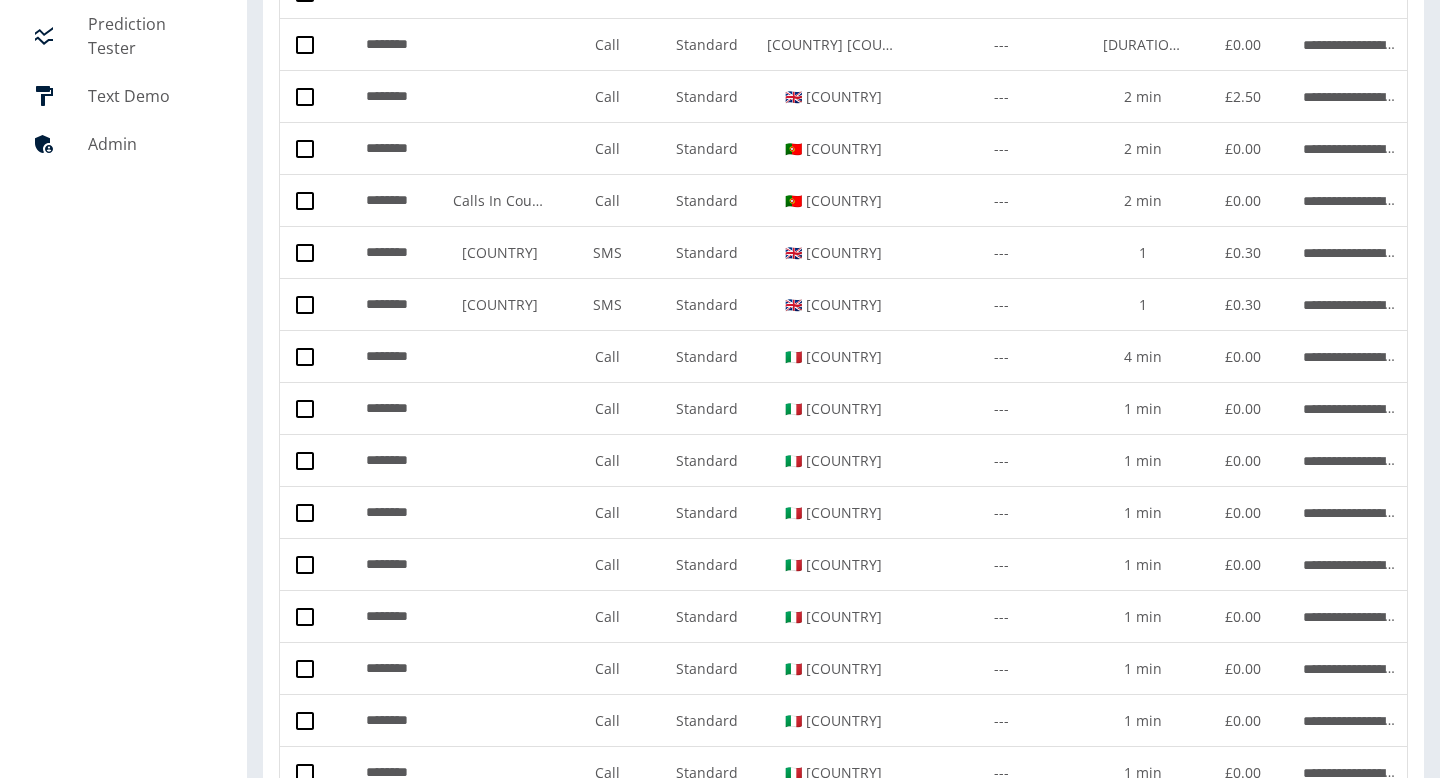 scroll, scrollTop: 0, scrollLeft: 0, axis: both 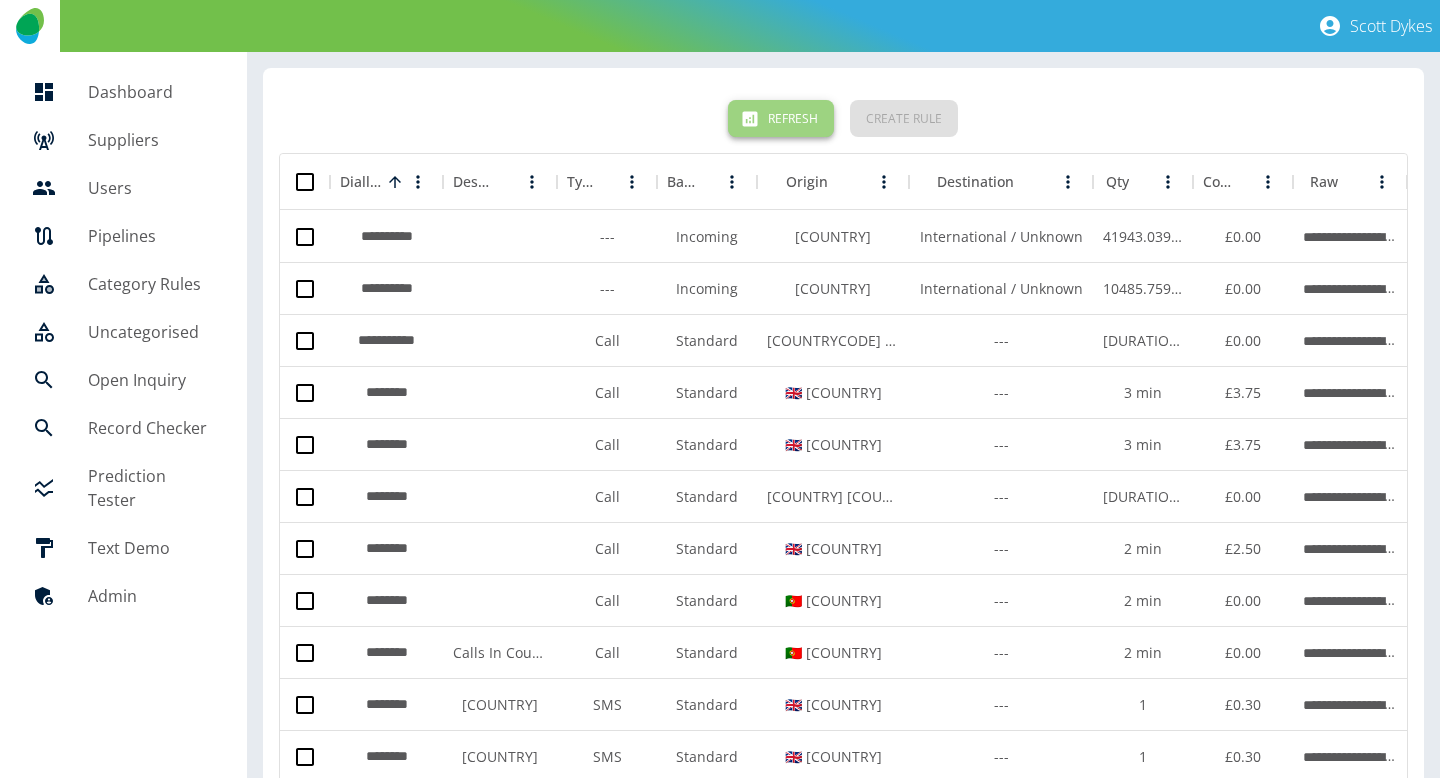 click on "Refresh" at bounding box center (781, 118) 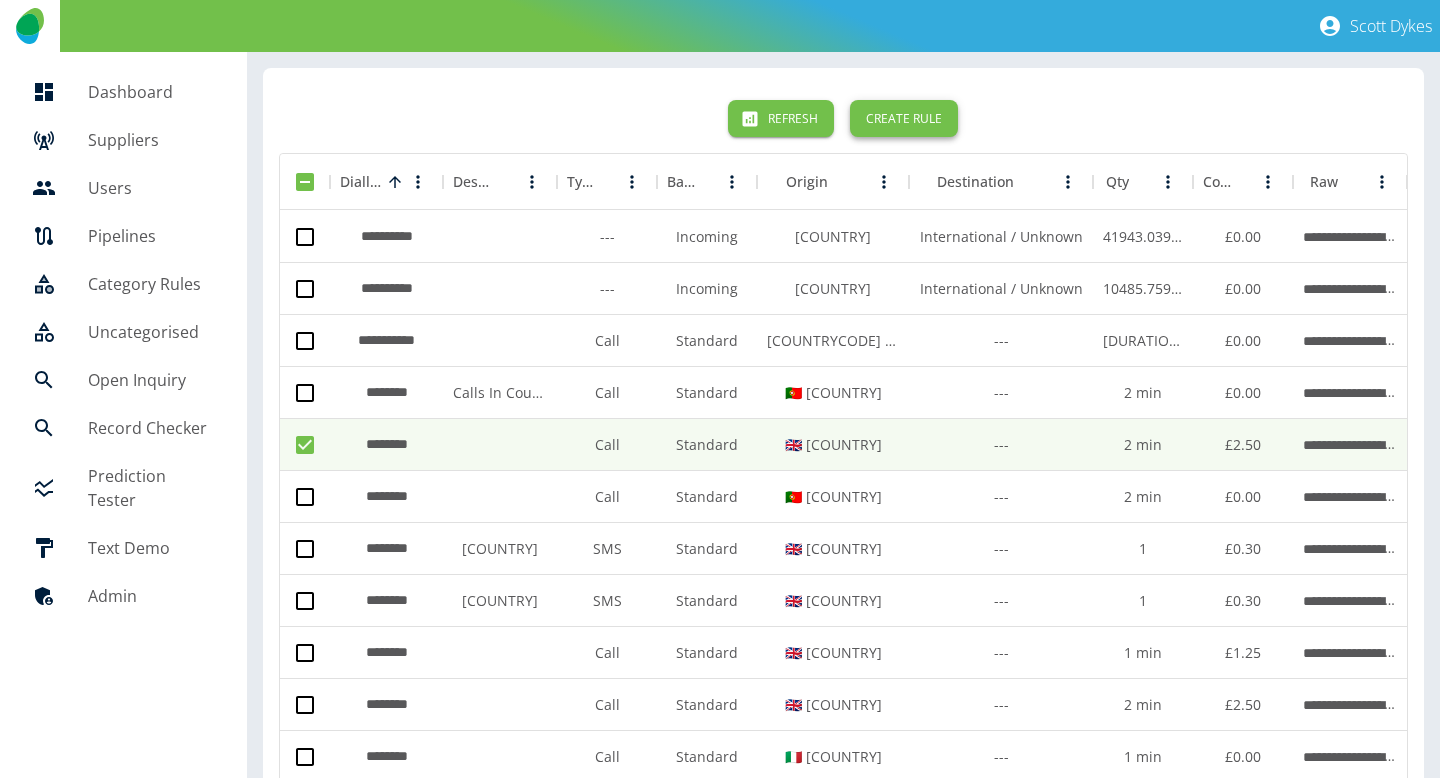 click on "Create Rule" at bounding box center (904, 118) 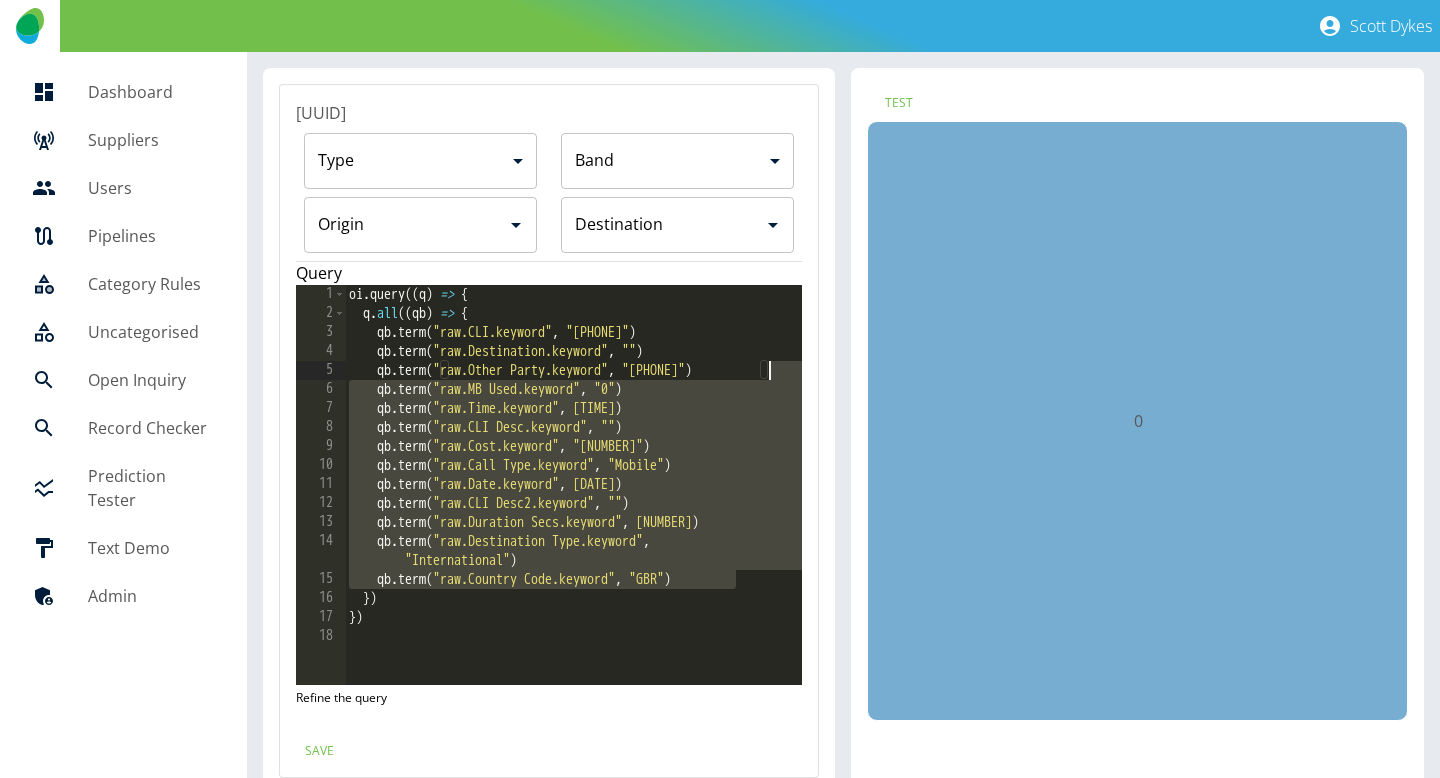 drag, startPoint x: 772, startPoint y: 583, endPoint x: 806, endPoint y: 365, distance: 220.63545 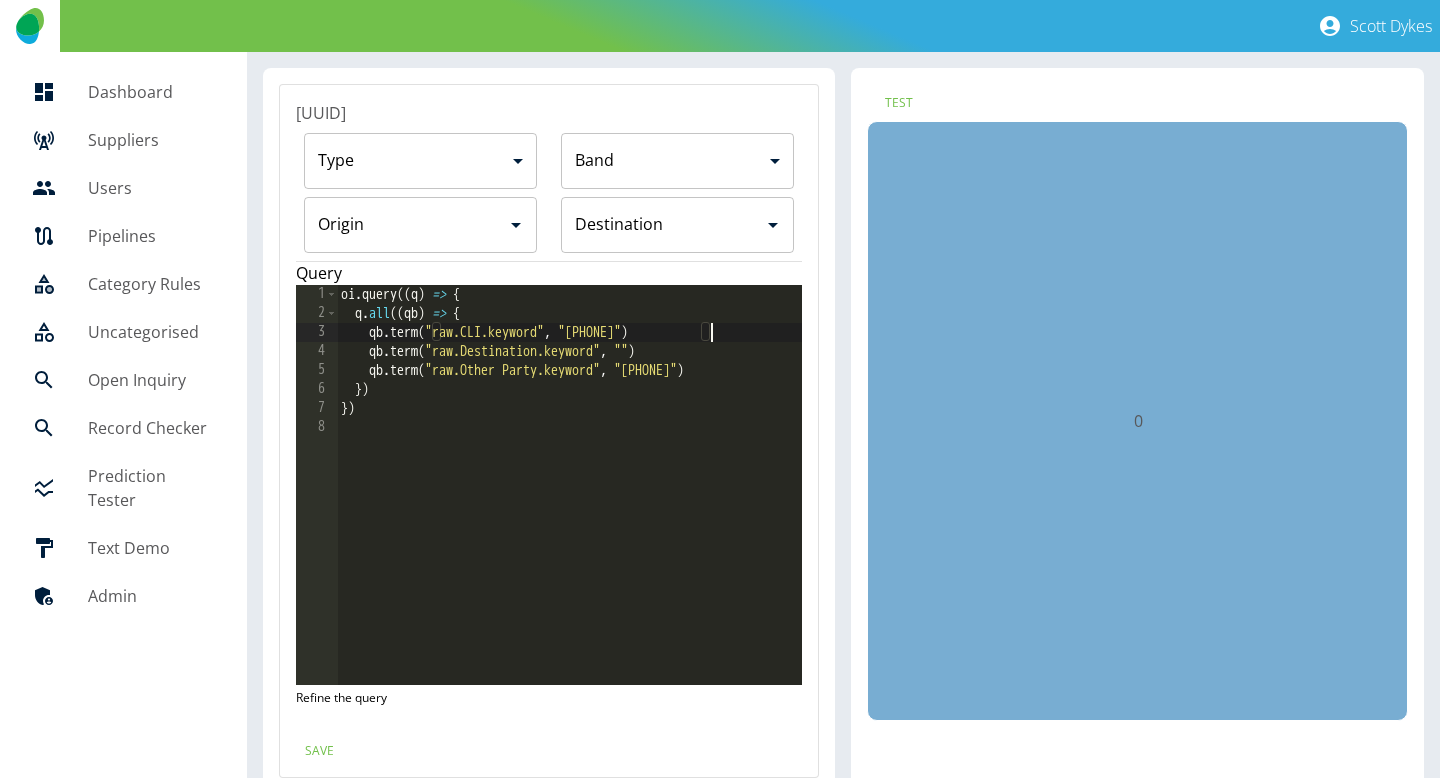 click on "oi . query (( q )   =>   {    q . all (( qb )   =>   {      qb . term ( "raw.CLI.keyword" ,   "[PHONE]" )      qb . term ( "raw.Destination.keyword" ,   "" )      qb . term ( "raw.Other Party.keyword" ,   "[PHONE]" )    }) })" at bounding box center (570, 504) 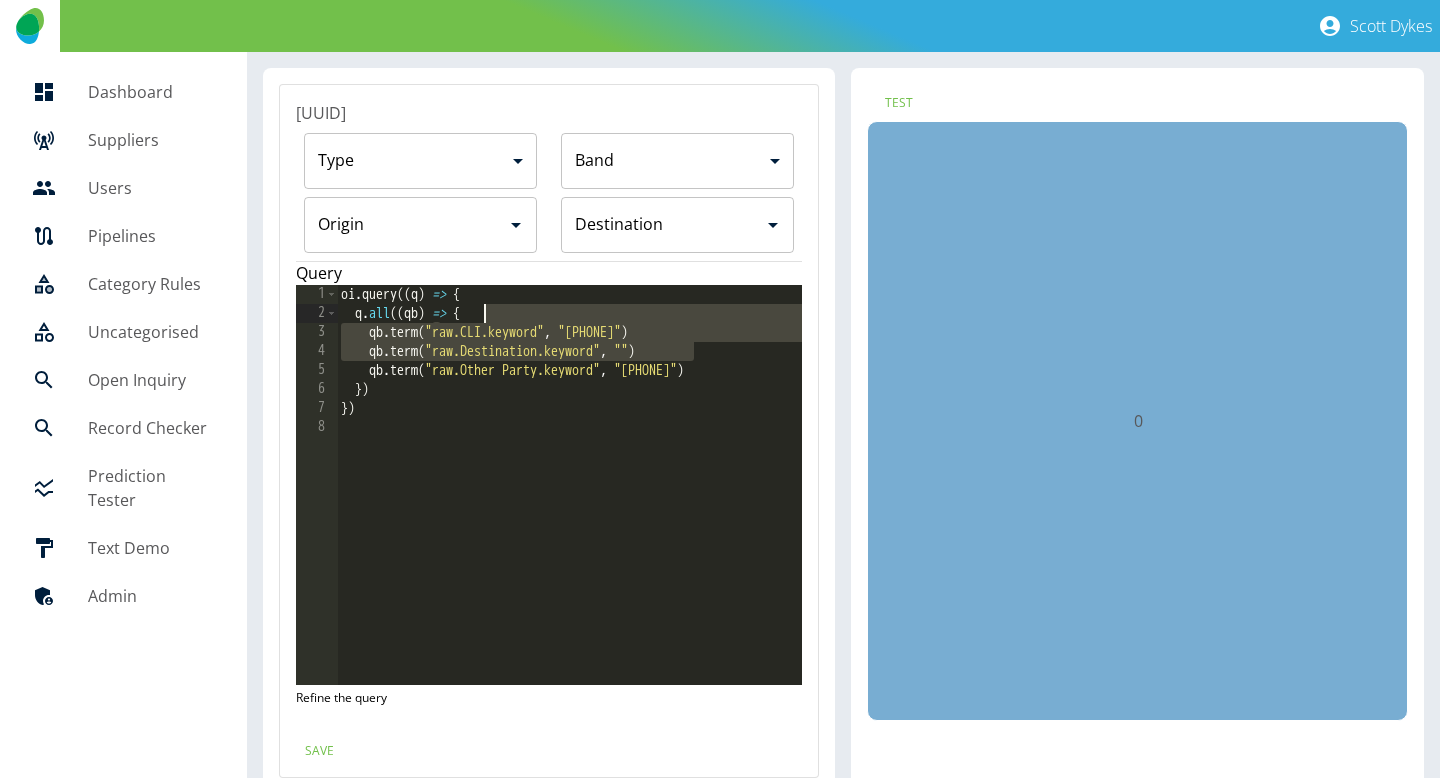 drag, startPoint x: 732, startPoint y: 351, endPoint x: 732, endPoint y: 318, distance: 33 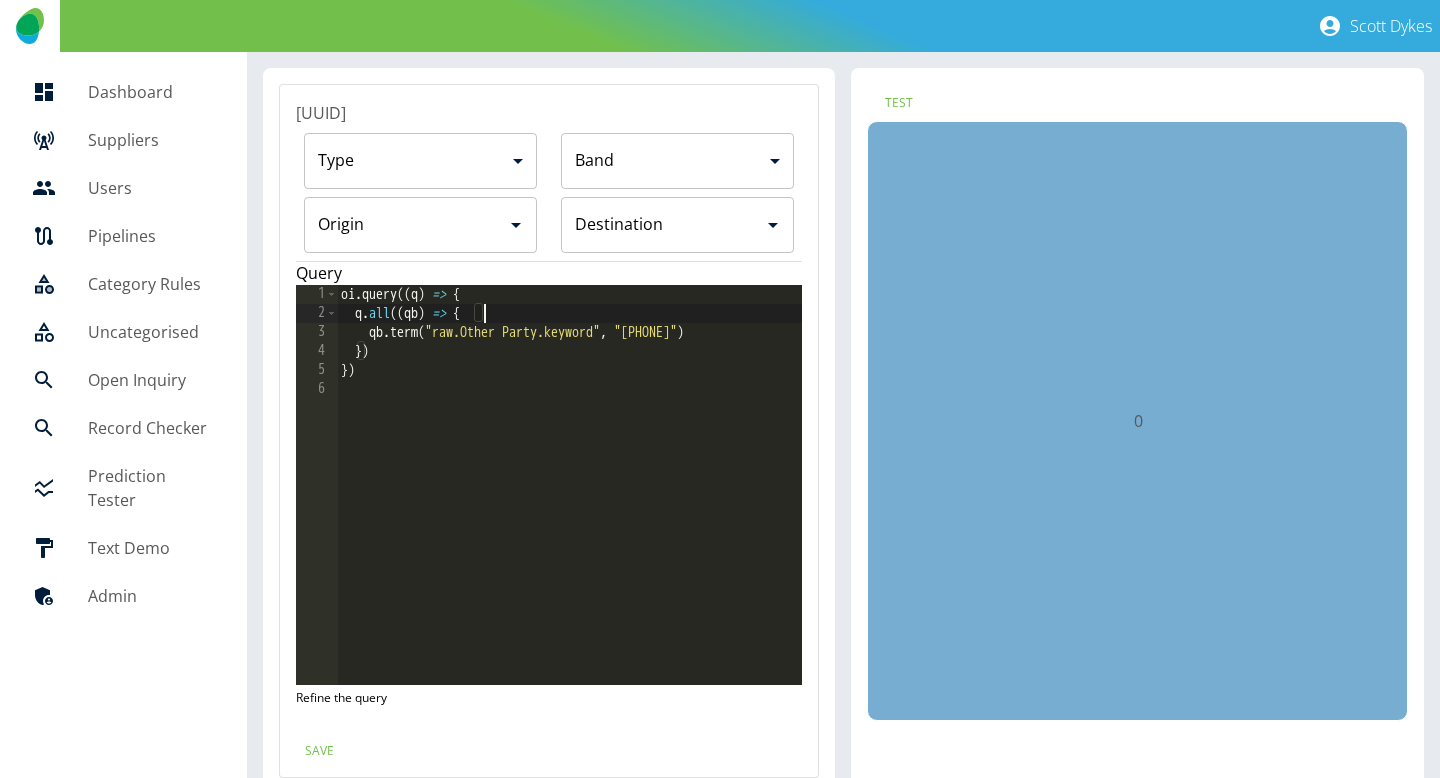 click on "[NUMBER]" at bounding box center [570, 504] 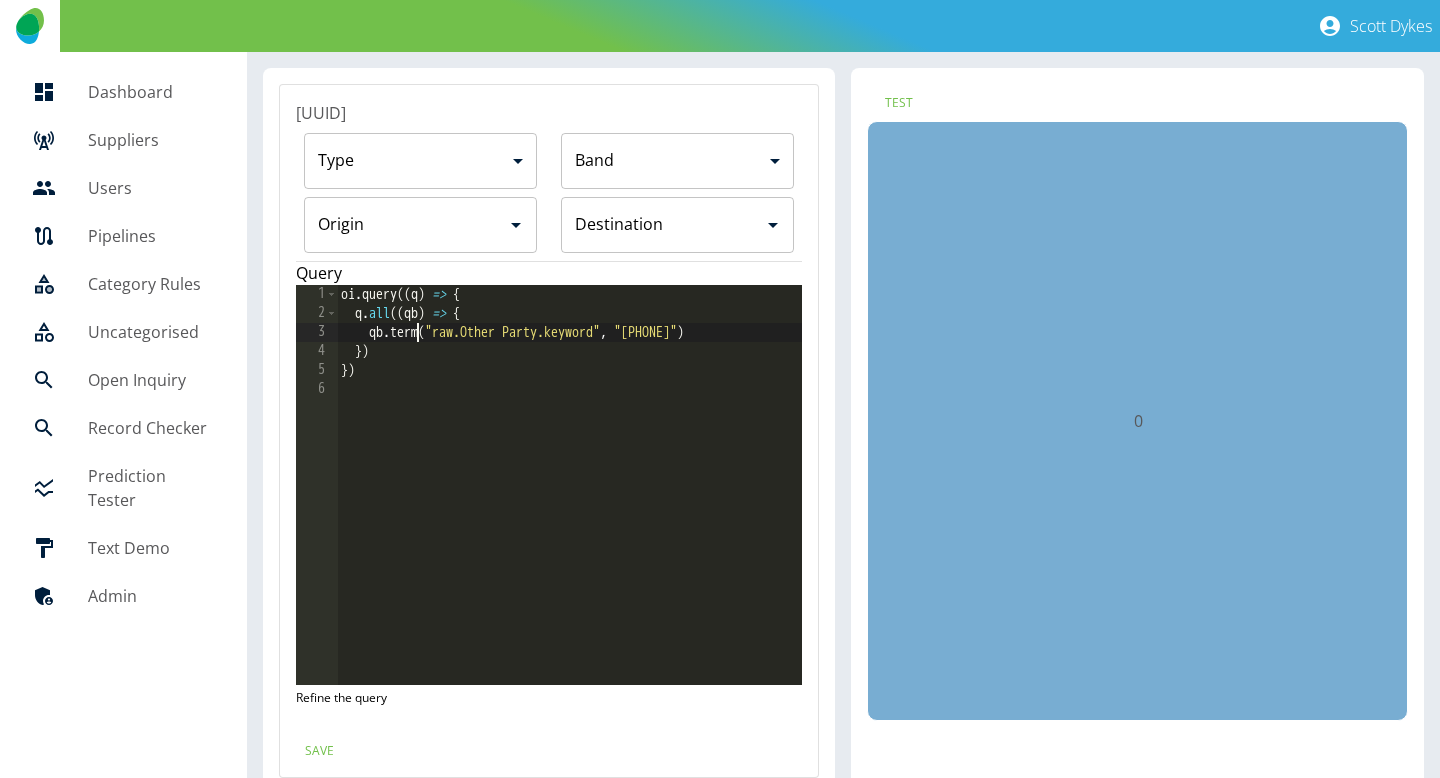 click on "[NUMBER]" at bounding box center [570, 504] 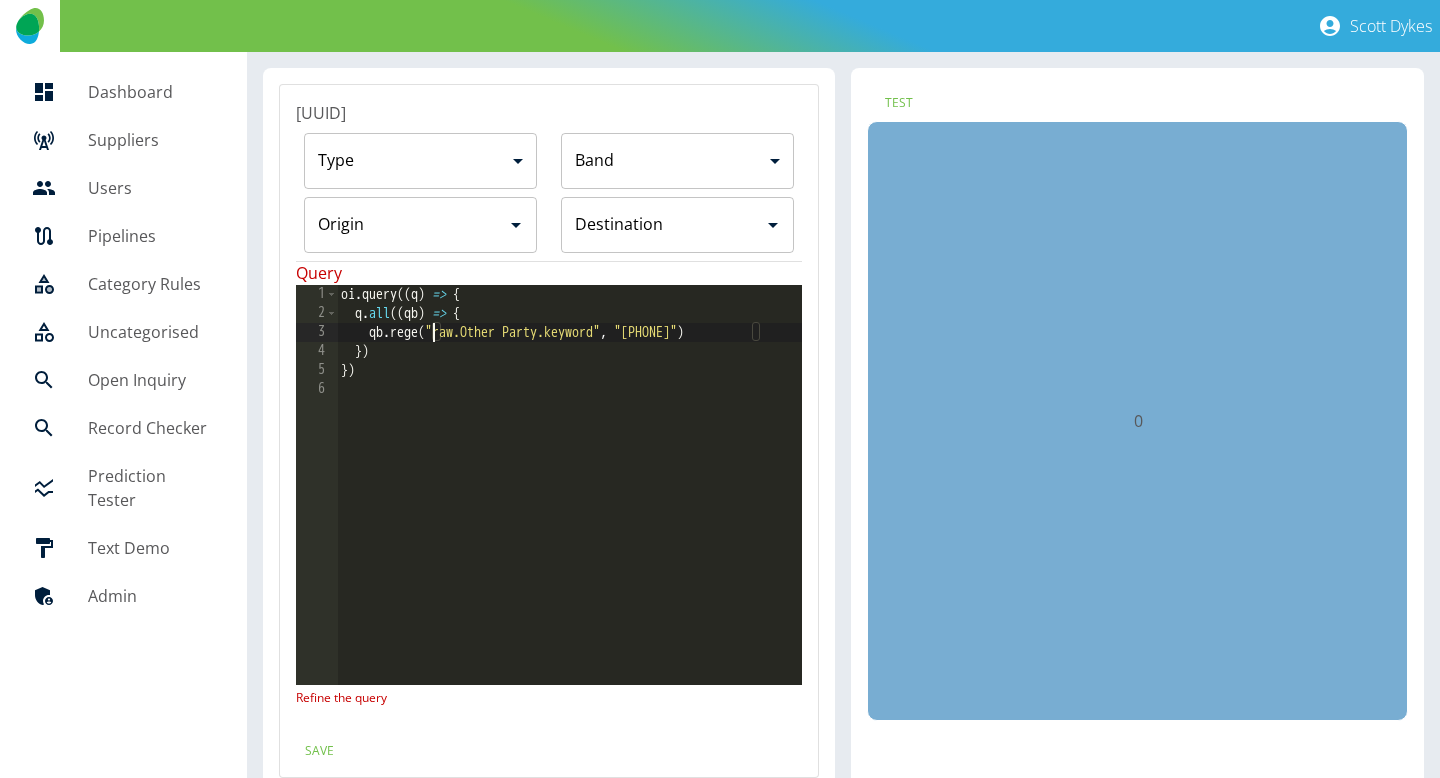 scroll, scrollTop: 0, scrollLeft: 7, axis: horizontal 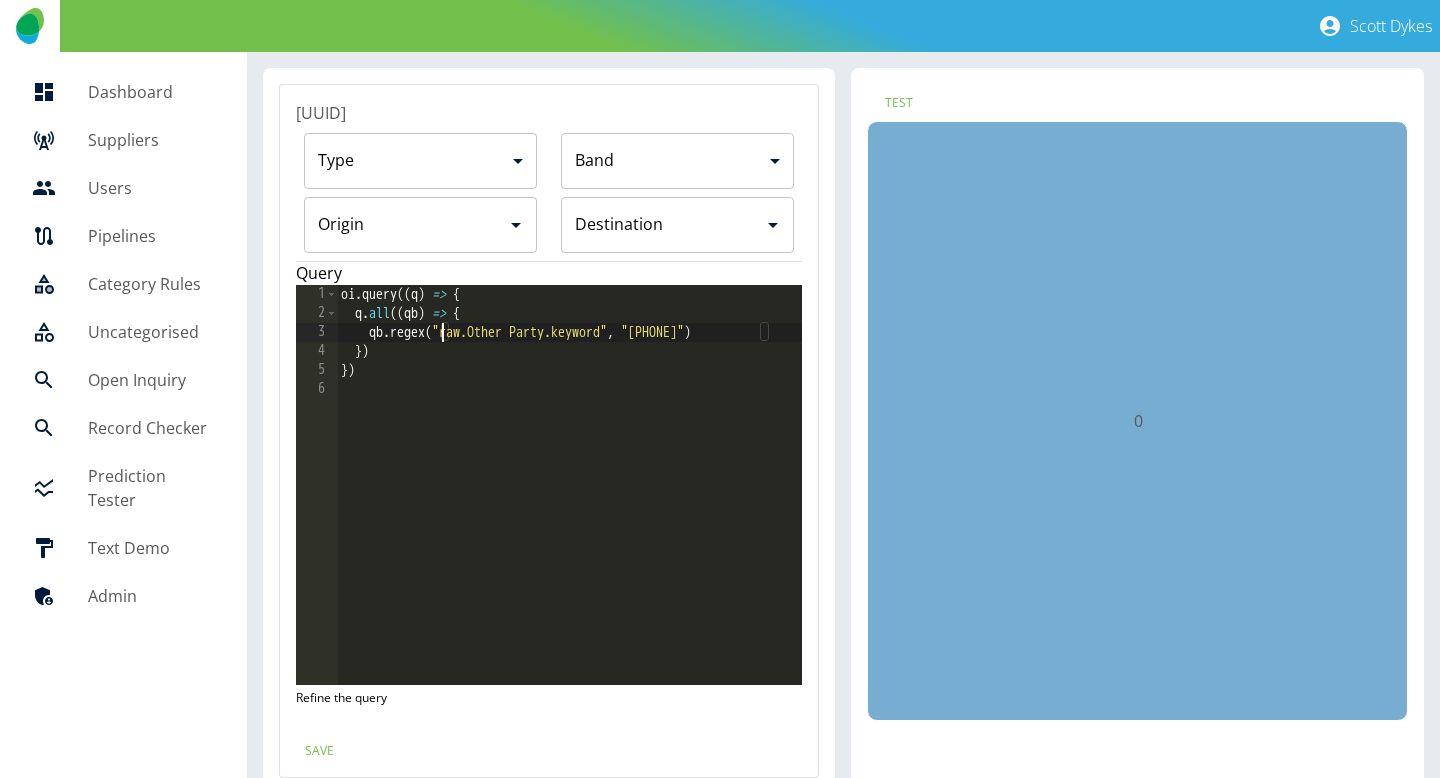 click on "[NUMBER]" at bounding box center (570, 504) 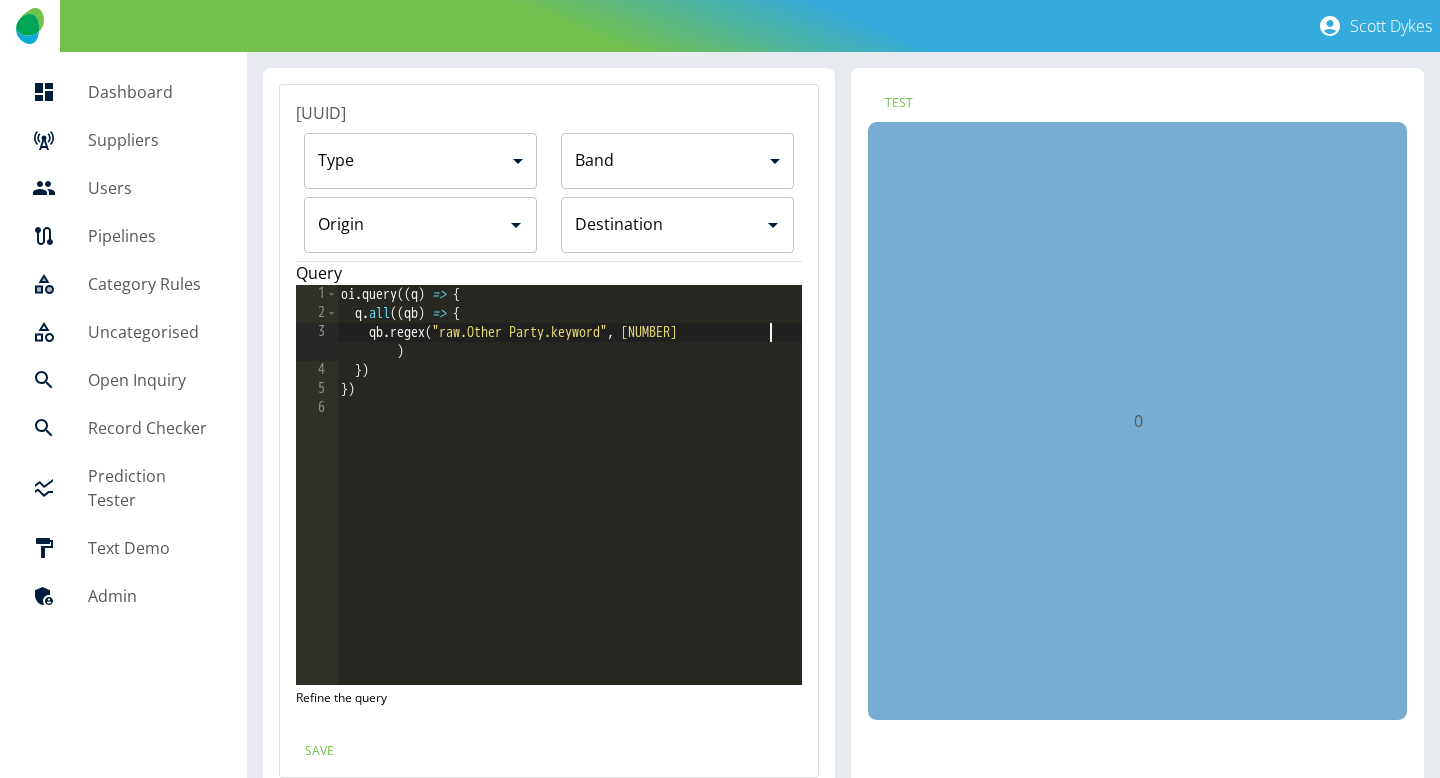 scroll, scrollTop: 0, scrollLeft: 30, axis: horizontal 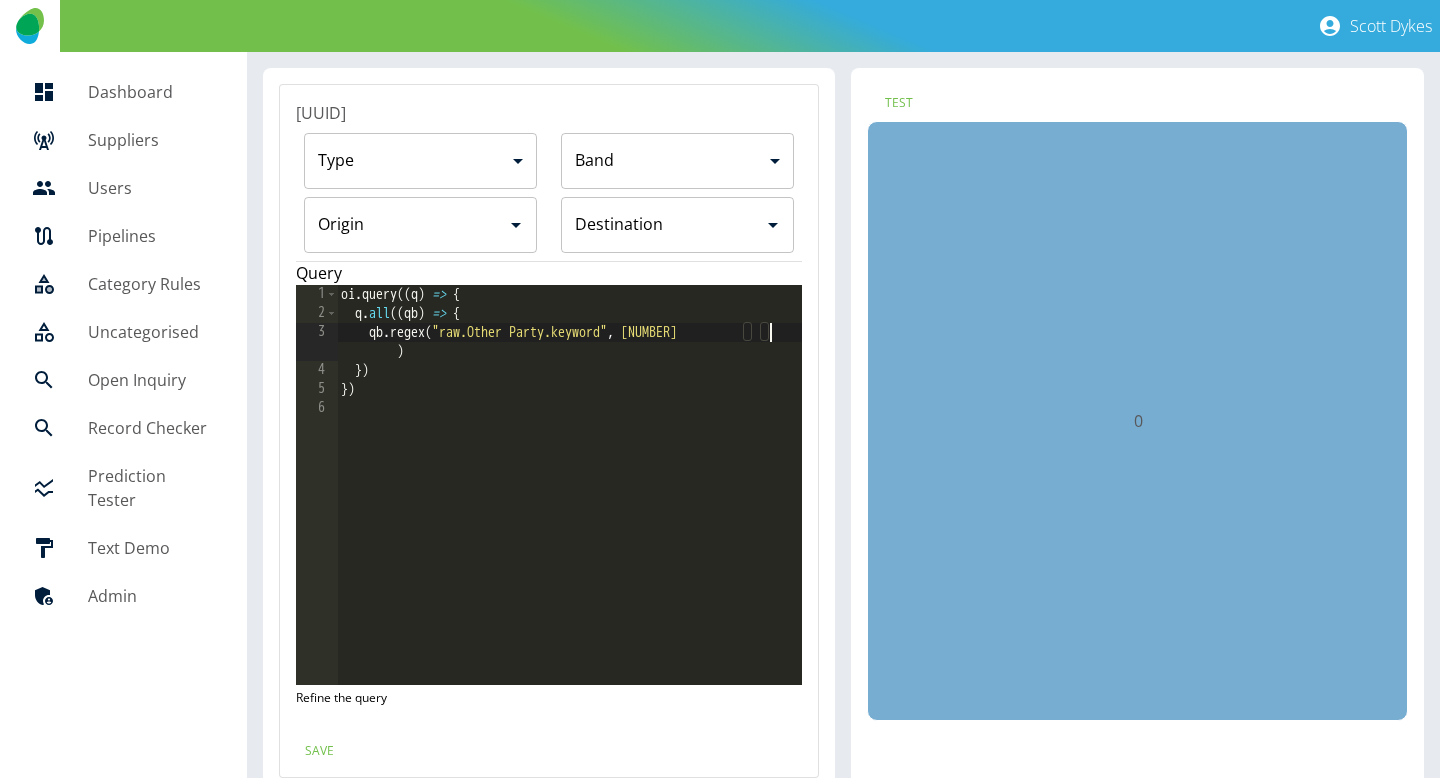 type on "**********" 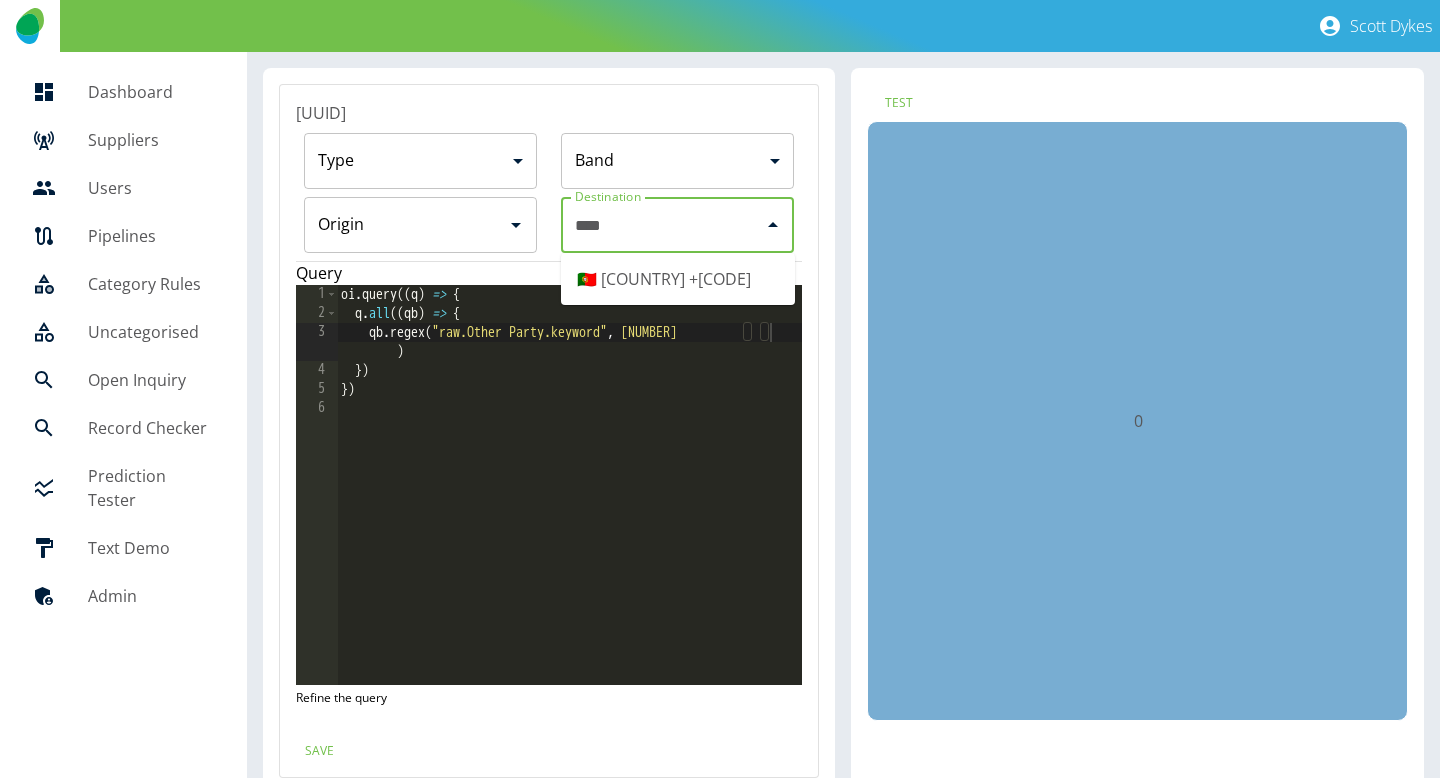click on "🇵🇹   [COUNTRY]   +[PHONE]" at bounding box center (678, 279) 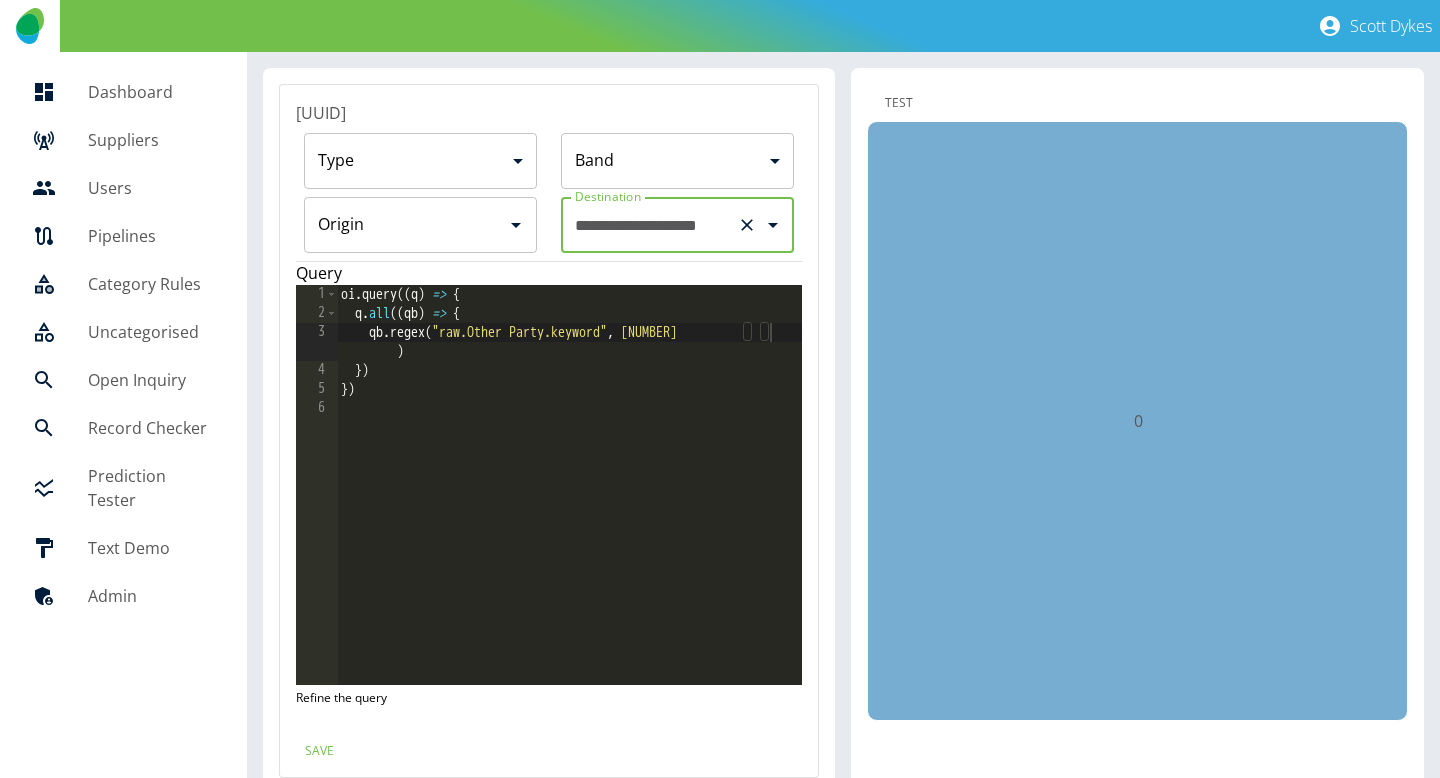type on "**********" 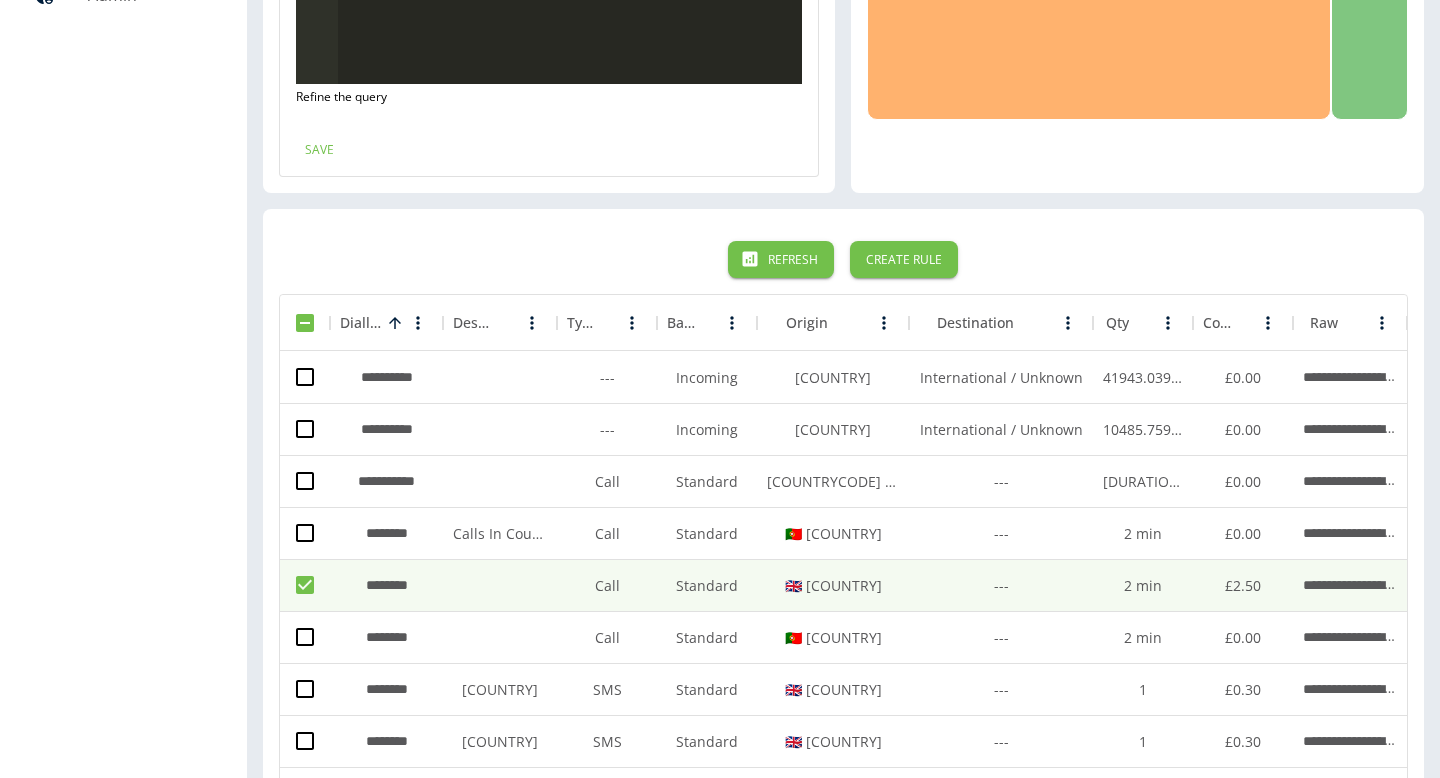 scroll, scrollTop: 553, scrollLeft: 0, axis: vertical 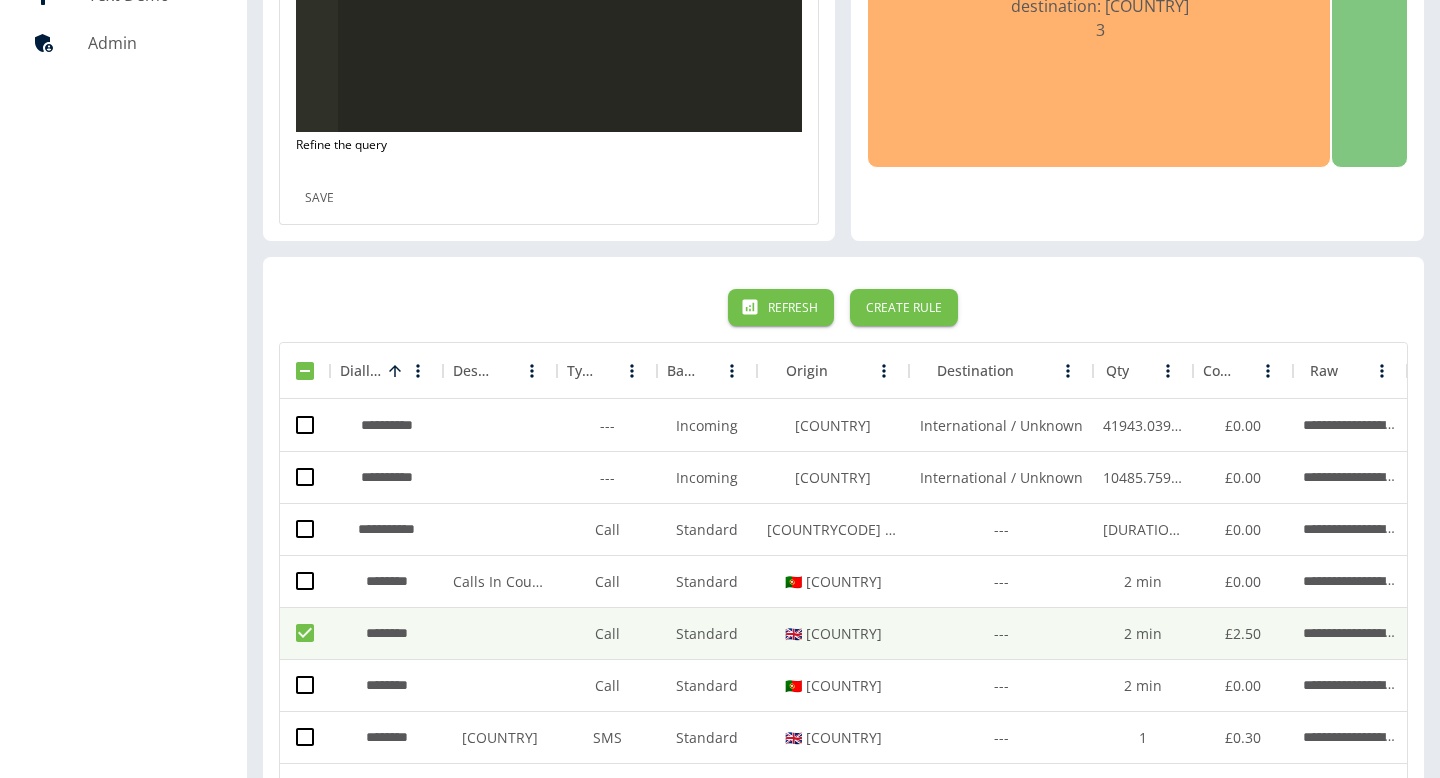 click on "Save" at bounding box center (320, 197) 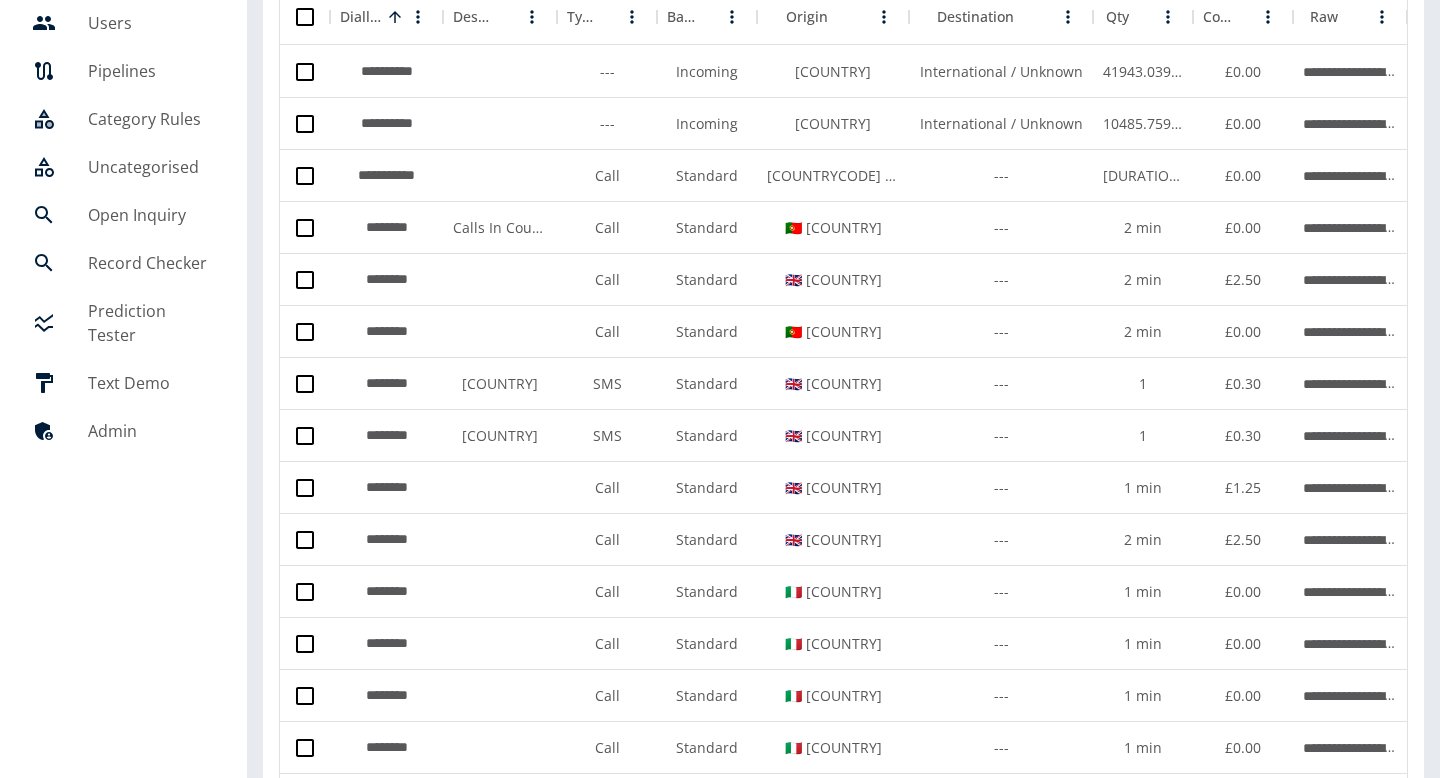 scroll, scrollTop: 0, scrollLeft: 0, axis: both 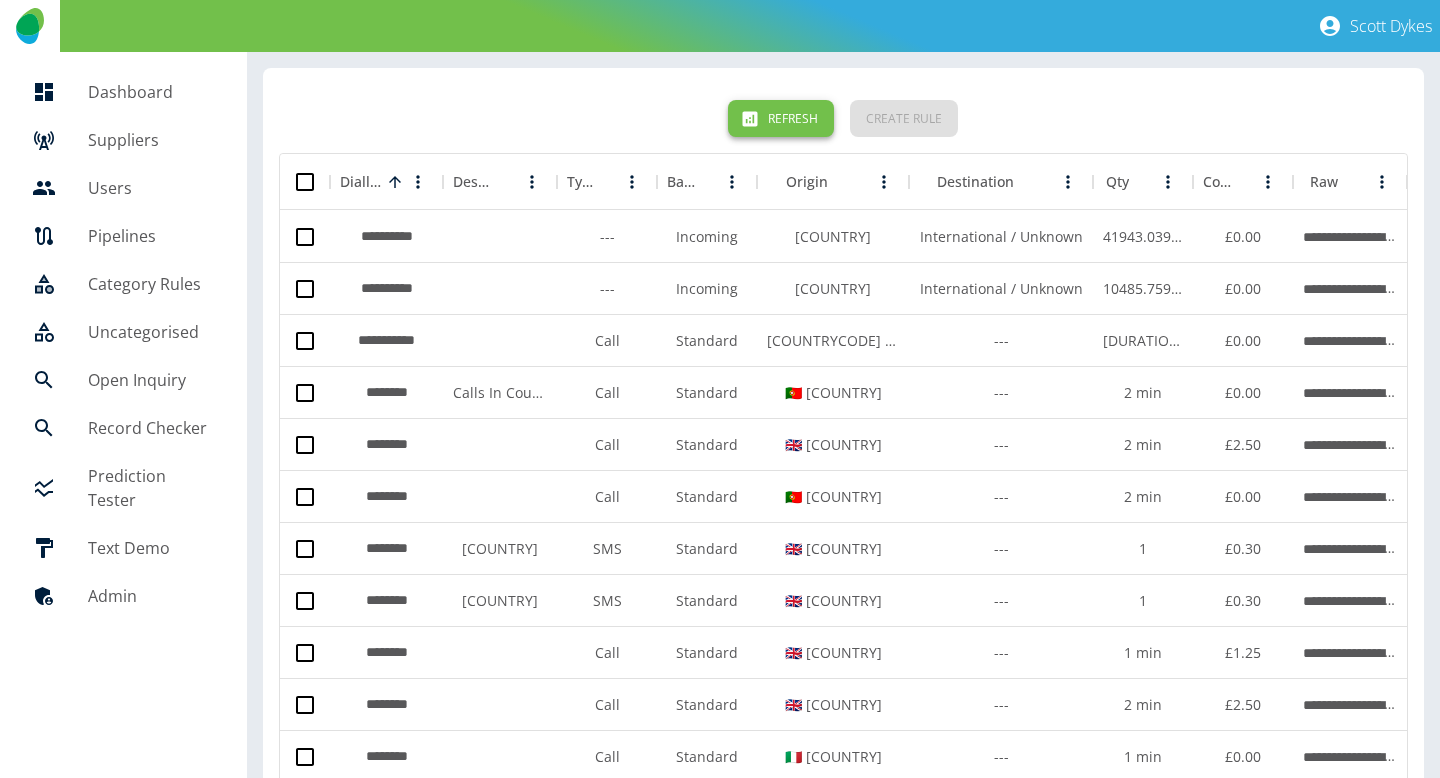 click on "Refresh" at bounding box center [781, 118] 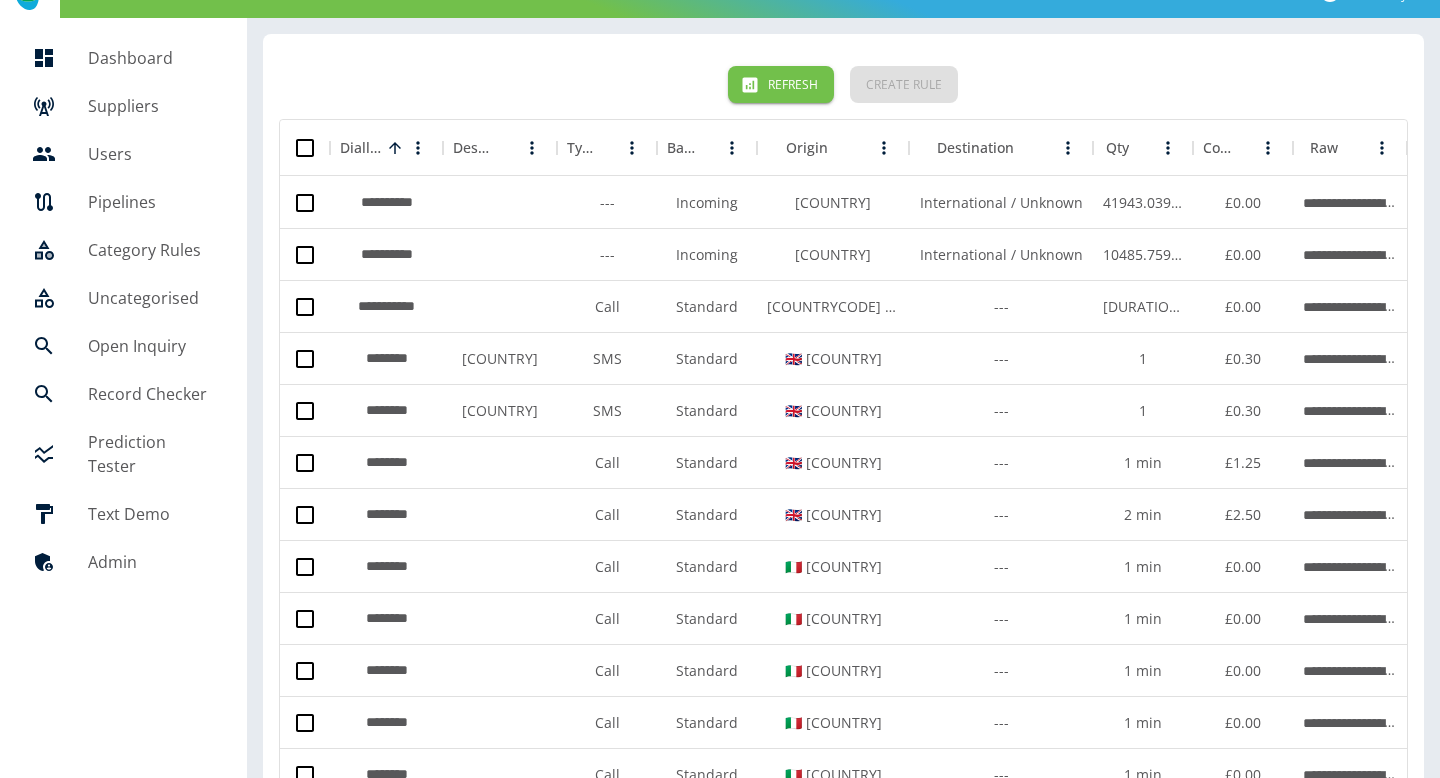 scroll, scrollTop: 0, scrollLeft: 0, axis: both 